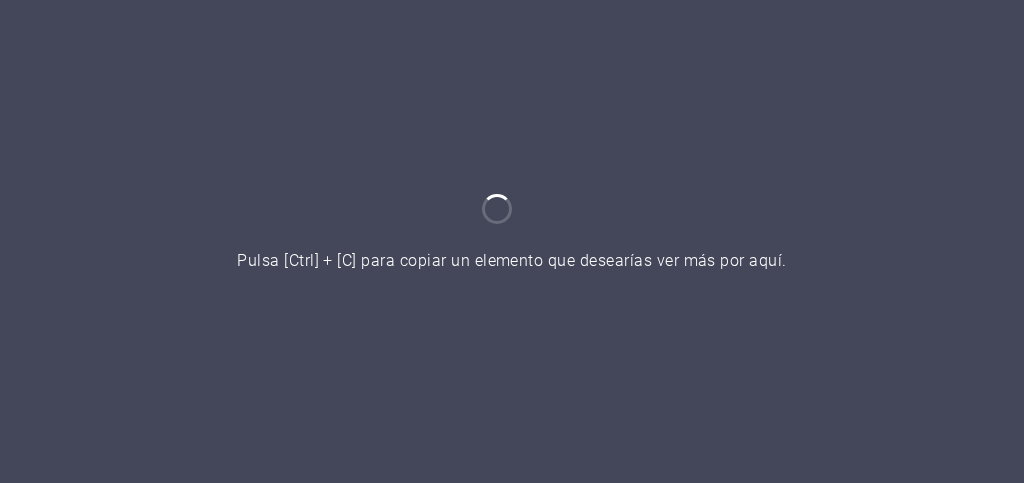 scroll, scrollTop: 0, scrollLeft: 0, axis: both 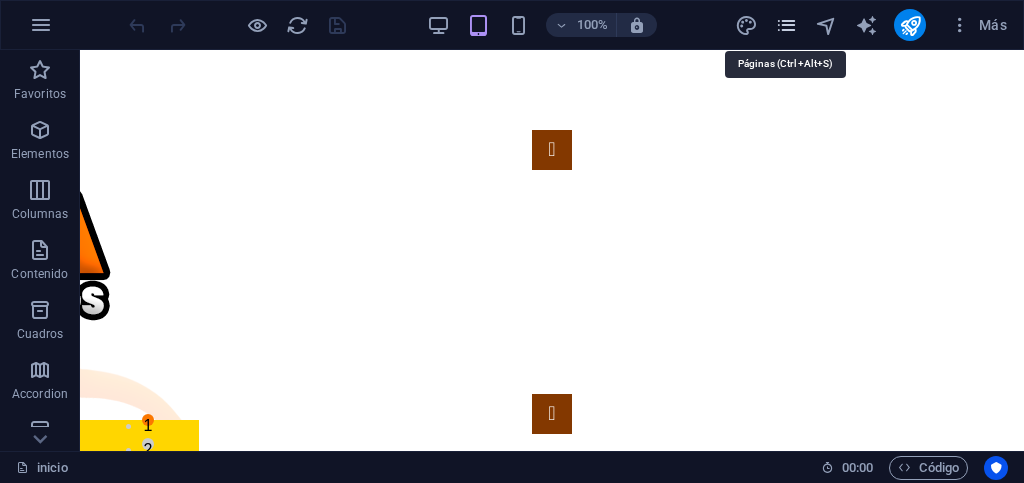 click at bounding box center [786, 25] 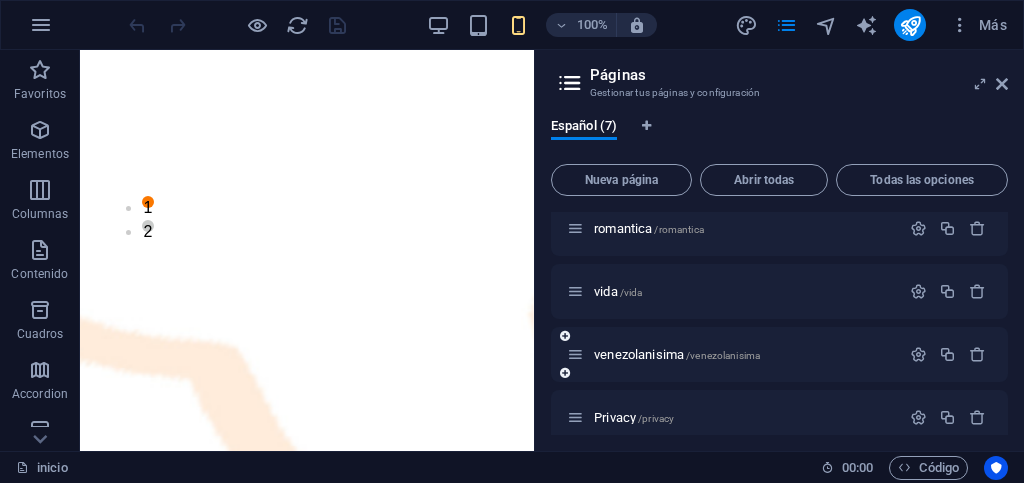scroll, scrollTop: 218, scrollLeft: 0, axis: vertical 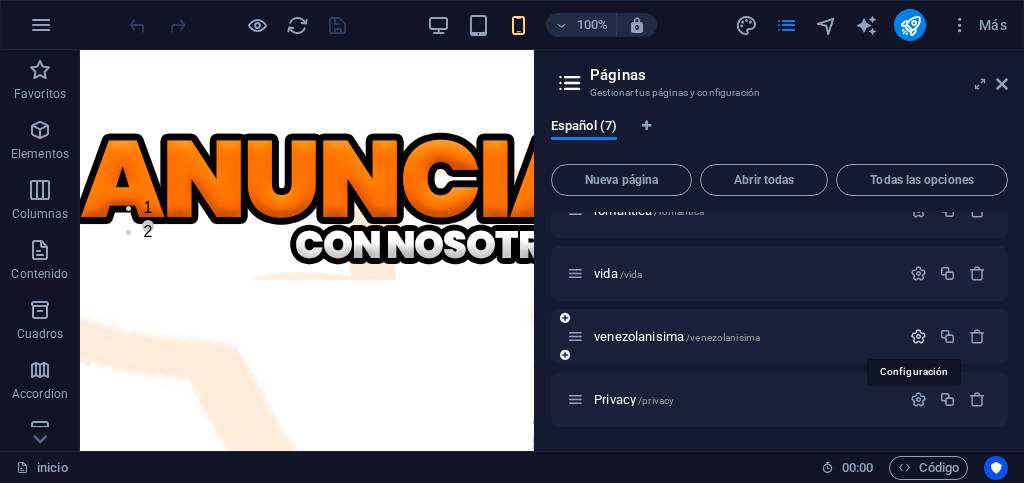 click at bounding box center [918, 336] 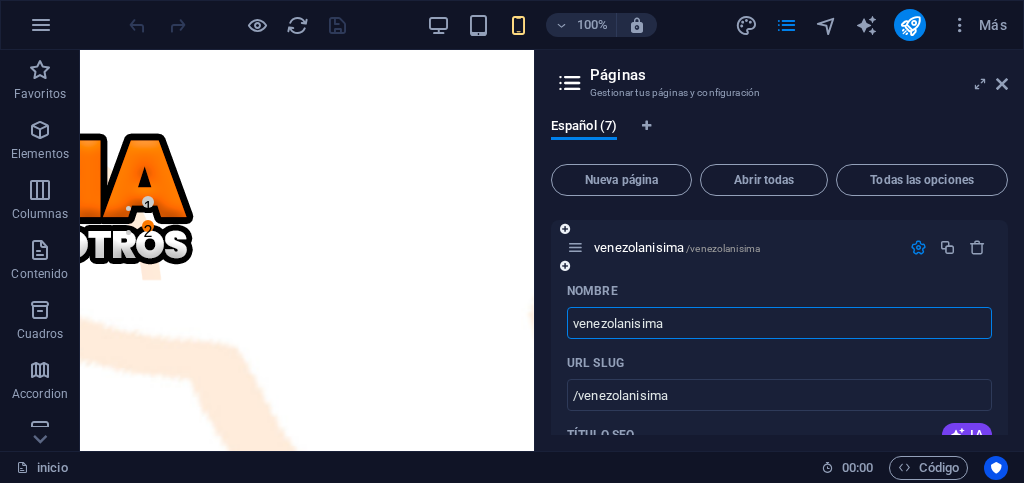 scroll, scrollTop: 218, scrollLeft: 0, axis: vertical 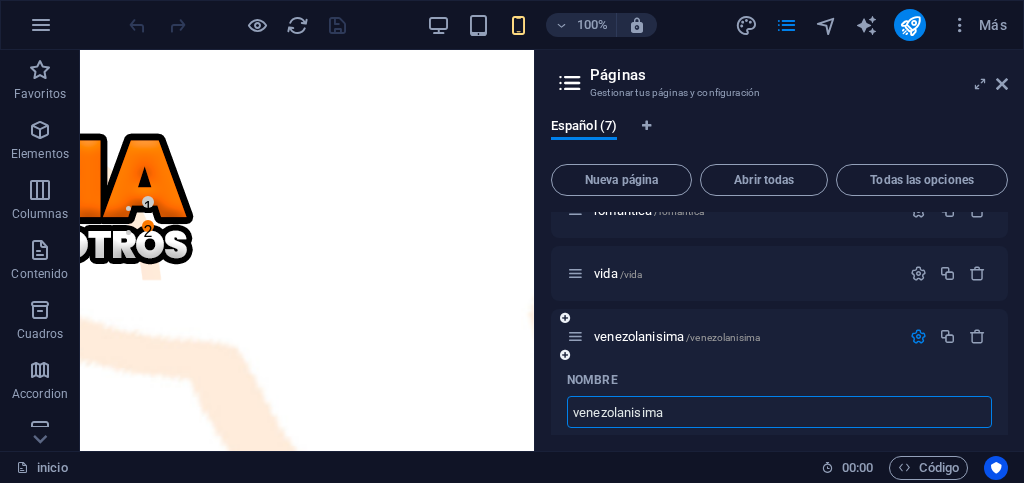 click at bounding box center (918, 336) 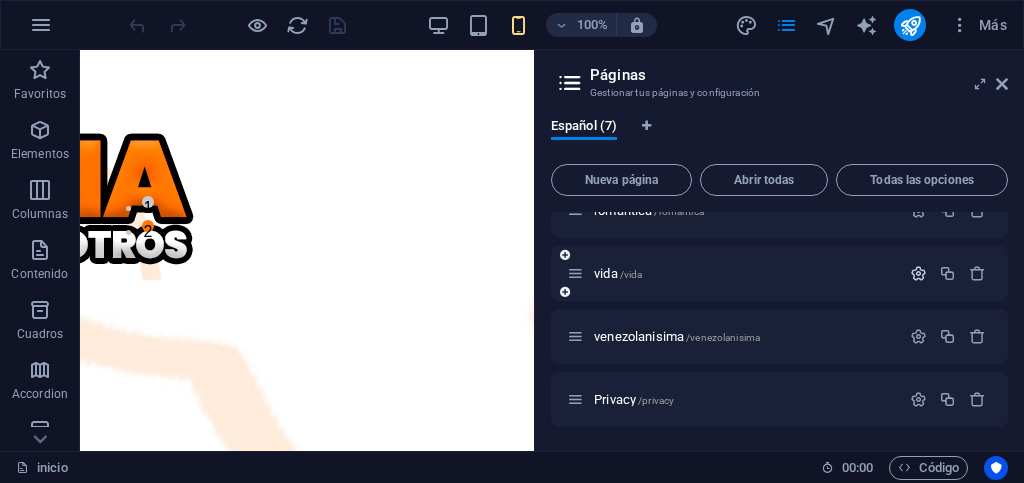 click at bounding box center [918, 273] 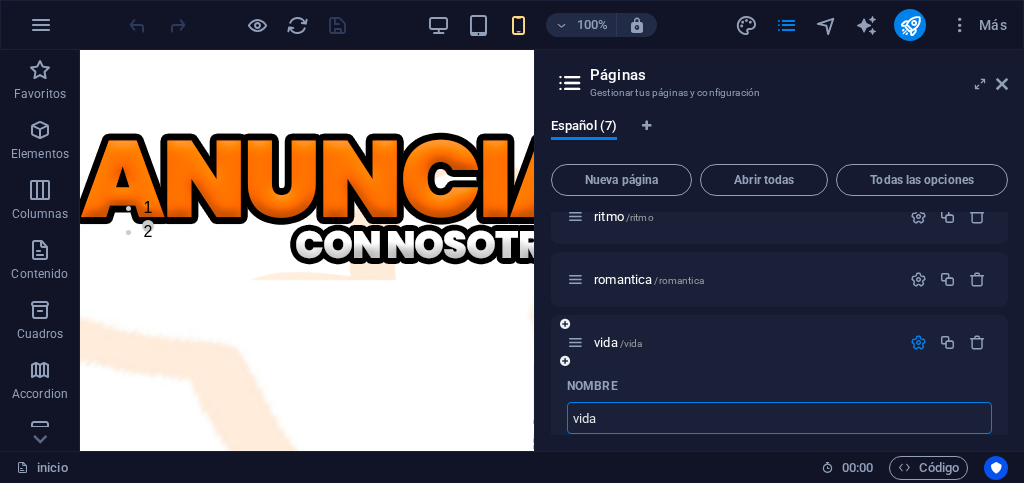 scroll, scrollTop: 118, scrollLeft: 0, axis: vertical 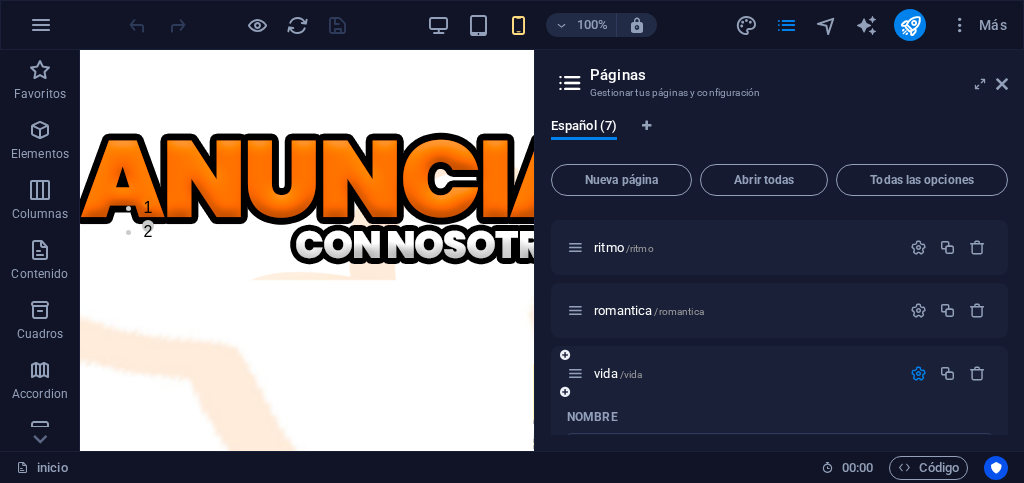 click at bounding box center [918, 373] 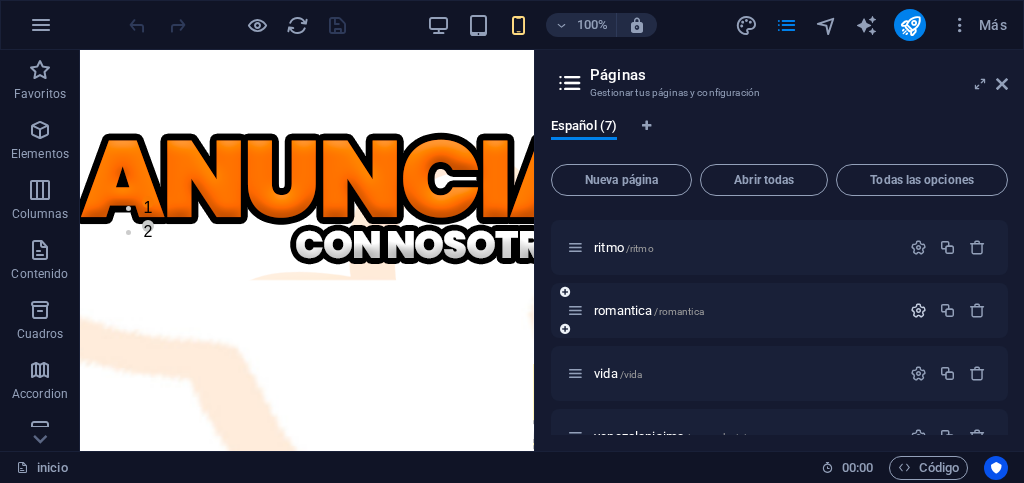 click at bounding box center [918, 310] 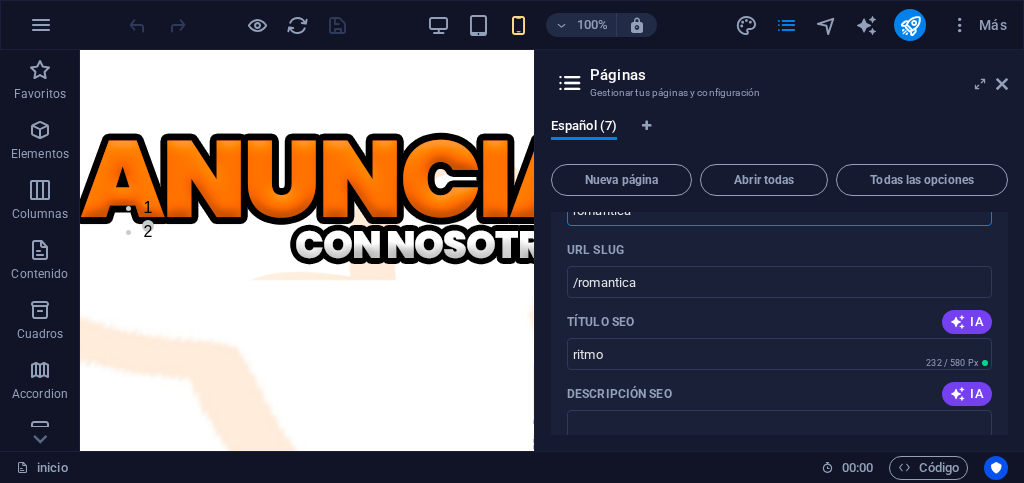 scroll, scrollTop: 318, scrollLeft: 0, axis: vertical 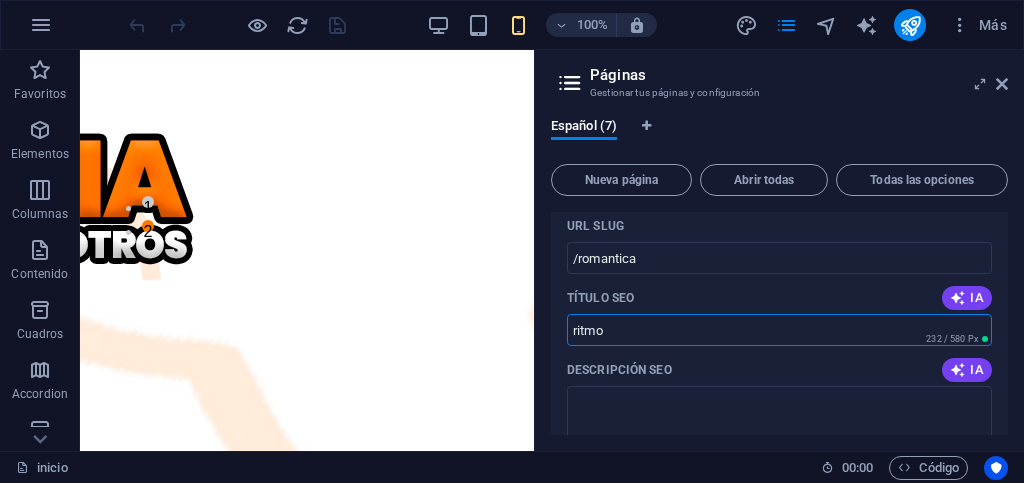 drag, startPoint x: 625, startPoint y: 333, endPoint x: 557, endPoint y: 330, distance: 68.06615 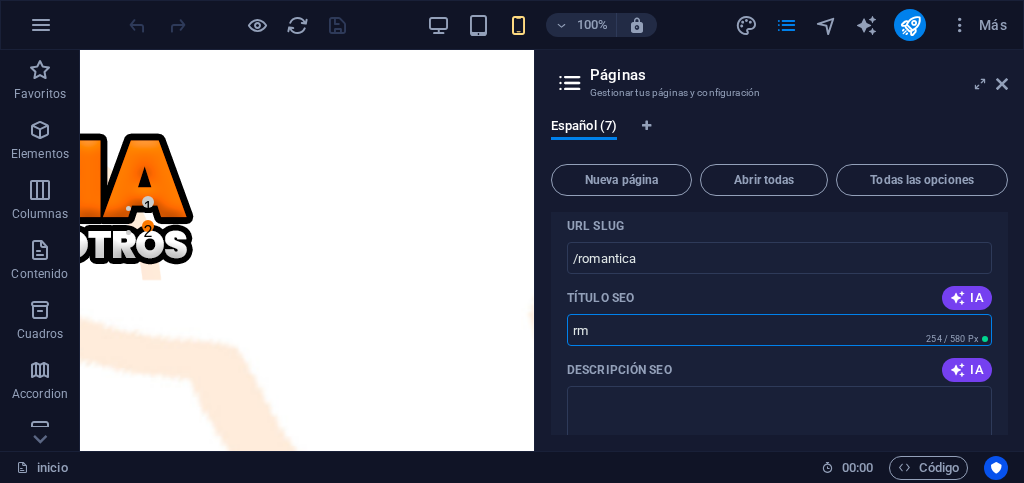 type on "r" 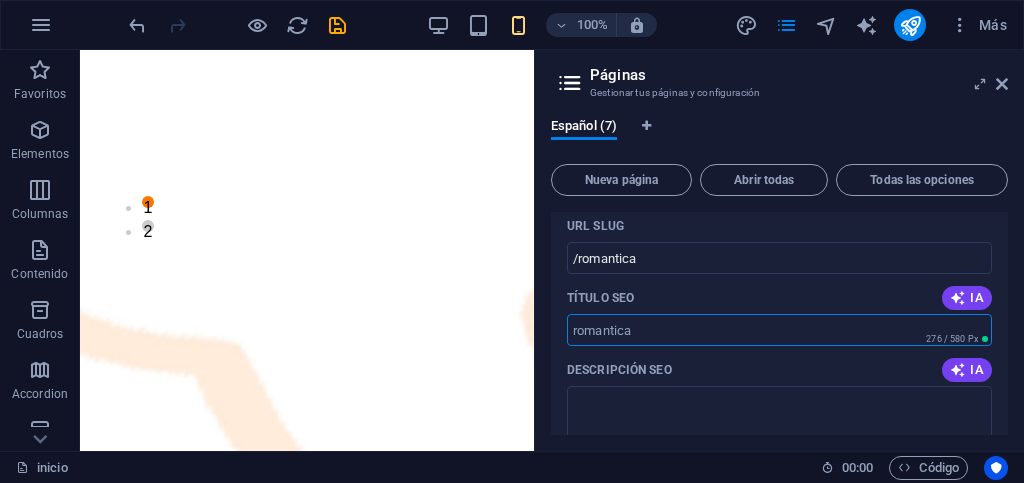 click on "Título SEO" at bounding box center (779, 330) 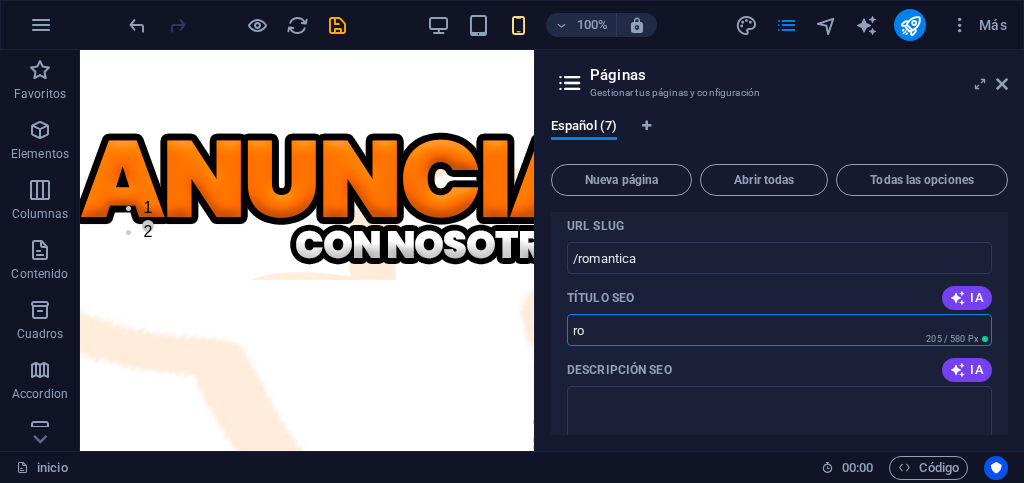 click on "ro" at bounding box center (779, 330) 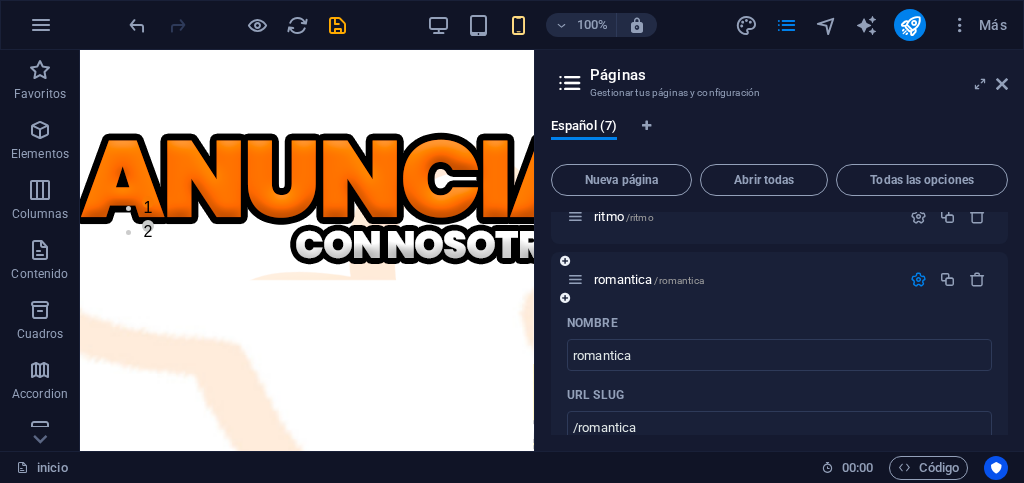 scroll, scrollTop: 118, scrollLeft: 0, axis: vertical 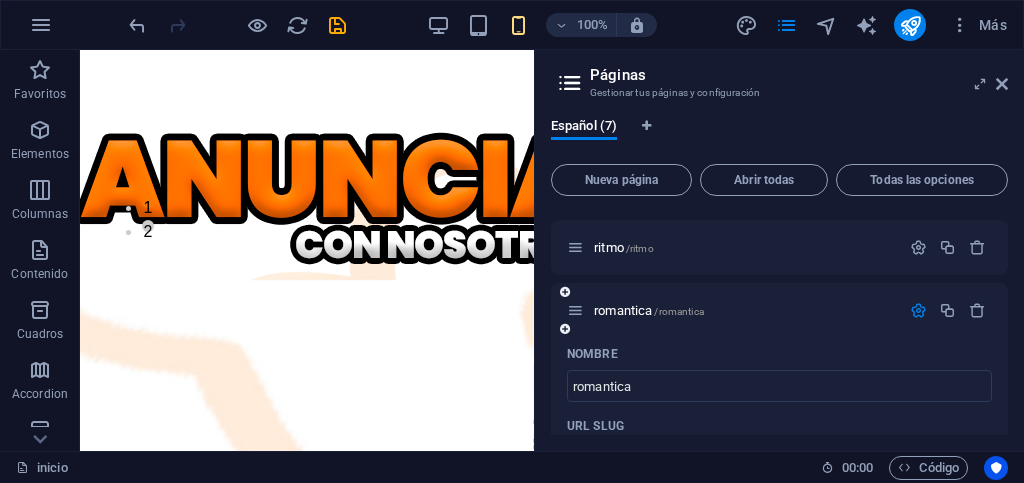 type on "romantica" 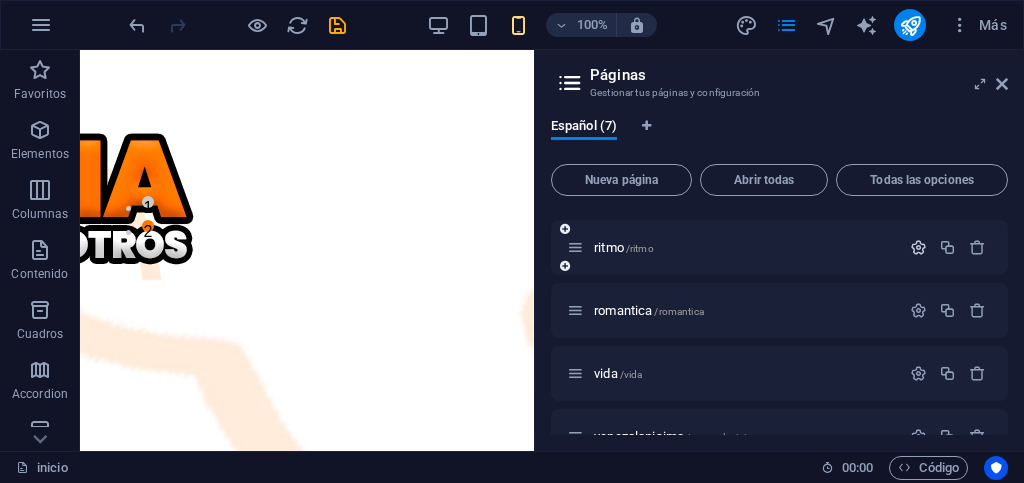 click at bounding box center (918, 247) 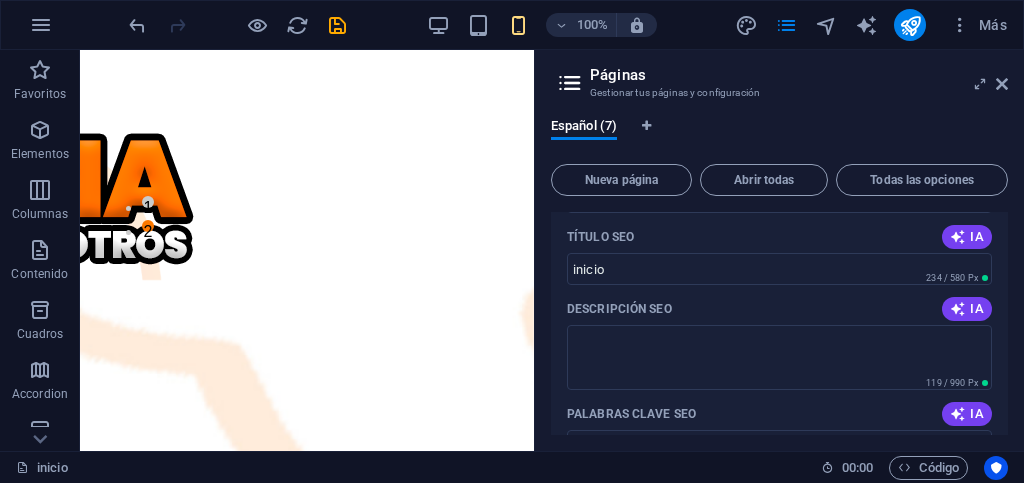 scroll, scrollTop: 318, scrollLeft: 0, axis: vertical 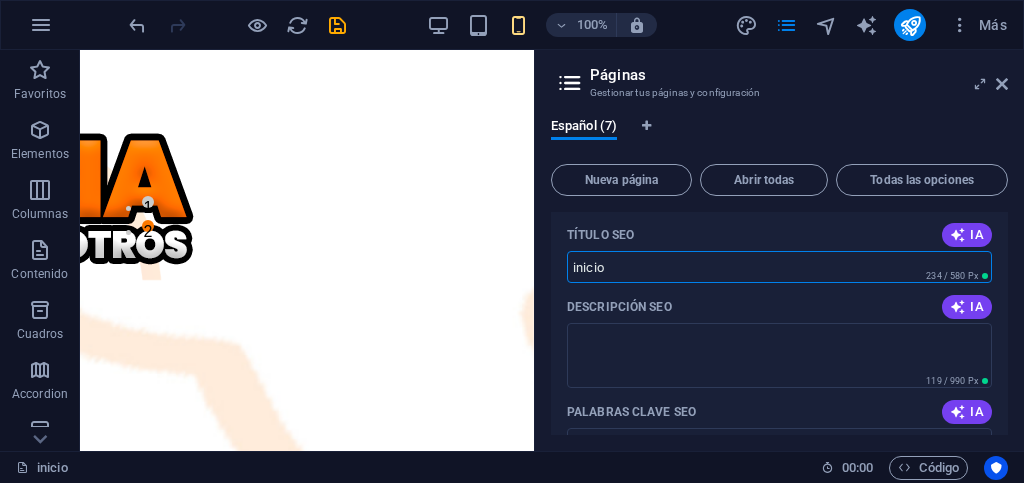 drag, startPoint x: 633, startPoint y: 274, endPoint x: 570, endPoint y: 272, distance: 63.03174 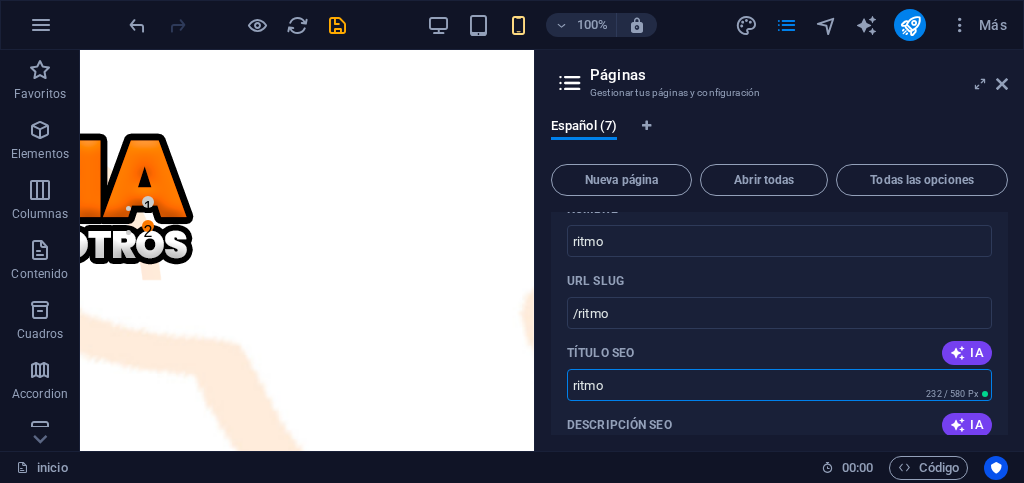 scroll, scrollTop: 0, scrollLeft: 0, axis: both 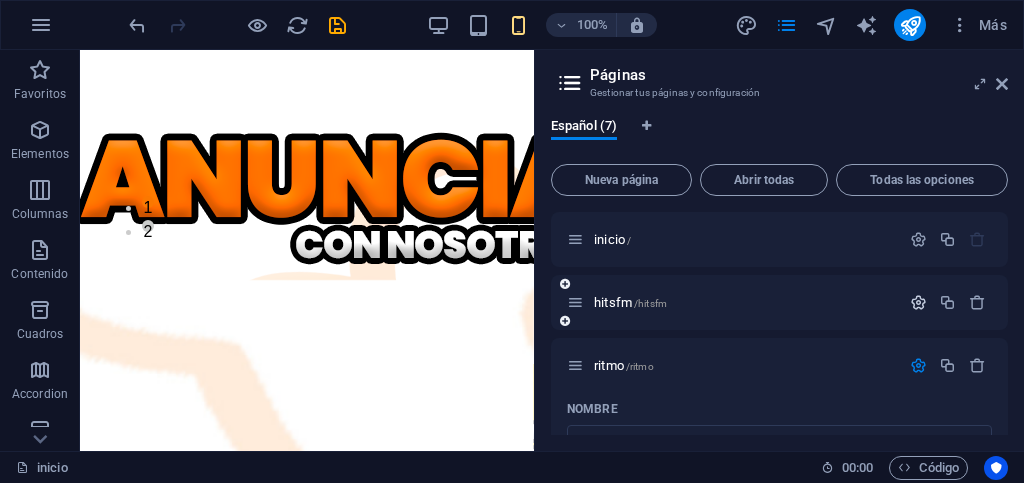 type on "ritmo" 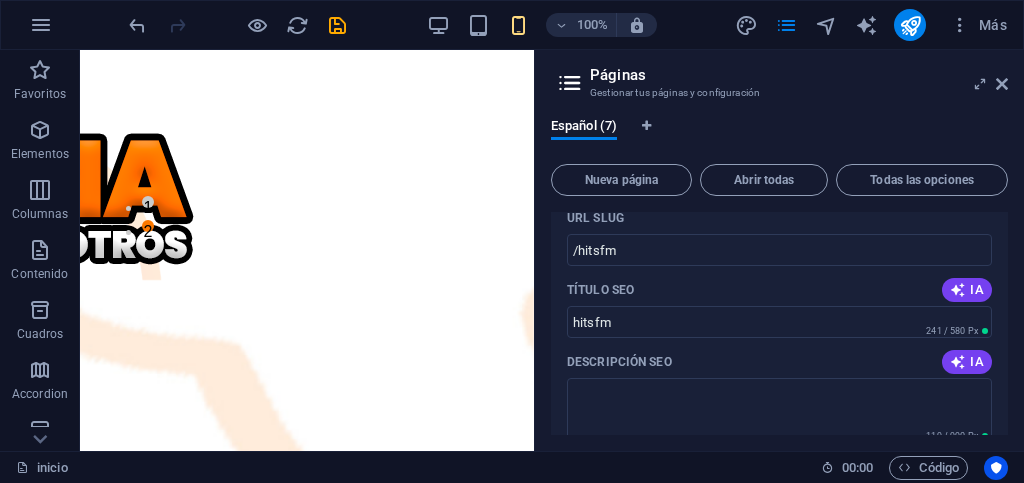 scroll, scrollTop: 0, scrollLeft: 0, axis: both 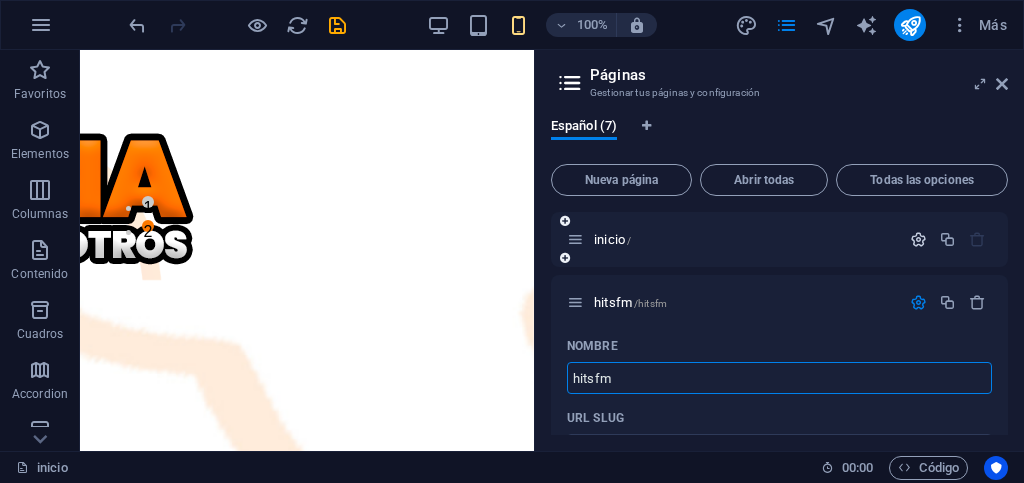 click at bounding box center [918, 239] 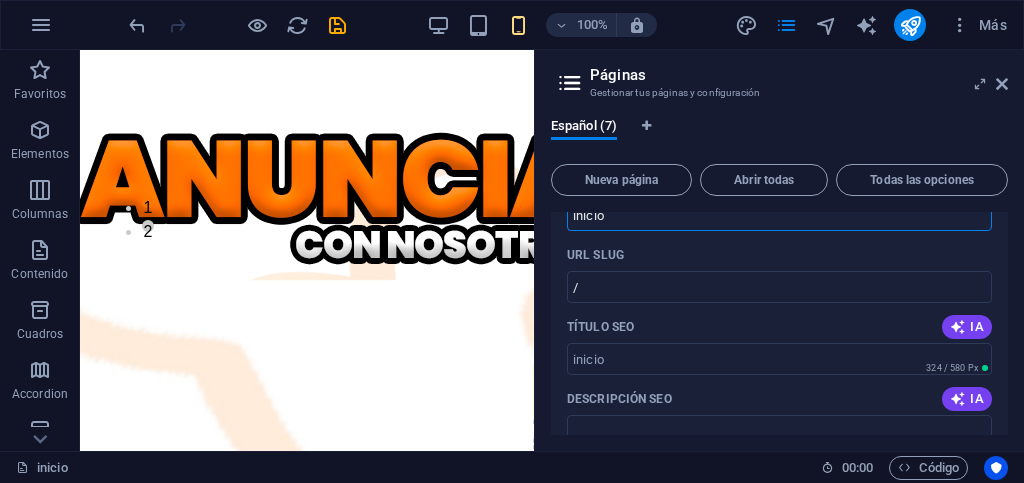 scroll, scrollTop: 0, scrollLeft: 0, axis: both 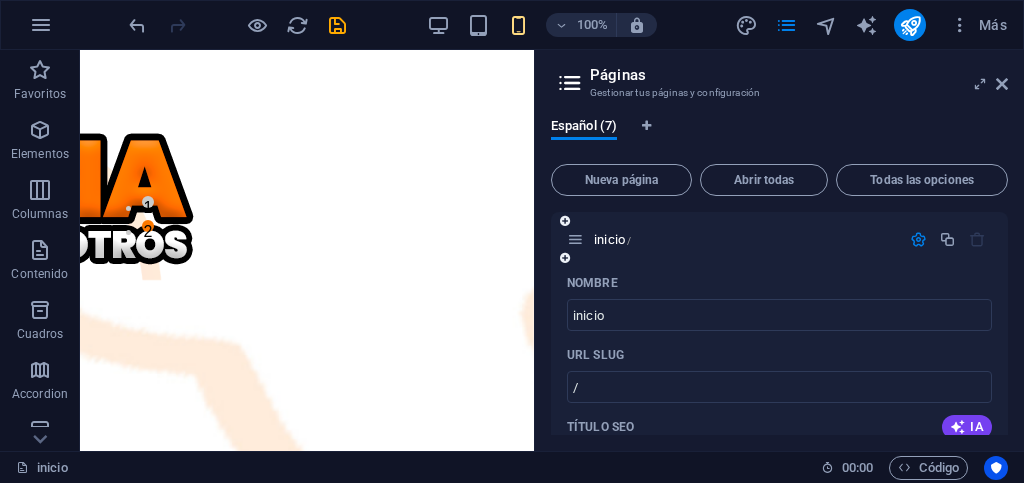 click at bounding box center (918, 239) 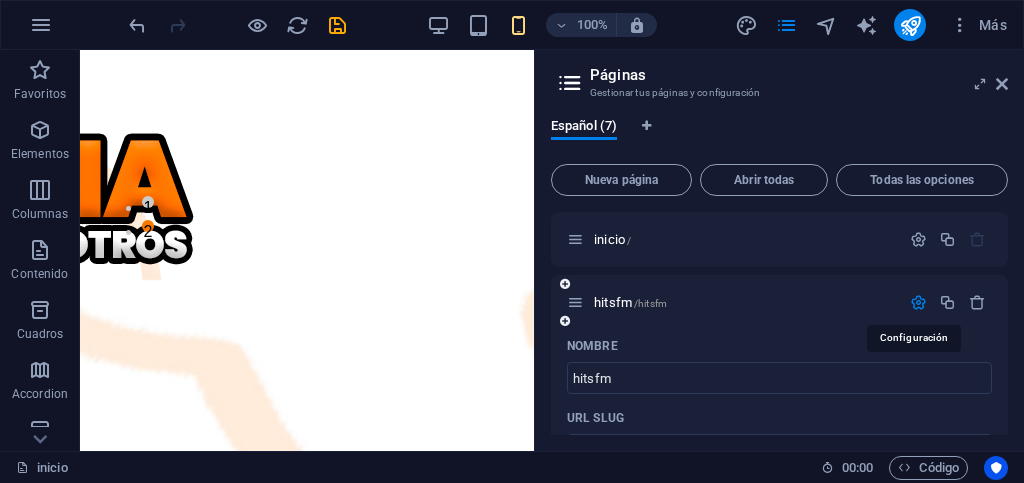 click at bounding box center (918, 302) 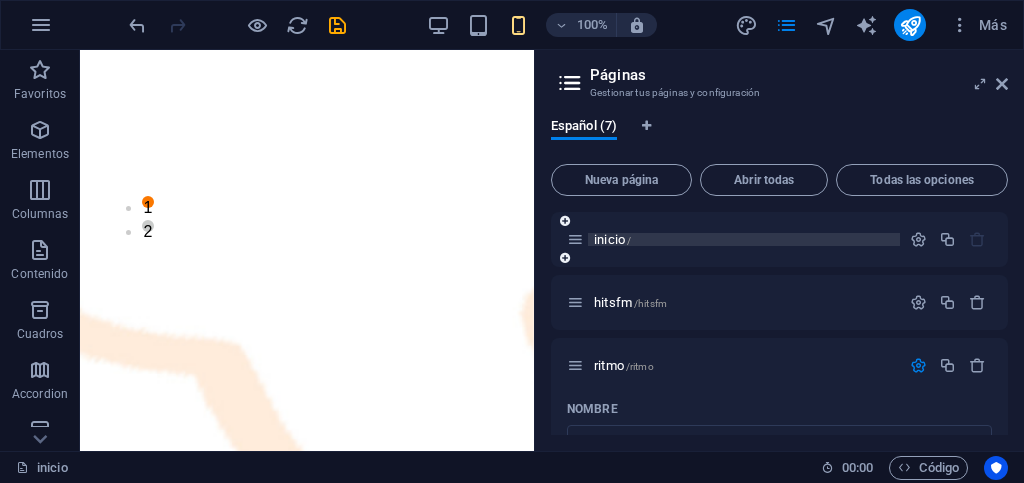 click on "inicio /" at bounding box center (612, 239) 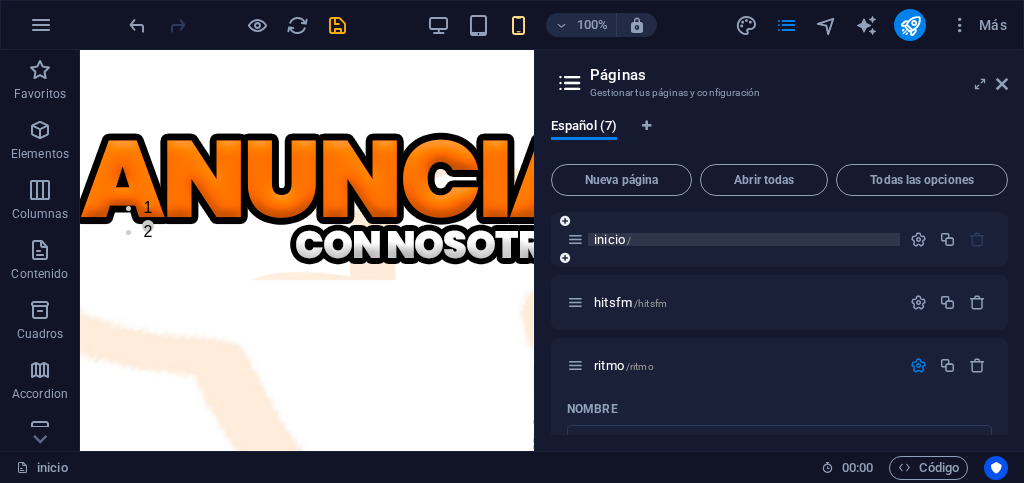 click on "inicio /" at bounding box center (744, 239) 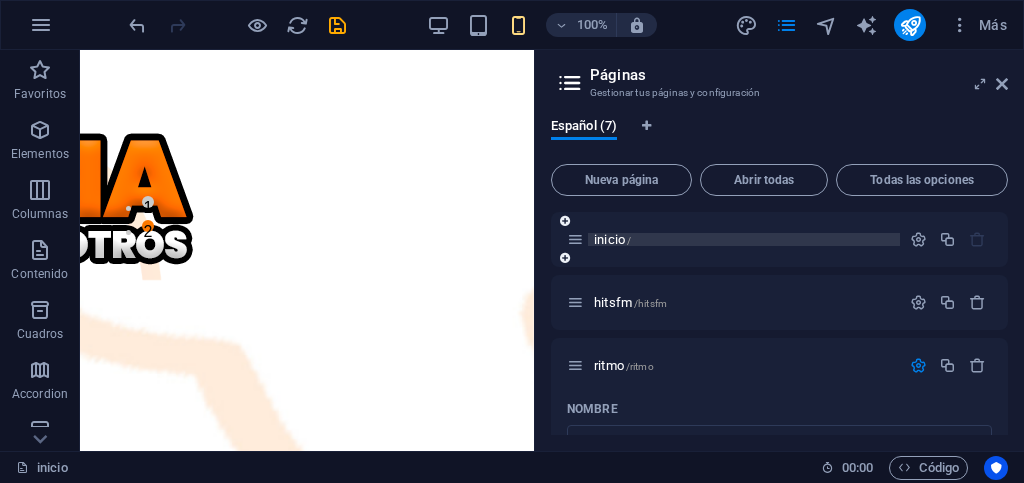 click on "inicio /" at bounding box center (744, 239) 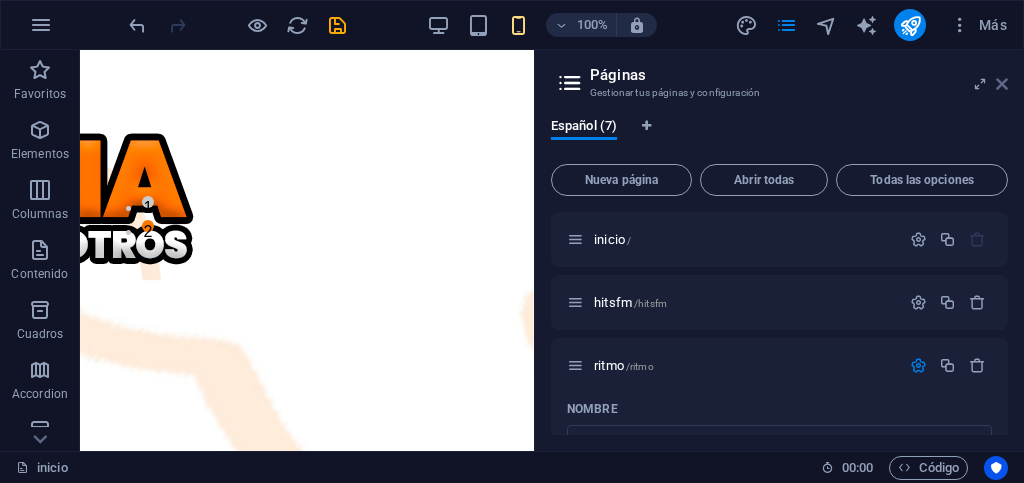 click at bounding box center (1002, 84) 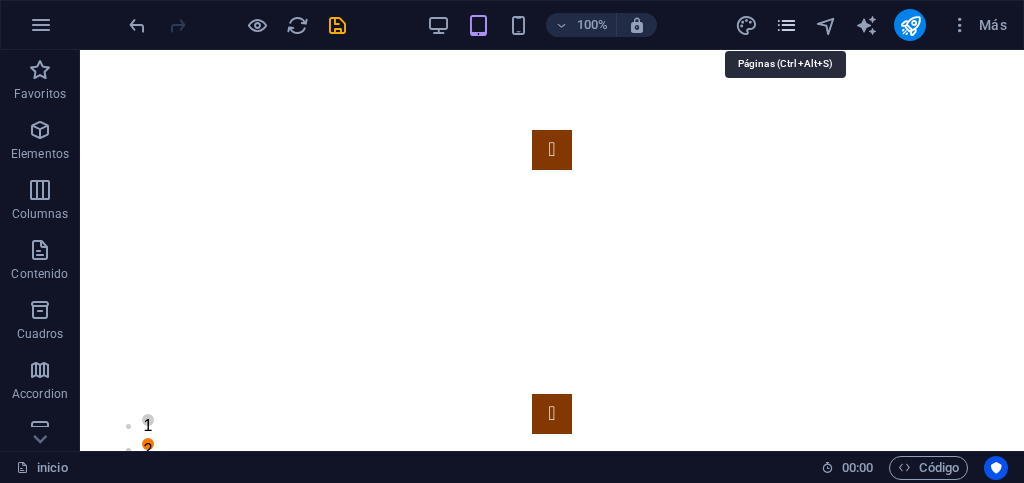 click at bounding box center [786, 25] 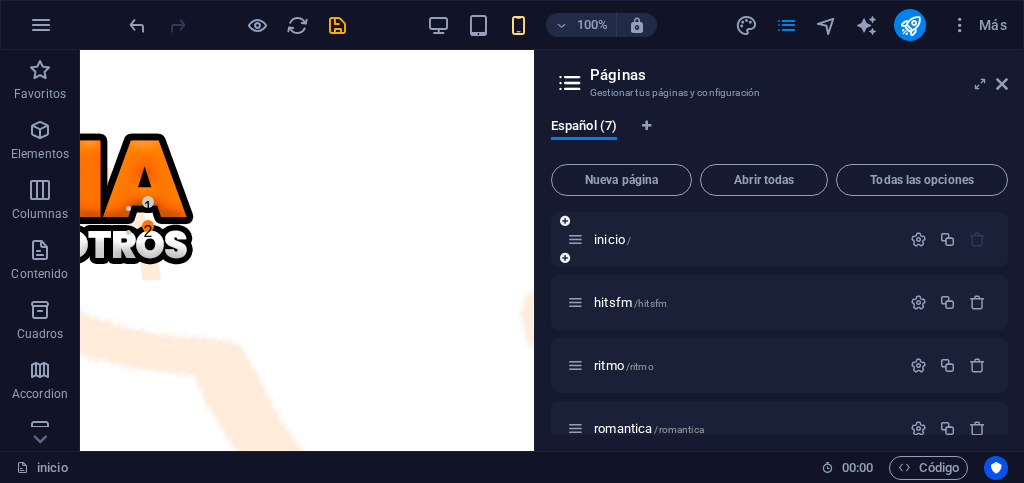 click at bounding box center [575, 239] 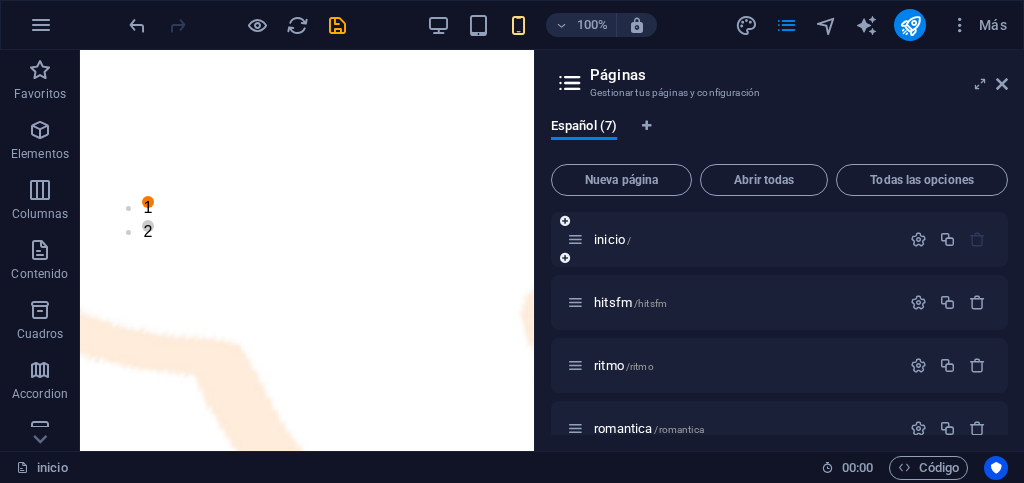 click on "inicio /" at bounding box center (733, 239) 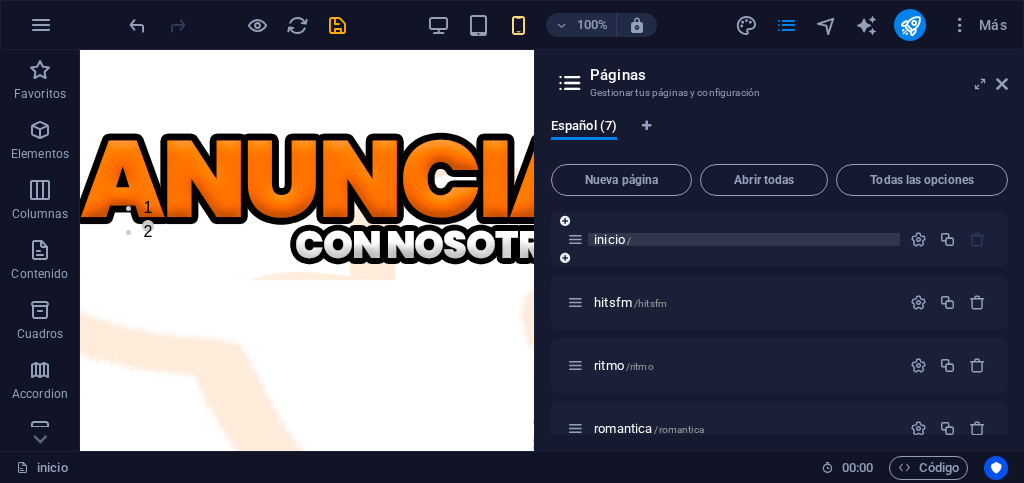 click on "inicio /" at bounding box center [744, 239] 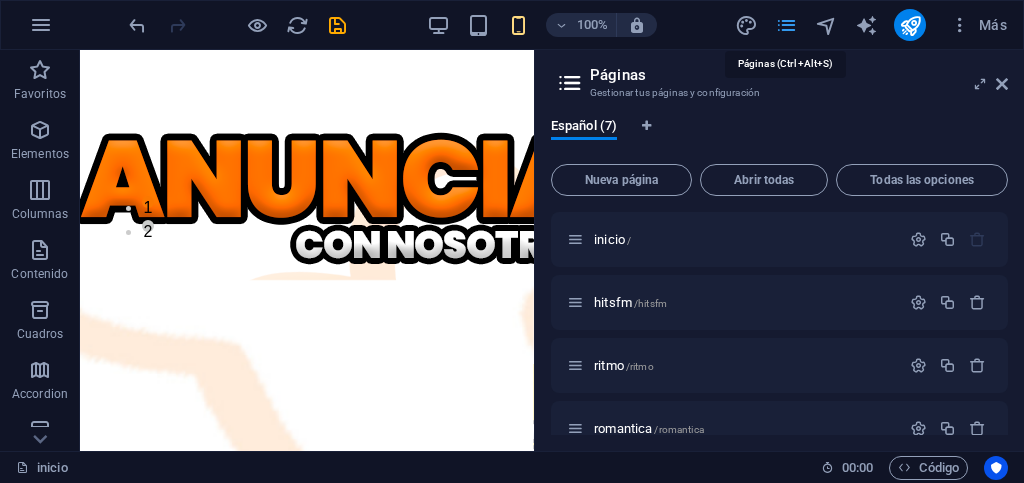 click at bounding box center [786, 25] 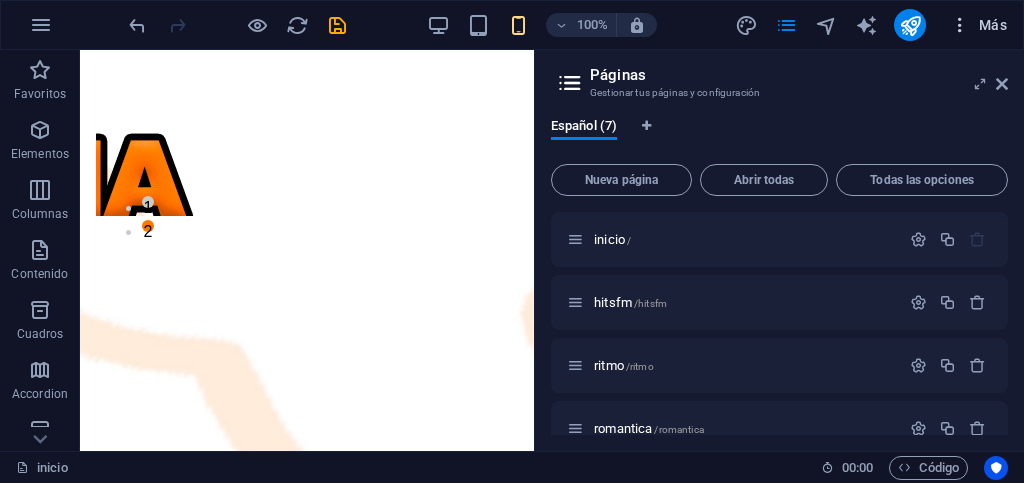 click on "Más" at bounding box center [978, 25] 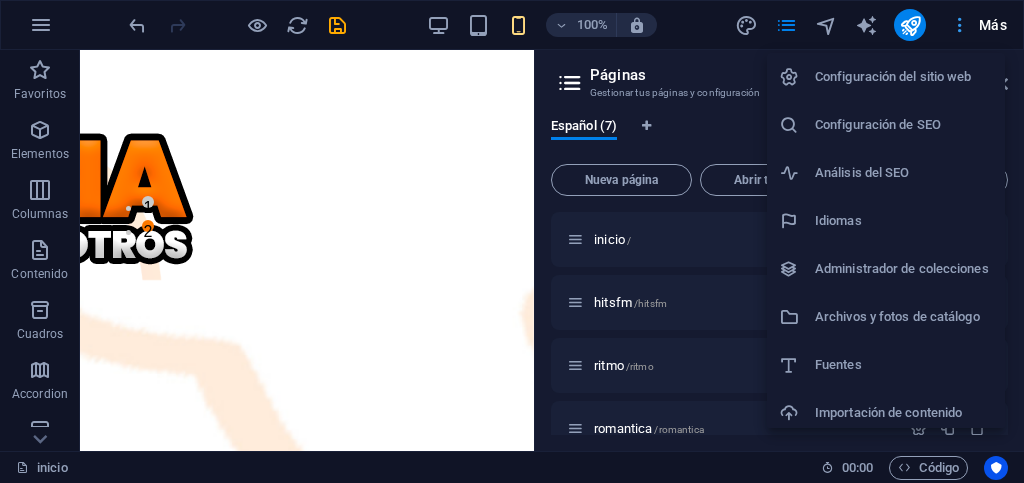 click at bounding box center (512, 241) 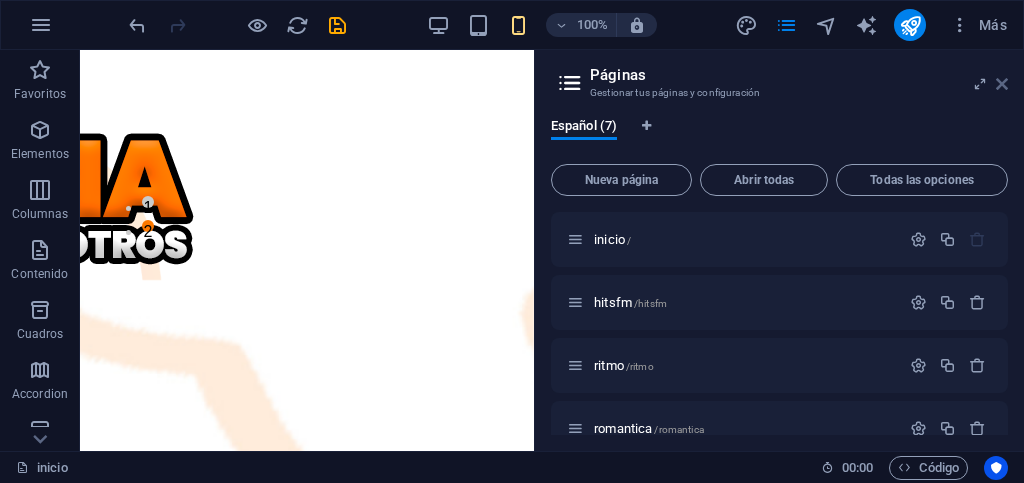 click at bounding box center [1002, 84] 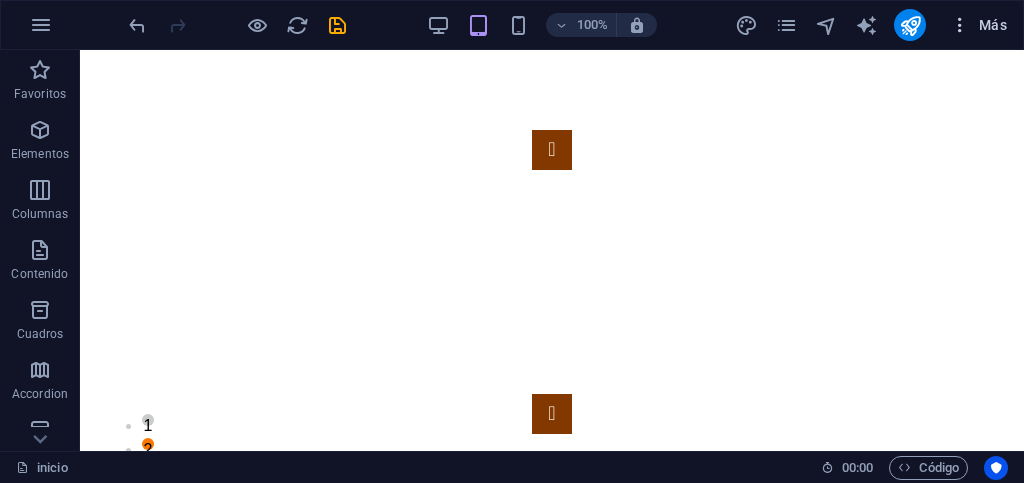 click at bounding box center [960, 25] 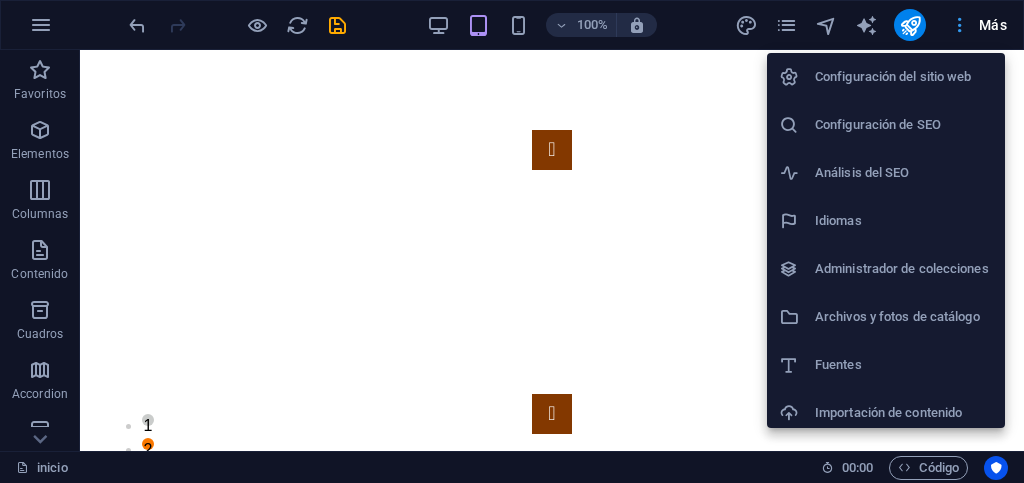 click at bounding box center (512, 241) 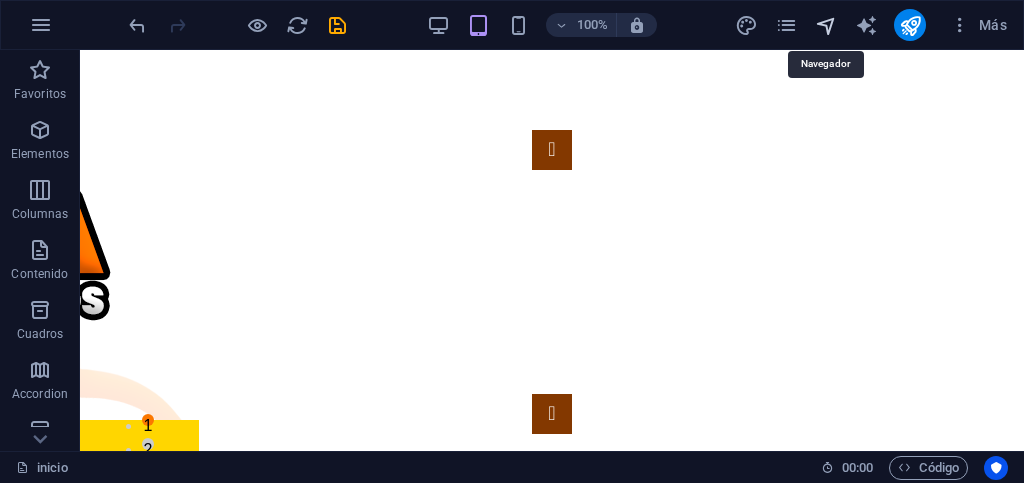 click at bounding box center (826, 25) 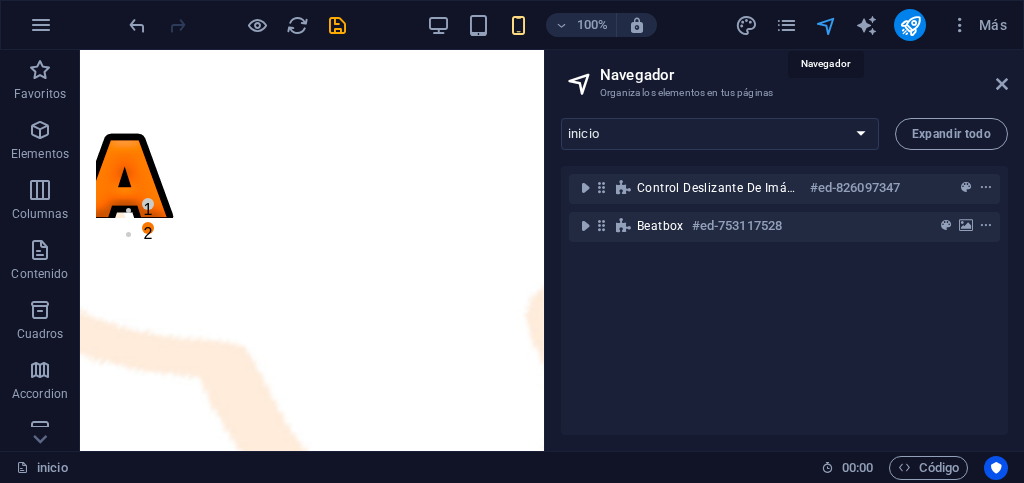 click at bounding box center (826, 25) 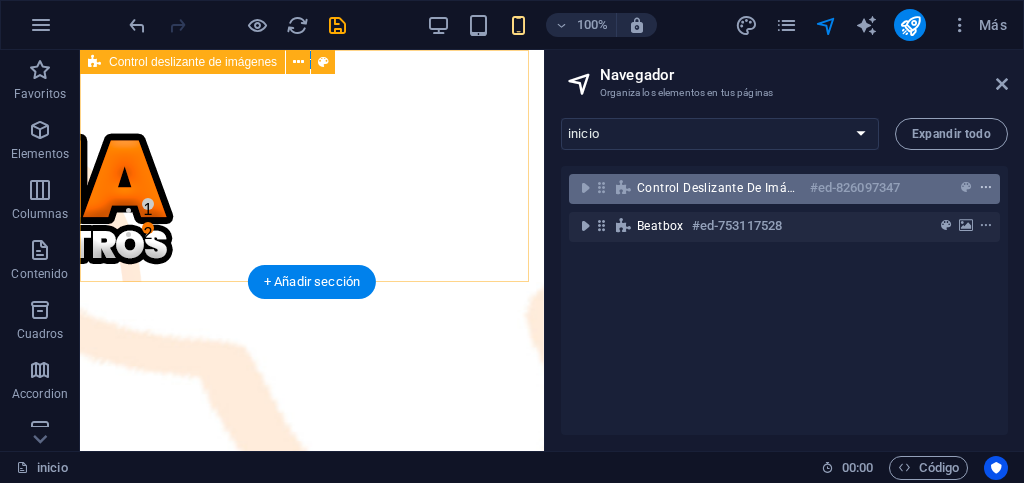 click at bounding box center (986, 188) 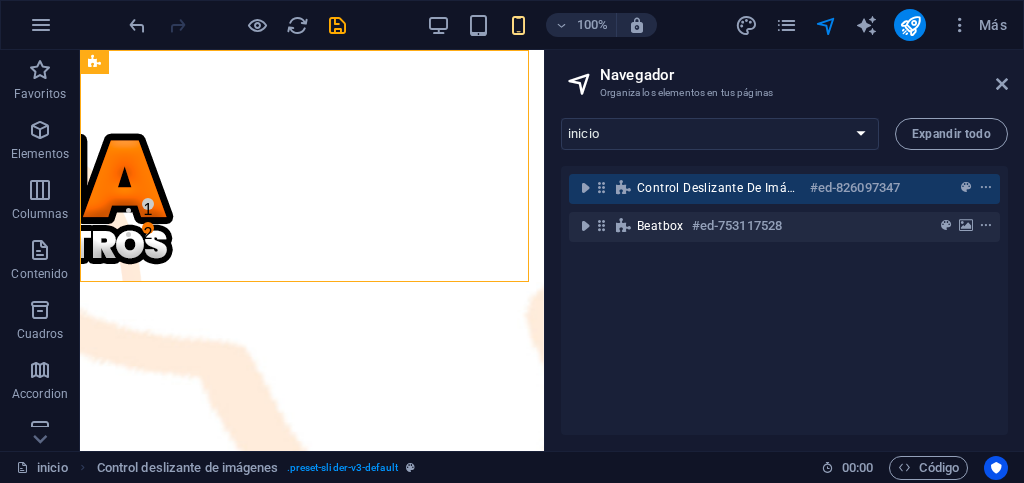 click on "Control deslizante de imágenes #ed-826097347 Beatbox #ed-753117528" at bounding box center [784, 300] 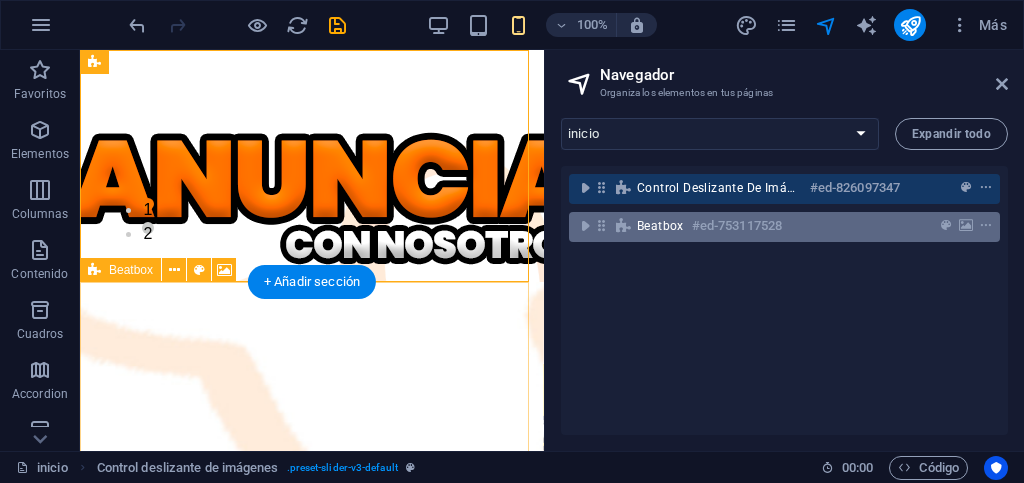 click on "#ed-753117528" at bounding box center [737, 226] 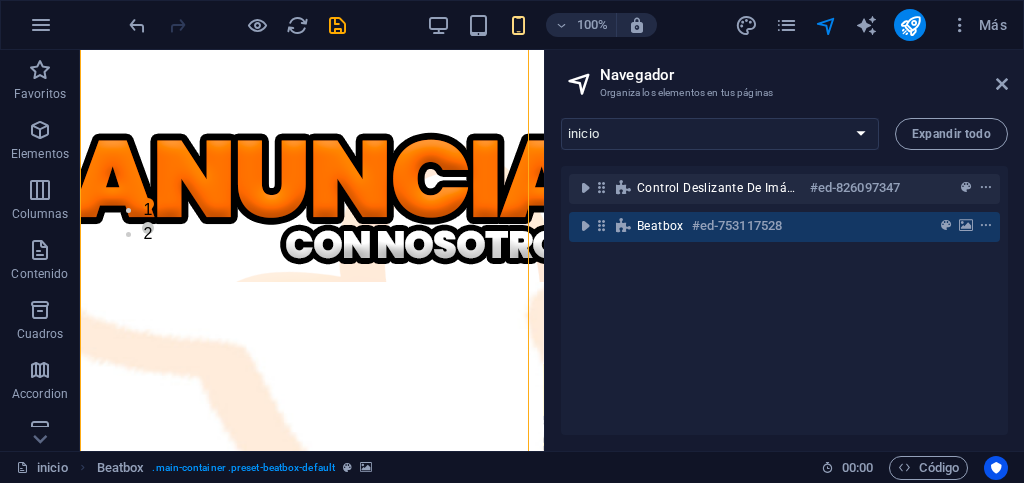 scroll, scrollTop: 665, scrollLeft: 0, axis: vertical 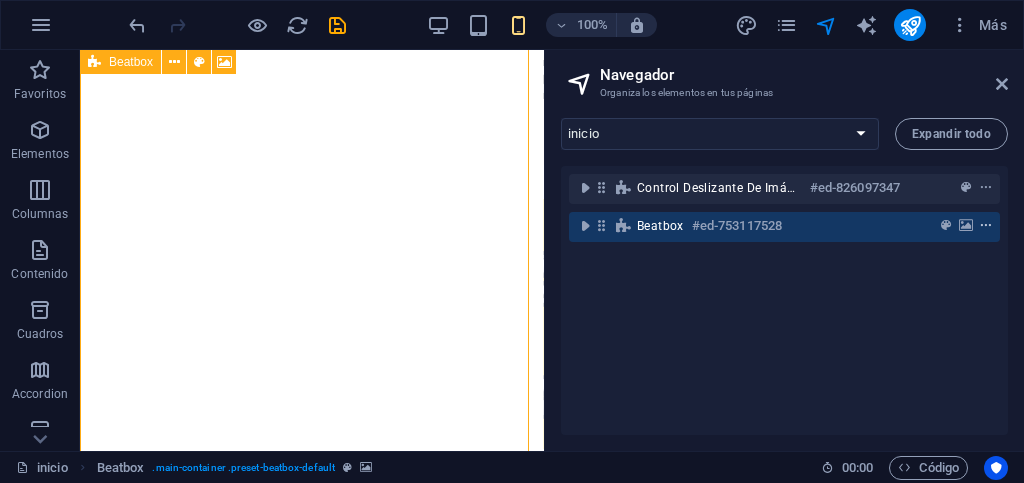 click at bounding box center [986, 226] 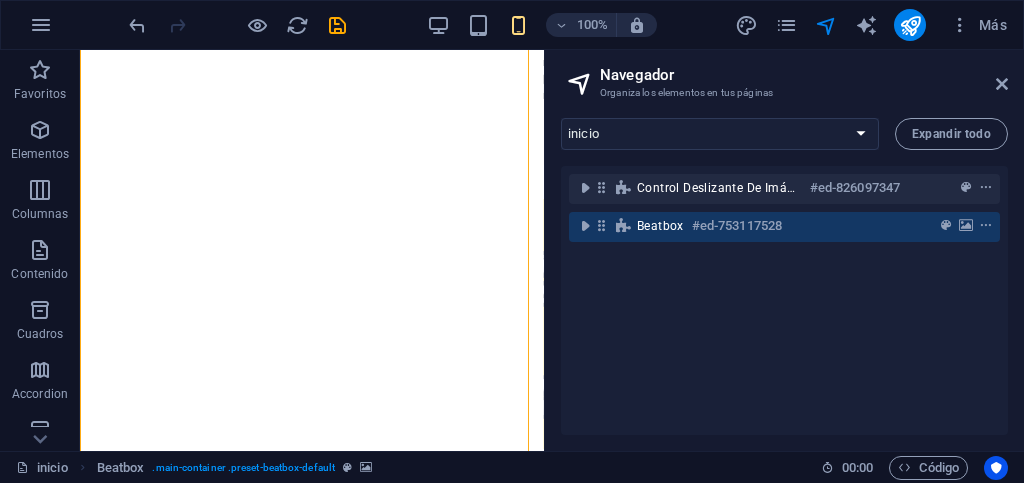 click on "Control deslizante de imágenes #ed-826097347 Beatbox #ed-753117528" at bounding box center [784, 300] 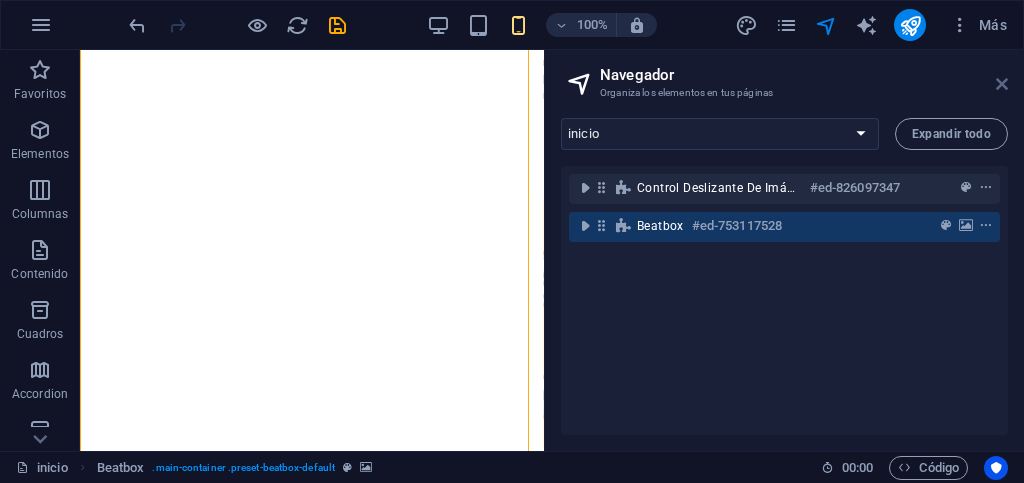 click at bounding box center [1002, 84] 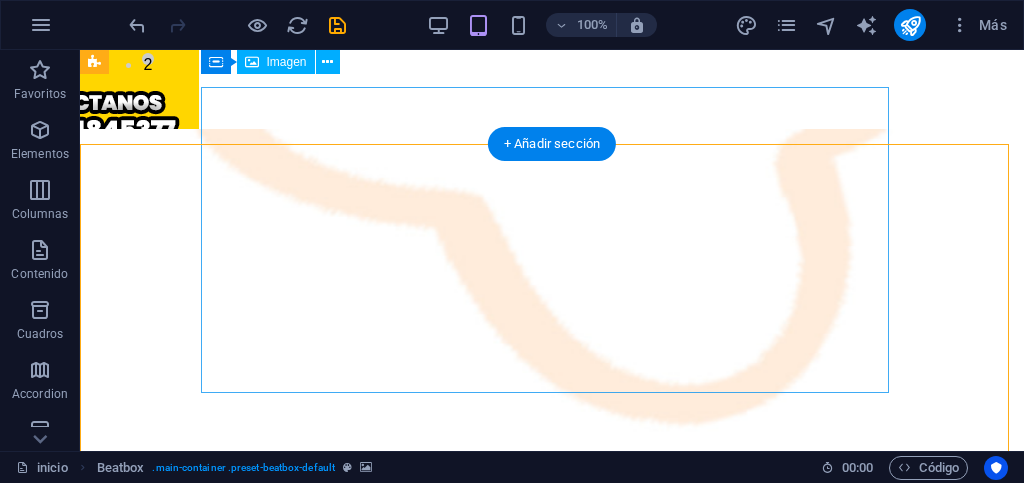 scroll, scrollTop: 85, scrollLeft: 0, axis: vertical 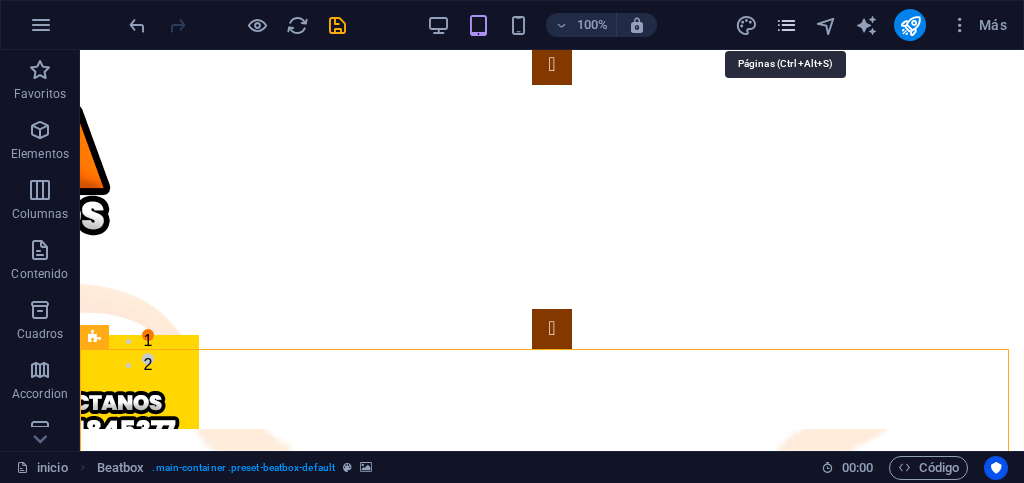 click at bounding box center [786, 25] 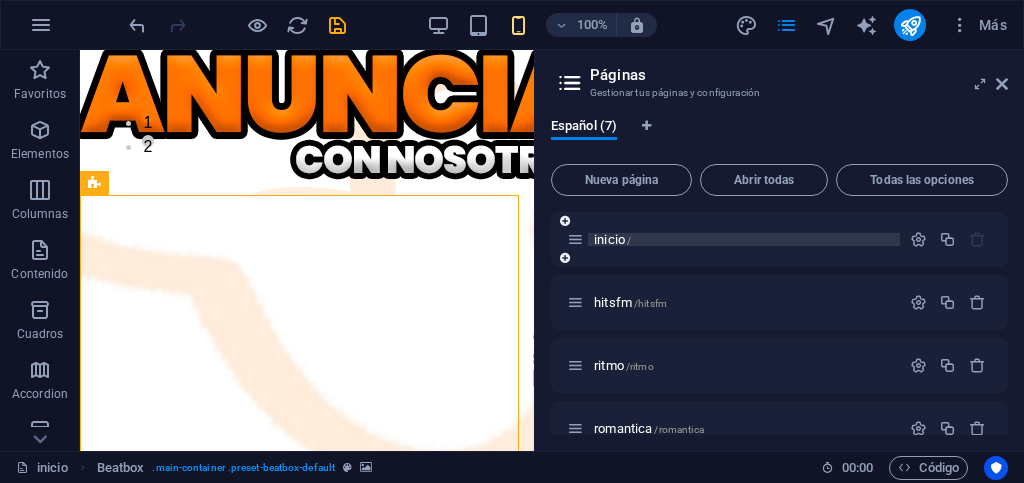 drag, startPoint x: 664, startPoint y: 238, endPoint x: 724, endPoint y: 241, distance: 60.074955 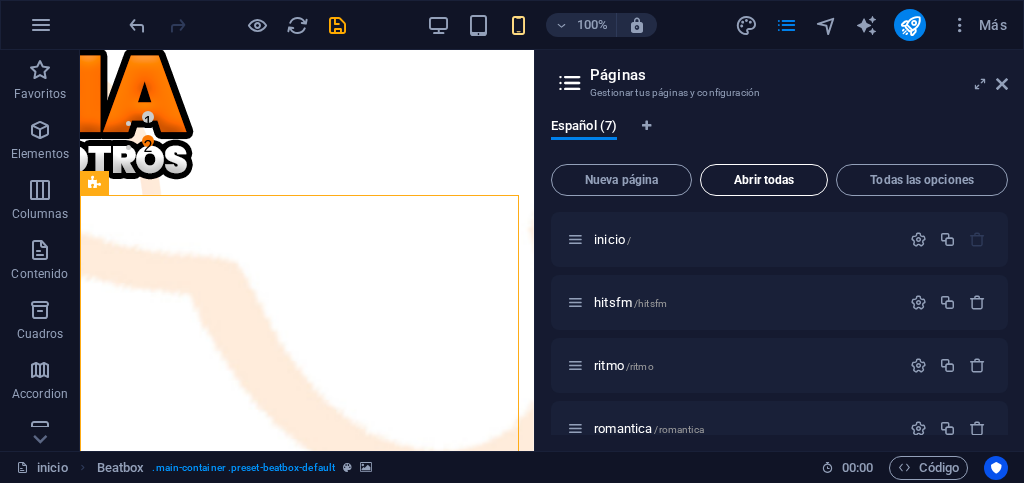 click on "Abrir todas" at bounding box center [764, 180] 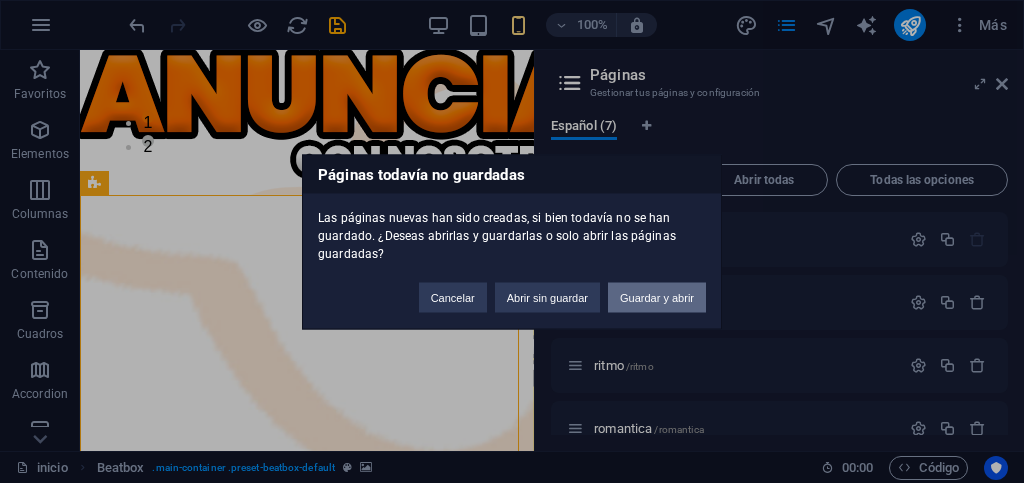 click on "Guardar y abrir" at bounding box center [657, 297] 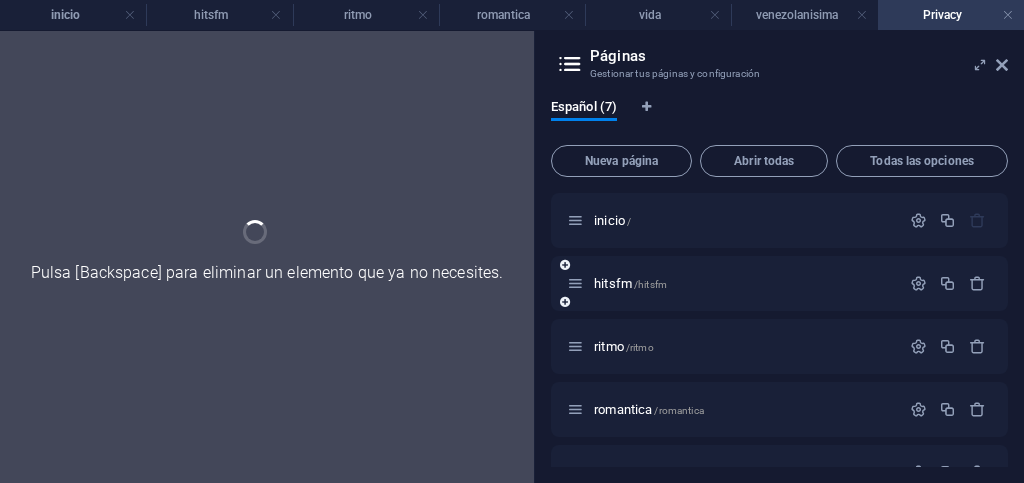 scroll, scrollTop: 0, scrollLeft: 0, axis: both 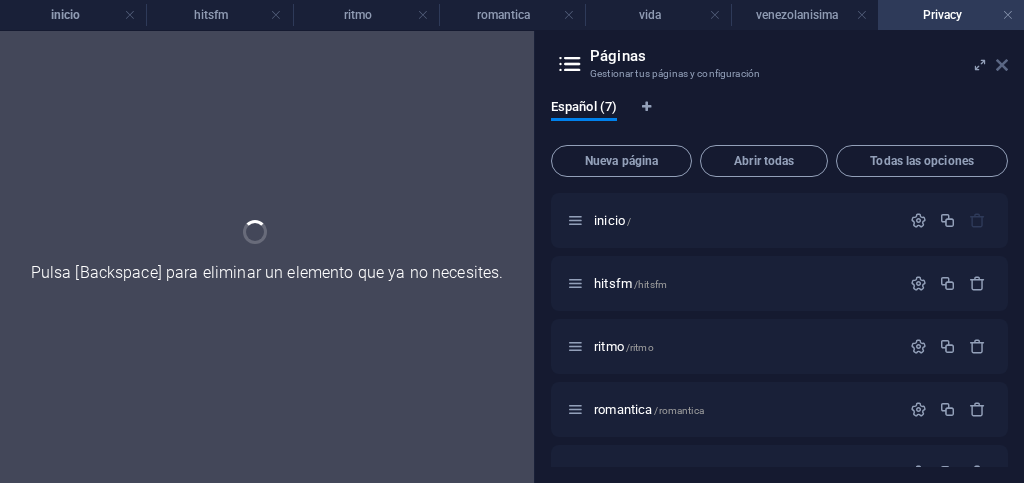 click at bounding box center (1002, 65) 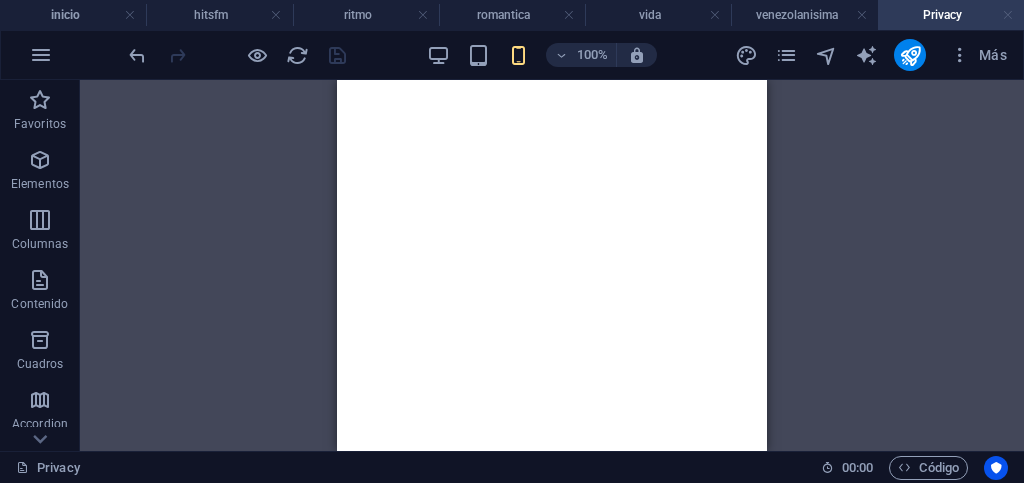 click at bounding box center (1008, 15) 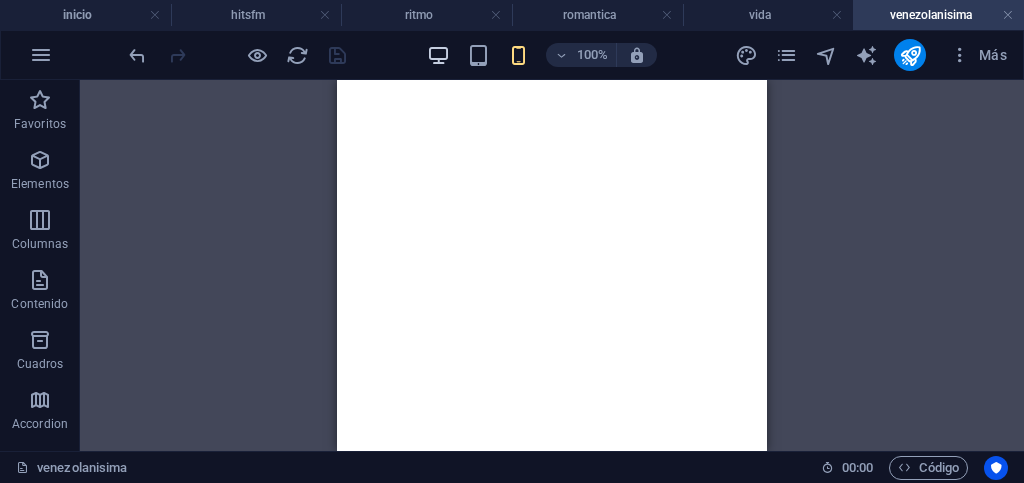 click at bounding box center (438, 55) 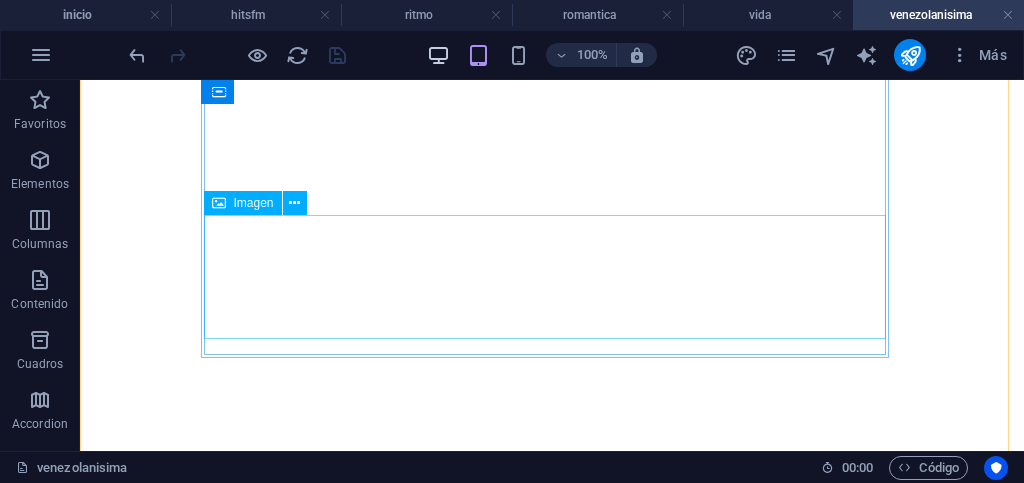 scroll, scrollTop: 0, scrollLeft: 0, axis: both 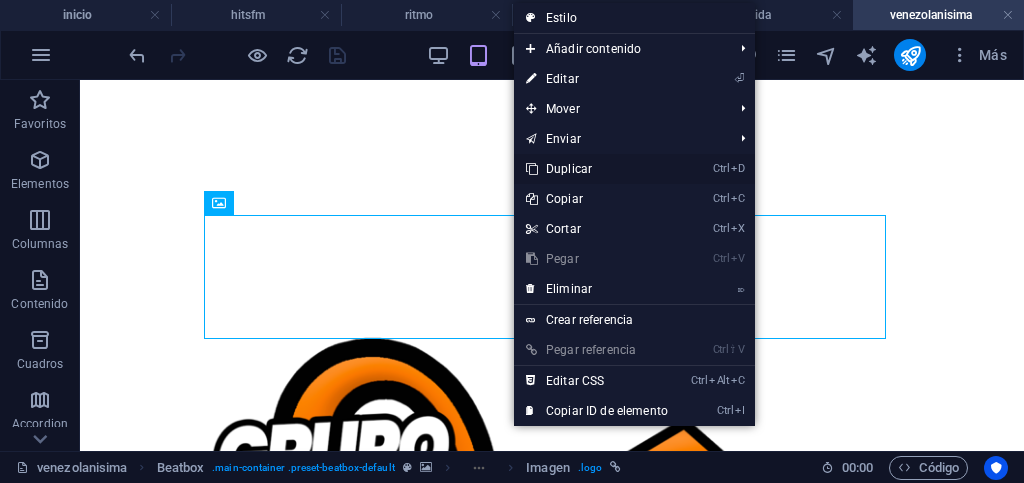 drag, startPoint x: 583, startPoint y: 169, endPoint x: 489, endPoint y: 105, distance: 113.71895 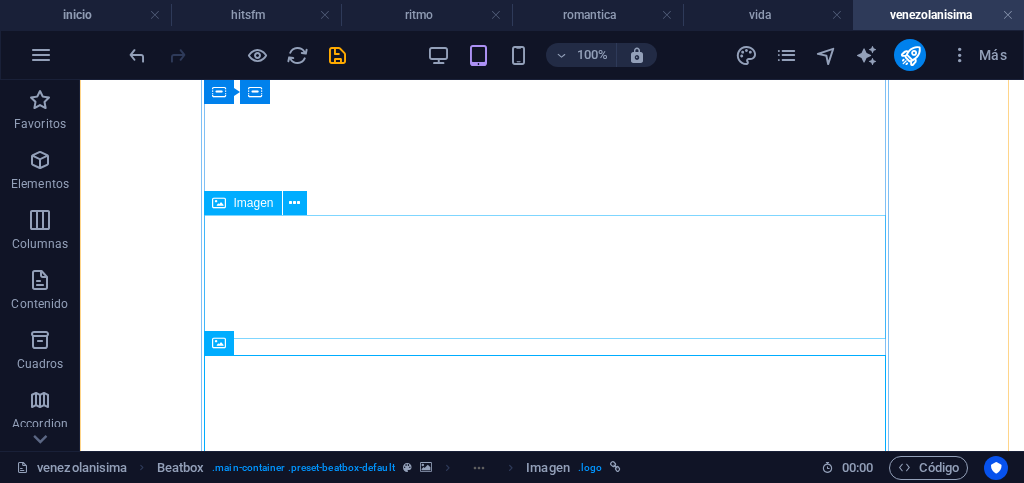 scroll, scrollTop: 957, scrollLeft: 0, axis: vertical 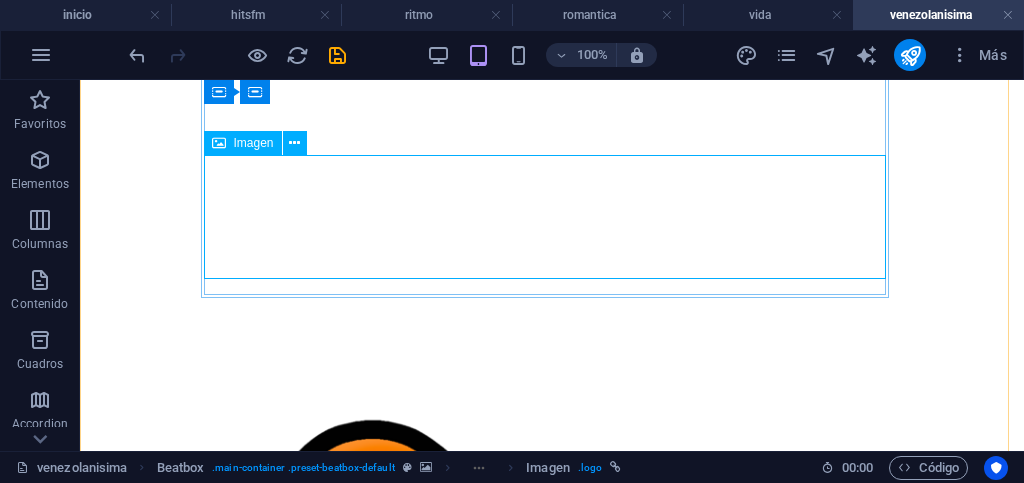 click at bounding box center (552, 1618) 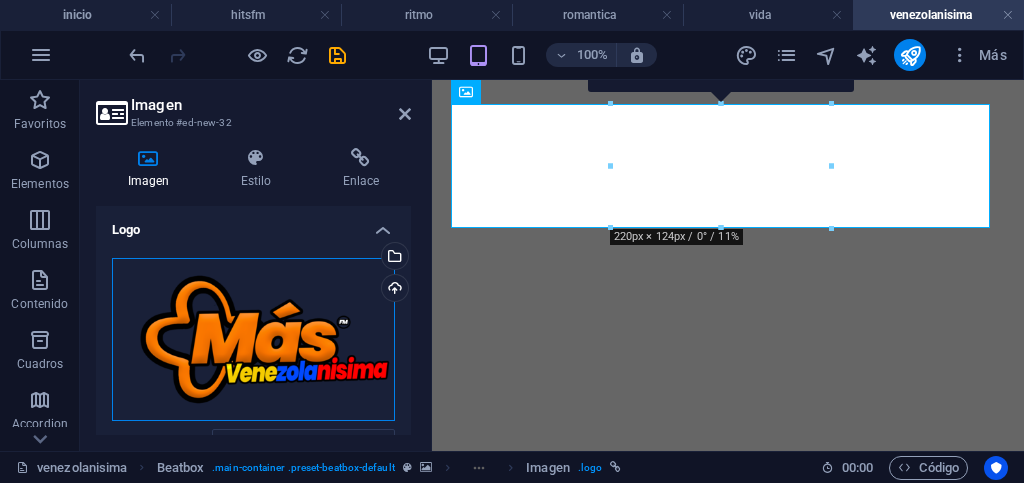 click on "Arrastra archivos aquí, haz clic para escoger archivos o  selecciona archivos de Archivos o de nuestra galería gratuita de fotos y vídeos" at bounding box center [253, 340] 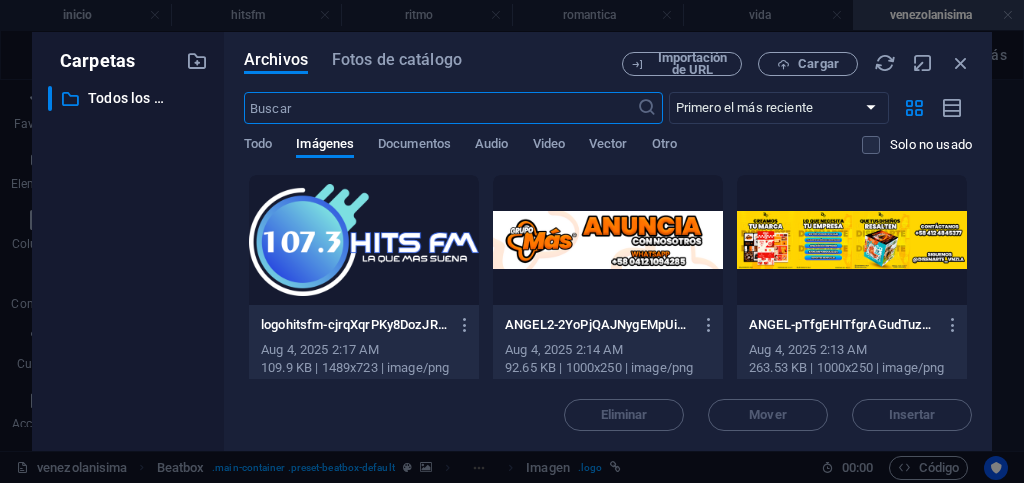 scroll, scrollTop: 203, scrollLeft: 0, axis: vertical 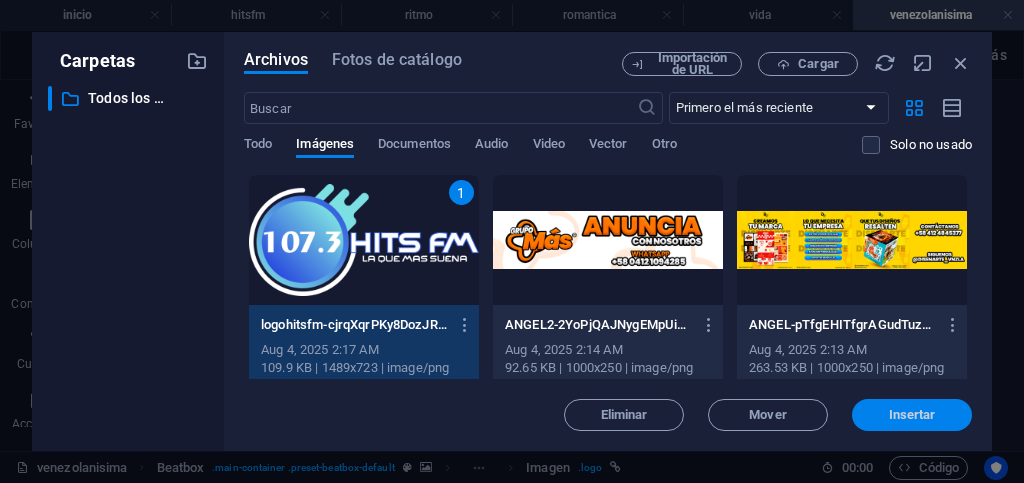 click on "Insertar" at bounding box center [912, 415] 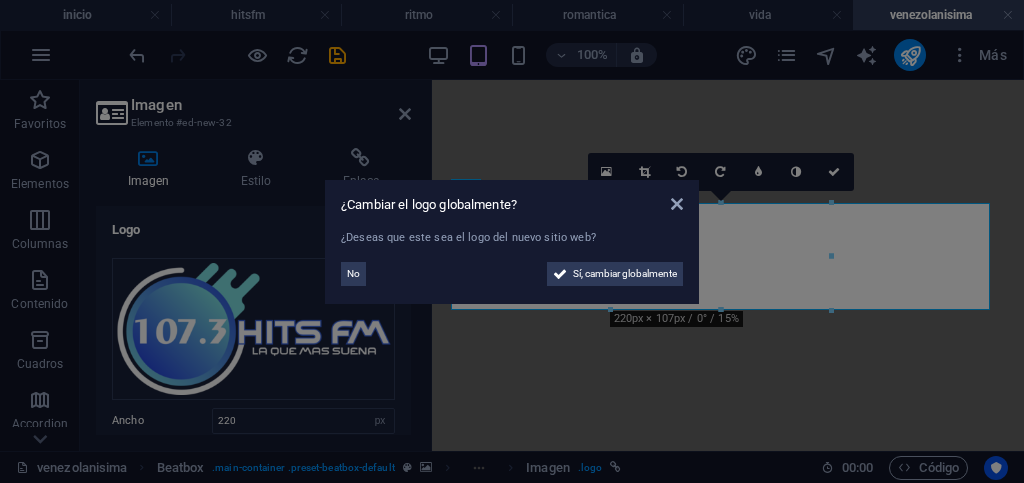 scroll, scrollTop: 858, scrollLeft: 0, axis: vertical 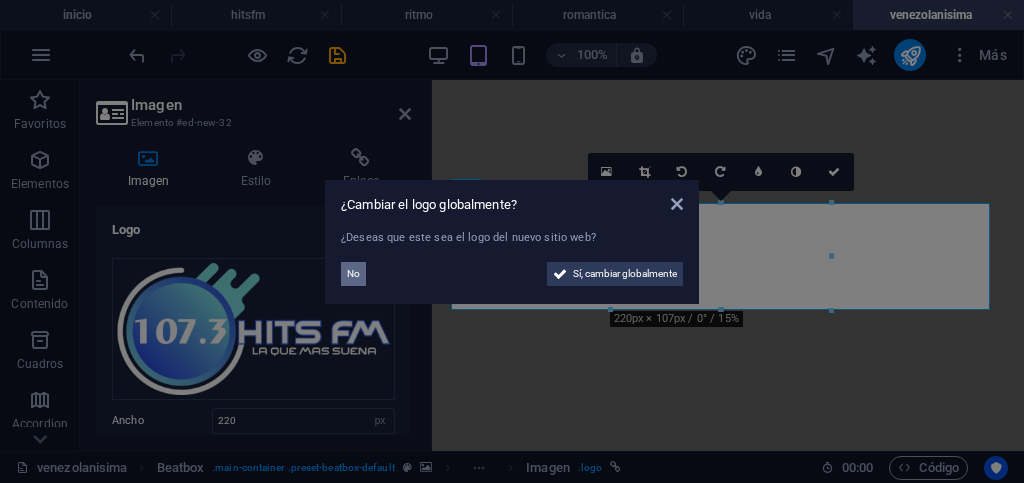 click on "No" at bounding box center (353, 274) 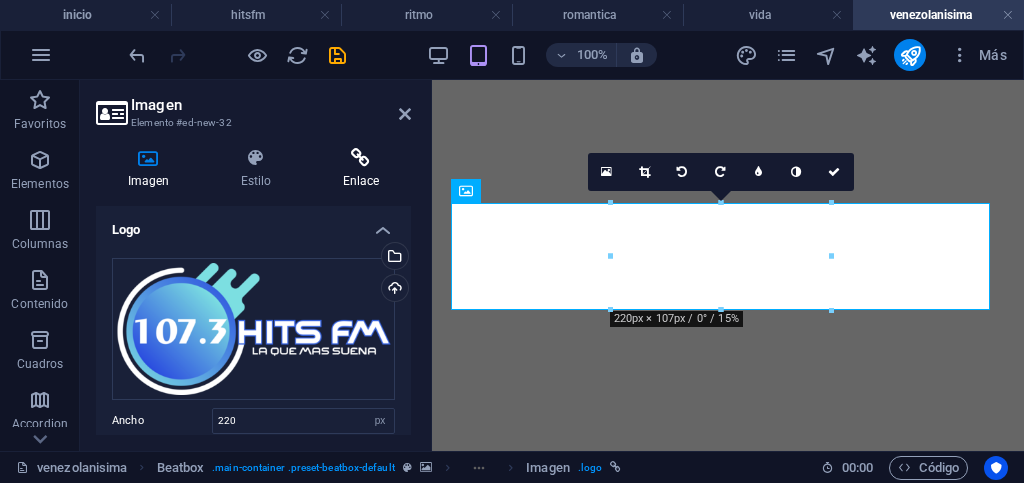 click on "Enlace" at bounding box center [361, 169] 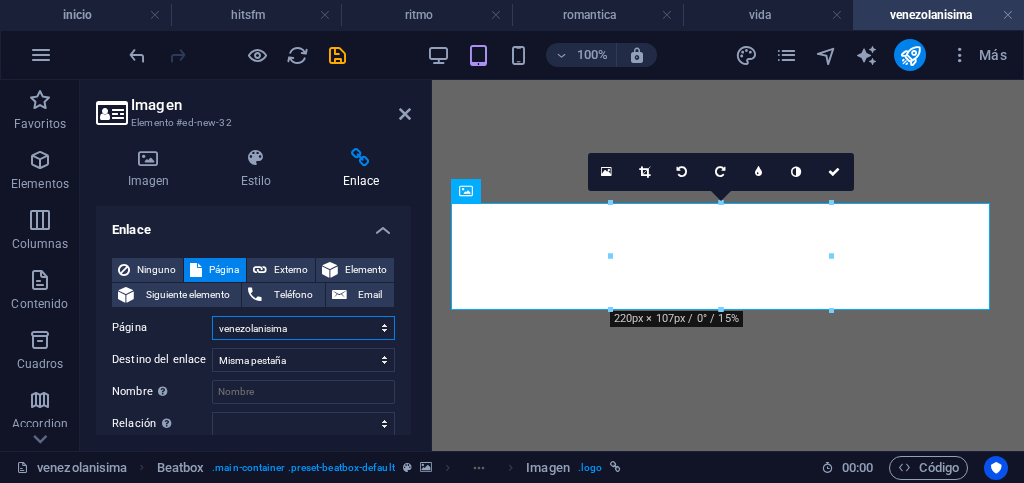 click on "inicio hitsfm ritmo romantica vida venezolanisima Privacy" at bounding box center (303, 328) 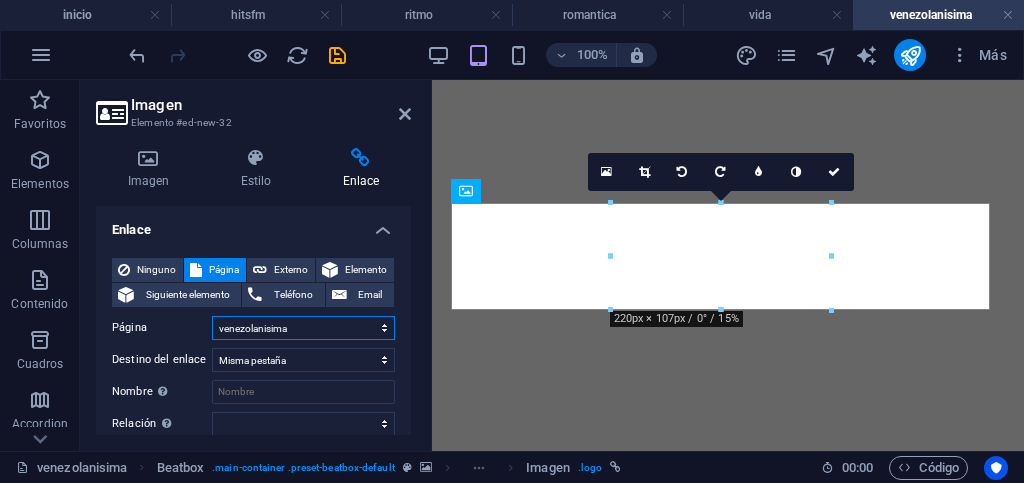 select on "1" 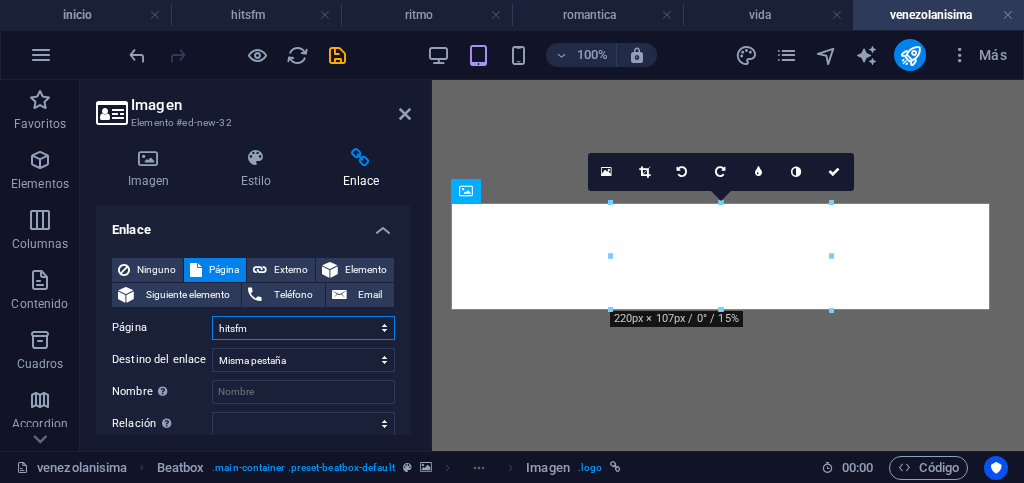 click on "inicio hitsfm ritmo romantica vida venezolanisima Privacy" at bounding box center [303, 328] 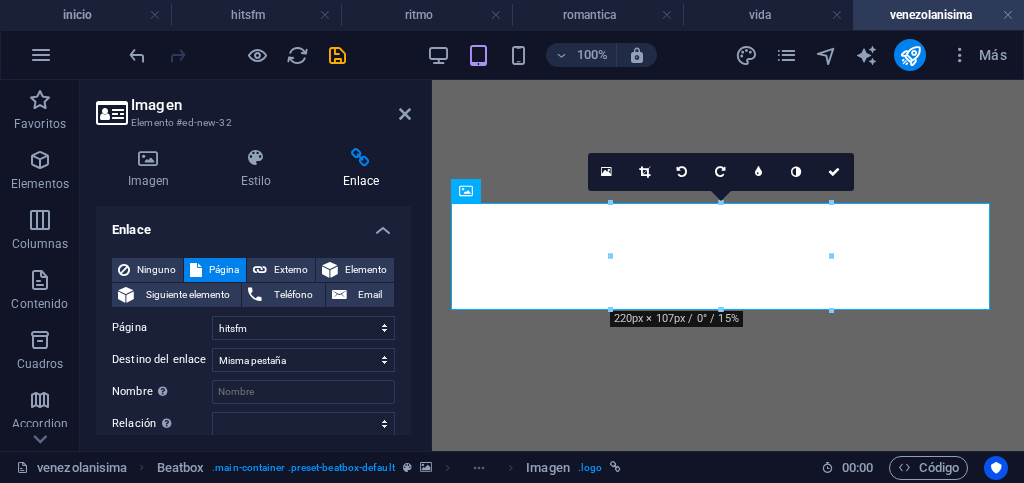 click on "Imagen" at bounding box center (271, 105) 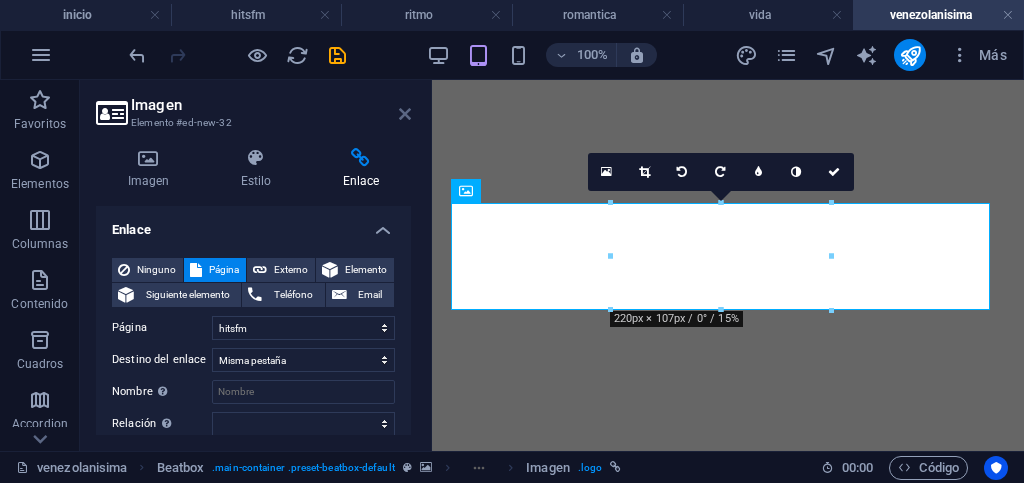 click at bounding box center [405, 114] 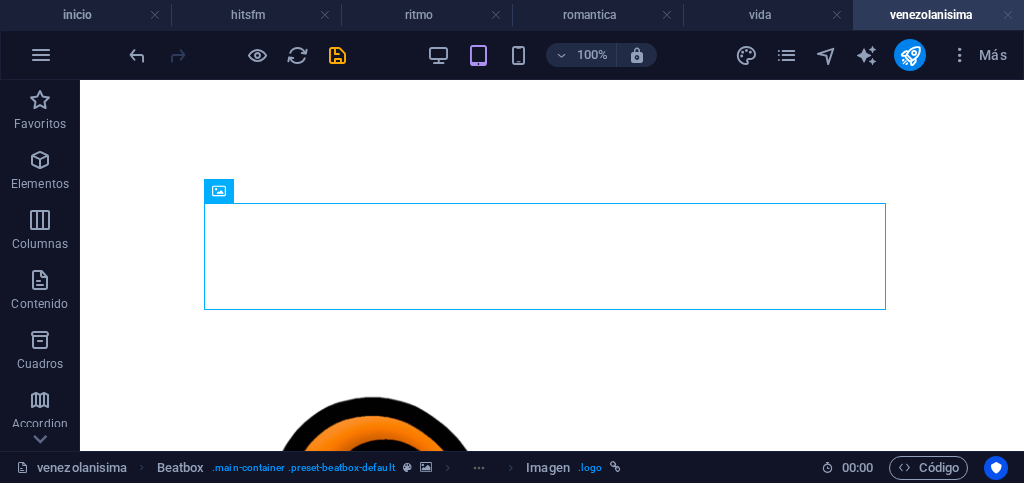 click at bounding box center [1008, 15] 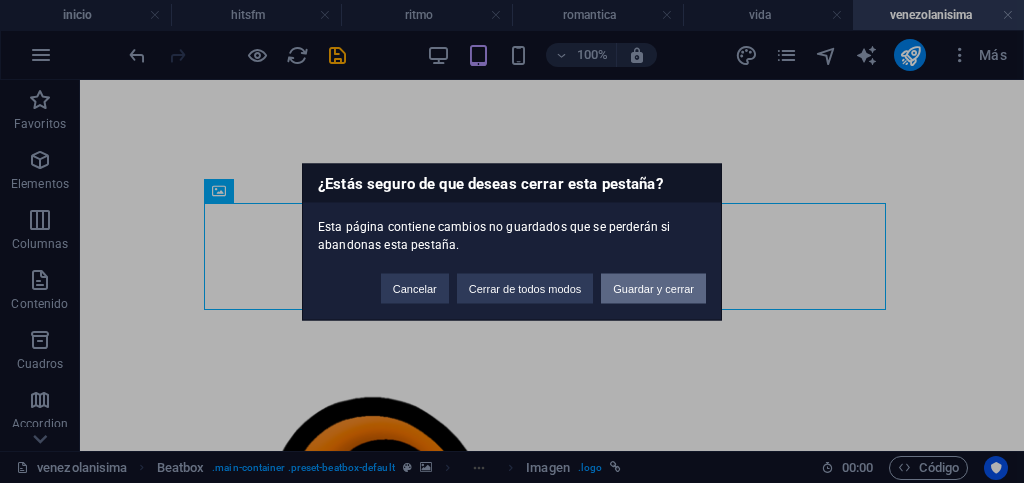 click on "Guardar y cerrar" at bounding box center (653, 288) 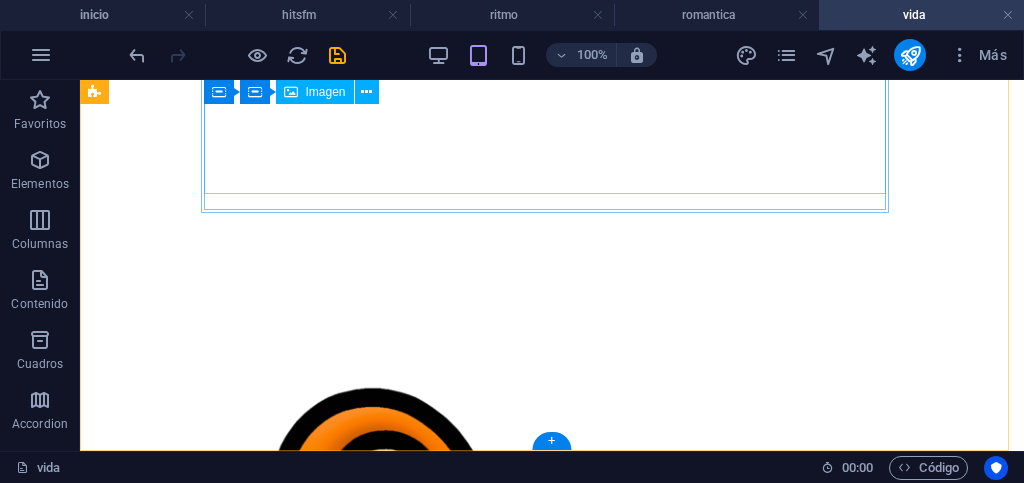 scroll, scrollTop: 802, scrollLeft: 0, axis: vertical 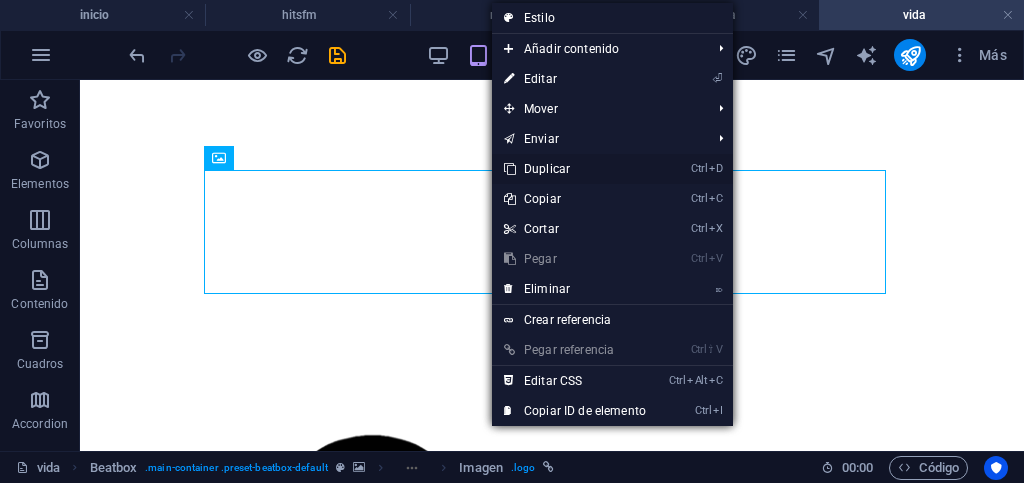 click on "Ctrl D  Duplicar" at bounding box center [575, 169] 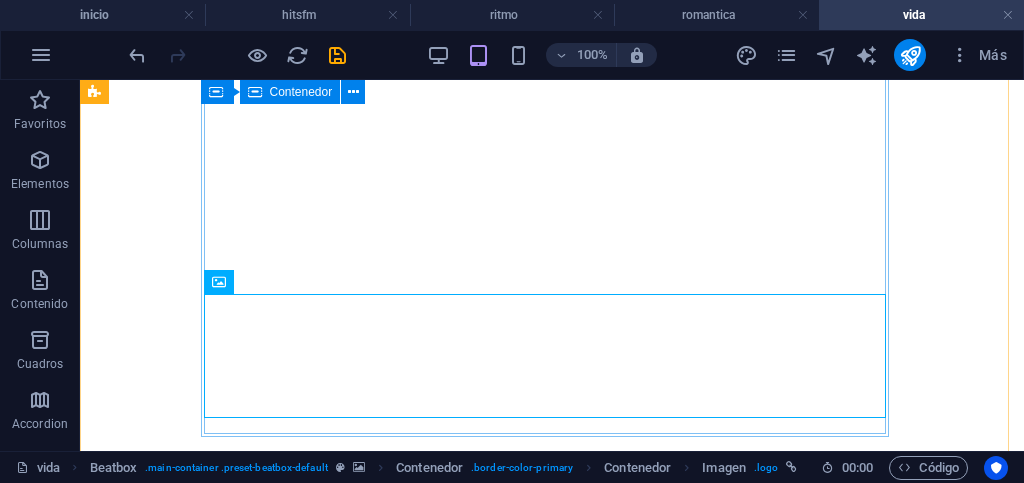 scroll, scrollTop: 902, scrollLeft: 0, axis: vertical 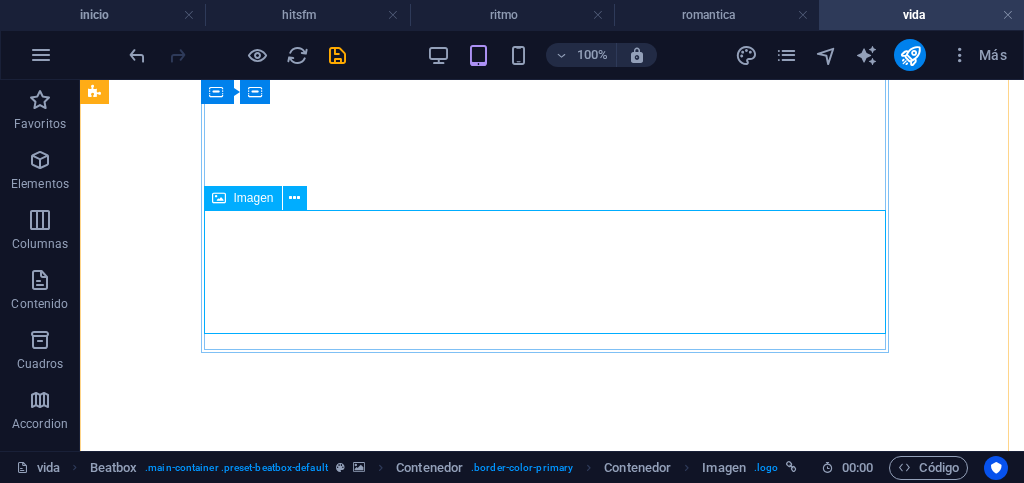click at bounding box center [552, 1673] 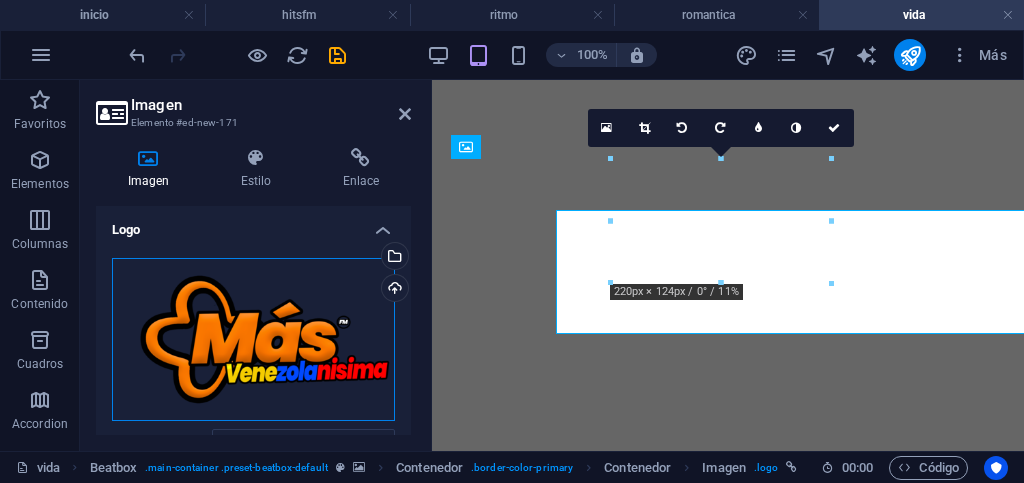 click on "Arrastra archivos aquí, haz clic para escoger archivos o  selecciona archivos de Archivos o de nuestra galería gratuita de fotos y vídeos" at bounding box center (253, 340) 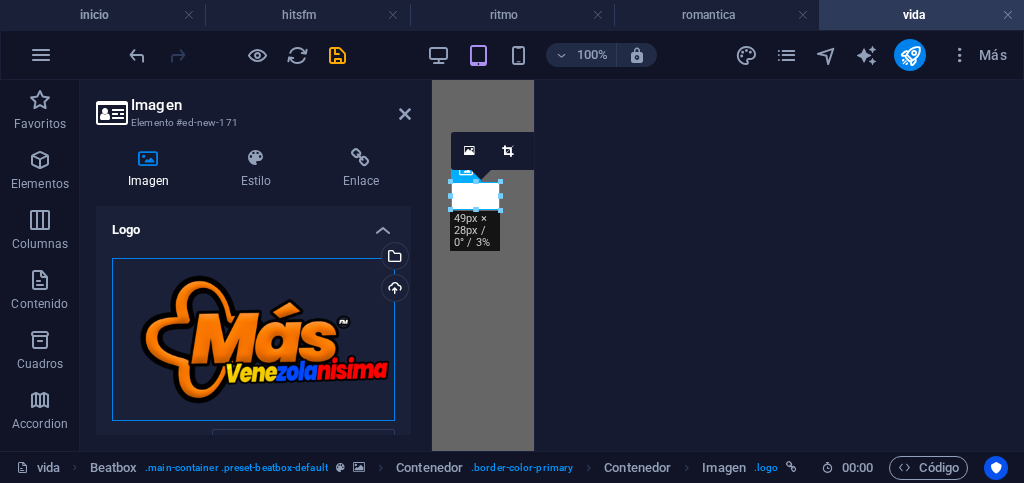 scroll, scrollTop: 203, scrollLeft: 0, axis: vertical 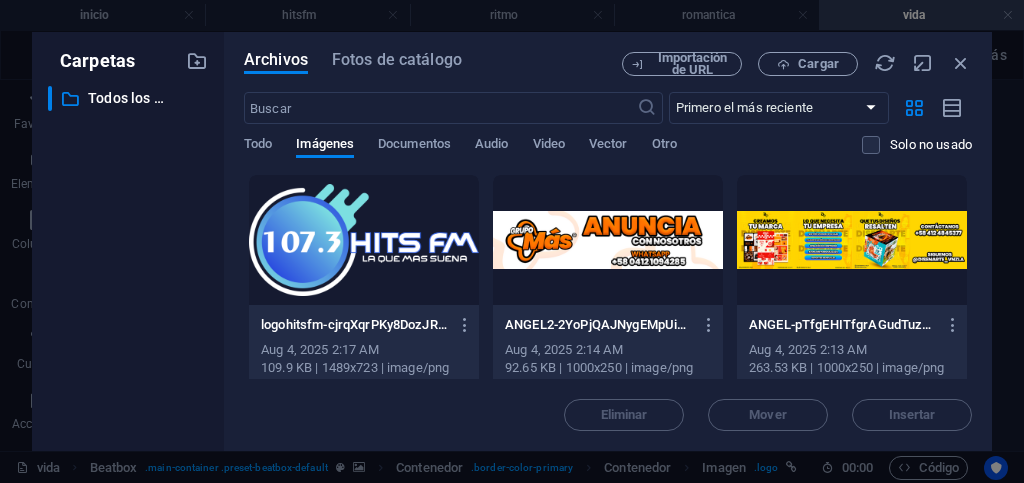 click at bounding box center [364, 240] 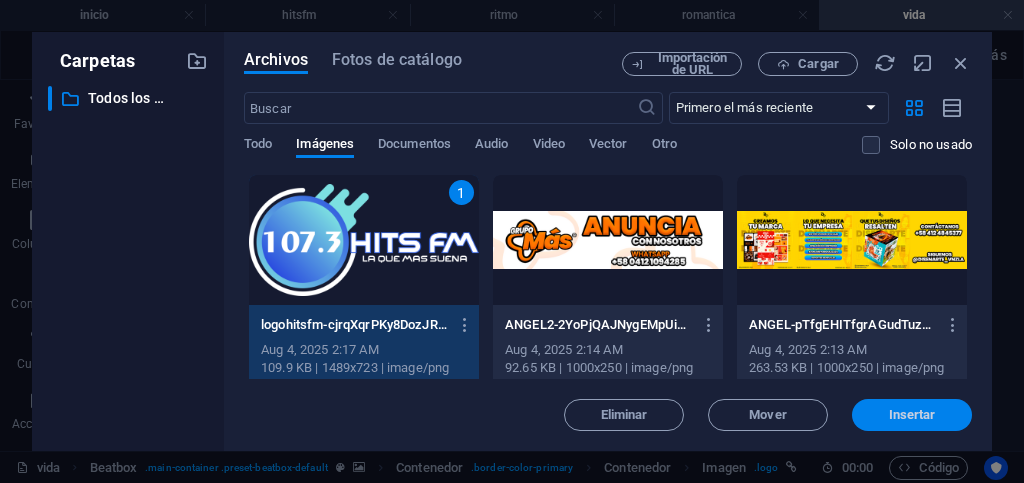 drag, startPoint x: 885, startPoint y: 418, endPoint x: 242, endPoint y: 295, distance: 654.6587 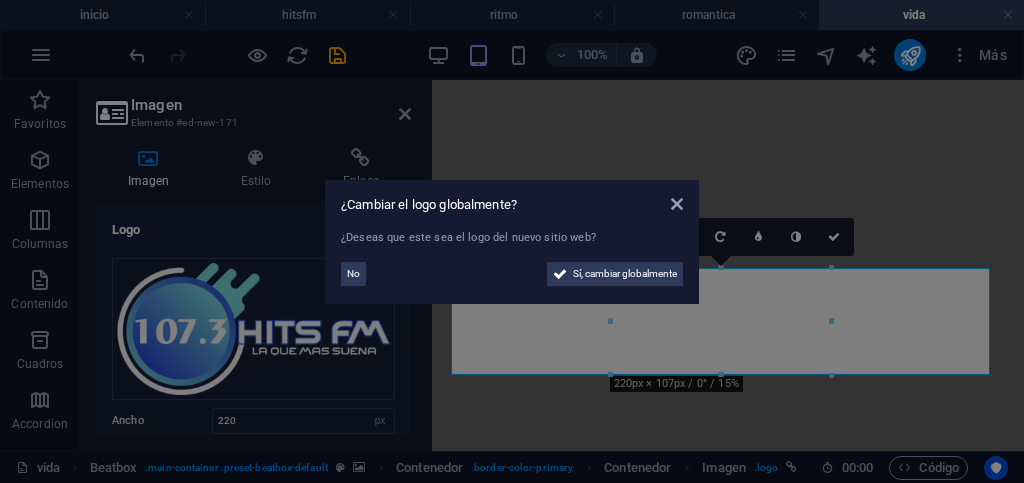 scroll, scrollTop: 793, scrollLeft: 0, axis: vertical 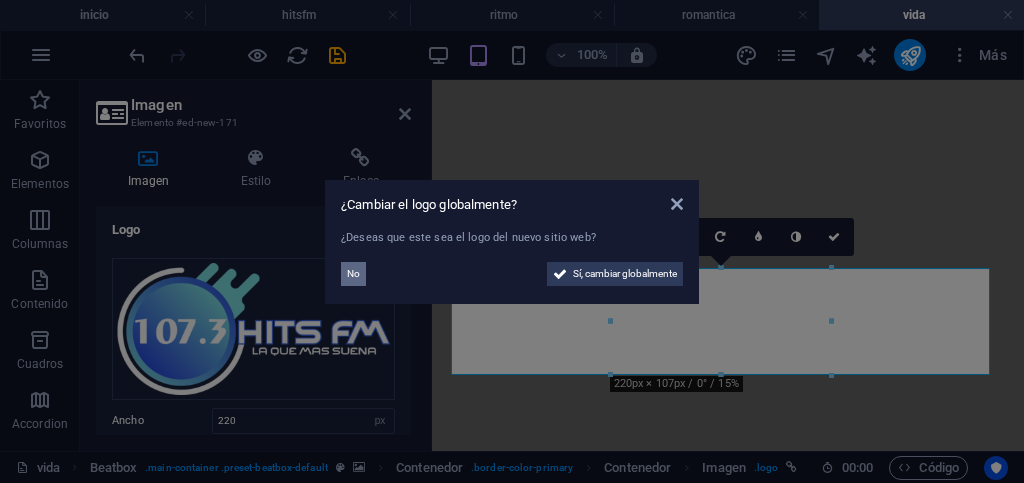 click on "No" at bounding box center (353, 274) 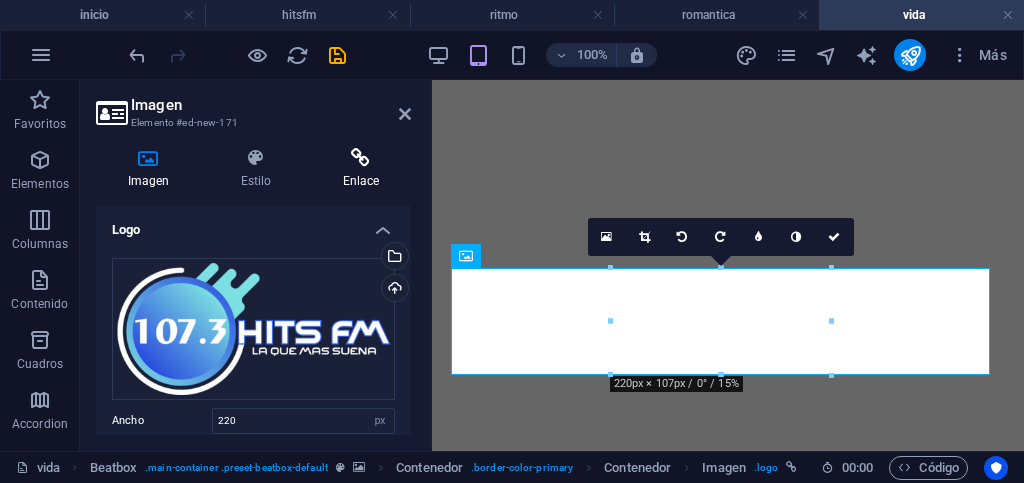 click on "Enlace" at bounding box center (361, 169) 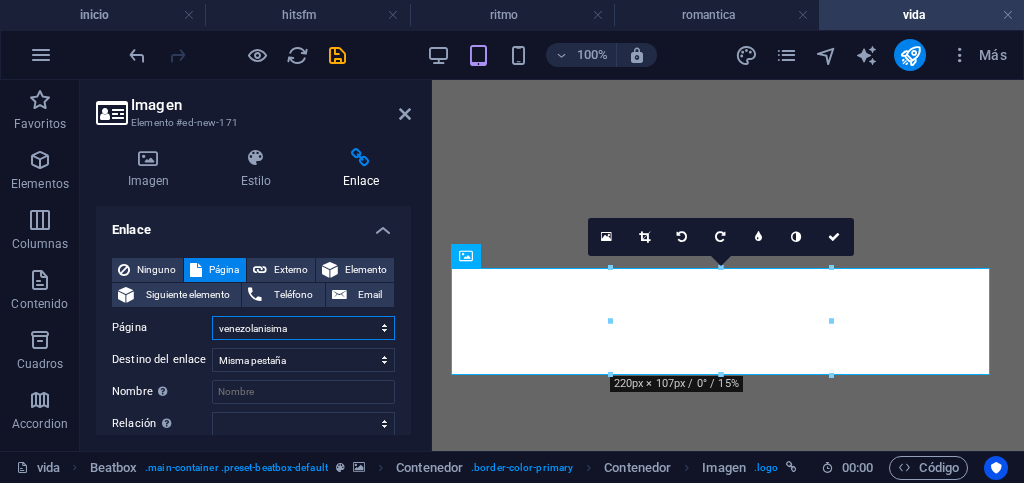 click on "inicio hitsfm ritmo romantica vida venezolanisima Privacy" at bounding box center (303, 328) 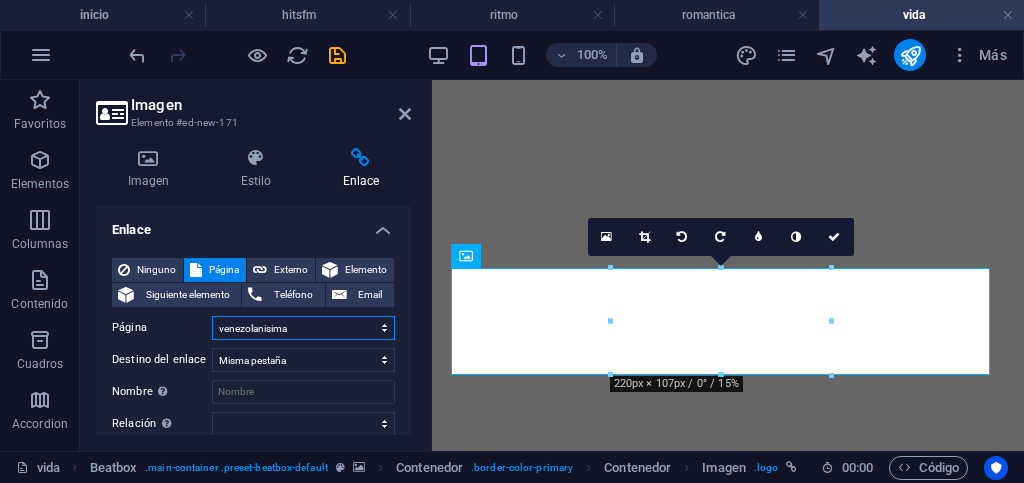 select on "1" 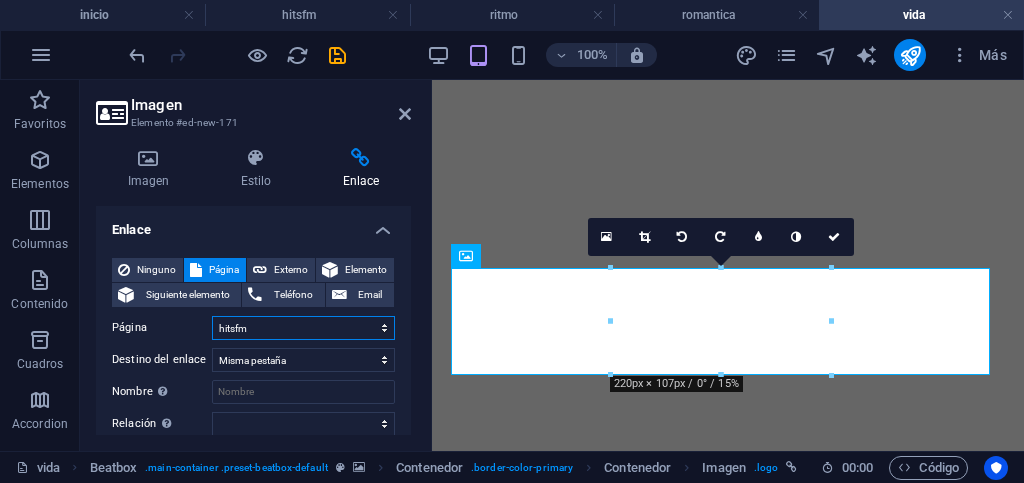 click on "inicio hitsfm ritmo romantica vida venezolanisima Privacy" at bounding box center [303, 328] 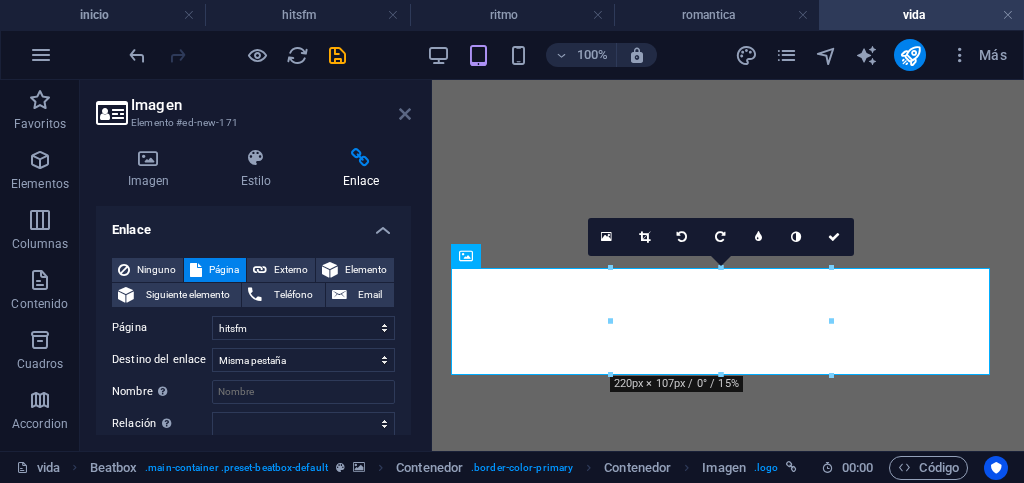 click at bounding box center (405, 114) 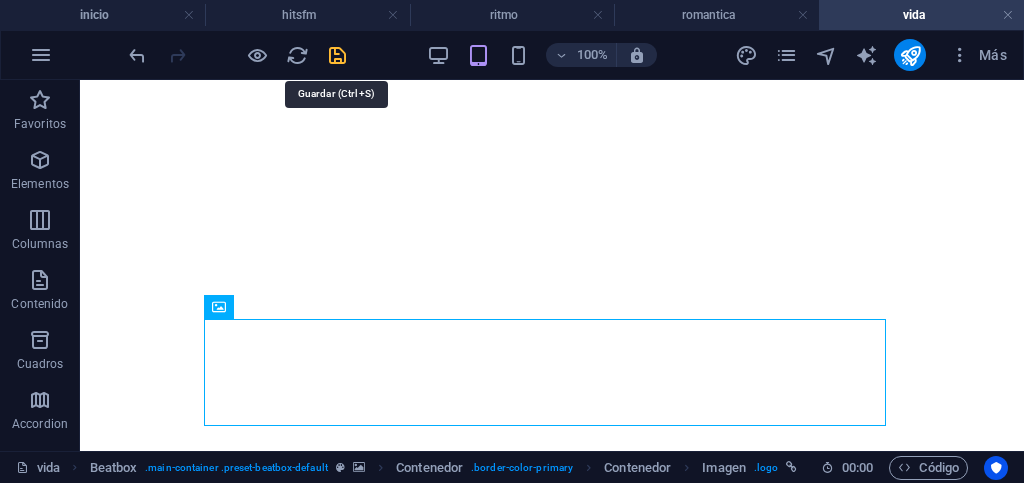 click at bounding box center (337, 55) 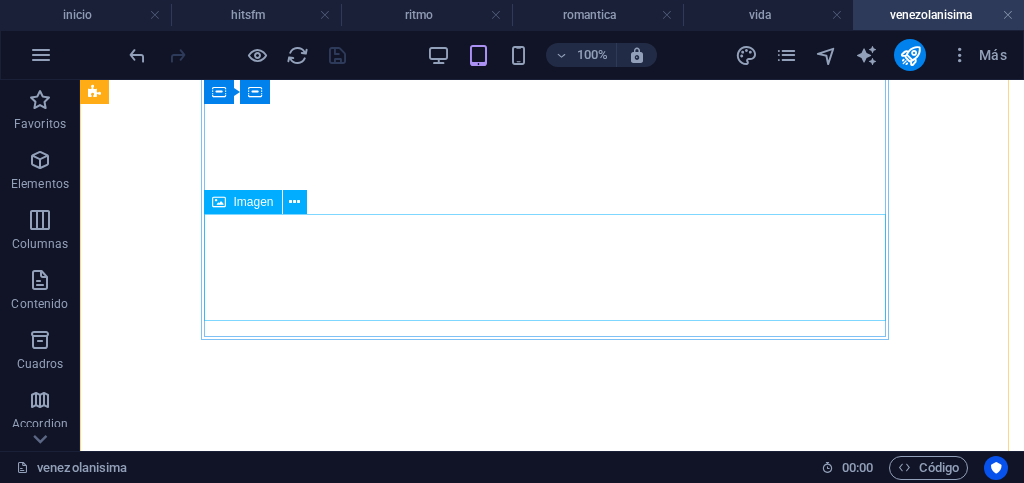 scroll, scrollTop: 900, scrollLeft: 0, axis: vertical 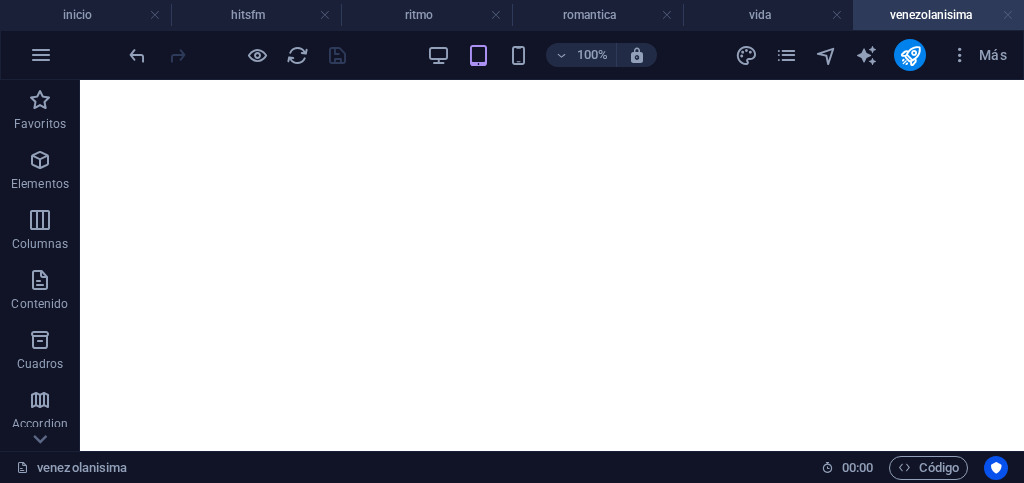 click at bounding box center [1008, 15] 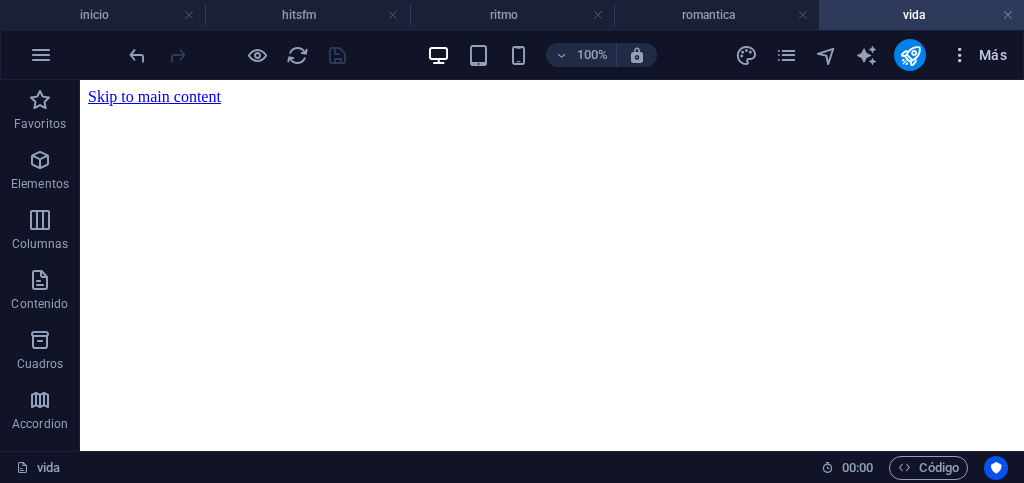 scroll, scrollTop: 793, scrollLeft: 0, axis: vertical 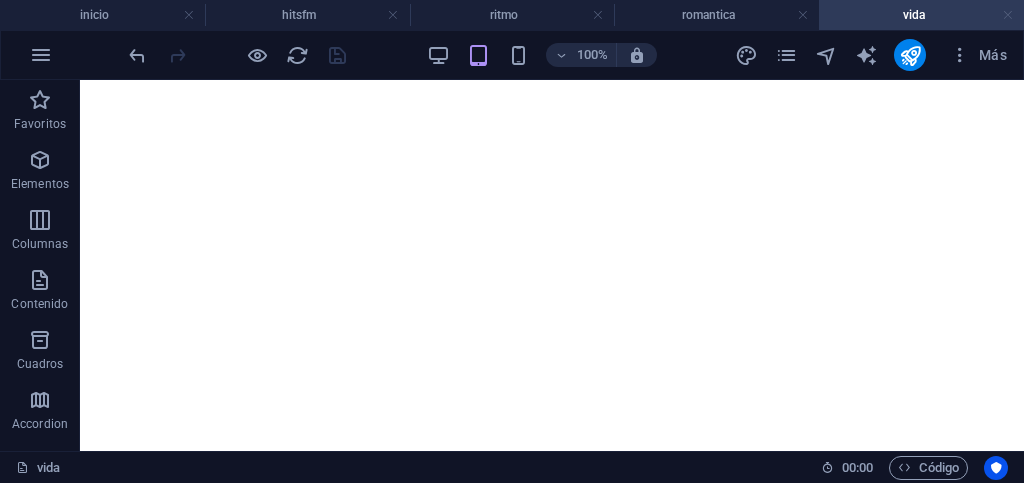 click at bounding box center (1008, 15) 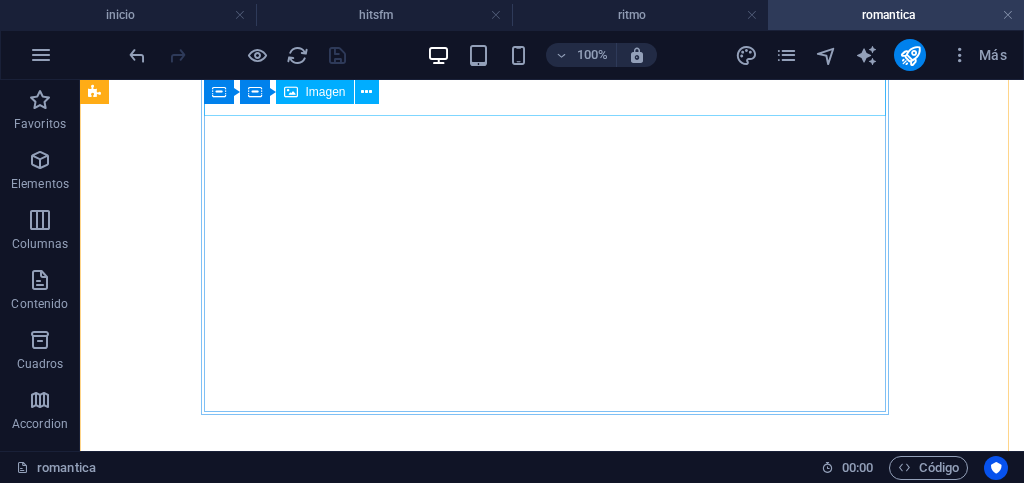 scroll, scrollTop: 700, scrollLeft: 0, axis: vertical 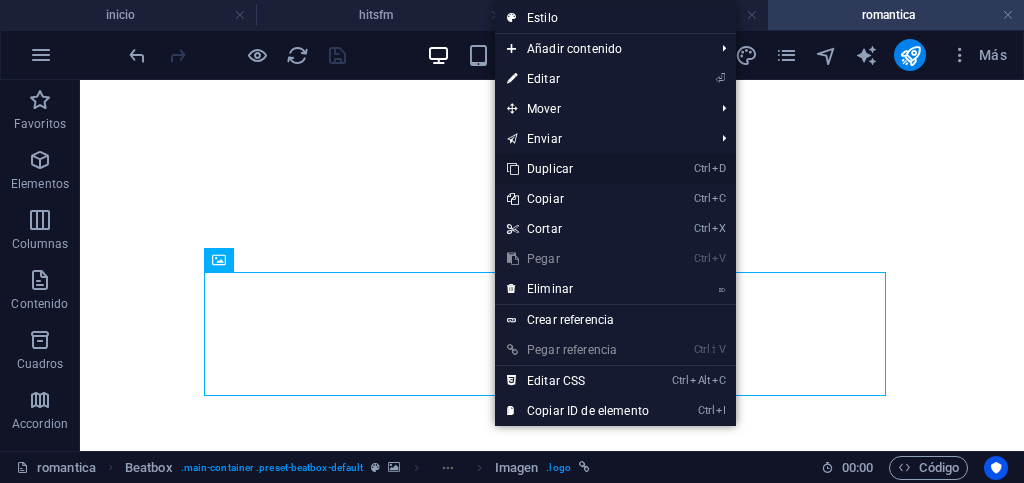 drag, startPoint x: 550, startPoint y: 162, endPoint x: 411, endPoint y: 192, distance: 142.20056 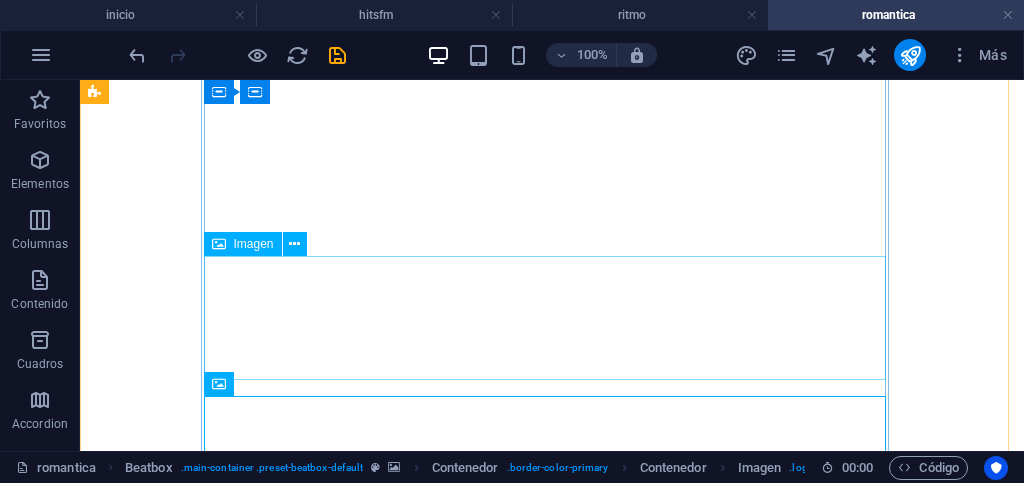 scroll, scrollTop: 900, scrollLeft: 0, axis: vertical 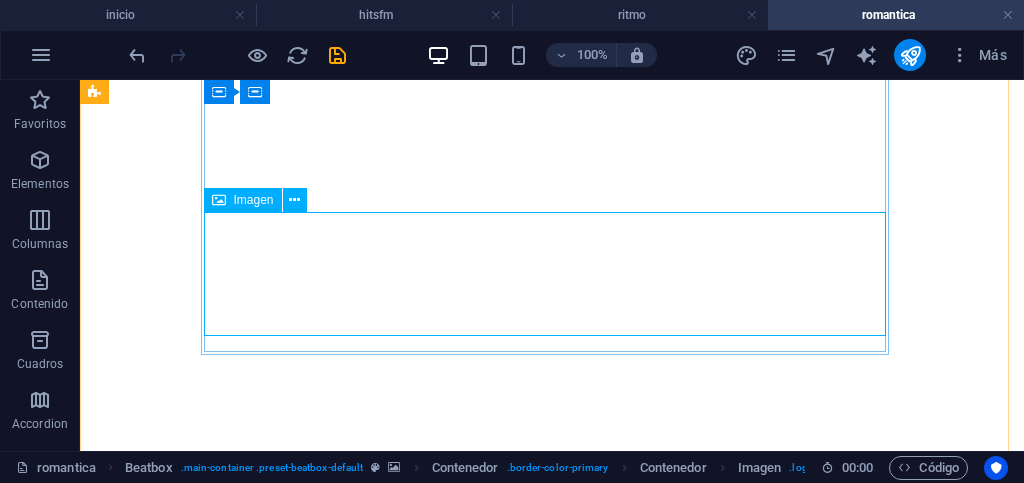 click at bounding box center [552, 1675] 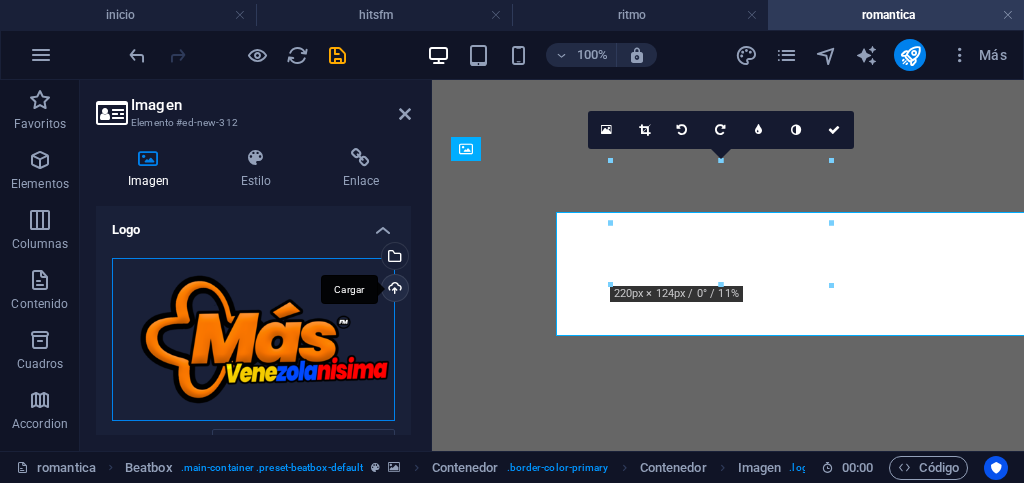 click on "Arrastra archivos aquí, haz clic para escoger archivos o  selecciona archivos de Archivos o de nuestra galería gratuita de fotos y vídeos" at bounding box center (253, 340) 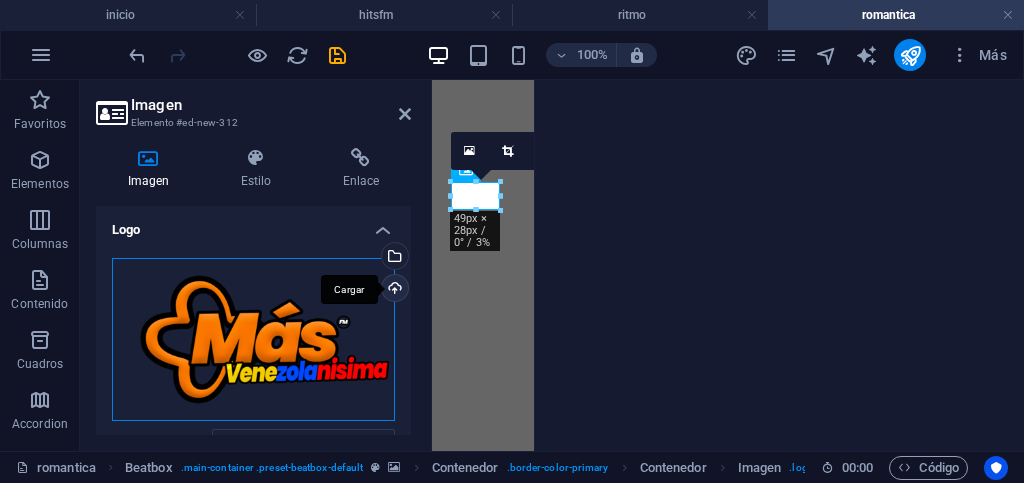 scroll, scrollTop: 203, scrollLeft: 0, axis: vertical 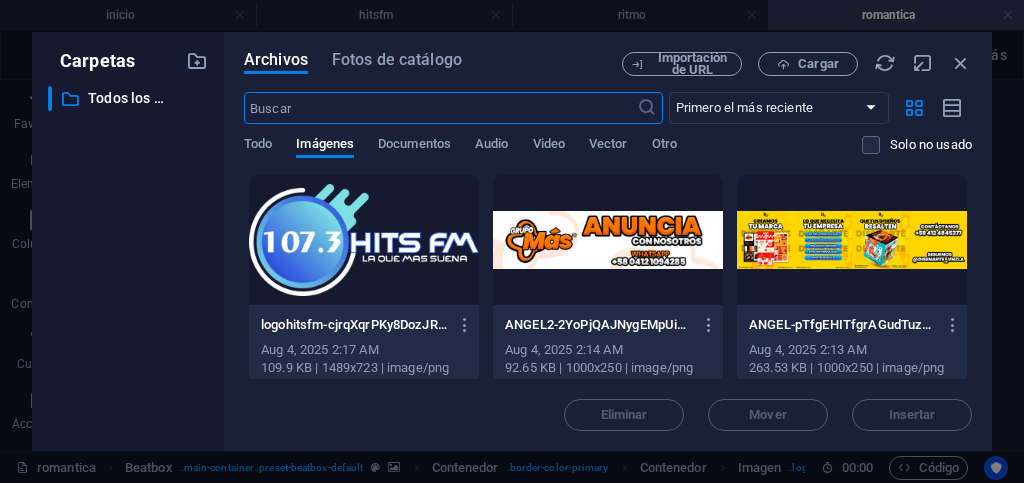 click at bounding box center [364, 240] 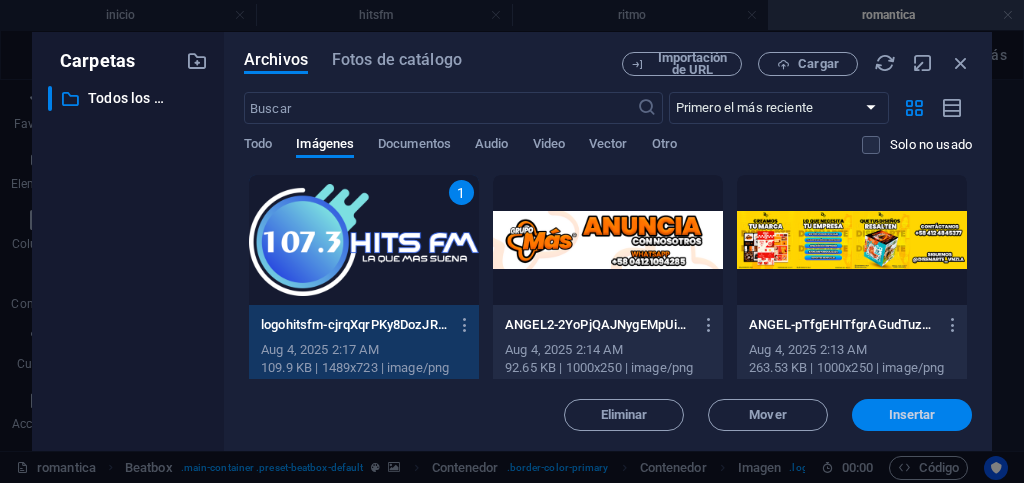 drag, startPoint x: 898, startPoint y: 412, endPoint x: 305, endPoint y: 300, distance: 603.4841 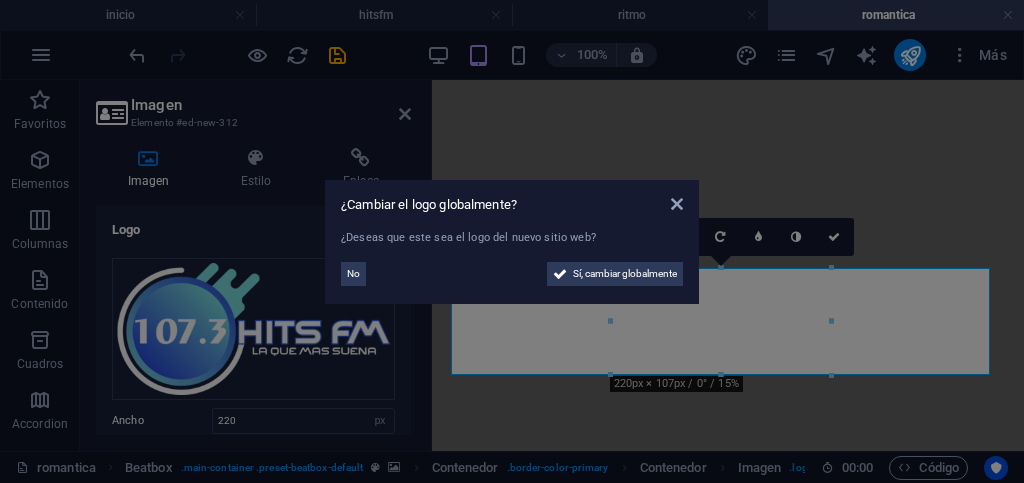 scroll, scrollTop: 793, scrollLeft: 0, axis: vertical 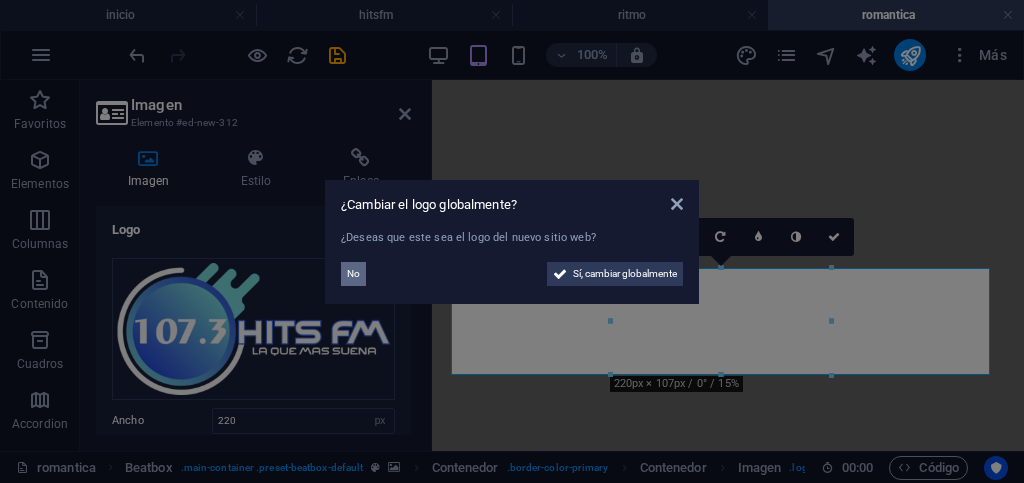 click on "No" at bounding box center (353, 274) 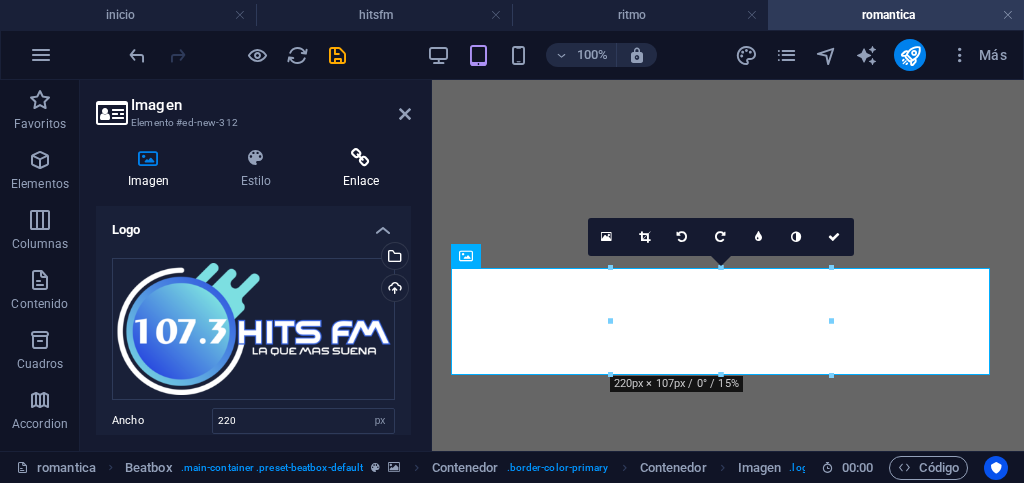 click on "Enlace" at bounding box center (361, 169) 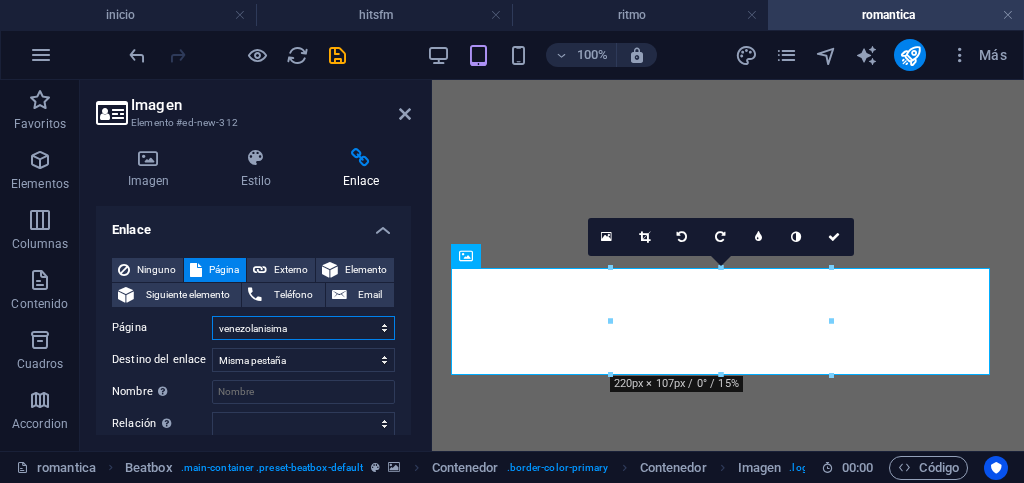 click on "inicio hitsfm ritmo romantica vida venezolanisima Privacy" at bounding box center [303, 328] 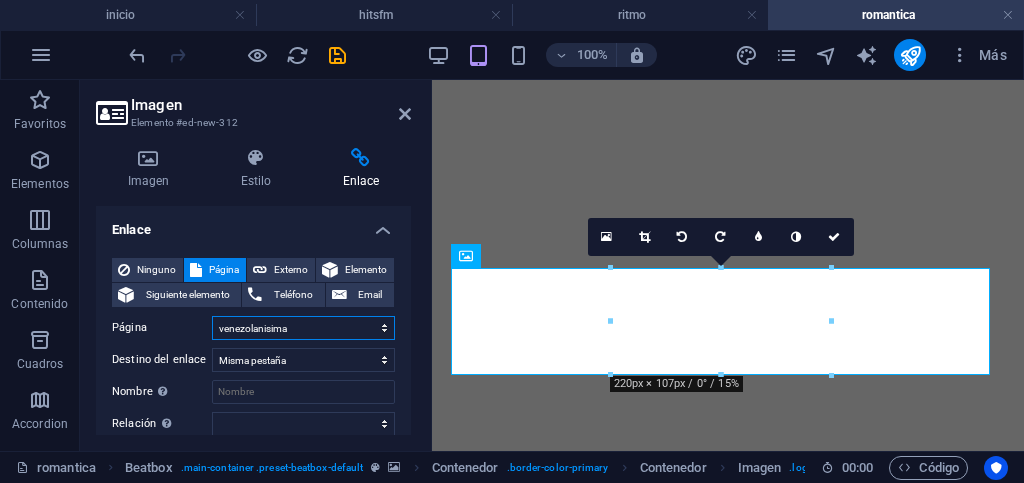 select on "1" 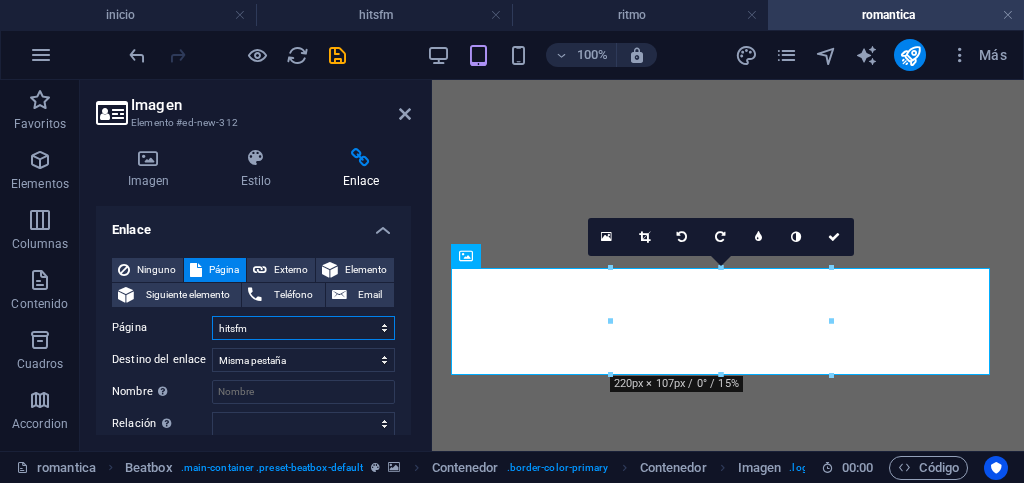 click on "inicio hitsfm ritmo romantica vida venezolanisima Privacy" at bounding box center [303, 328] 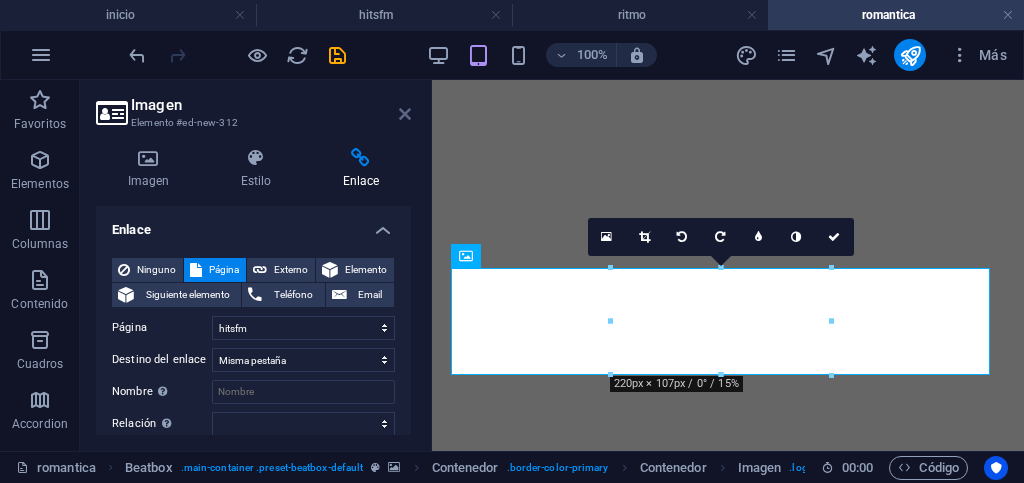 drag, startPoint x: 402, startPoint y: 117, endPoint x: 292, endPoint y: 40, distance: 134.27211 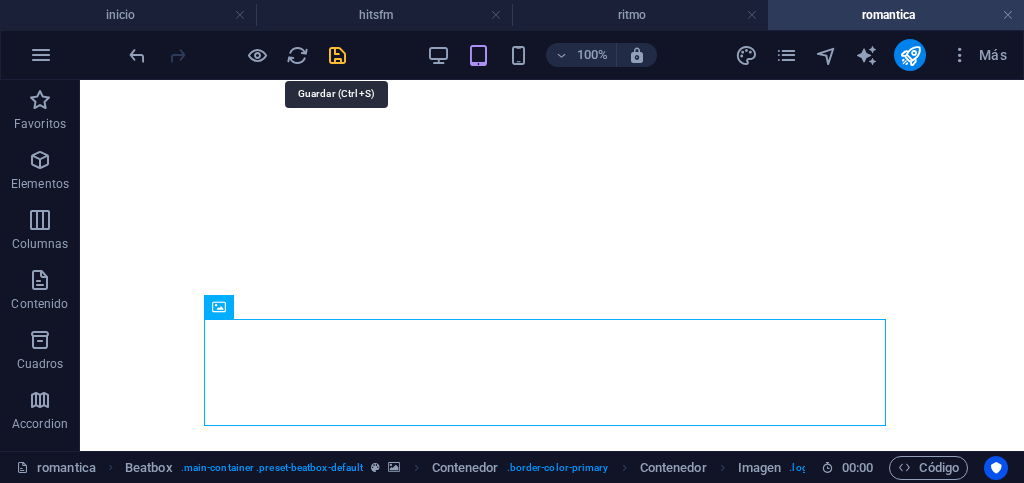 click at bounding box center [337, 55] 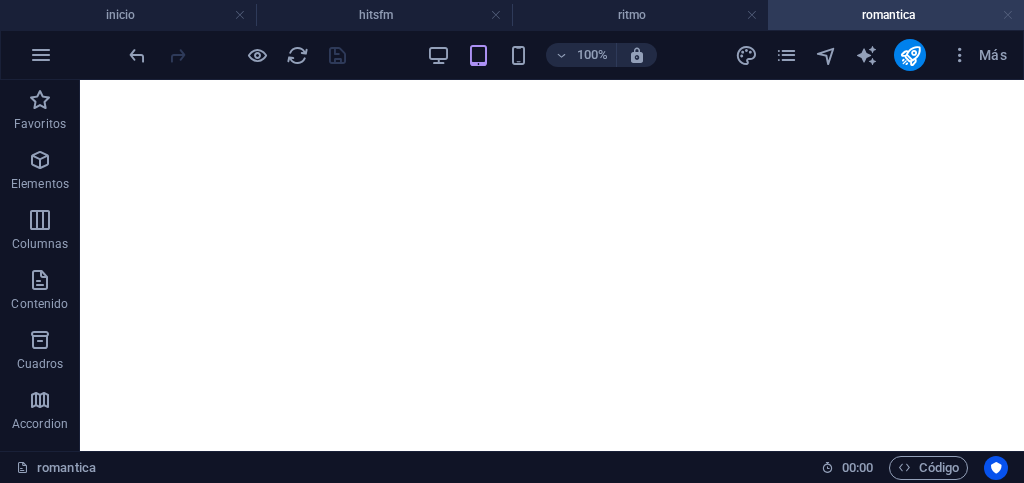 drag, startPoint x: 1010, startPoint y: 17, endPoint x: 725, endPoint y: 82, distance: 292.31833 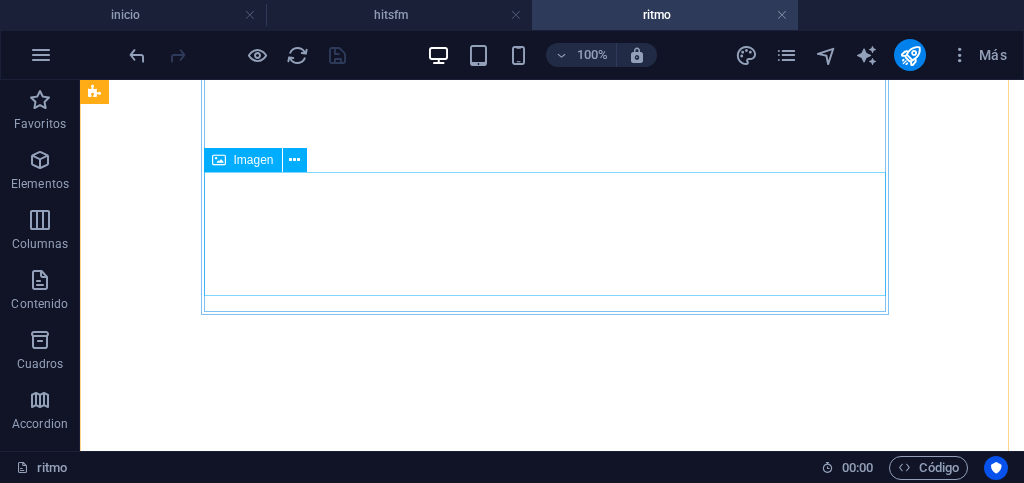 scroll, scrollTop: 800, scrollLeft: 0, axis: vertical 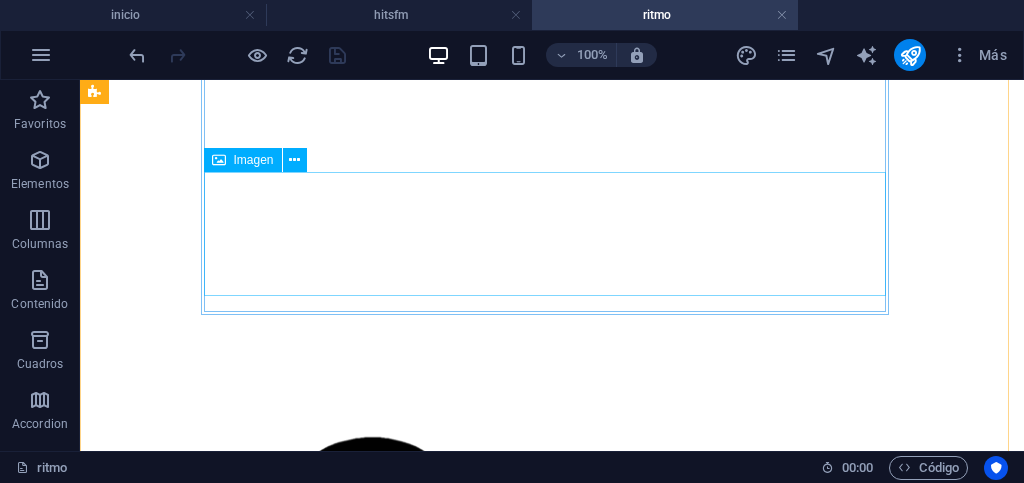 click at bounding box center (552, 1507) 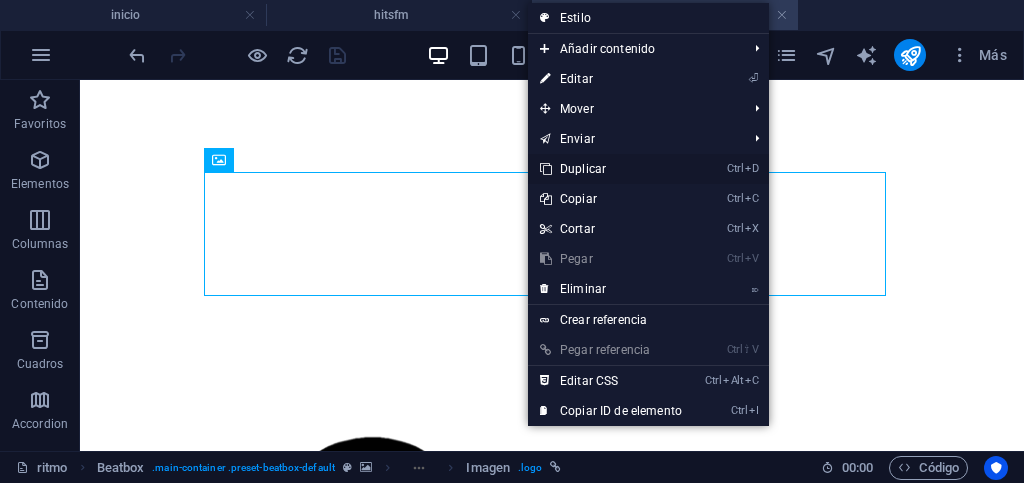 click on "Ctrl D  Duplicar" at bounding box center (611, 169) 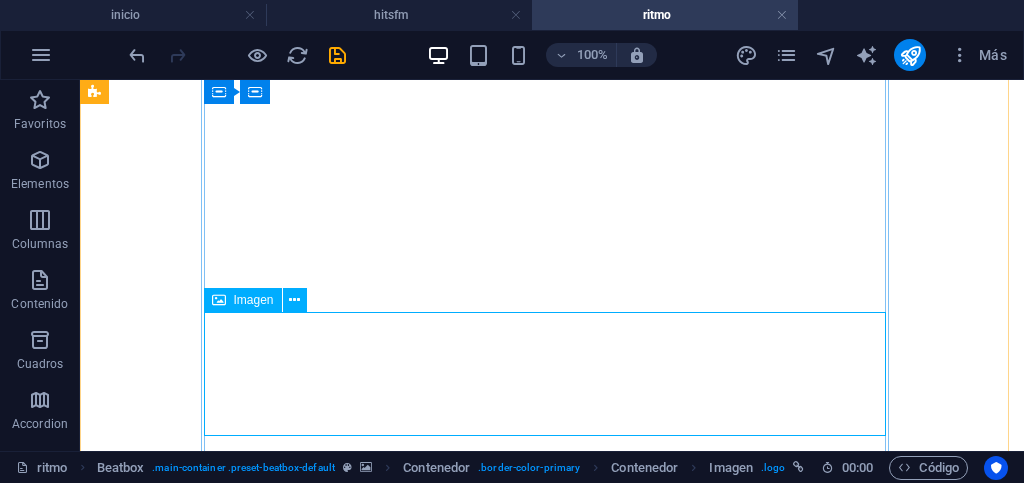 click at bounding box center [552, 1775] 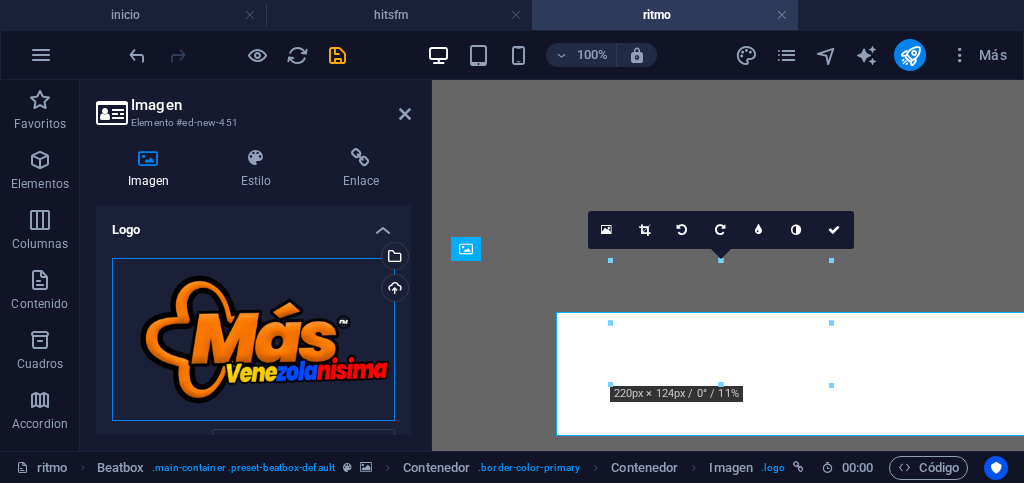 click on "Arrastra archivos aquí, haz clic para escoger archivos o  selecciona archivos de Archivos o de nuestra galería gratuita de fotos y vídeos" at bounding box center [253, 340] 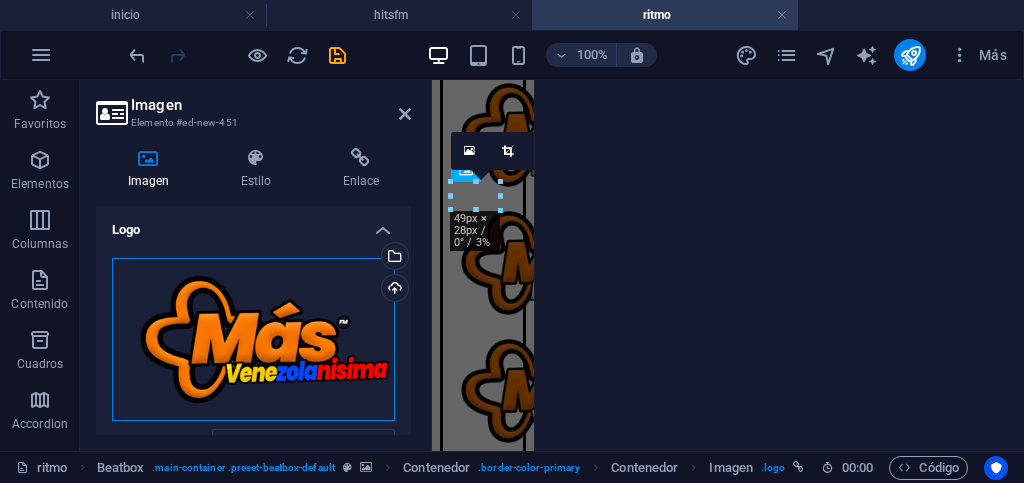 scroll, scrollTop: 203, scrollLeft: 0, axis: vertical 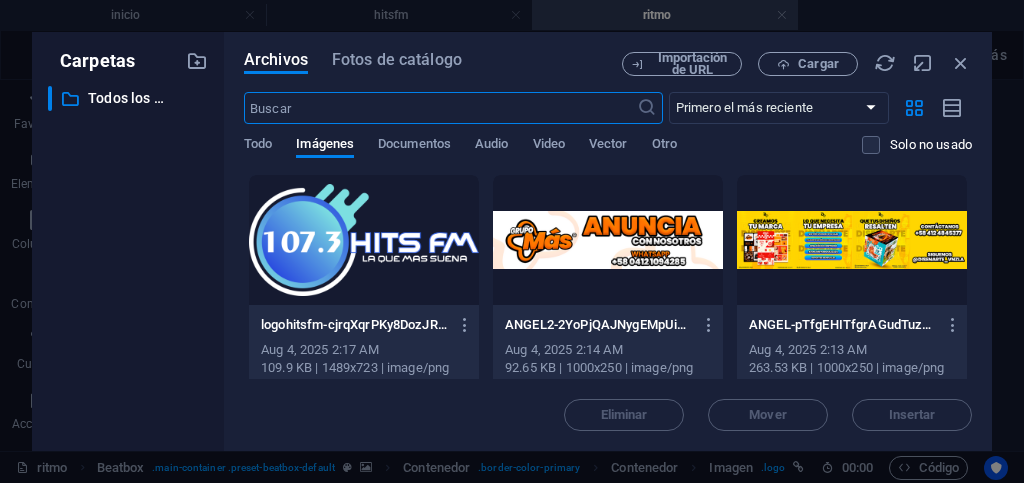 click at bounding box center (364, 240) 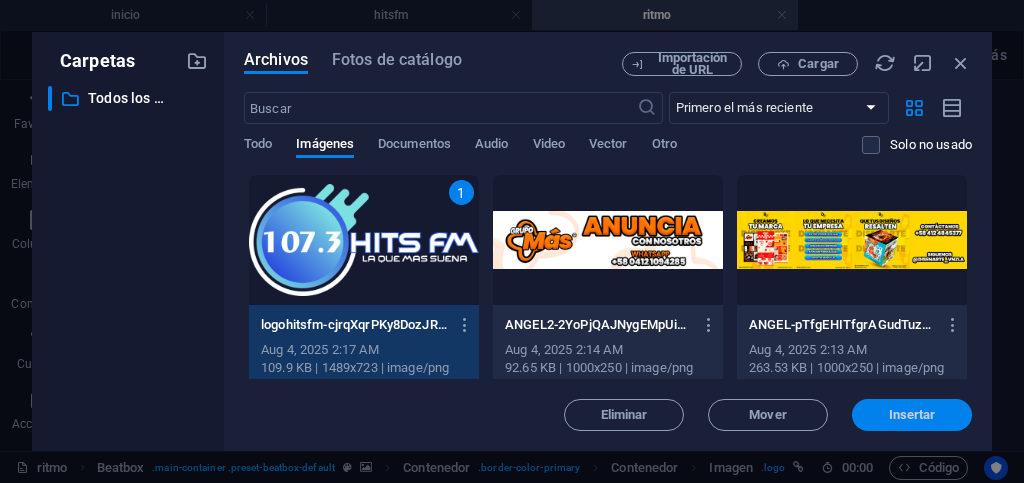 drag, startPoint x: 891, startPoint y: 414, endPoint x: 77, endPoint y: 287, distance: 823.84766 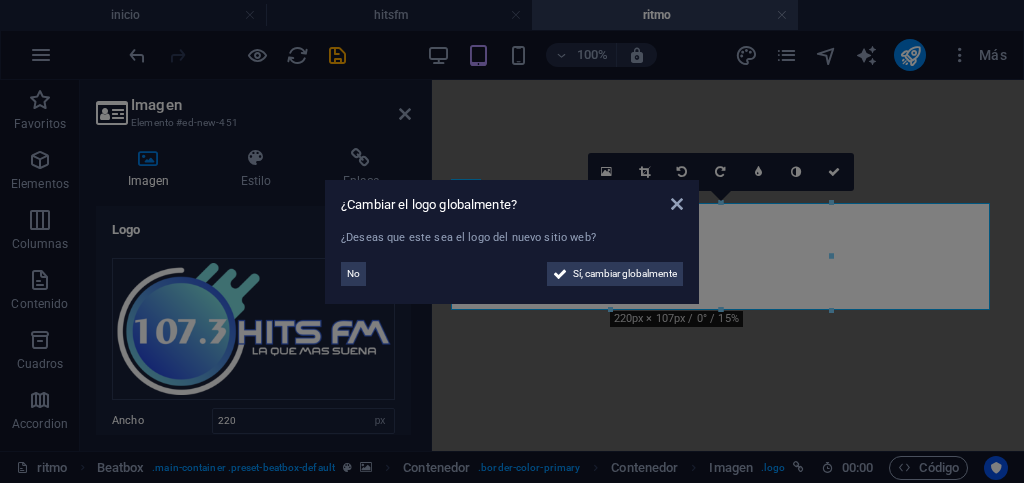 scroll, scrollTop: 858, scrollLeft: 0, axis: vertical 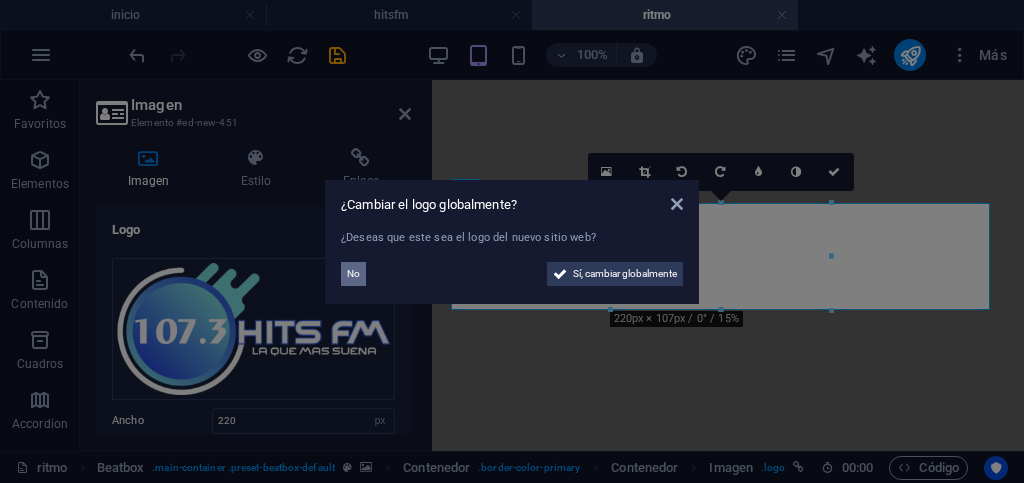 click on "No" at bounding box center [353, 274] 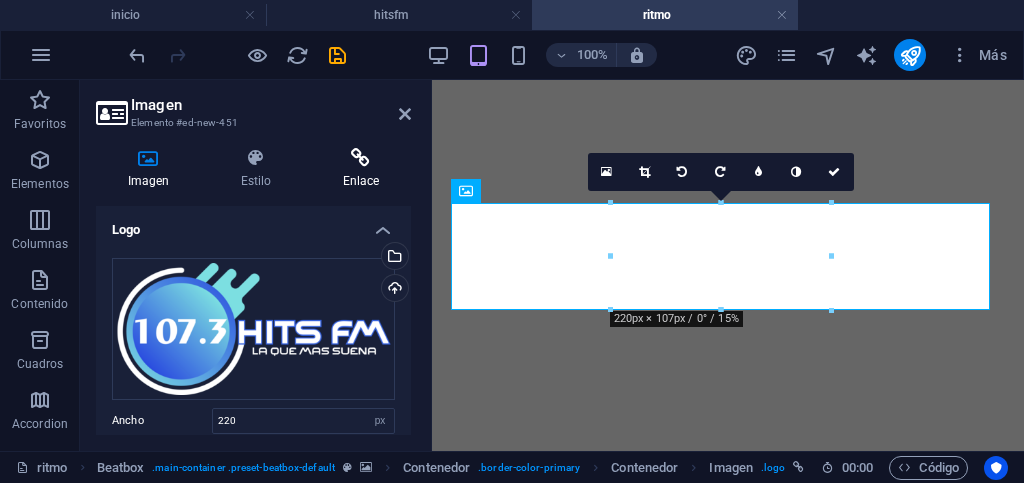 click on "Enlace" at bounding box center [361, 169] 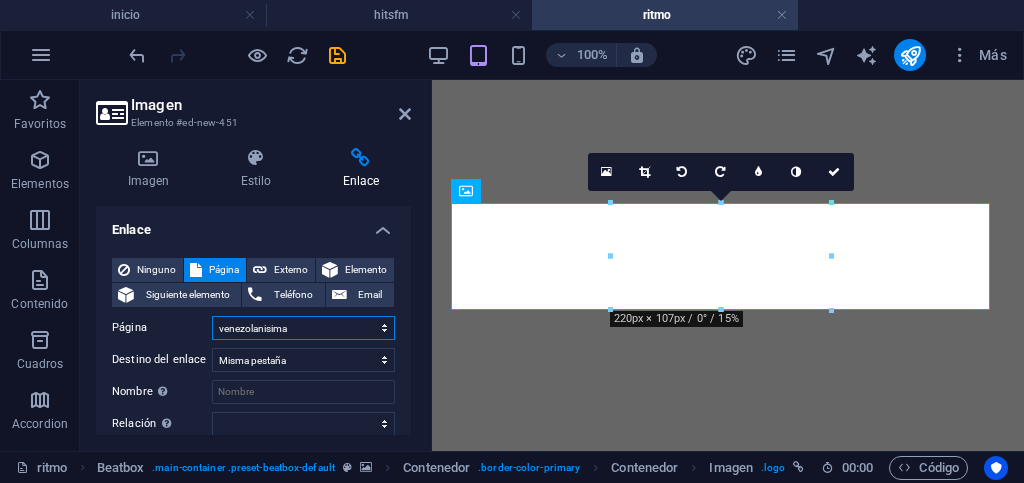 click on "inicio hitsfm ritmo romantica vida venezolanisima Privacy" at bounding box center (303, 328) 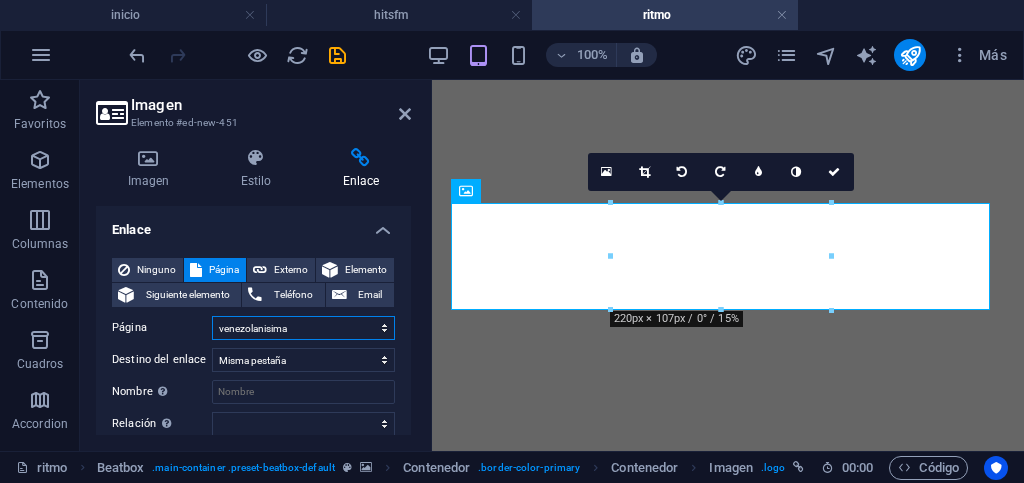 select on "1" 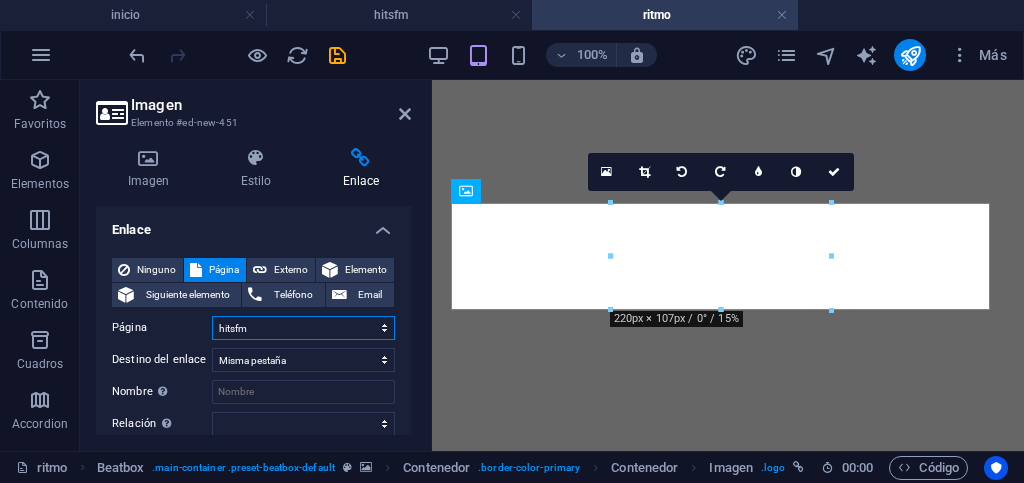 click on "inicio hitsfm ritmo romantica vida venezolanisima Privacy" at bounding box center (303, 328) 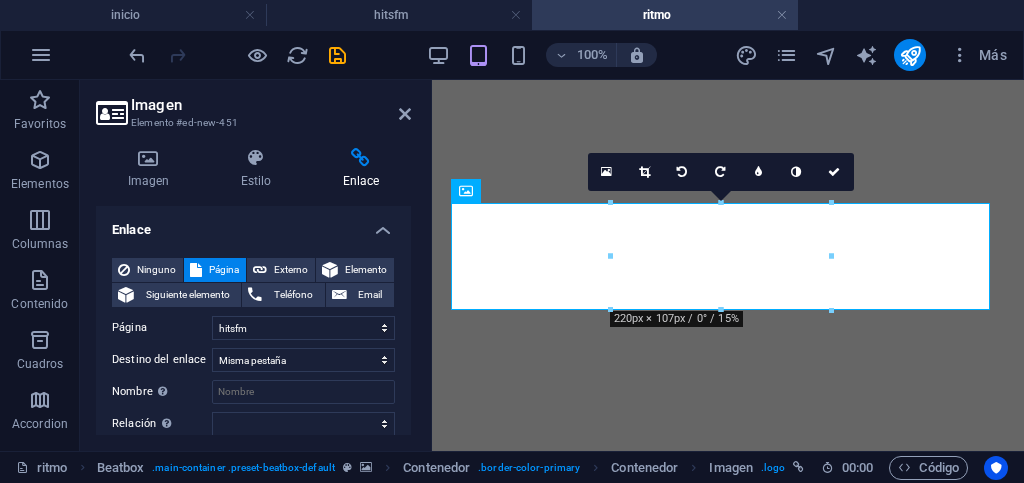 click on "Imagen Elemento #ed-new-451 Imagen Estilo Enlace Logo Arrastra archivos aquí, haz clic para escoger archivos o  selecciona archivos de Archivos o de nuestra galería gratuita de fotos y vídeos Selecciona archivos del administrador de archivos, de la galería de fotos o carga archivo(s) Cargar Ancho 220 Predeterminado automático px rem % em vh vw Ajustar imagen Ajustar imagen automáticamente a un ancho y alto fijo Altura Predeterminado automático px Alineación Lazyload La carga de imágenes tras la carga de la página mejora la velocidad de la página. Receptivo Automáticamente cargar tamaños optimizados de smartphone e imagen retina. Lightbox Usar como cabecera La imagen se ajustará en una etiqueta de cabecera H1. Resulta útil para dar al texto alternativo el peso de una cabecera H1, por ejemplo, para el logo. En caso de duda, dejar deseleccionado. Optimizado Las imágenes se comprimen para así mejorar la velocidad de las páginas. Posición Dirección Personalizado X offset 50 px rem % vh vw 50 px" at bounding box center (256, 265) 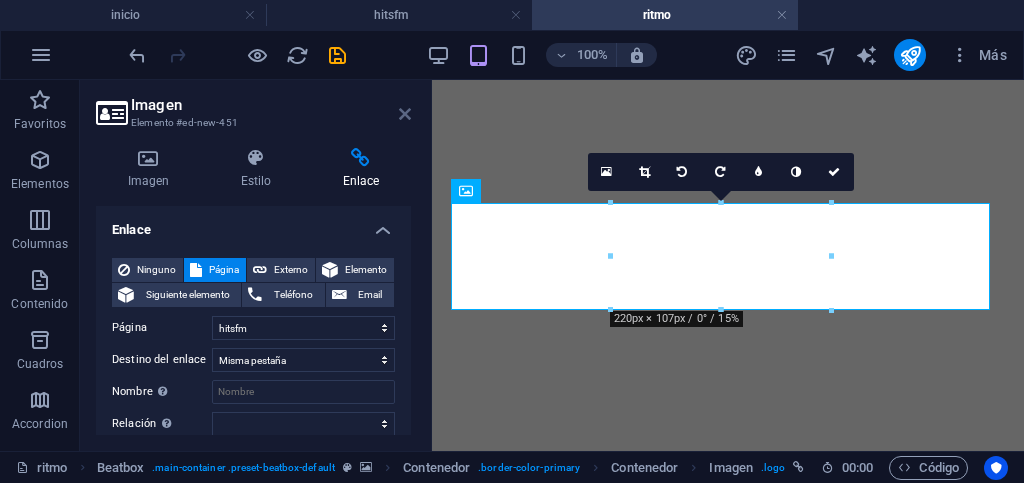 click at bounding box center [405, 114] 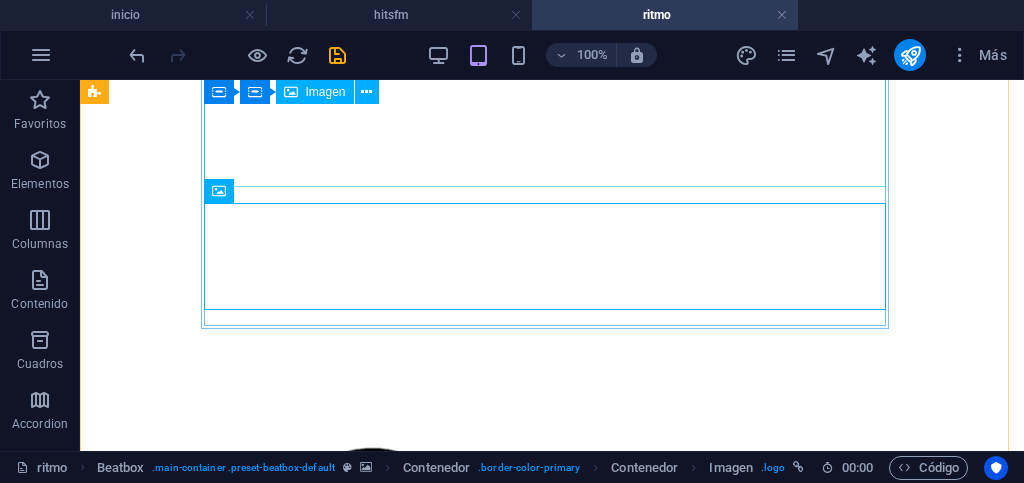 scroll, scrollTop: 909, scrollLeft: 0, axis: vertical 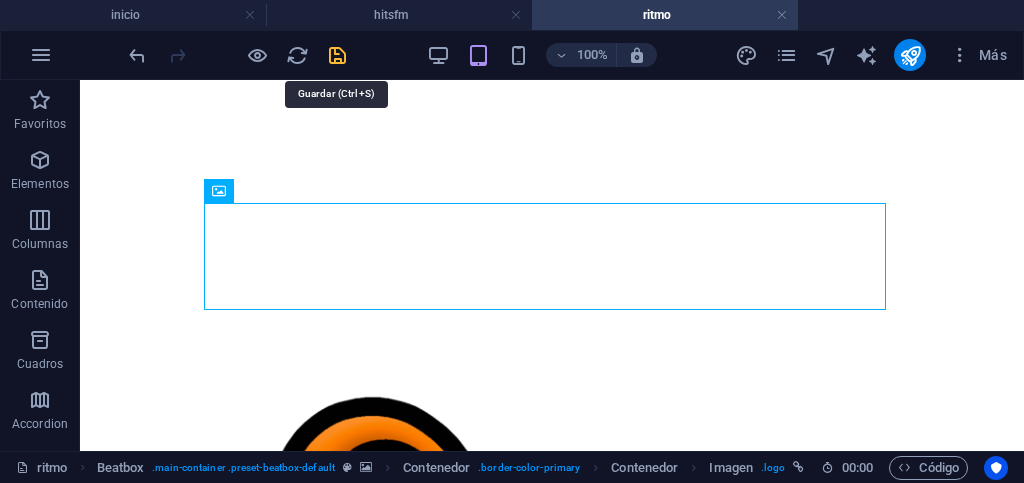 click at bounding box center (337, 55) 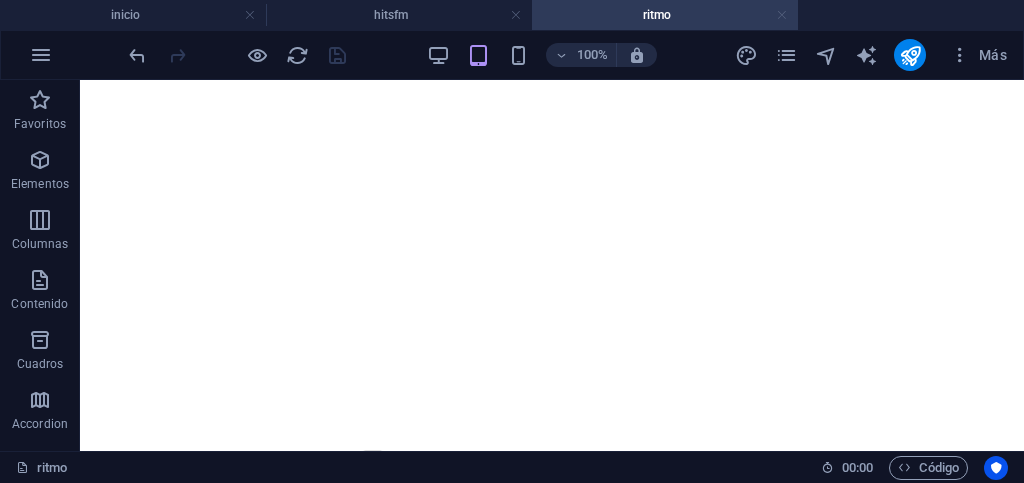 drag, startPoint x: 780, startPoint y: 15, endPoint x: 573, endPoint y: 65, distance: 212.95305 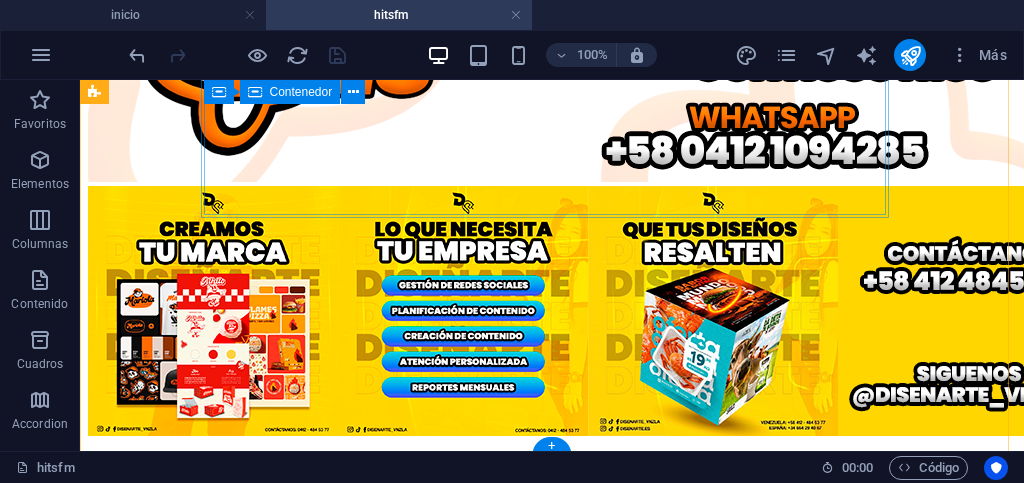 scroll, scrollTop: 1100, scrollLeft: 0, axis: vertical 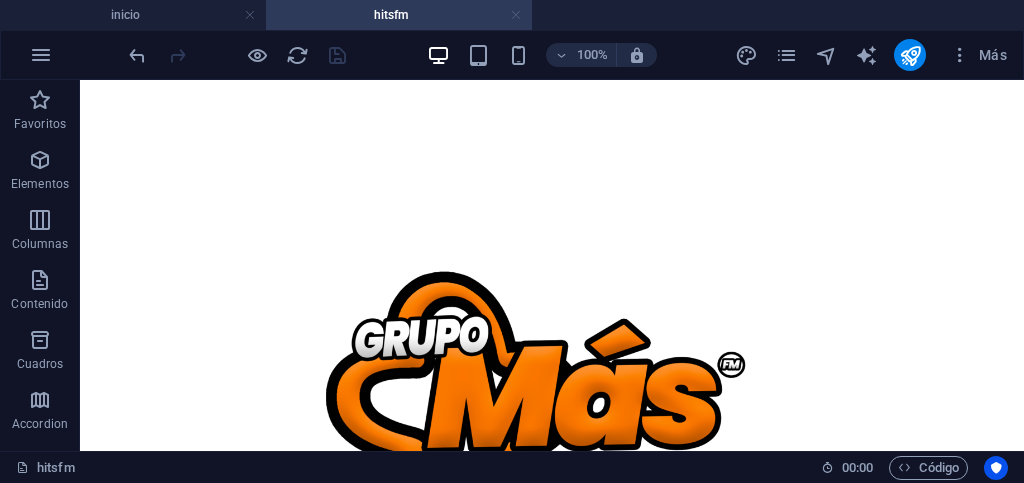 click at bounding box center (516, 15) 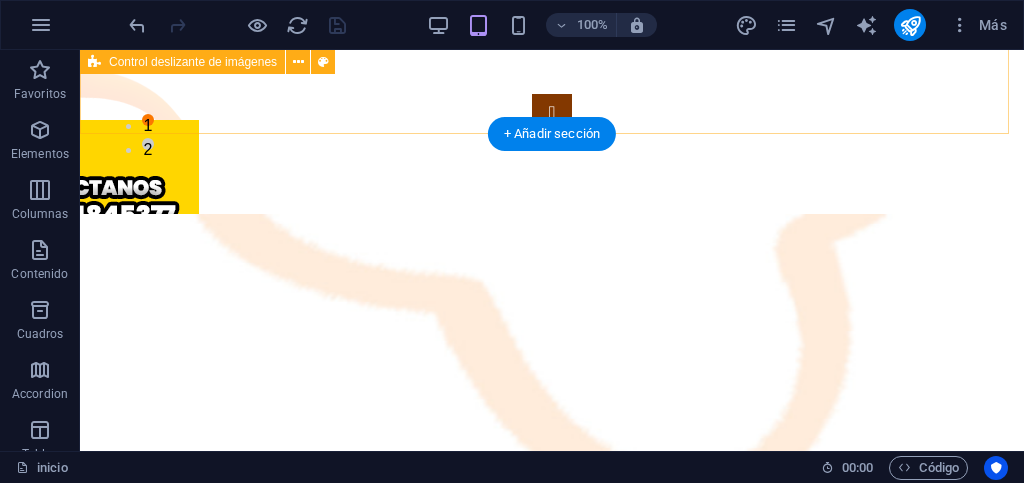scroll, scrollTop: 200, scrollLeft: 0, axis: vertical 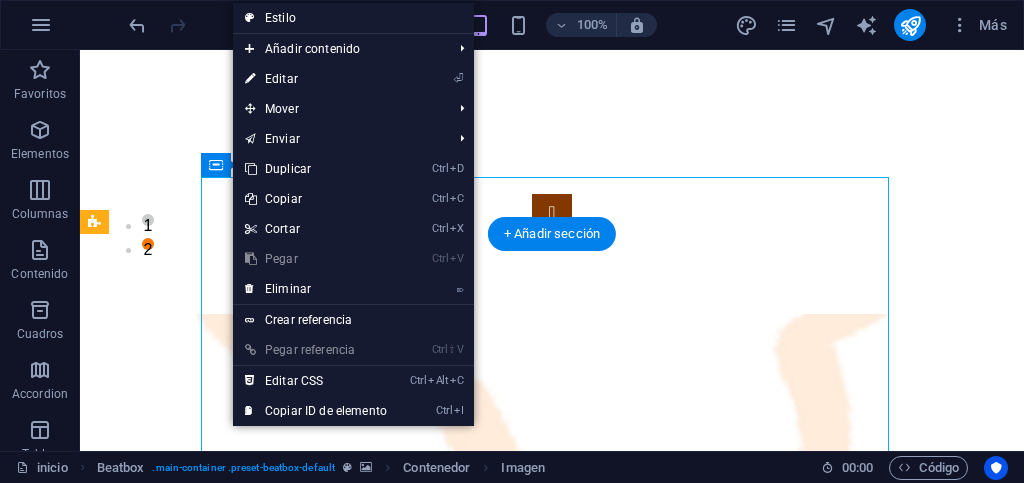 click at bounding box center (552, 1726) 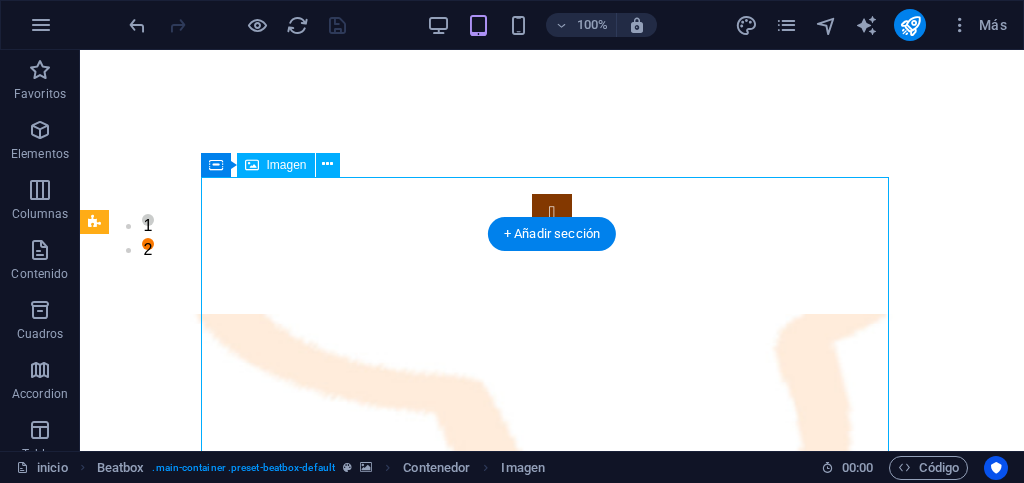 click at bounding box center (552, 1726) 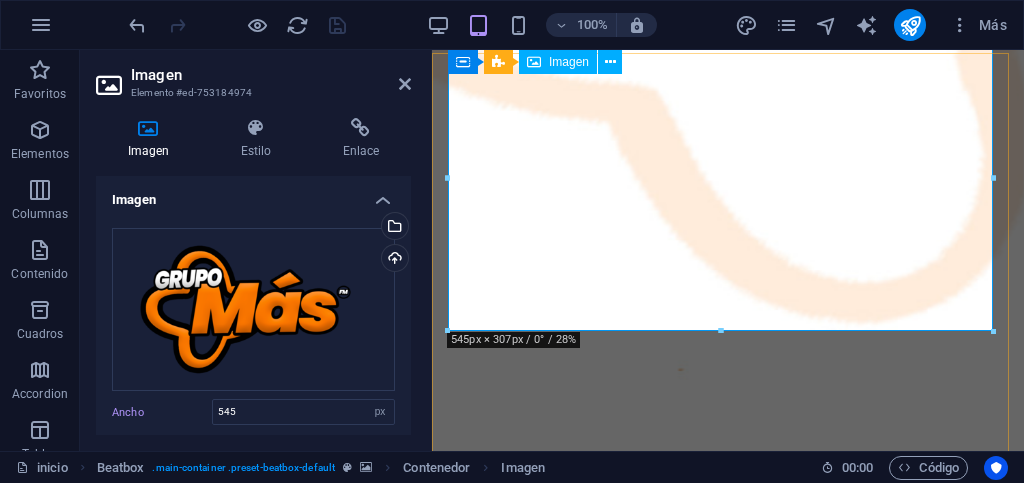 scroll, scrollTop: 200, scrollLeft: 0, axis: vertical 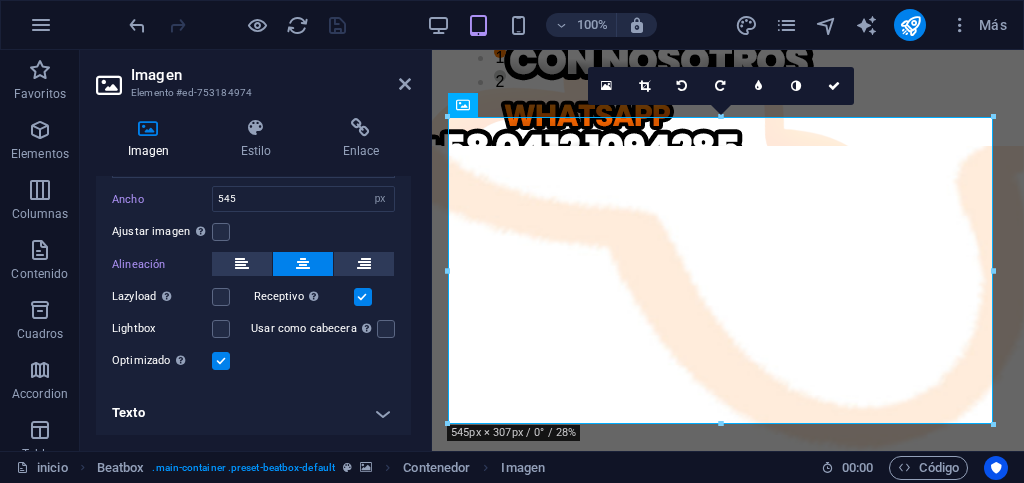 click on "Texto" at bounding box center (253, 413) 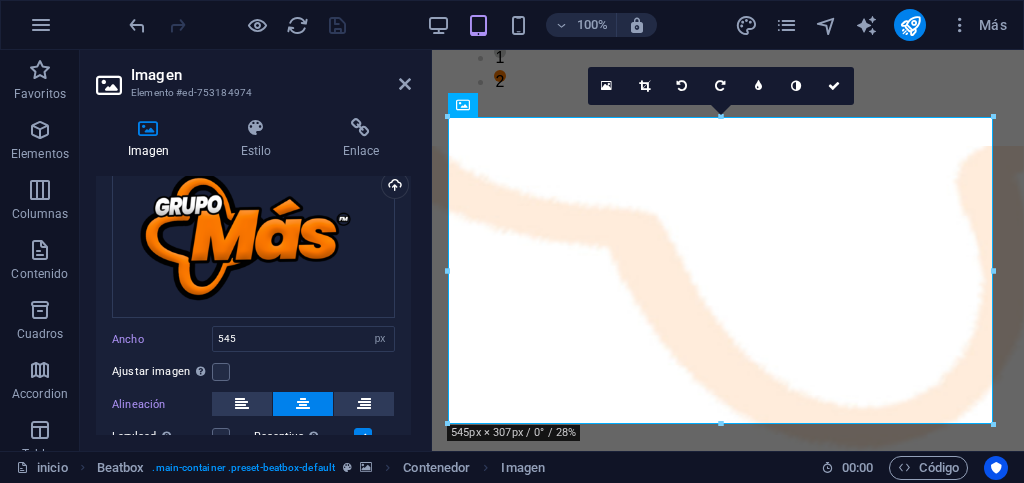 scroll, scrollTop: 1, scrollLeft: 0, axis: vertical 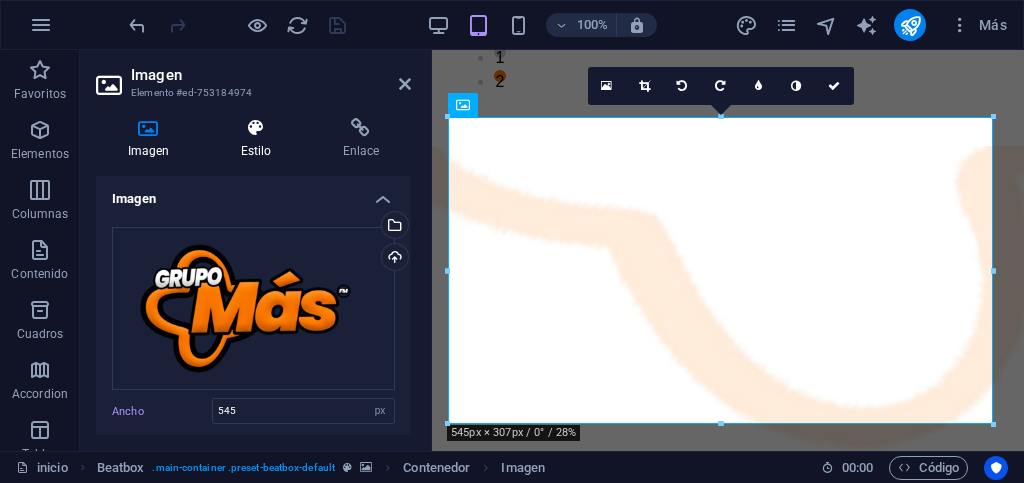 click on "Estilo" at bounding box center (260, 139) 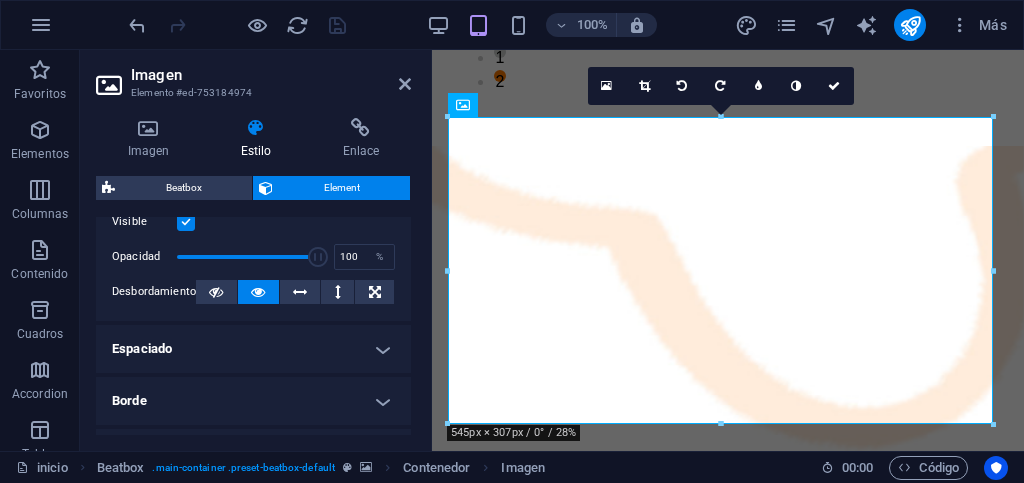 scroll, scrollTop: 400, scrollLeft: 0, axis: vertical 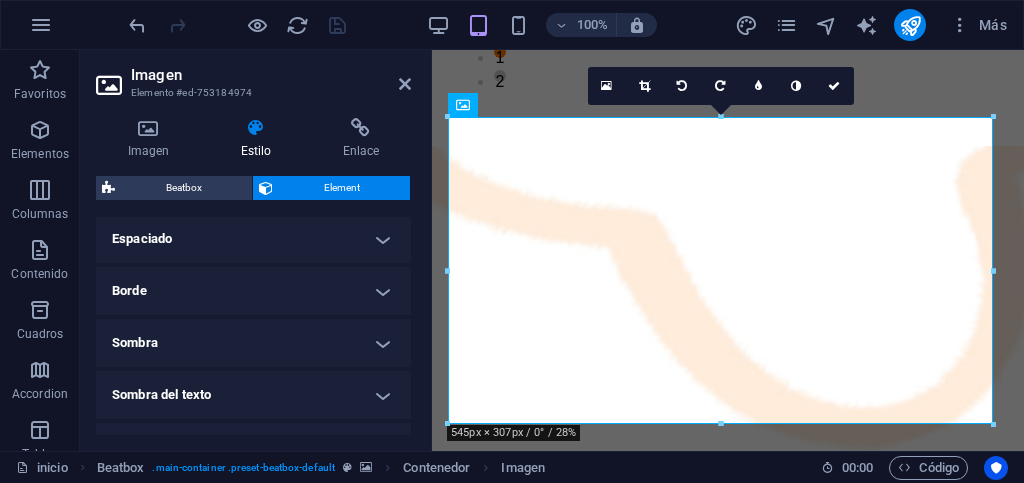 click on "Espaciado" at bounding box center [253, 239] 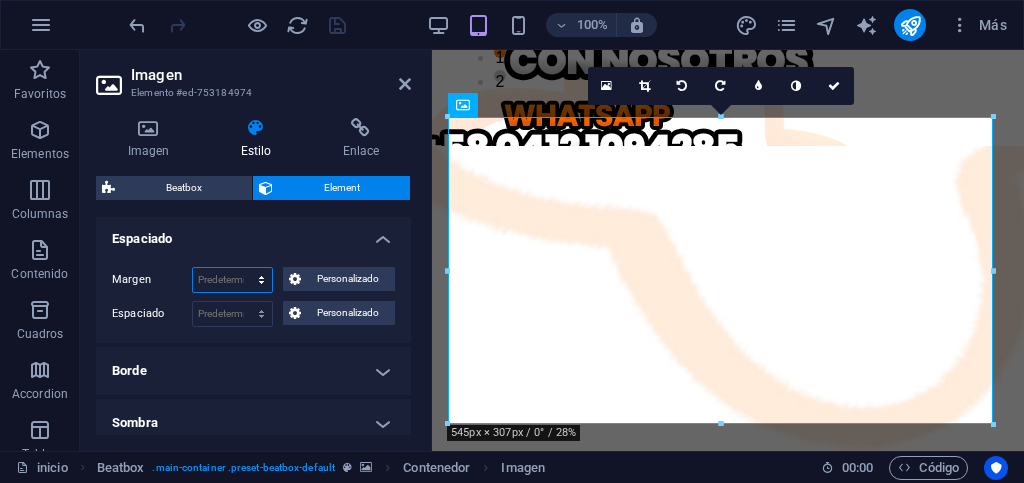 click on "Predeterminado automático px % rem vw vh Personalizado" at bounding box center (232, 280) 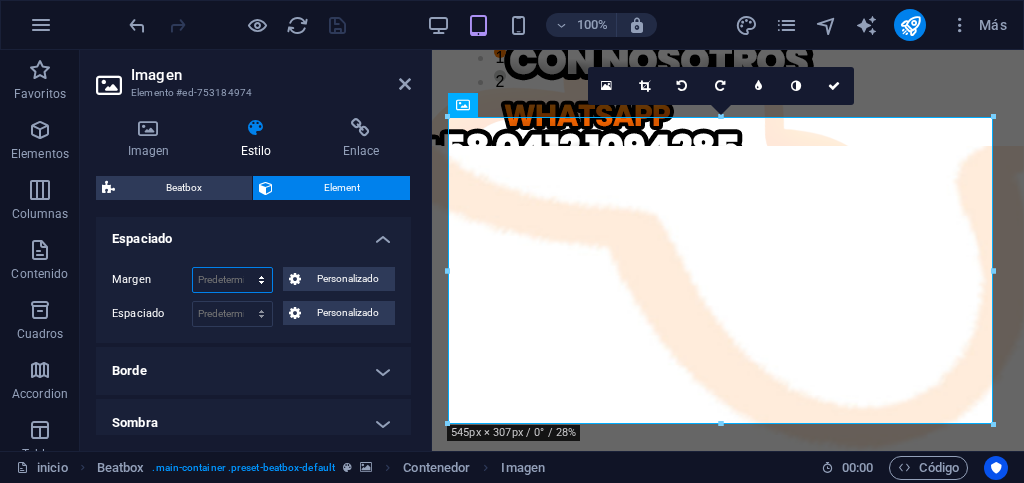 select on "px" 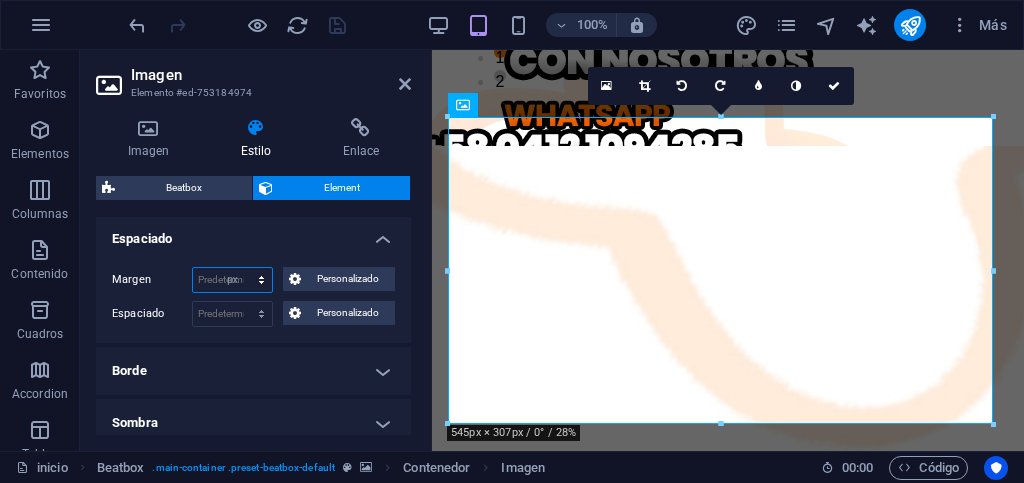 click on "Predeterminado automático px % rem vw vh Personalizado" at bounding box center (232, 280) 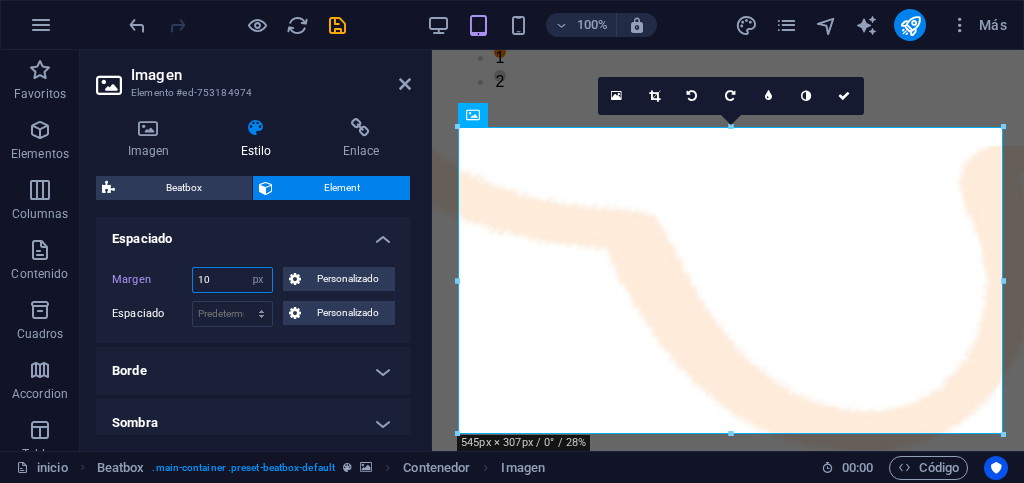 type on "1" 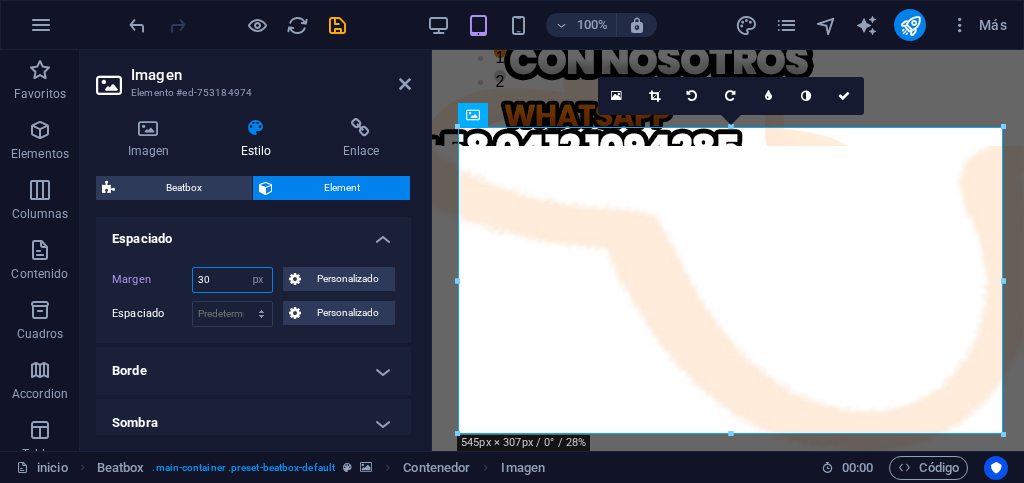 type on "3" 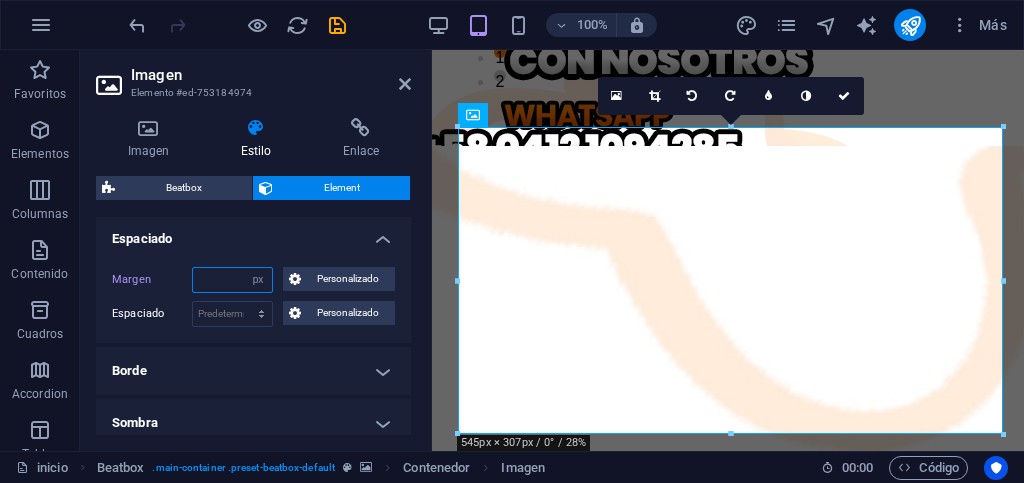 type 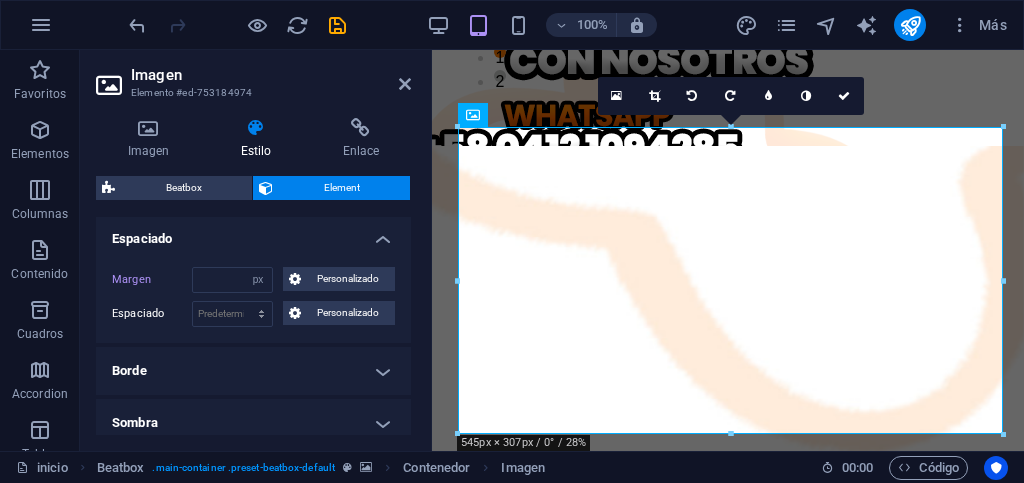 click on "Margen Predeterminado automático px % rem vw vh Personalizado Personalizado 10 automático px % rem vw vh 10 automático px % rem vw vh 10 automático px % rem vw vh 10 automático px % rem vw vh Espaciado Predeterminado px rem % vh vw Personalizado Personalizado px rem % vh vw px rem % vh vw px rem % vh vw px rem % vh vw" at bounding box center [253, 297] 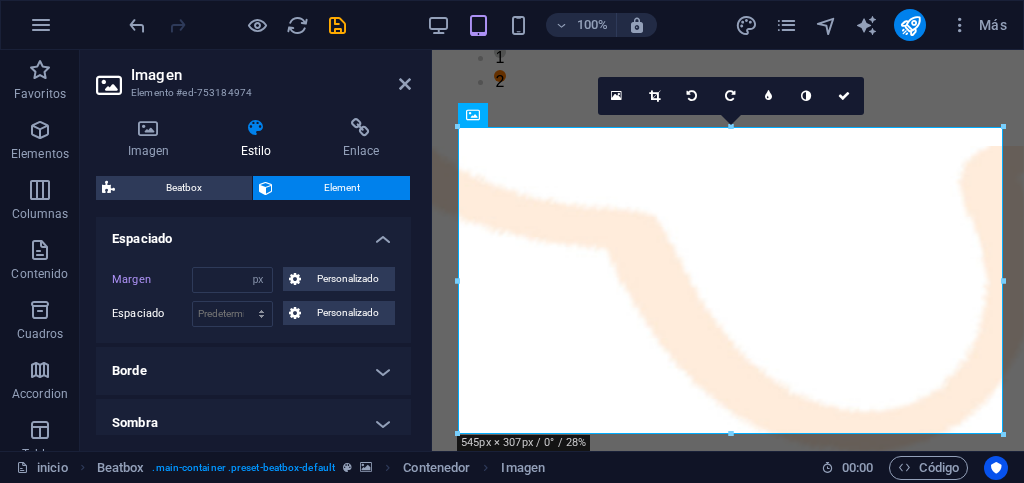 click on "Espaciado" at bounding box center (253, 233) 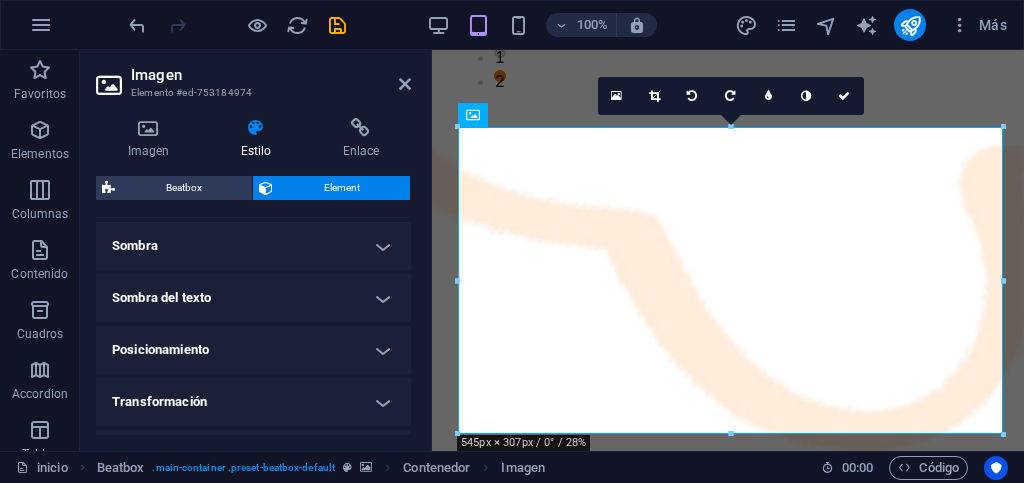 scroll, scrollTop: 600, scrollLeft: 0, axis: vertical 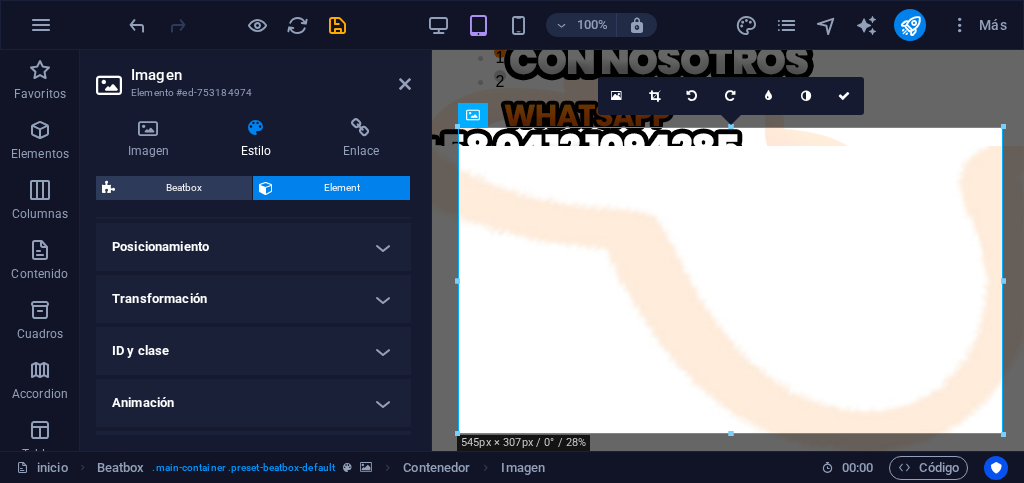 click on "Posicionamiento" at bounding box center [253, 247] 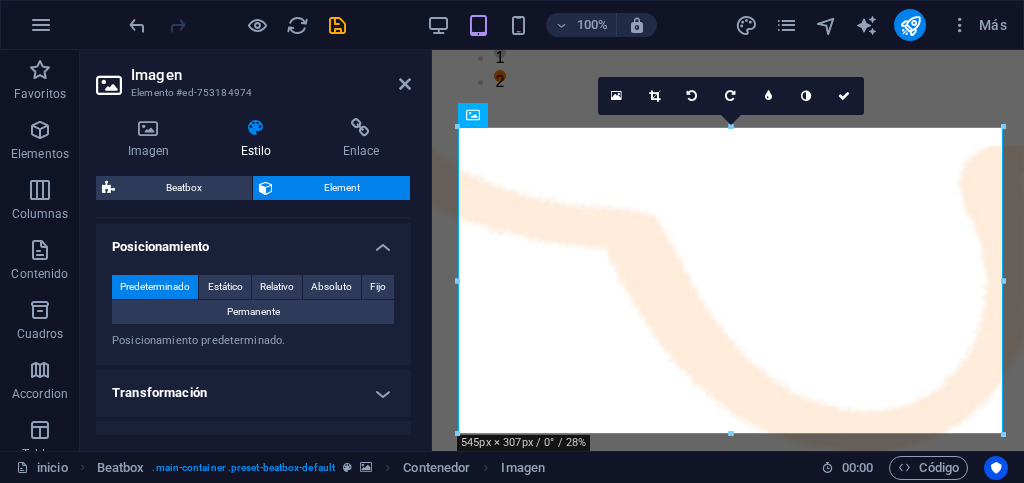 click on "Posicionamiento" at bounding box center (253, 241) 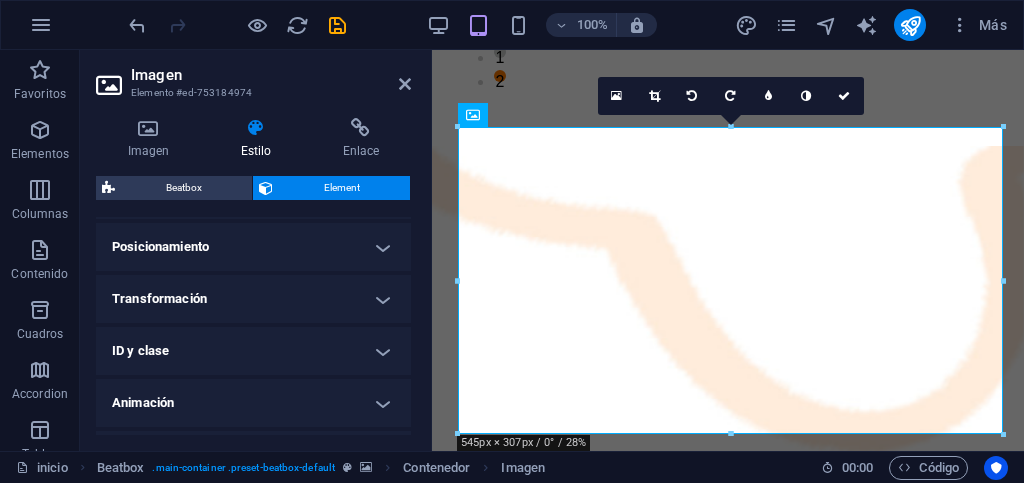 click on "Transformación" at bounding box center [253, 299] 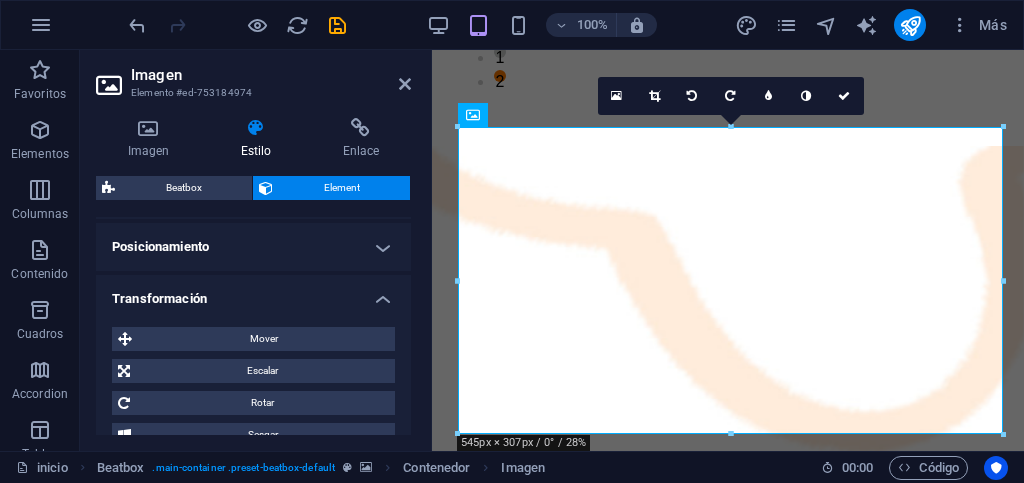 click on "Transformación" at bounding box center (253, 293) 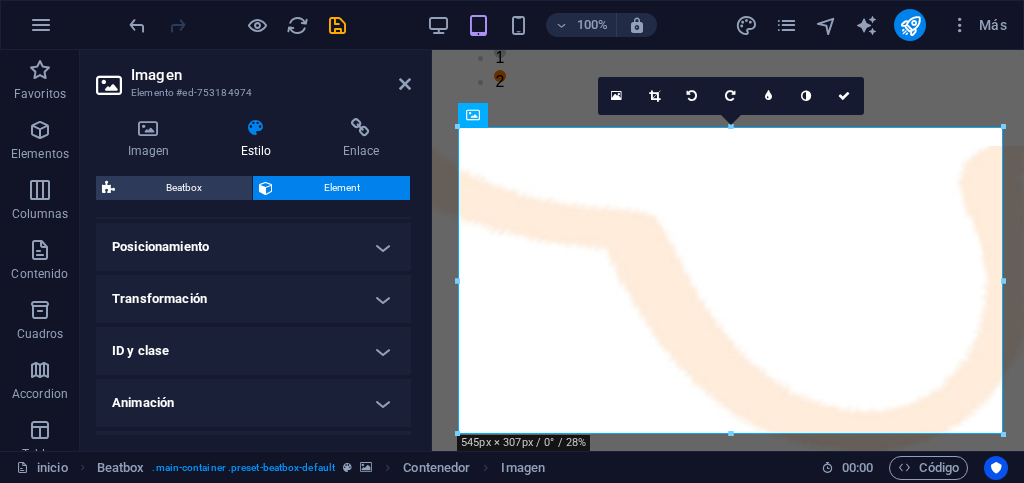 click on "Transformación" at bounding box center [253, 299] 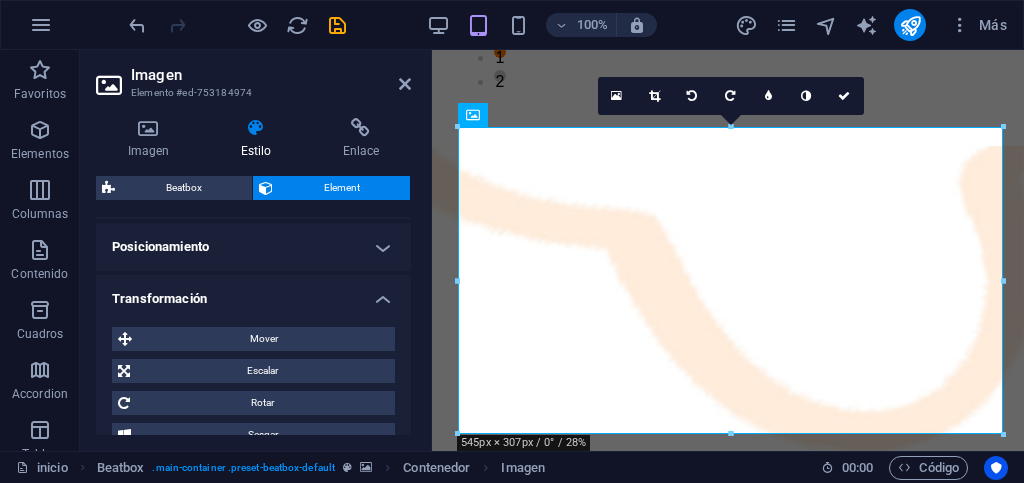 click on "Transformación" at bounding box center [253, 293] 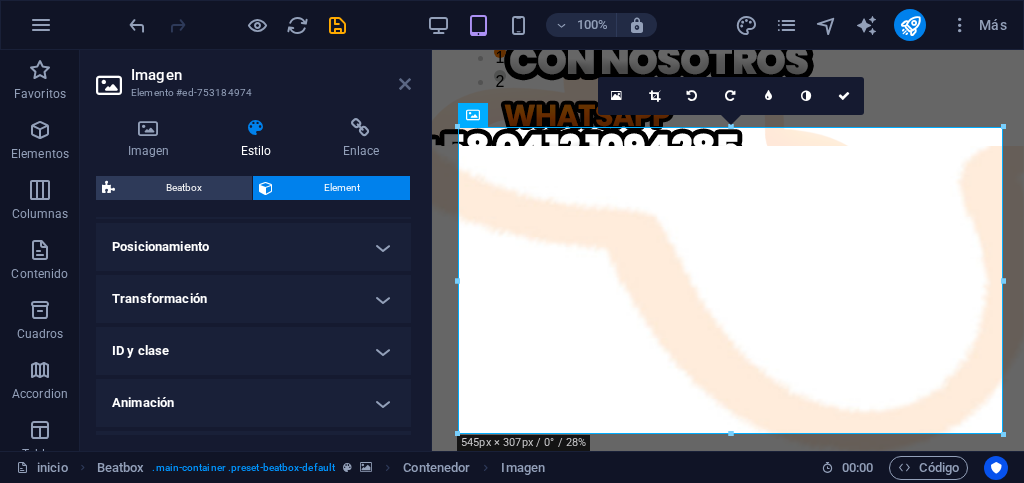 click at bounding box center [405, 84] 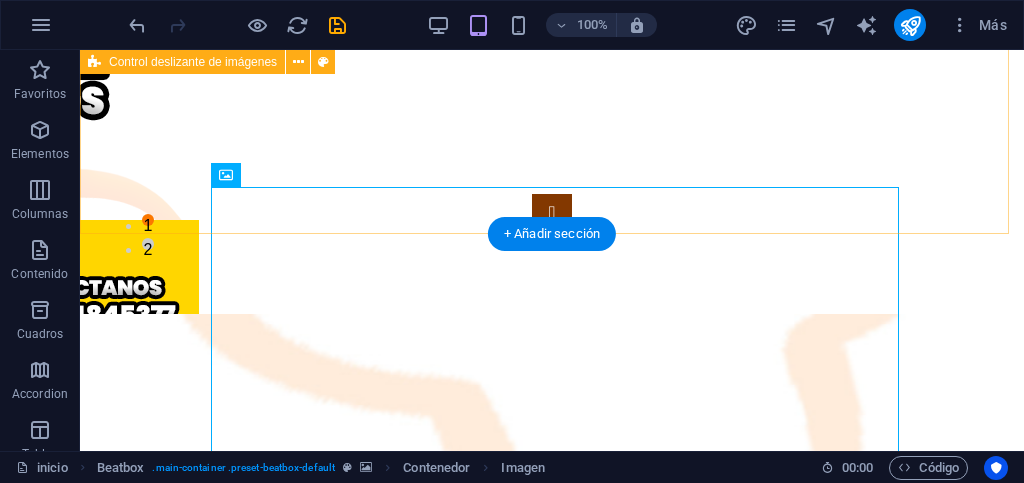 click on "1 2" at bounding box center [552, 82] 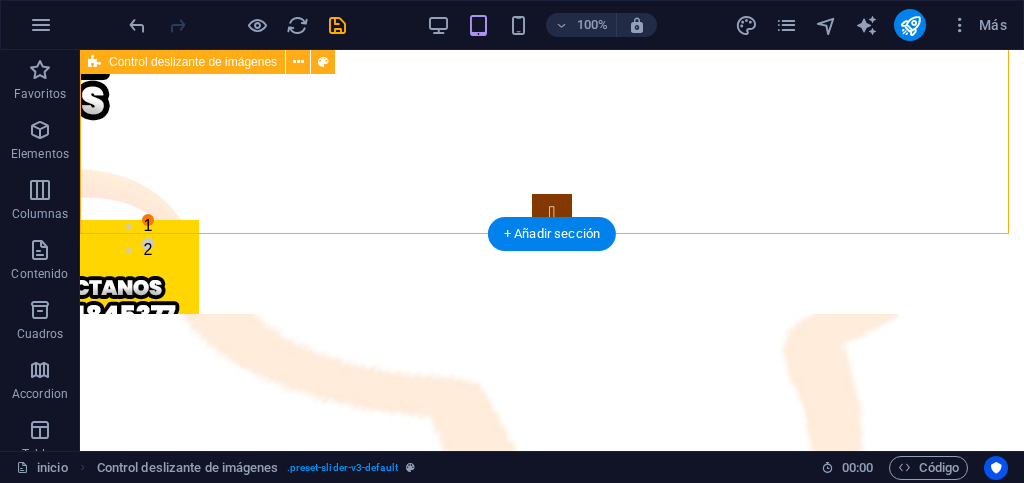 click on "1 2" at bounding box center [552, 82] 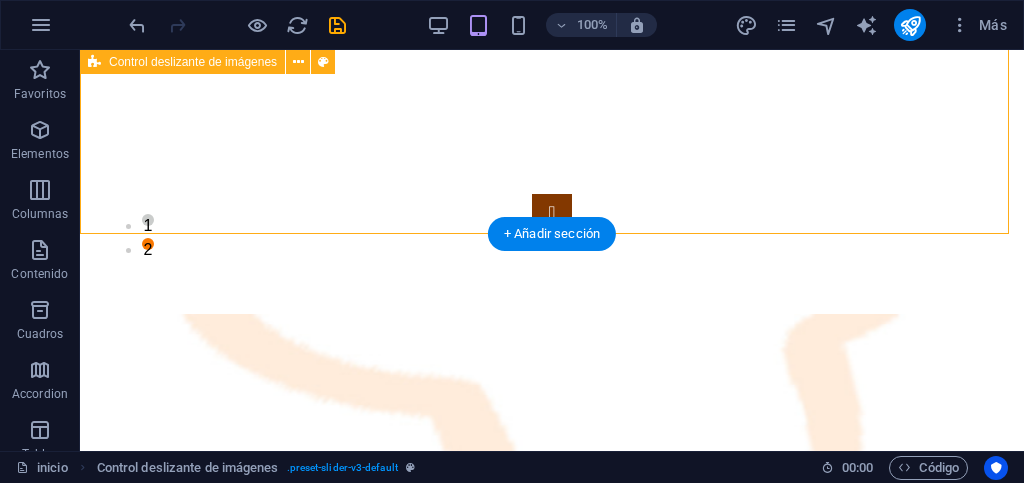click on "1 2" at bounding box center (552, 82) 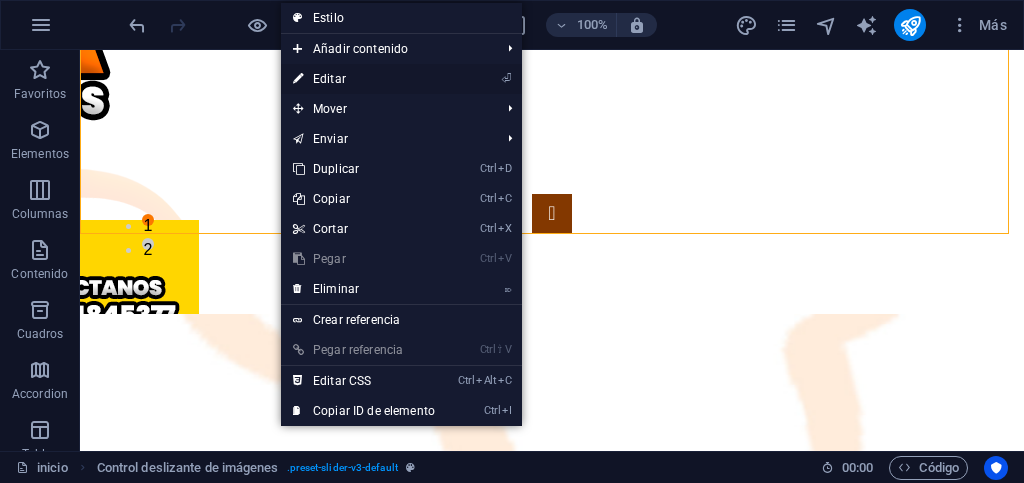 drag, startPoint x: 342, startPoint y: 84, endPoint x: 17, endPoint y: 288, distance: 383.71994 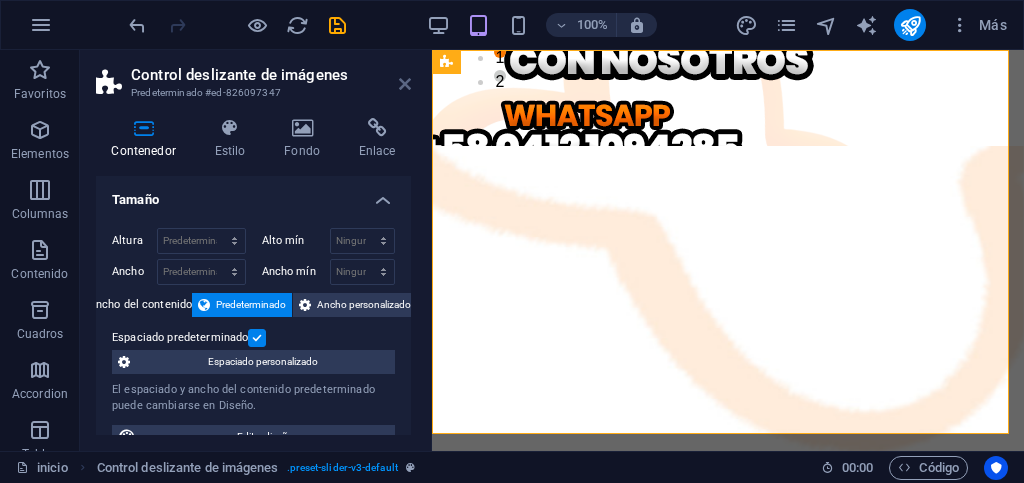 click at bounding box center (405, 84) 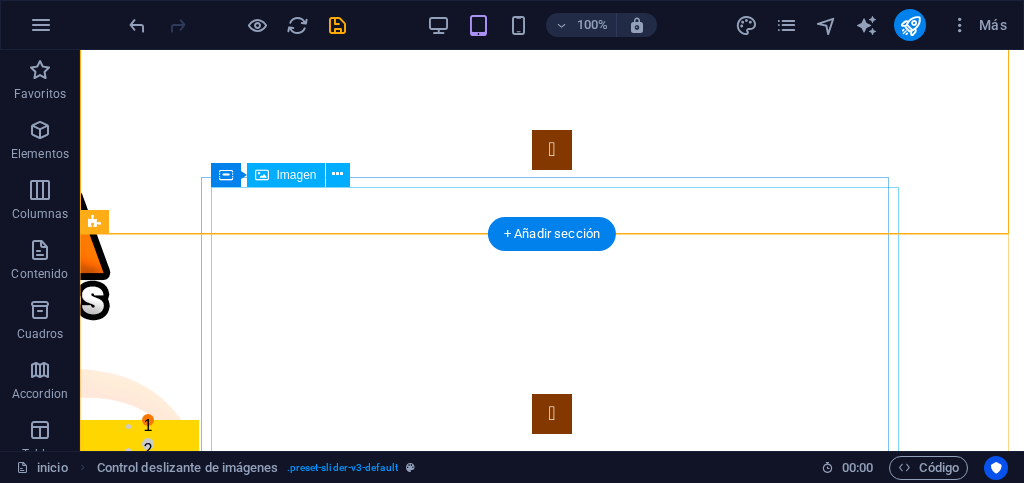 scroll, scrollTop: 200, scrollLeft: 0, axis: vertical 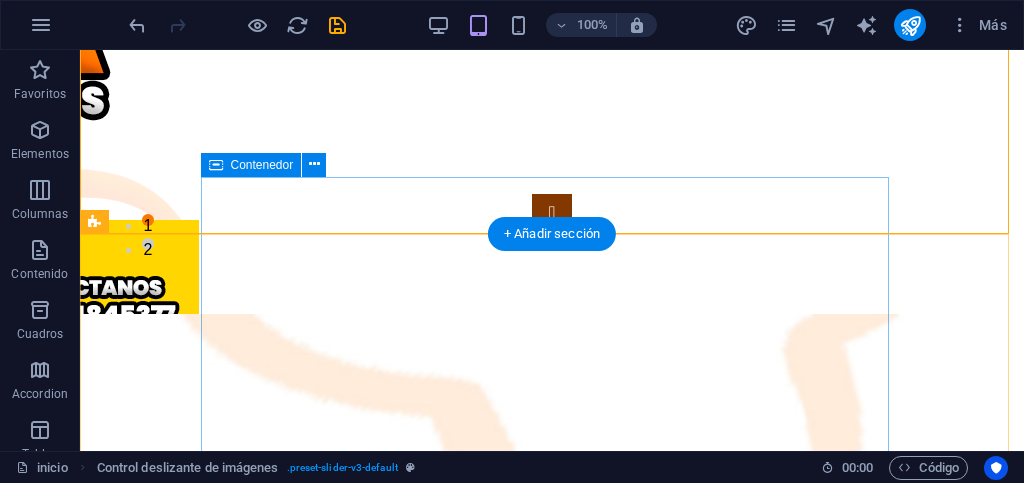 click at bounding box center [552, 1785] 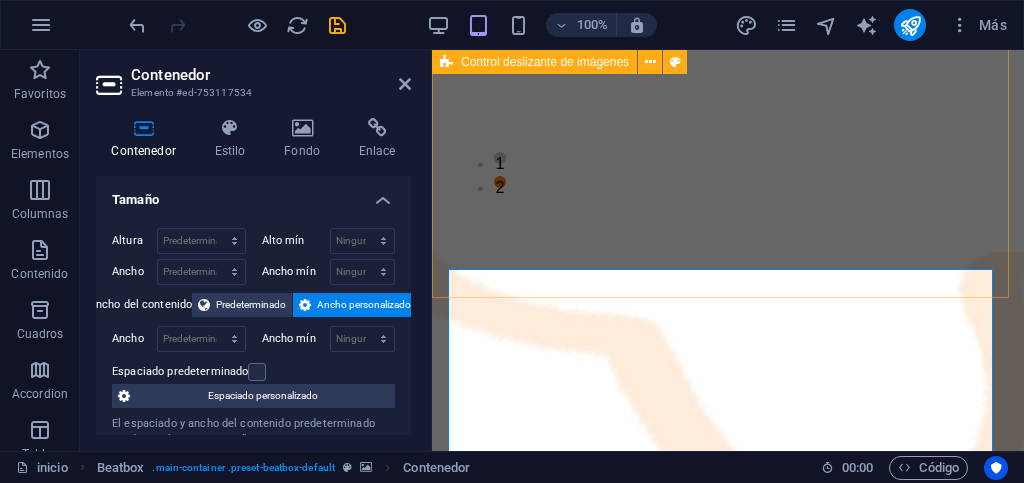 scroll, scrollTop: 0, scrollLeft: 0, axis: both 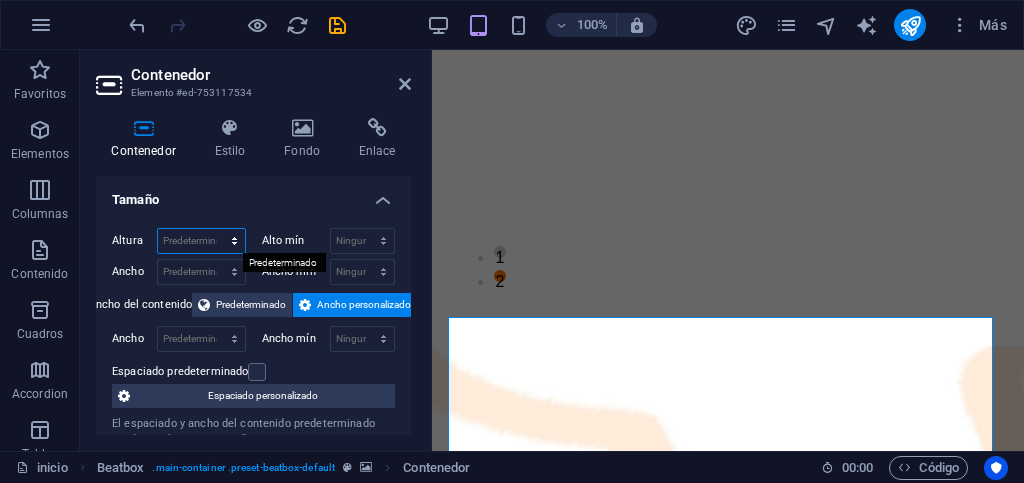 click on "Predeterminado px rem % vh vw" at bounding box center (201, 241) 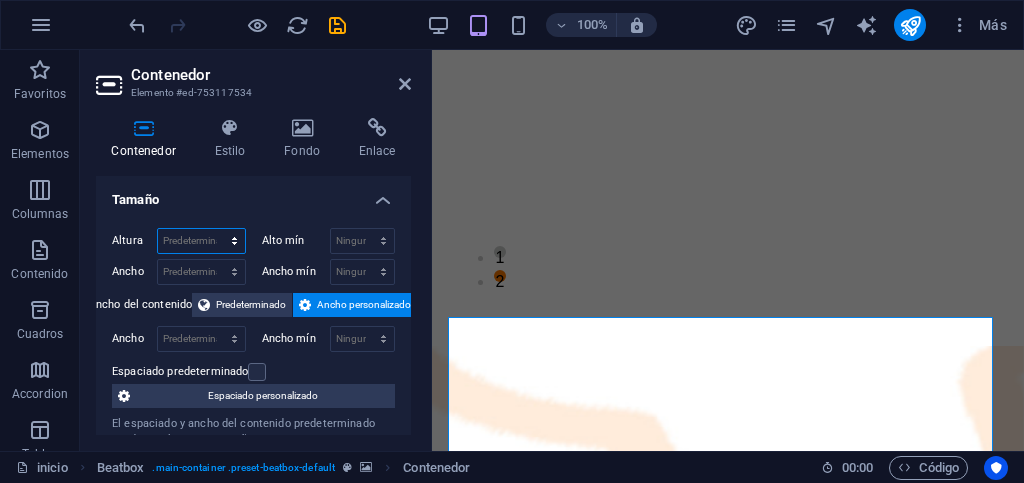 select on "px" 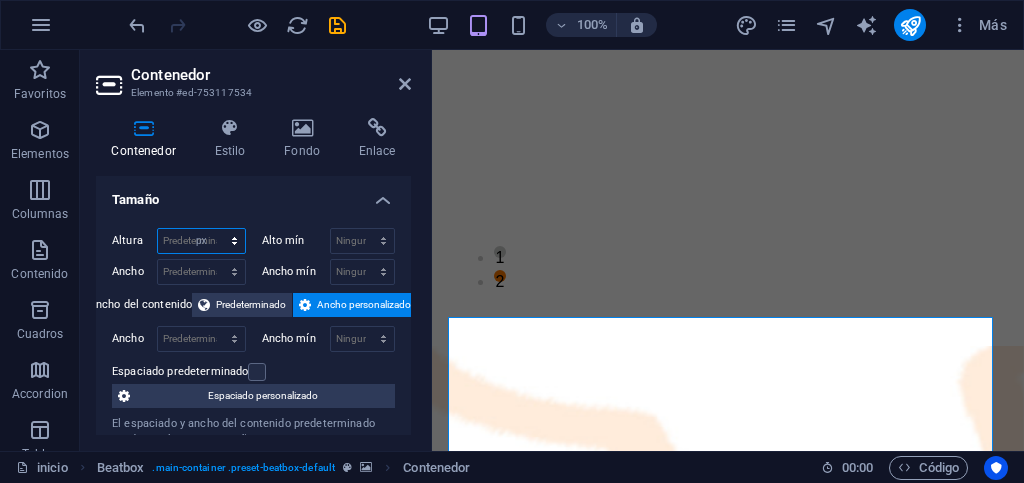 click on "Predeterminado px rem % vh vw" at bounding box center [201, 241] 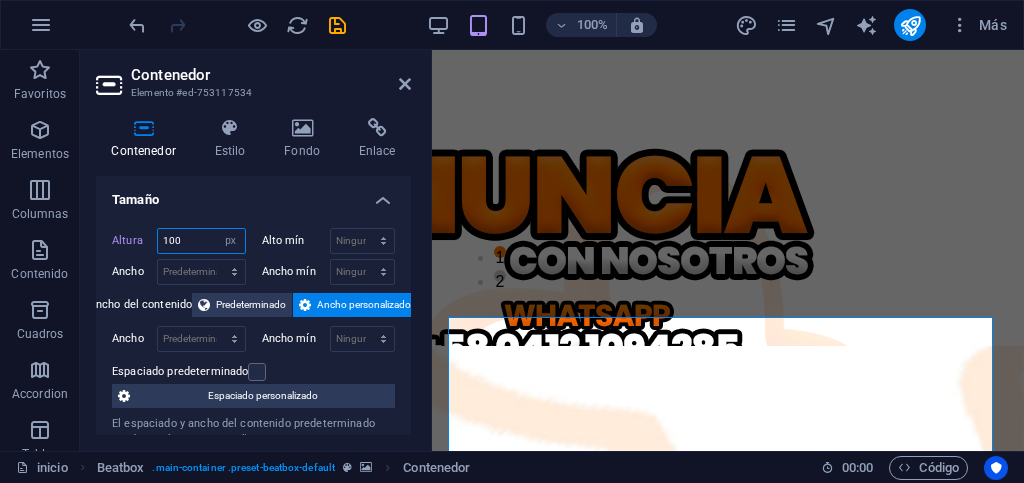 type on "100" 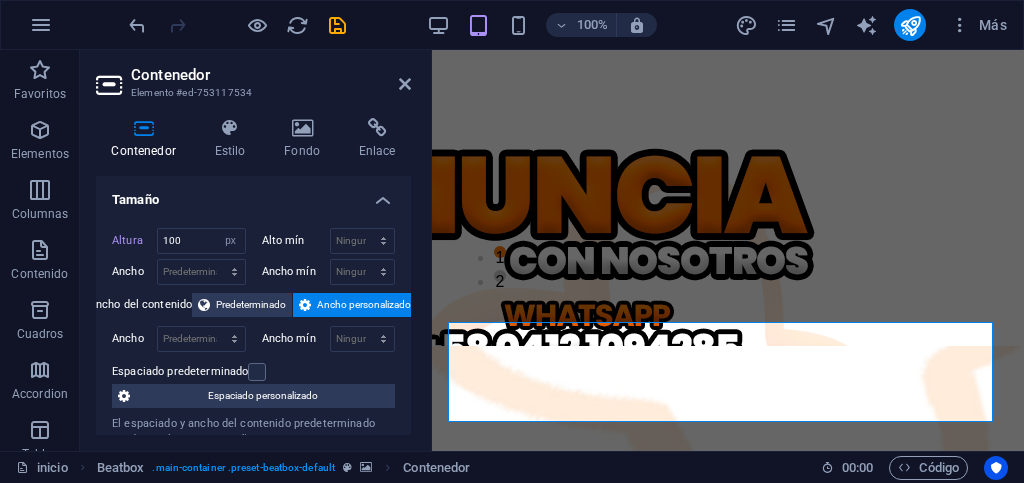 click on "Altura 100 Predeterminado px rem % vh vw Alto mín Ninguno px rem % vh vw Ancho Predeterminado px rem % em vh vw Ancho mín Ninguno px rem % vh vw Ancho del contenido Predeterminado Ancho personalizado Ancho Predeterminado px rem % em vh vw Ancho mín Ninguno px rem % vh vw Espaciado predeterminado Espaciado personalizado El espaciado y ancho del contenido predeterminado puede cambiarse en Diseño. Editar diseño" at bounding box center (253, 355) 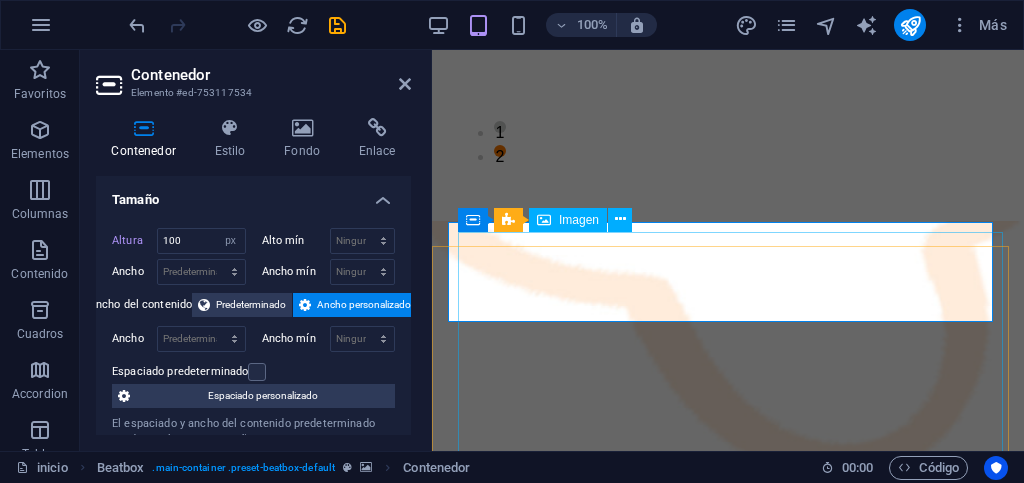 scroll, scrollTop: 100, scrollLeft: 0, axis: vertical 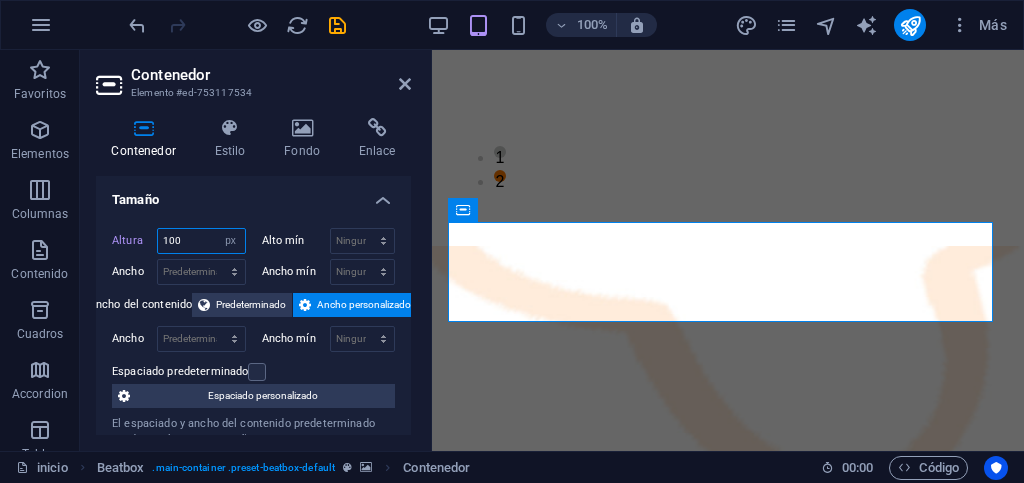 drag, startPoint x: 184, startPoint y: 238, endPoint x: 148, endPoint y: 236, distance: 36.05551 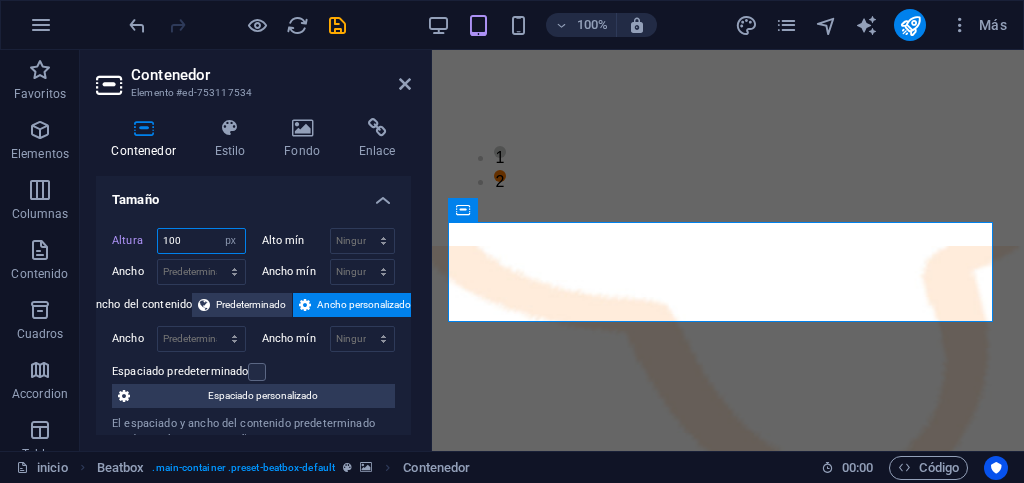 click on "Altura 100 Predeterminado px rem % vh vw" at bounding box center [179, 241] 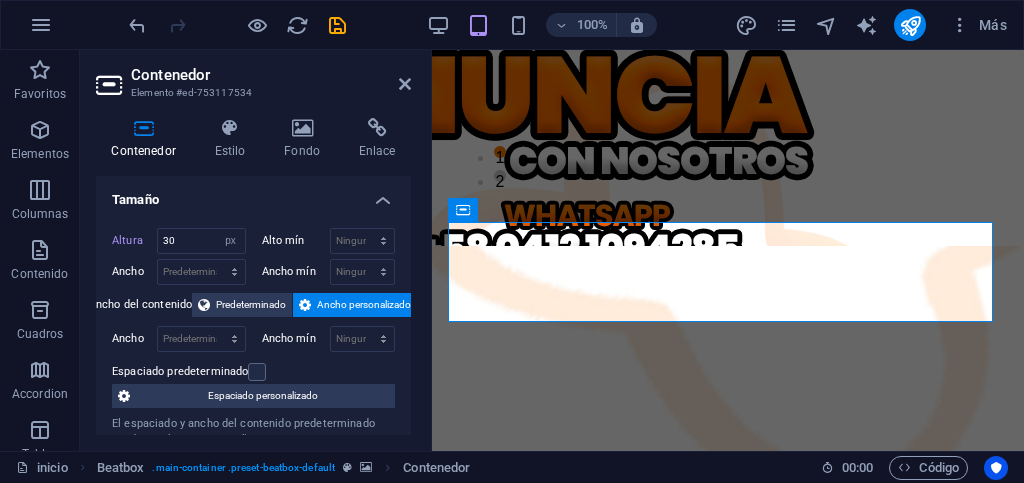 click on "Tamaño" at bounding box center (253, 194) 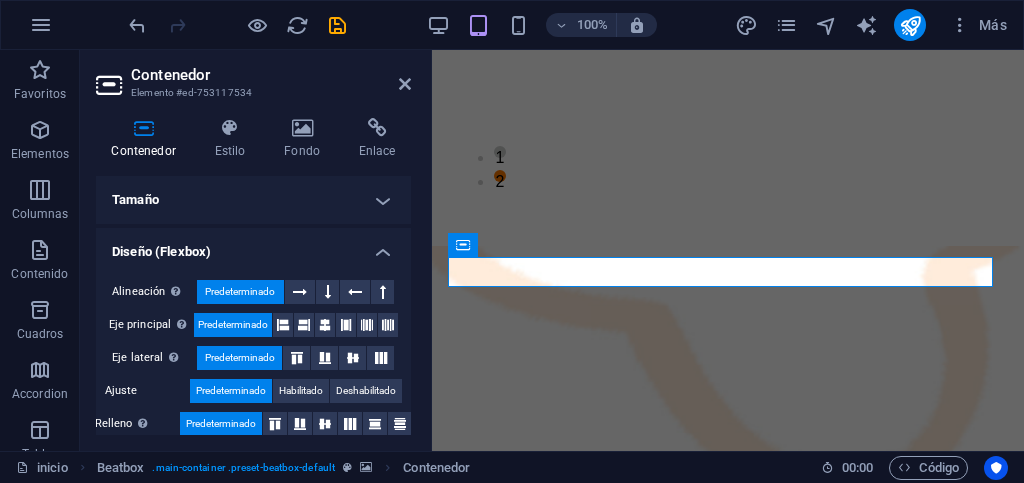 click on "Tamaño" at bounding box center (253, 200) 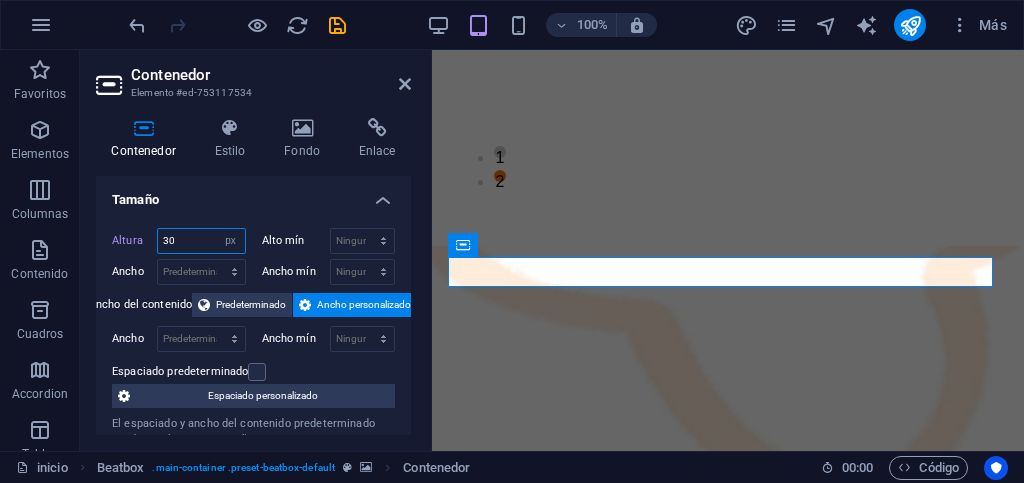 drag, startPoint x: 184, startPoint y: 241, endPoint x: 157, endPoint y: 239, distance: 27.073973 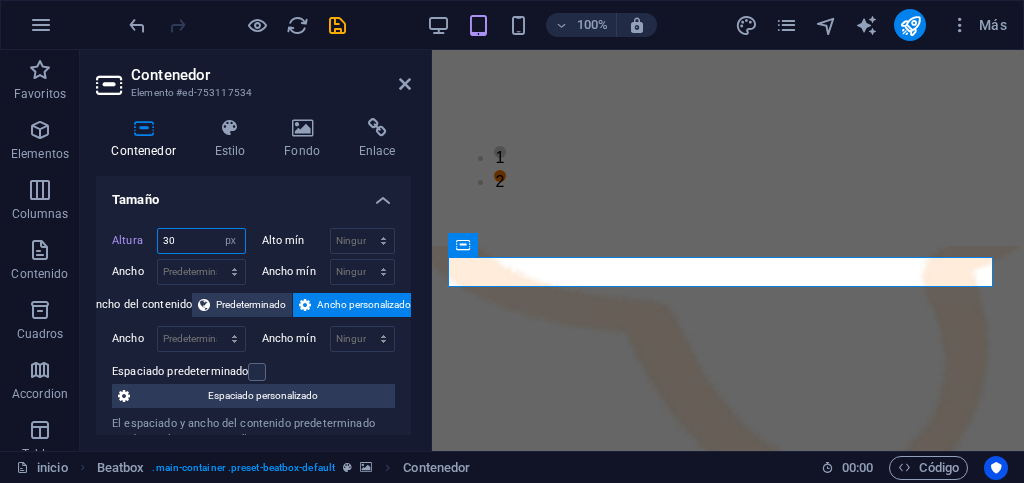 click on "30 Predeterminado px rem % vh vw" at bounding box center (201, 241) 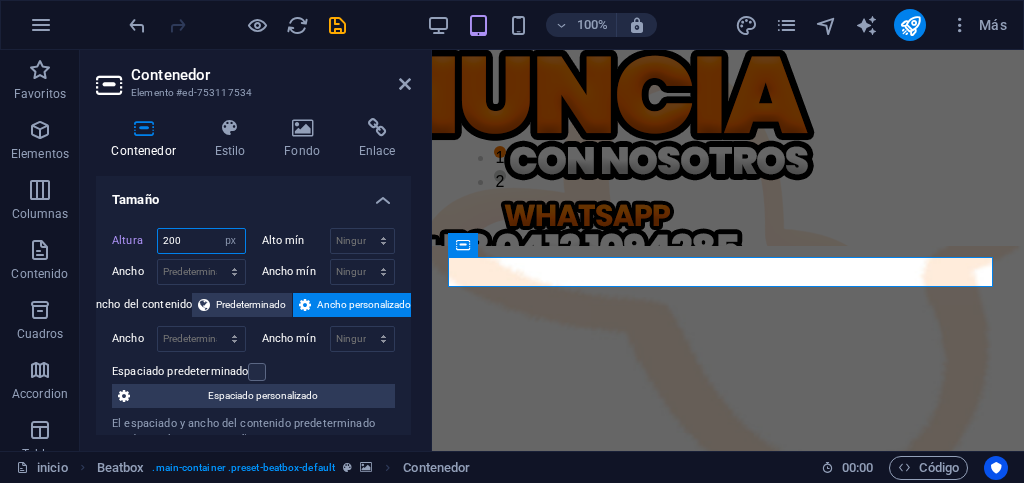 type on "200" 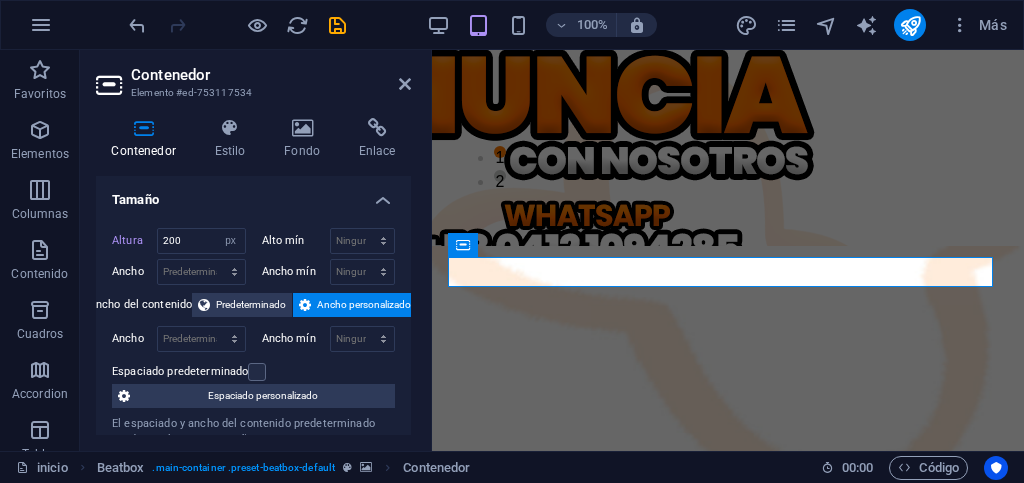 click on "Altura 200 Predeterminado px rem % vh vw Alto mín Ninguno px rem % vh vw Ancho Predeterminado px rem % em vh vw Ancho mín Ninguno px rem % vh vw Ancho del contenido Predeterminado Ancho personalizado Ancho Predeterminado px rem % em vh vw Ancho mín Ninguno px rem % vh vw Espaciado predeterminado Espaciado personalizado El espaciado y ancho del contenido predeterminado puede cambiarse en Diseño. Editar diseño" at bounding box center [253, 355] 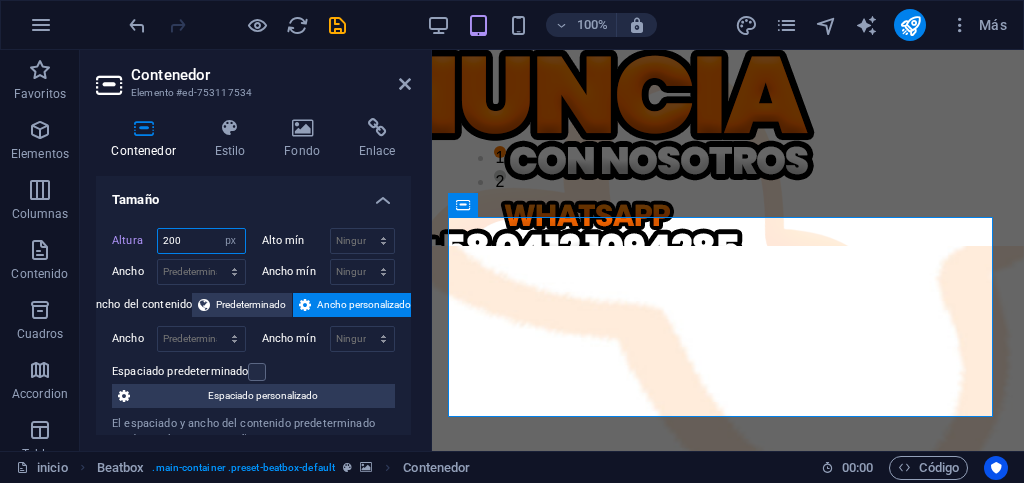 drag, startPoint x: 197, startPoint y: 242, endPoint x: 157, endPoint y: 240, distance: 40.04997 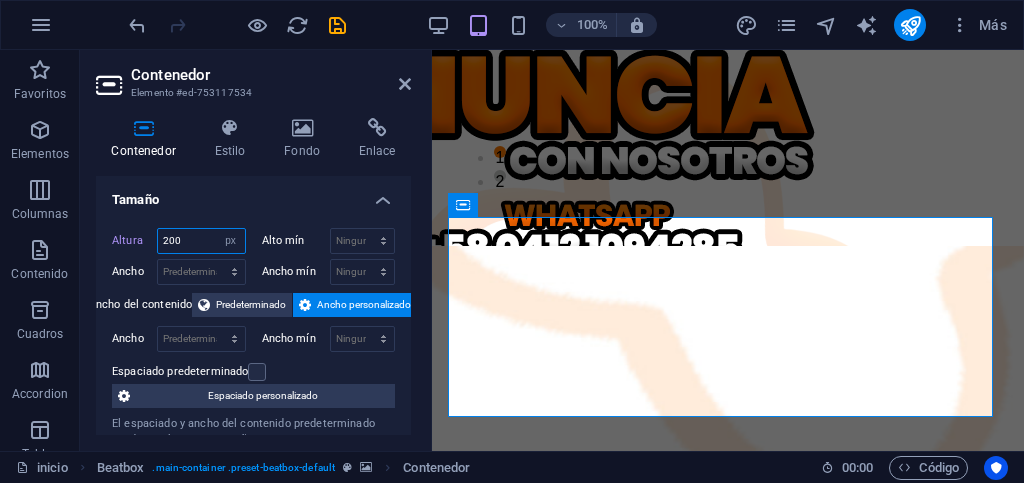click on "200 Predeterminado px rem % vh vw" at bounding box center [201, 241] 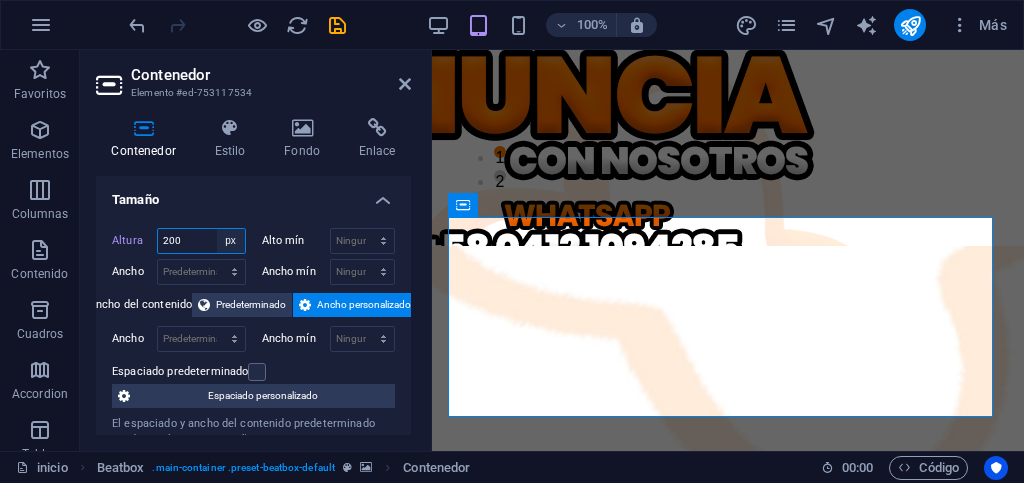 click on "Predeterminado px rem % vh vw" at bounding box center (231, 241) 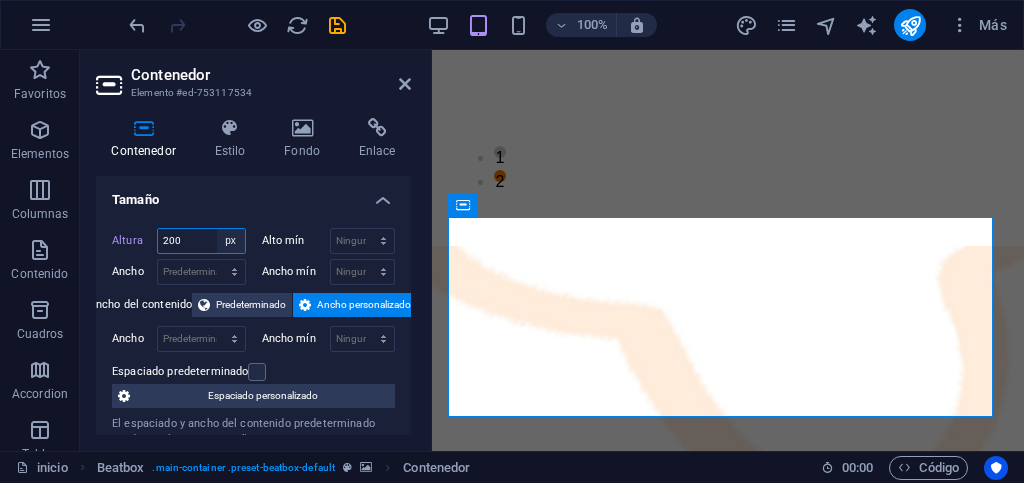 select on "default" 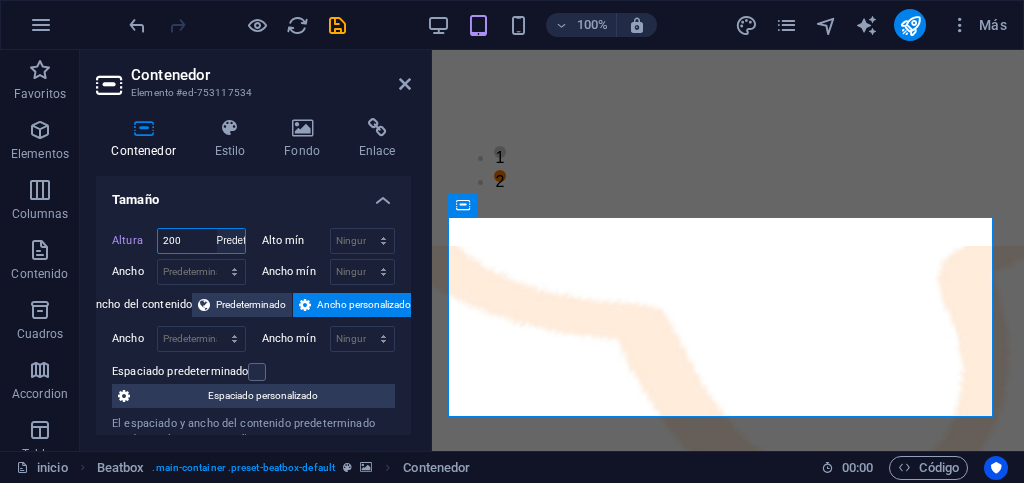 click on "Predeterminado px rem % vh vw" at bounding box center [231, 241] 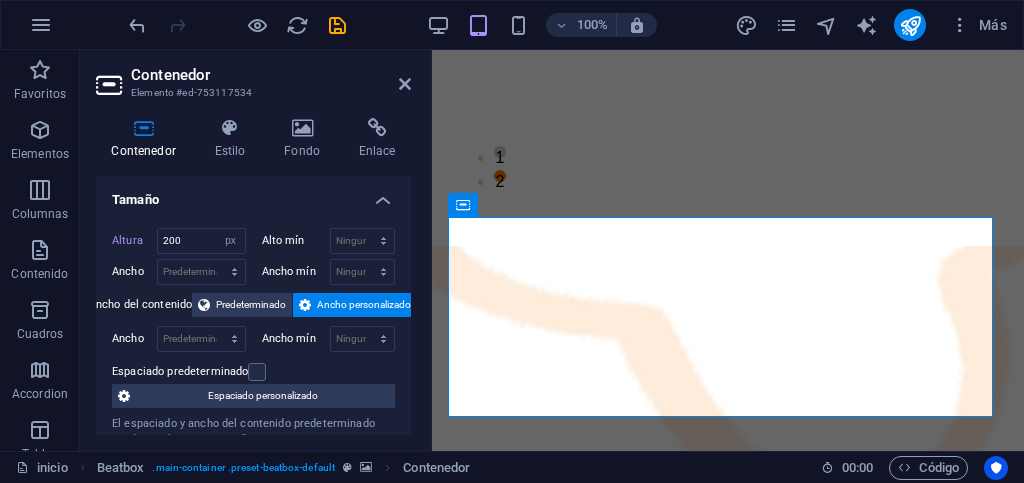 click on "Tamaño" at bounding box center [253, 194] 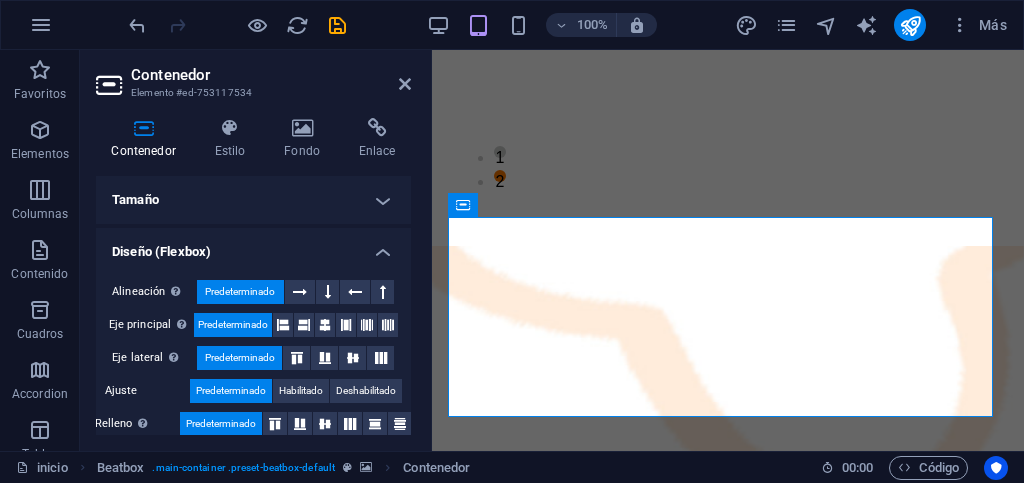 click on "Tamaño" at bounding box center (253, 200) 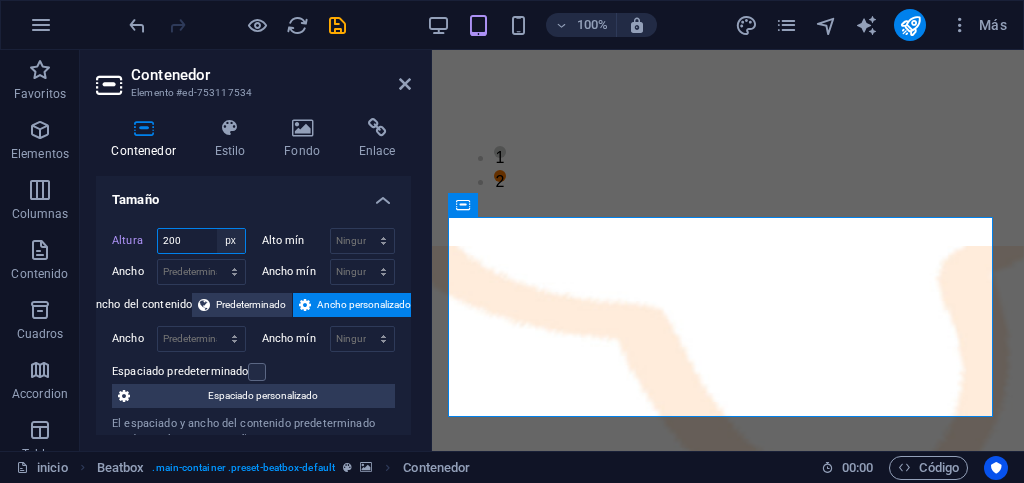 click on "Predeterminado px rem % vh vw" at bounding box center [231, 241] 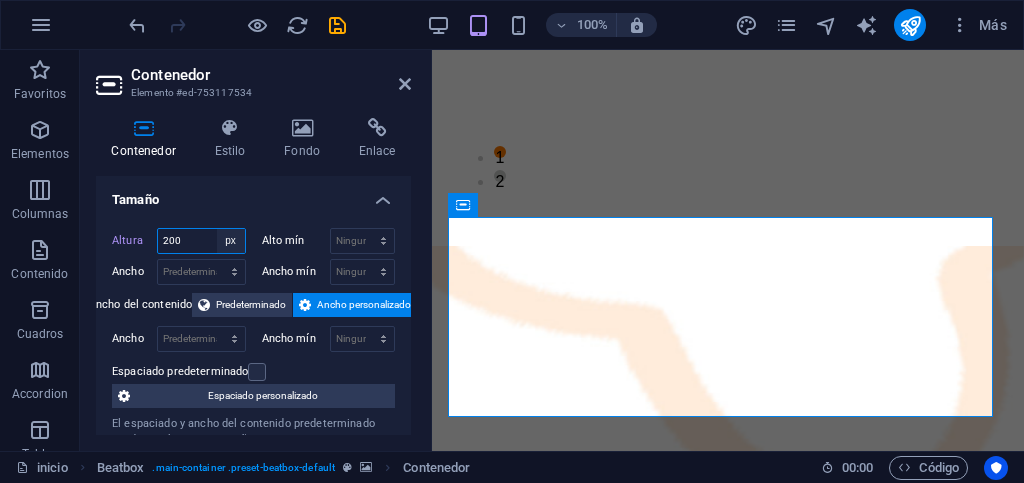 select on "default" 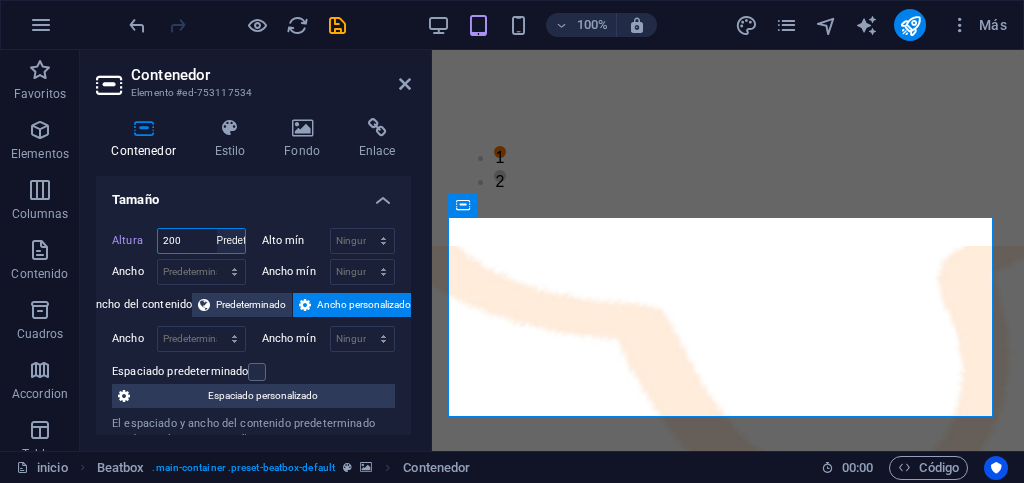 click on "Predeterminado px rem % vh vw" at bounding box center (231, 241) 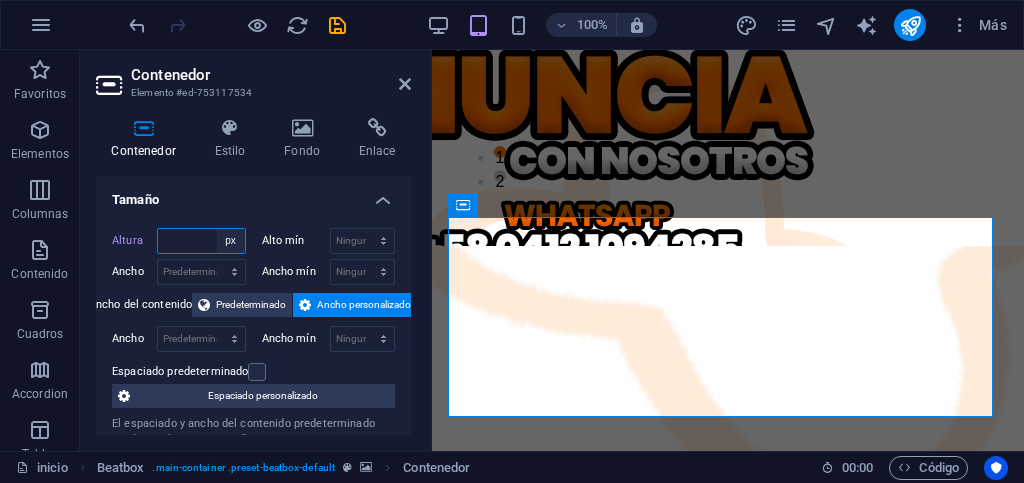 type 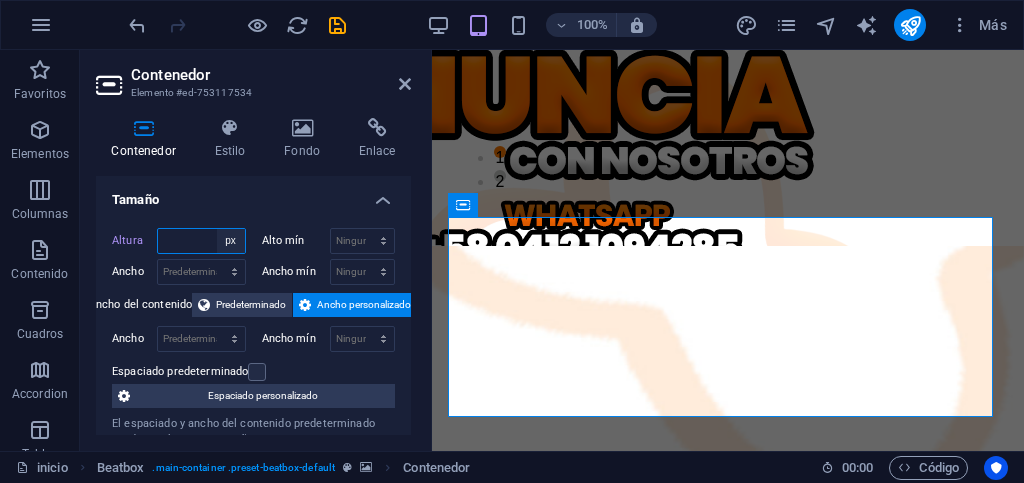 click on "Predeterminado px rem % vh vw" at bounding box center (231, 241) 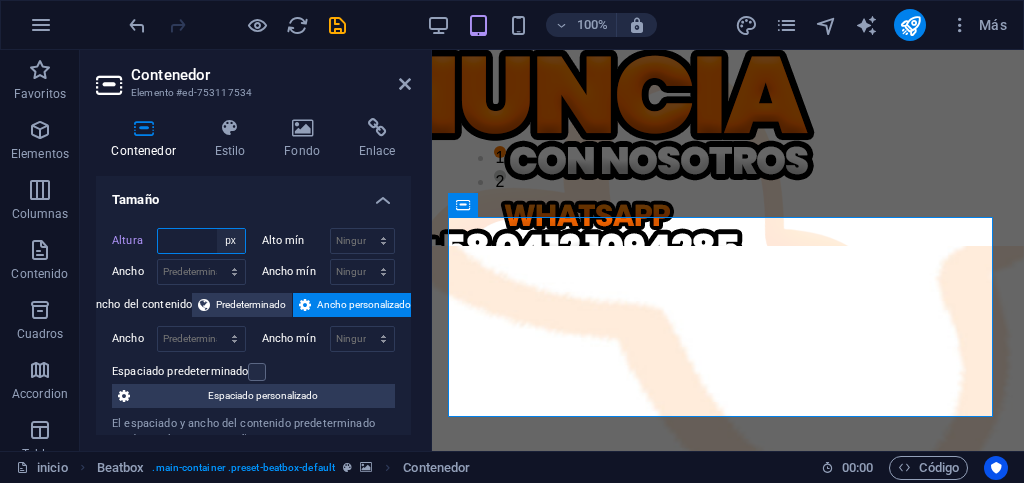 select on "default" 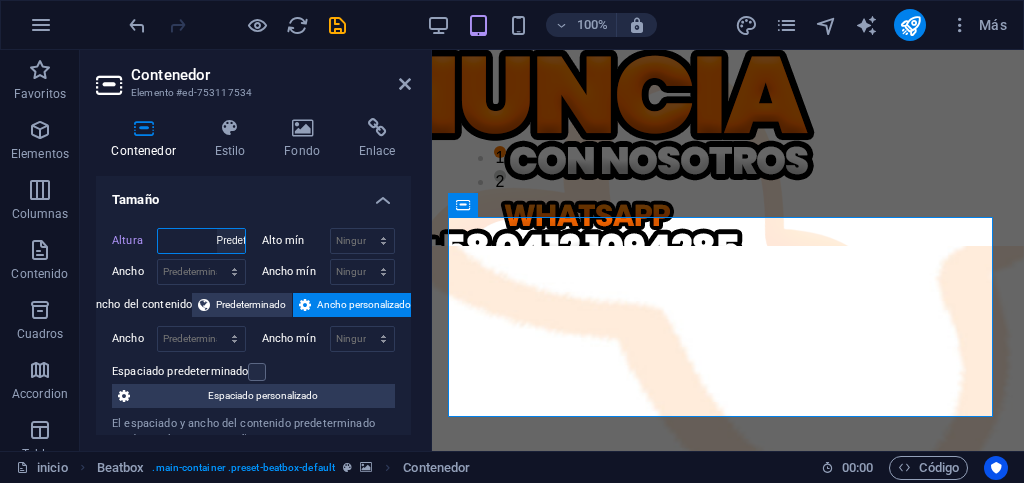 click on "Predeterminado px rem % vh vw" at bounding box center [231, 241] 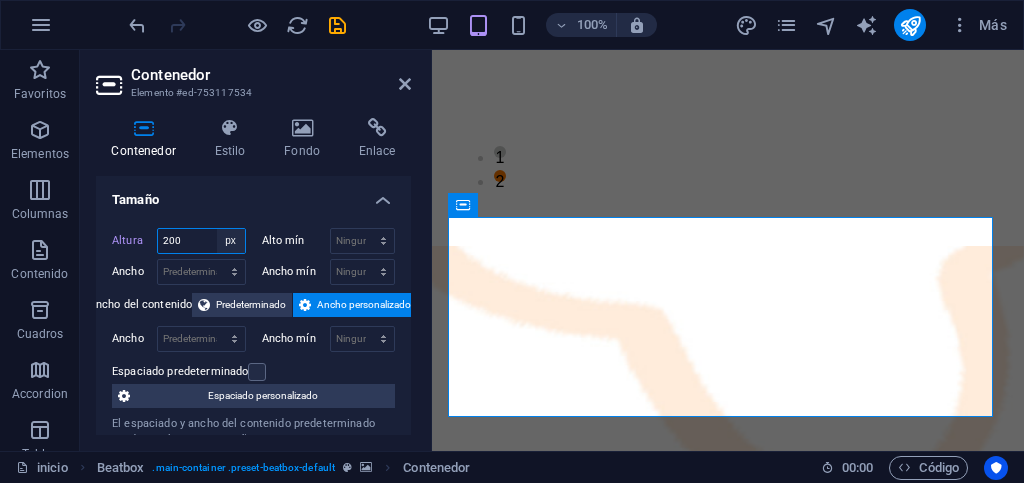 click on "Predeterminado px rem % vh vw" at bounding box center [231, 241] 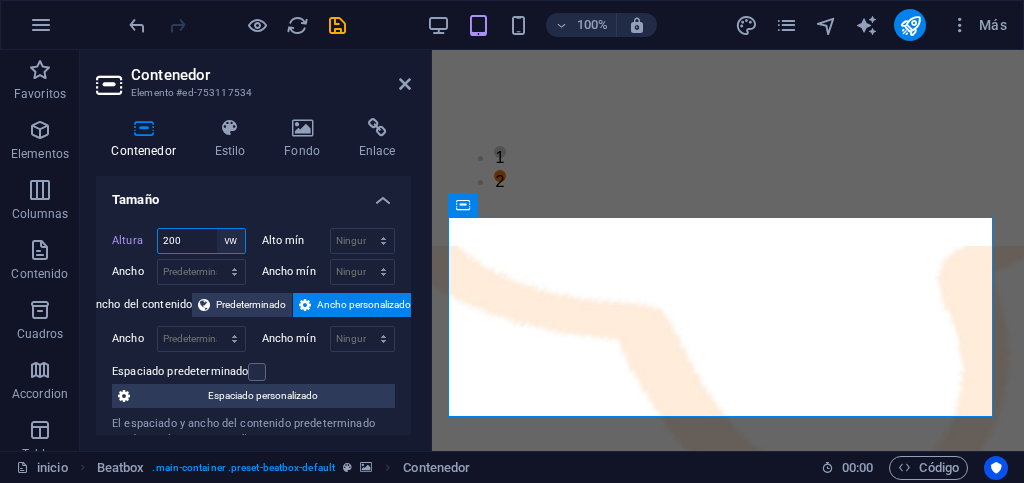 click on "Predeterminado px rem % vh vw" at bounding box center (231, 241) 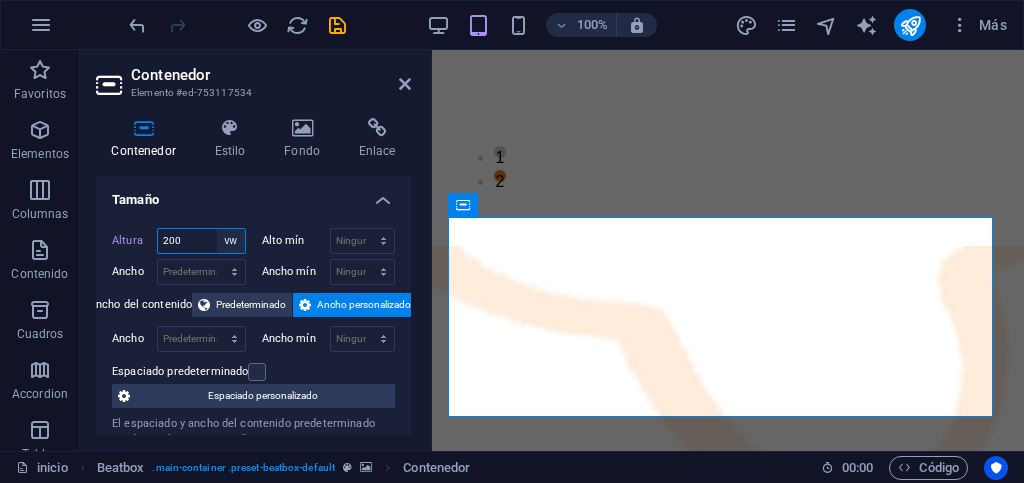 type on "56.7" 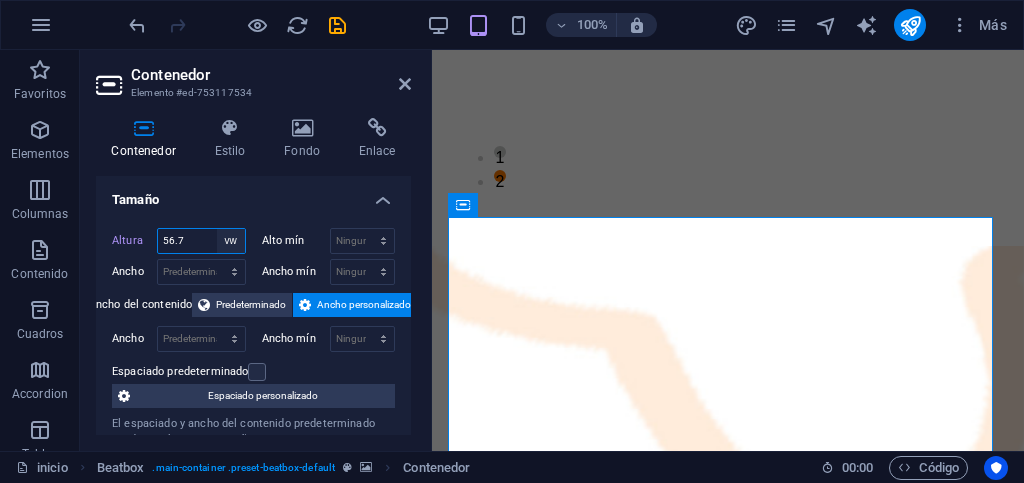 click on "Predeterminado px rem % vh vw" at bounding box center [231, 241] 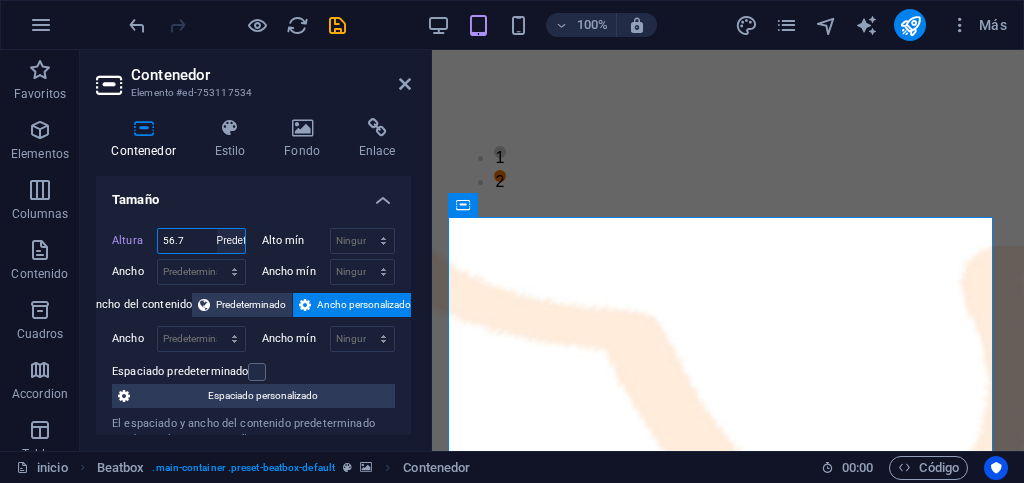 click on "Predeterminado px rem % vh vw" at bounding box center (231, 241) 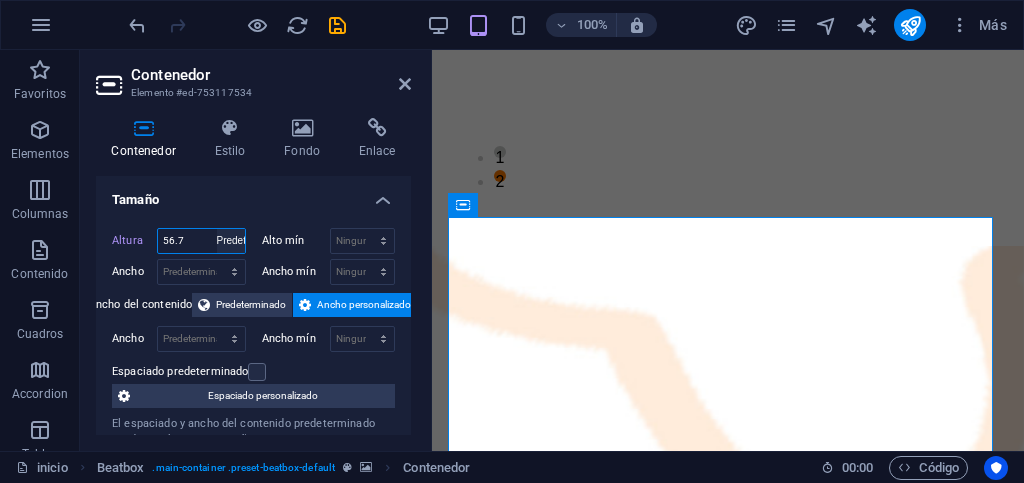type on "56.7" 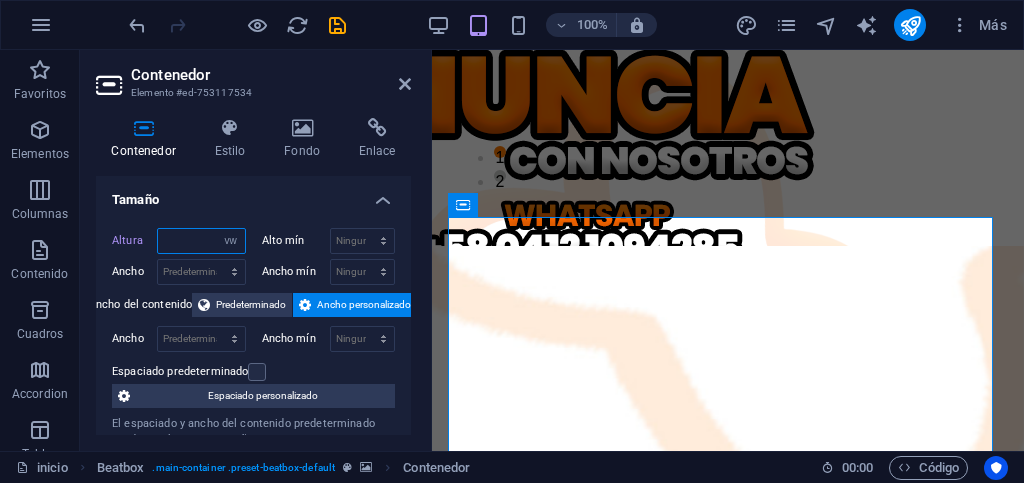 type 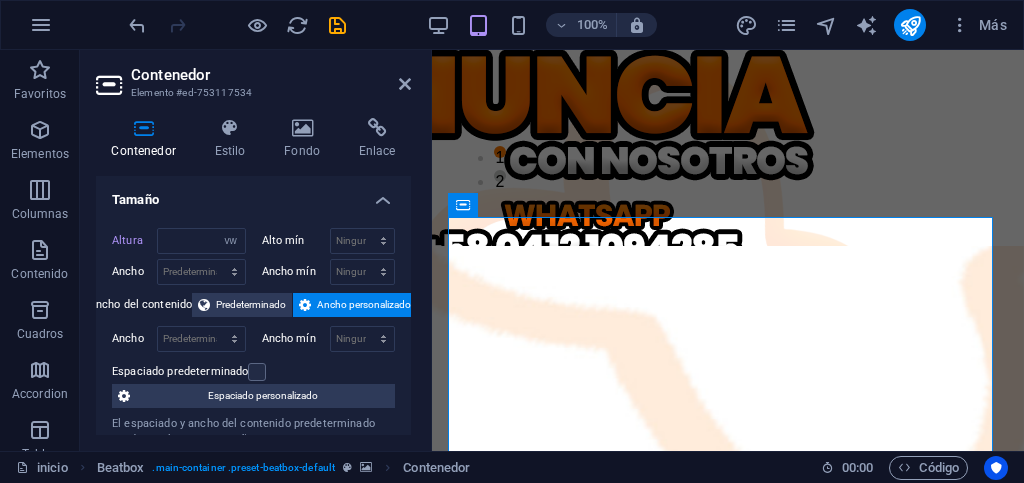 click on "Tamaño" at bounding box center [253, 194] 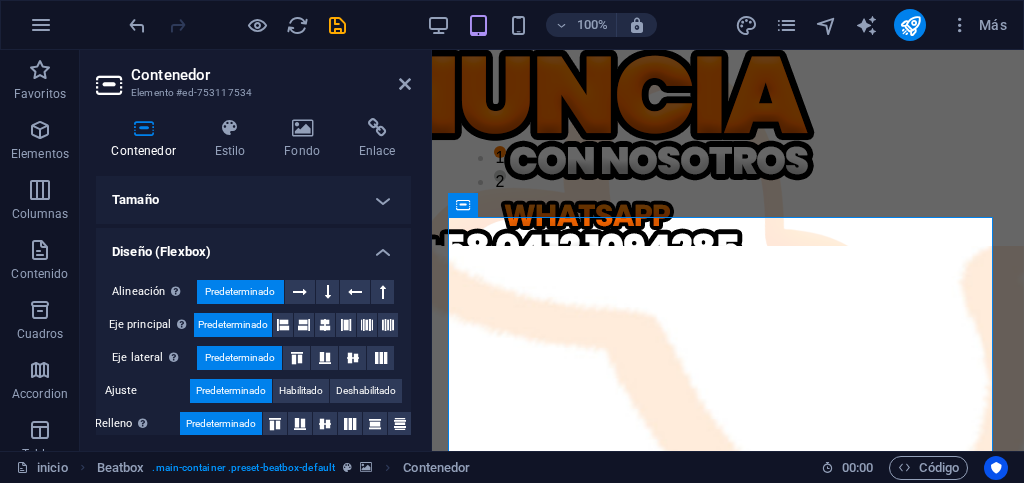 click on "Tamaño" at bounding box center [253, 200] 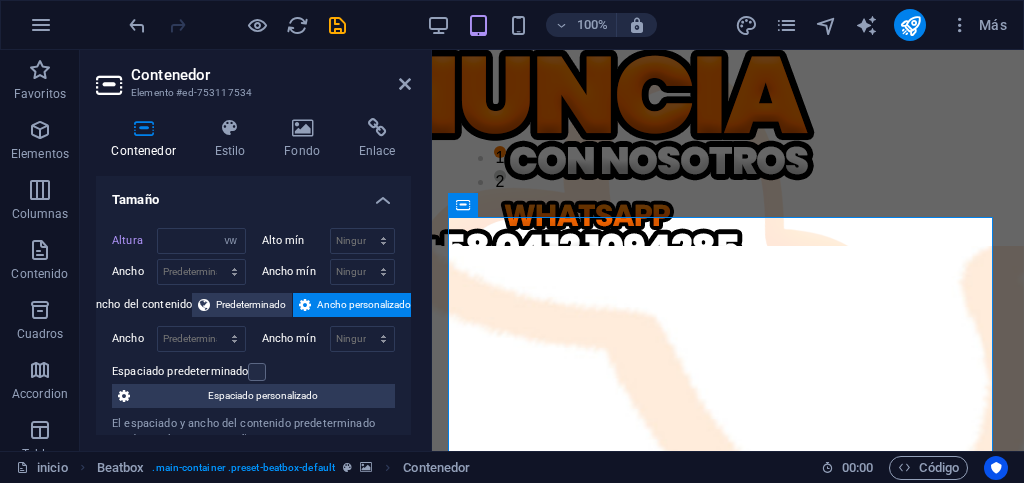 click on "Alto mín Ninguno px rem % vh vw" at bounding box center [325, 243] 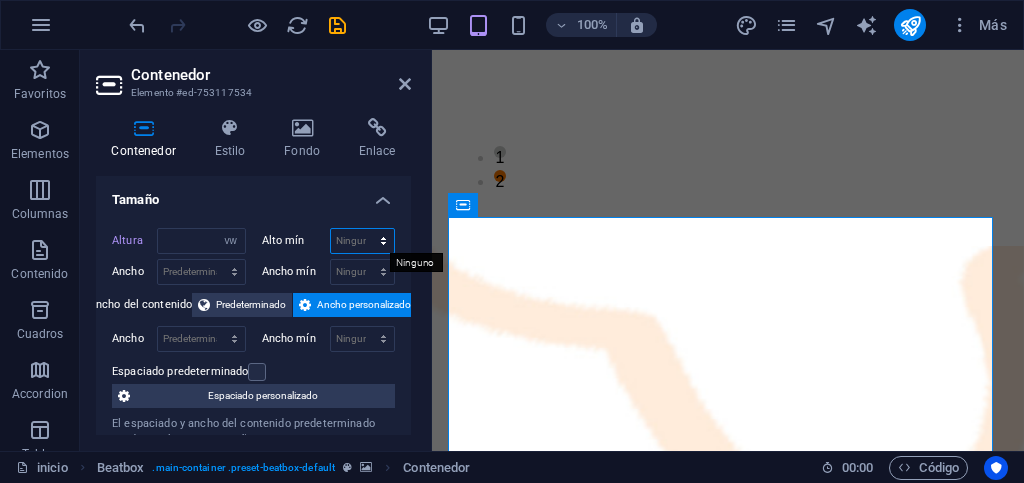 click on "Ninguno px rem % vh vw" at bounding box center (363, 241) 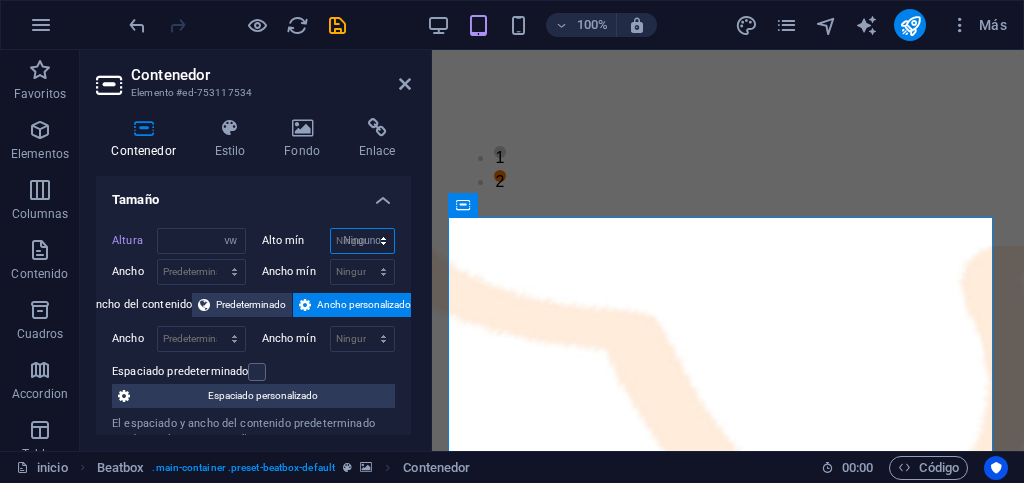 click on "Ninguno px rem % vh vw" at bounding box center [363, 241] 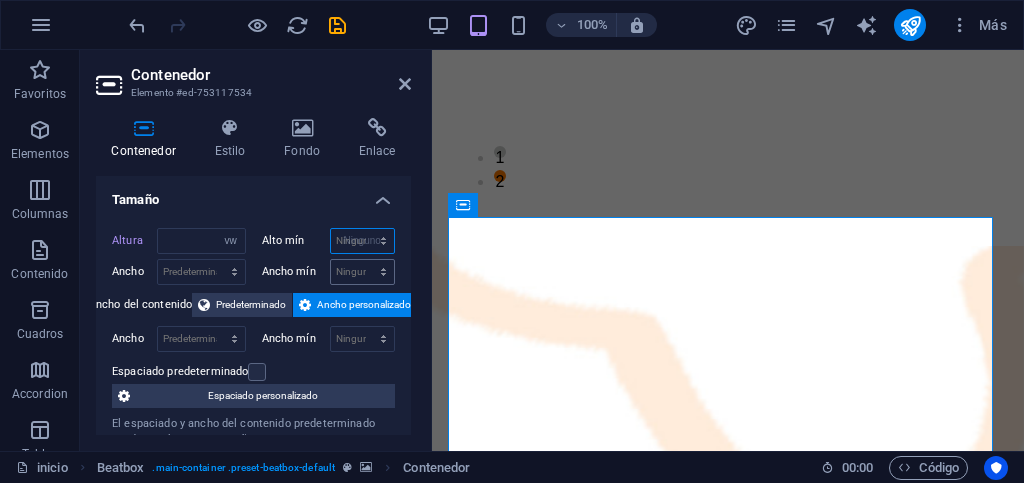 select on "DISABLED_OPTION_VALUE" 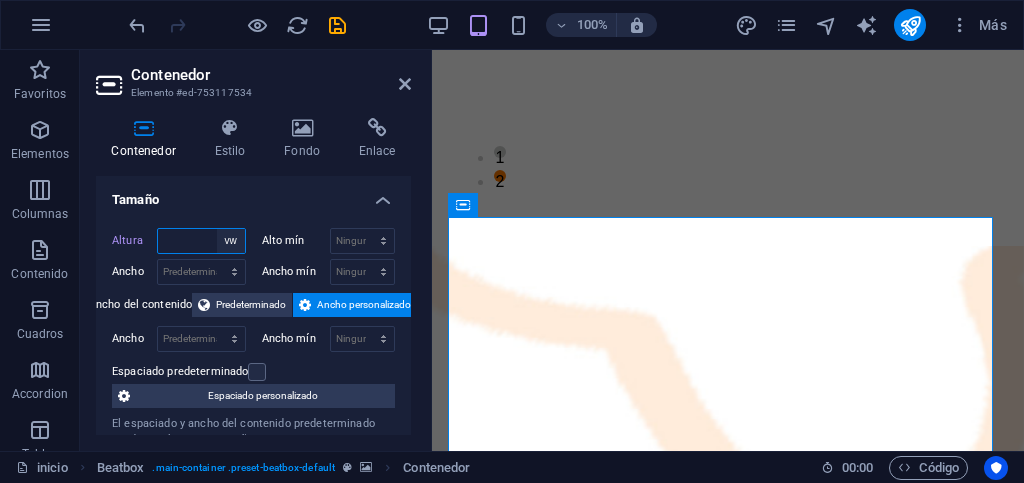 click on "Predeterminado px rem % vh vw" at bounding box center (231, 241) 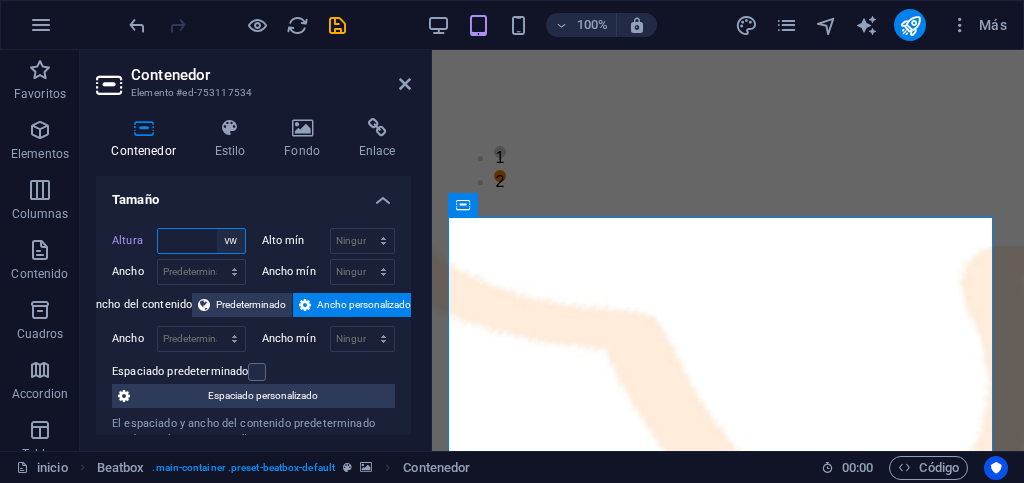 select on "default" 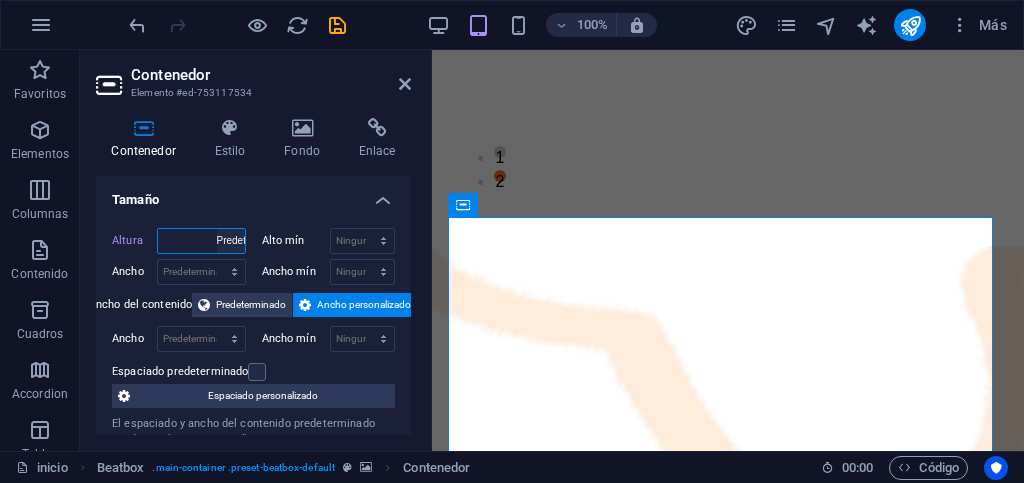 click on "Predeterminado px rem % vh vw" at bounding box center (231, 241) 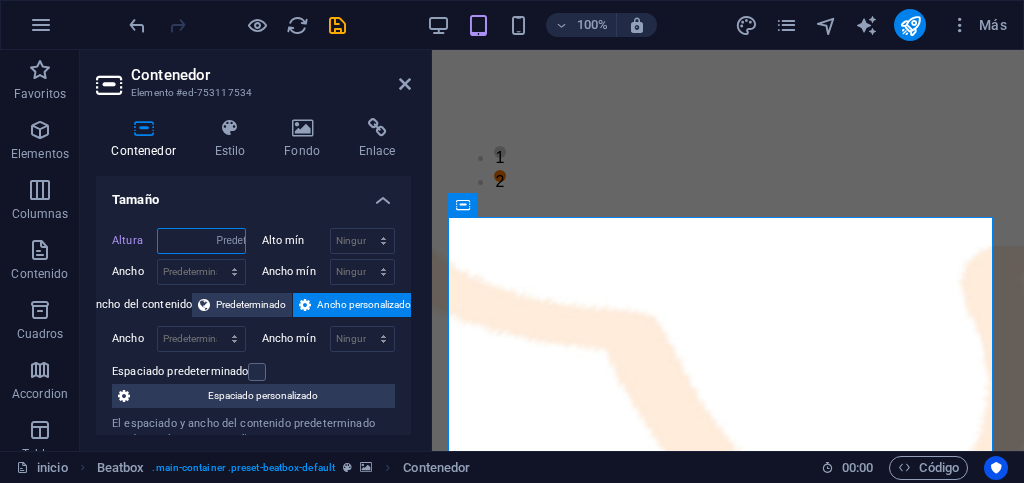 type on "56.7" 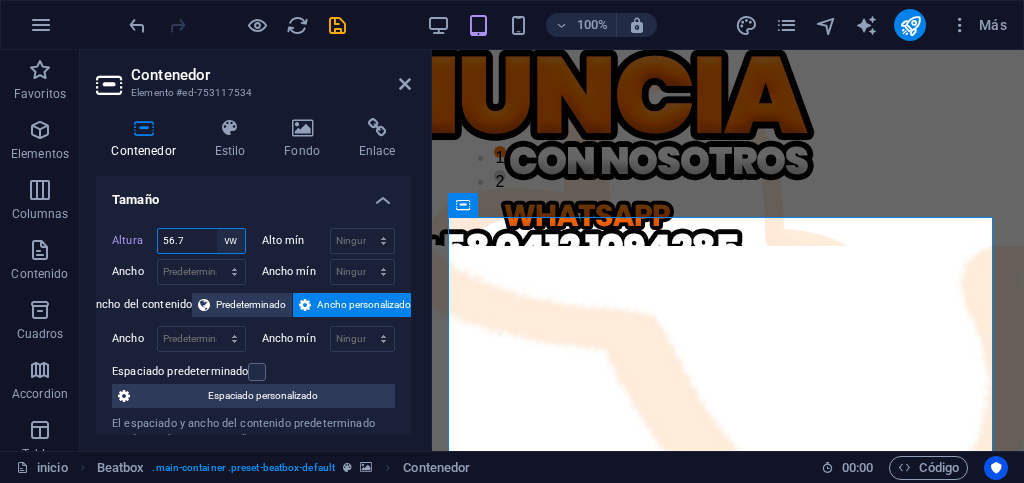 click on "Predeterminado px rem % vh vw" at bounding box center (231, 241) 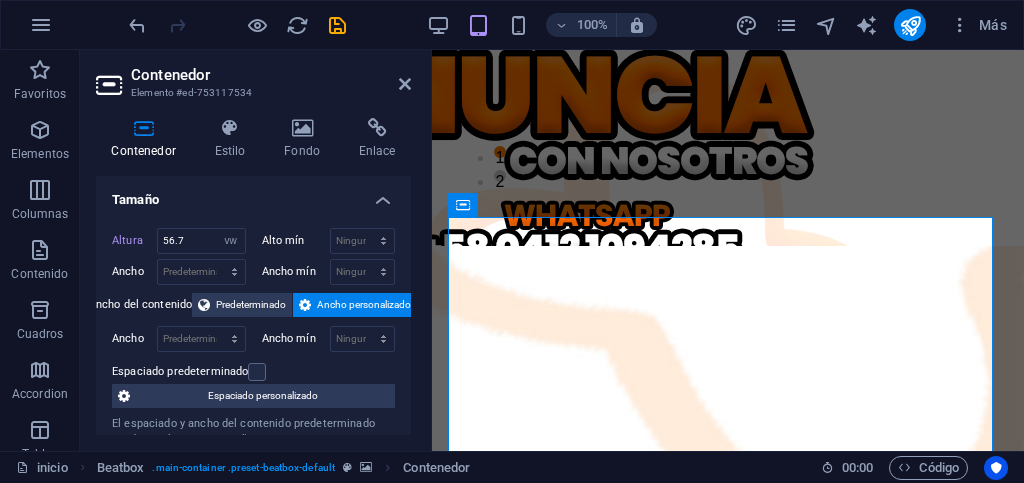 click on "Tamaño" at bounding box center [253, 194] 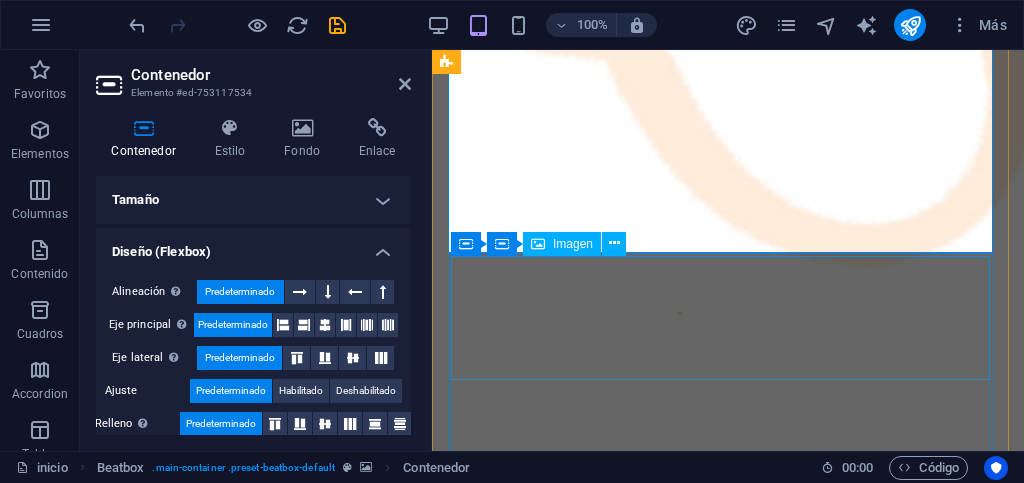 scroll, scrollTop: 300, scrollLeft: 0, axis: vertical 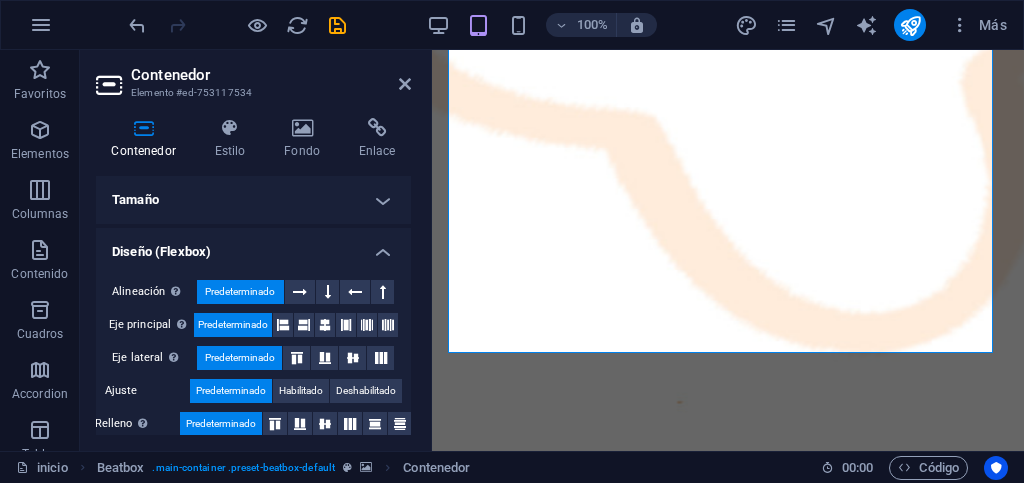 click on "Tamaño" at bounding box center [253, 200] 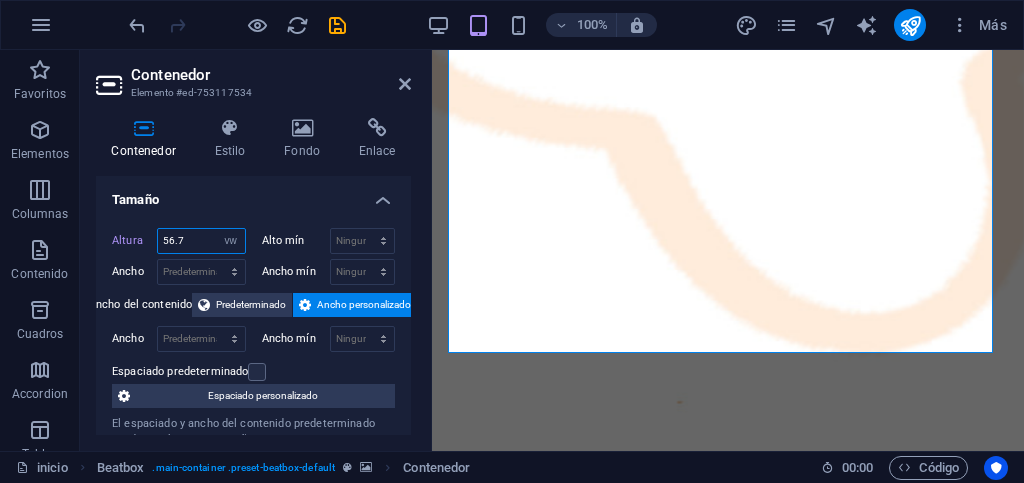 click on "56.7" at bounding box center [201, 241] 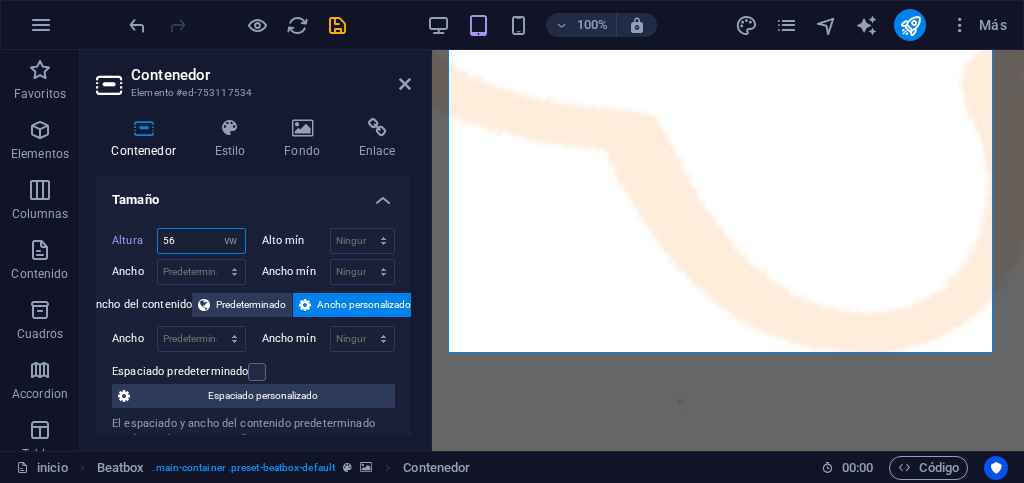 type on "5" 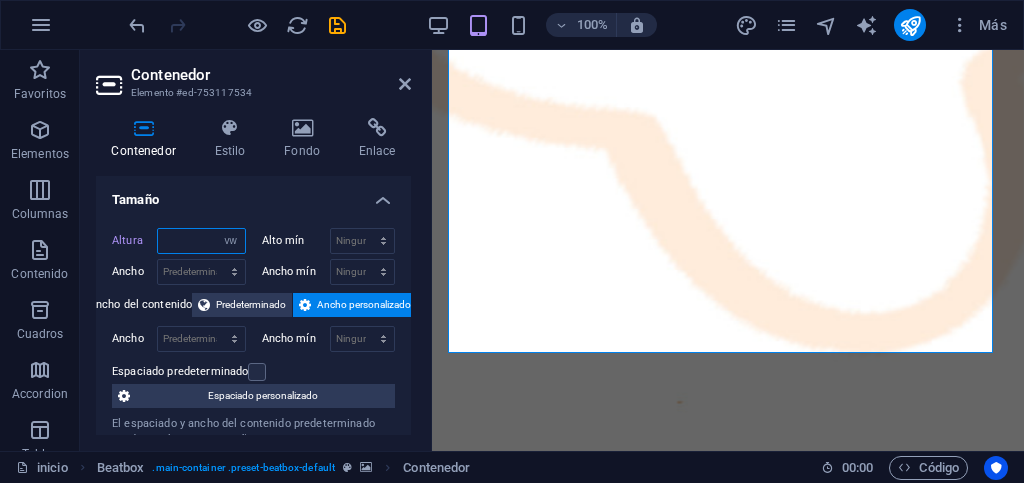 type 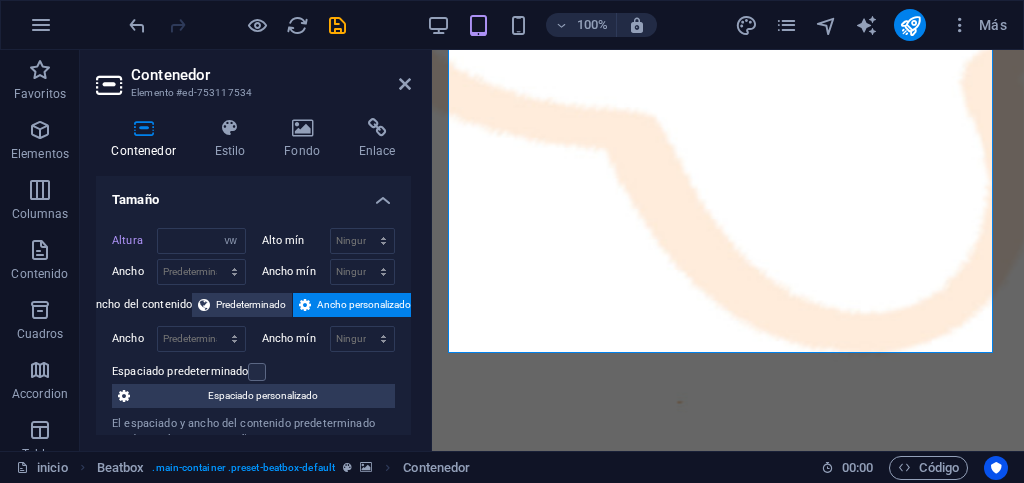 click on "Tamaño" at bounding box center [253, 194] 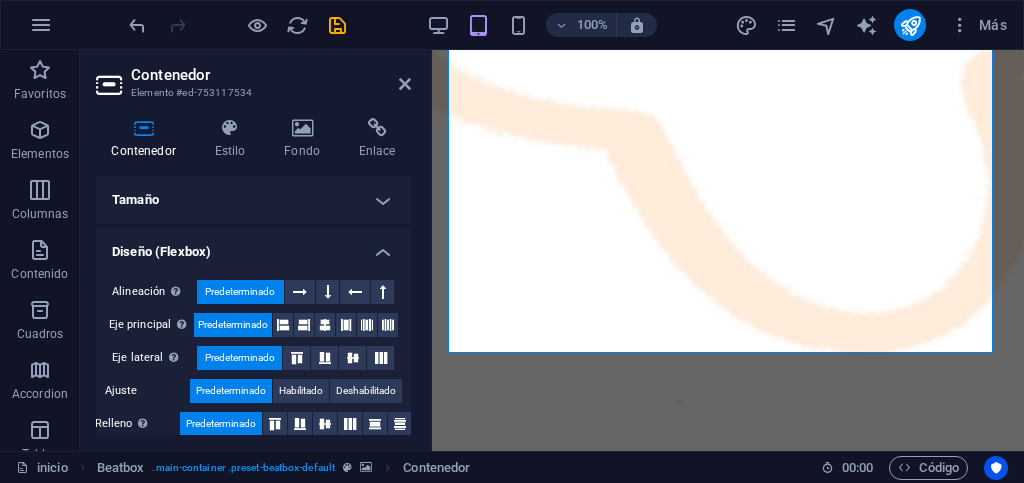 click on "Tamaño" at bounding box center (253, 200) 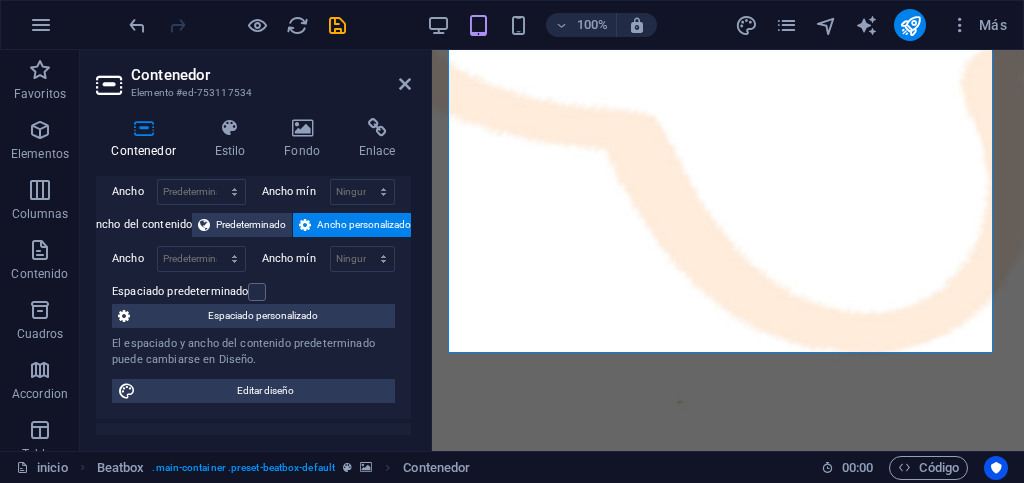 scroll, scrollTop: 13, scrollLeft: 0, axis: vertical 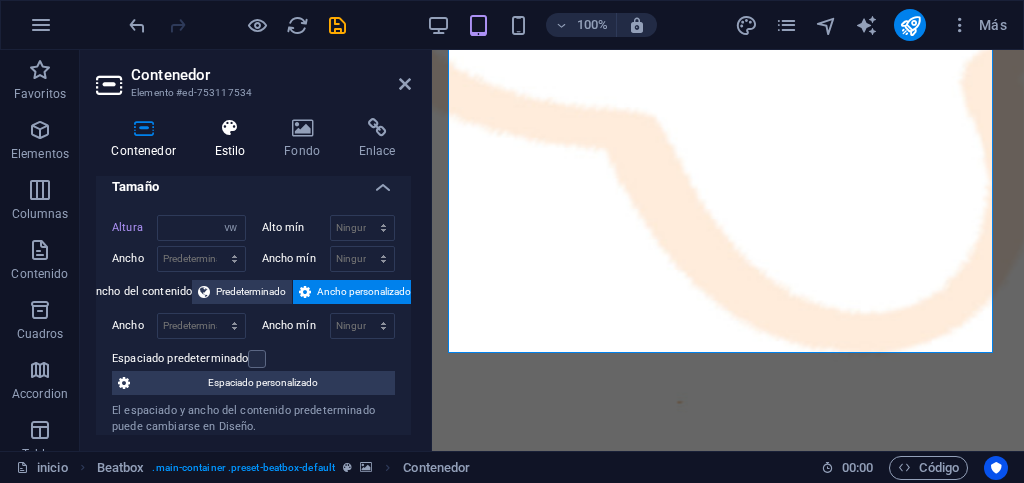 click on "Estilo" at bounding box center (234, 139) 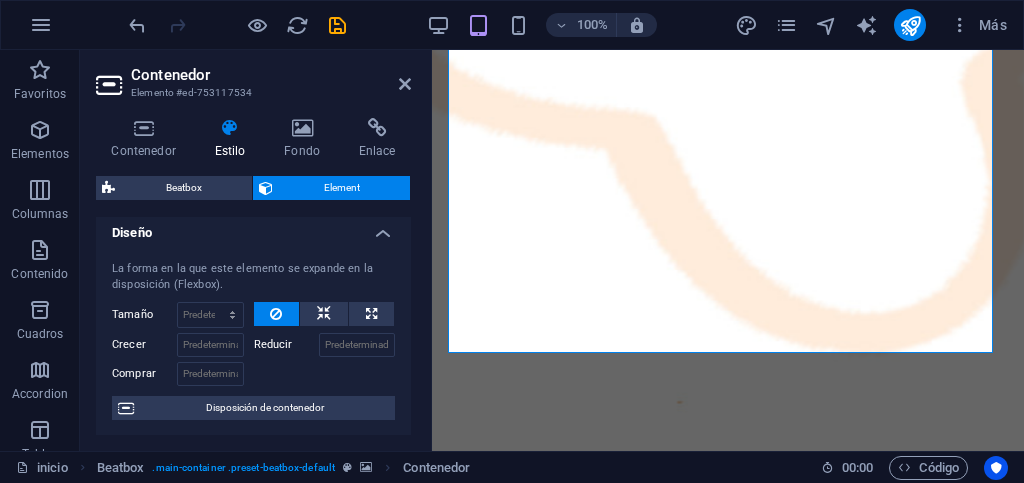 scroll, scrollTop: 0, scrollLeft: 0, axis: both 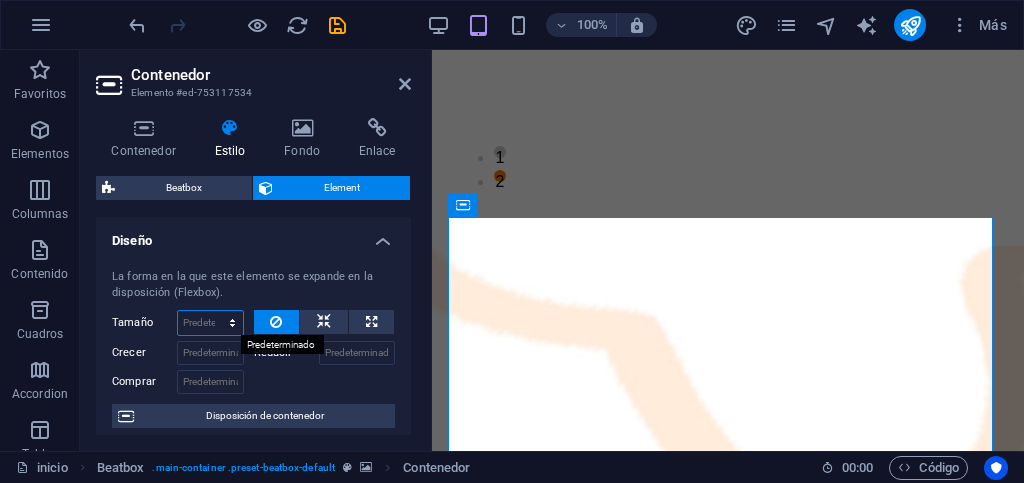 click on "Predeterminado automático px % 1/1 1/2 1/3 1/4 1/5 1/6 1/7 1/8 1/9 1/10" at bounding box center (210, 323) 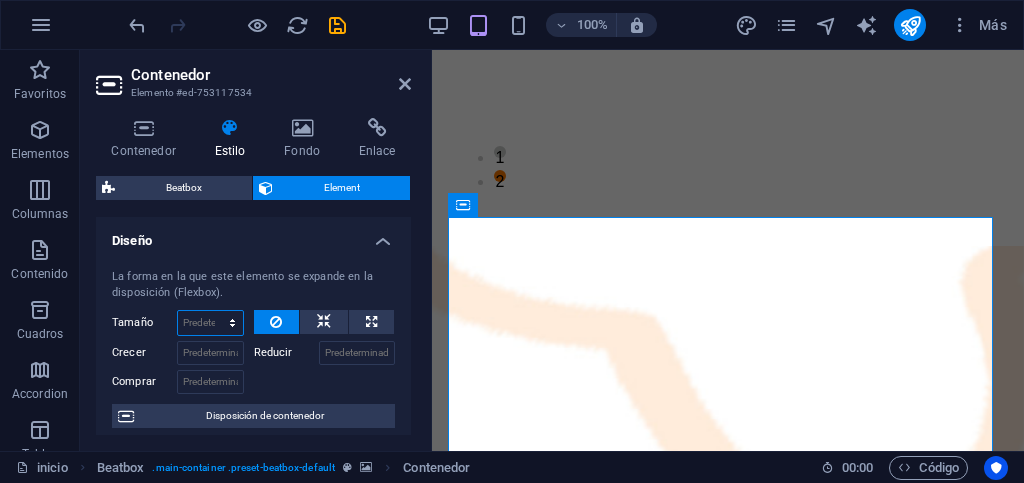 select on "1/10" 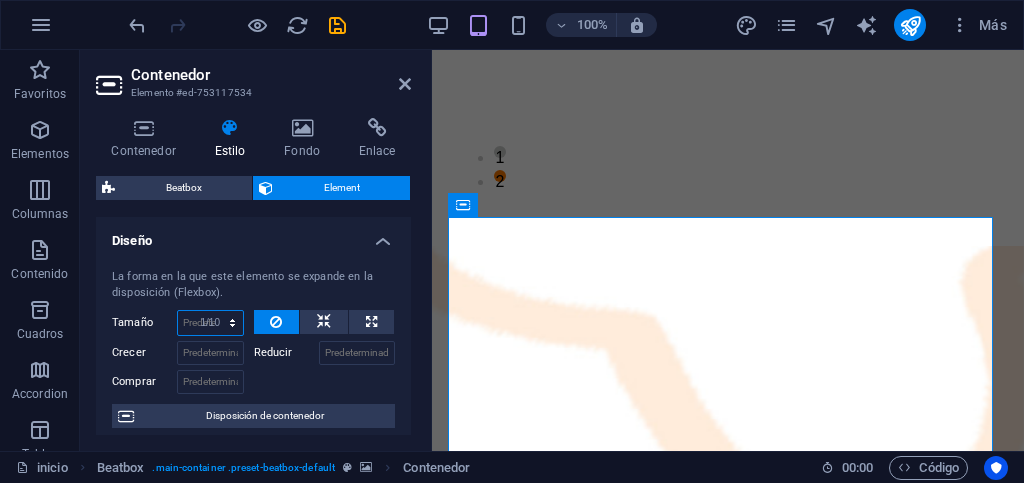 click on "Predeterminado automático px % 1/1 1/2 1/3 1/4 1/5 1/6 1/7 1/8 1/9 1/10" at bounding box center [210, 323] 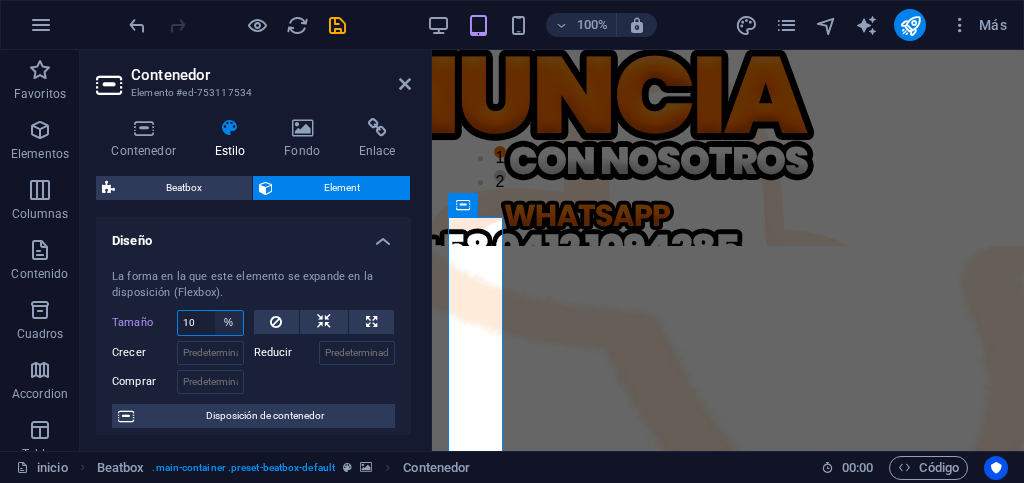 click on "Predeterminado automático px % 1/1 1/2 1/3 1/4 1/5 1/6 1/7 1/8 1/9 1/10" at bounding box center (229, 323) 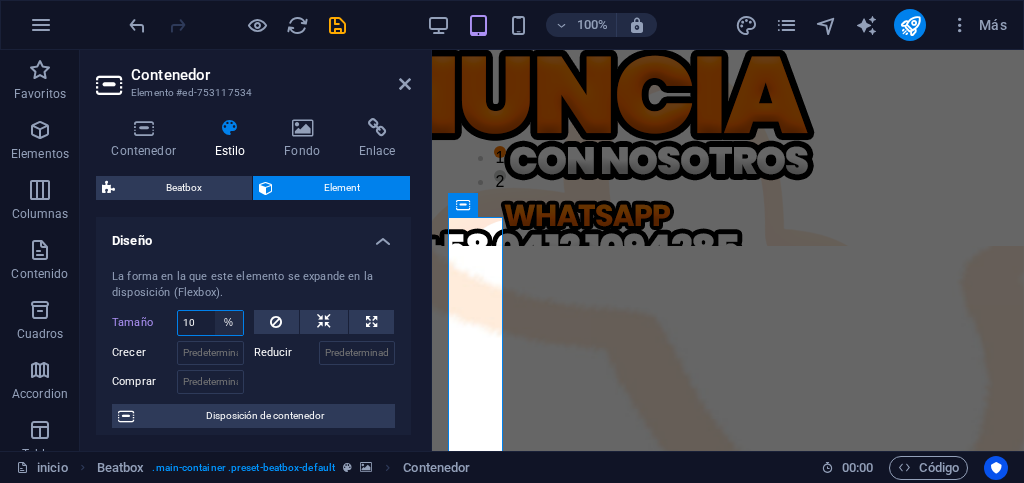 select on "07boo6pekcg" 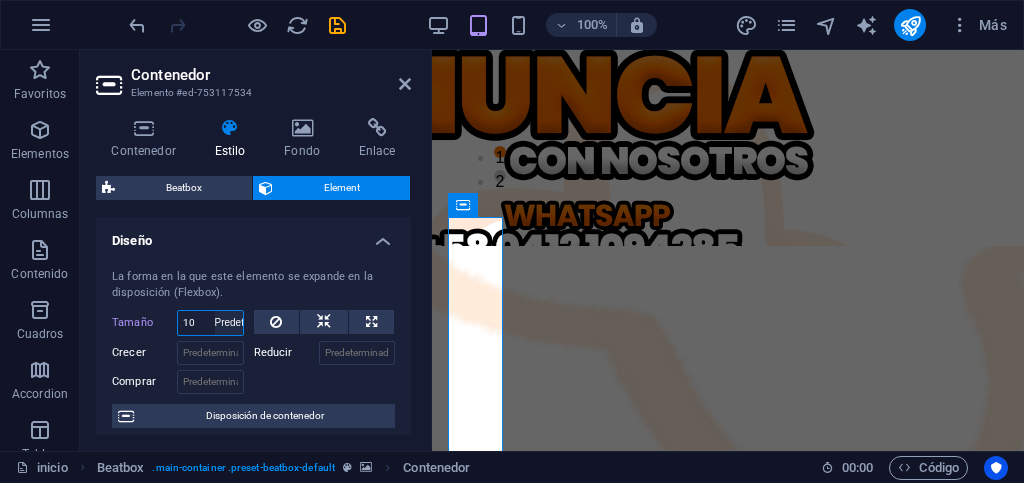click on "Predeterminado automático px % 1/1 1/2 1/3 1/4 1/5 1/6 1/7 1/8 1/9 1/10" at bounding box center [229, 323] 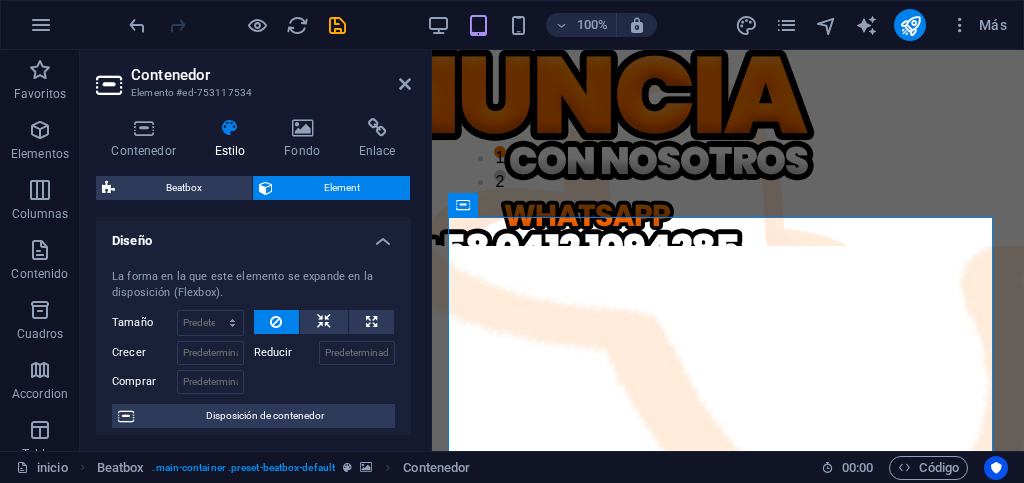 click on "La forma en la que este elemento se expande en la disposición (Flexbox). Tamaño Predeterminado automático px % 1/1 1/2 1/3 1/4 1/5 1/6 1/7 1/8 1/9 1/10 Crecer Reducir Comprar Disposición de contenedor" at bounding box center (253, 348) 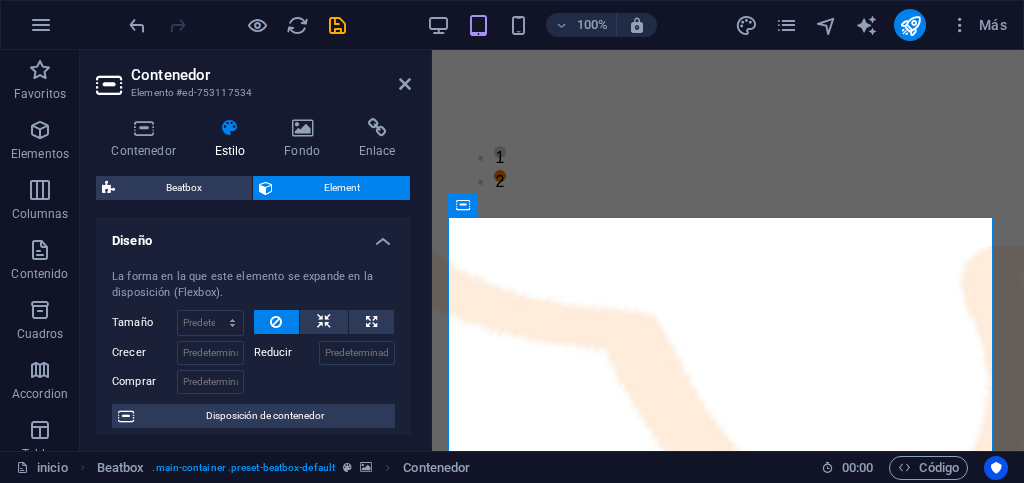 click on "Diseño" at bounding box center [253, 235] 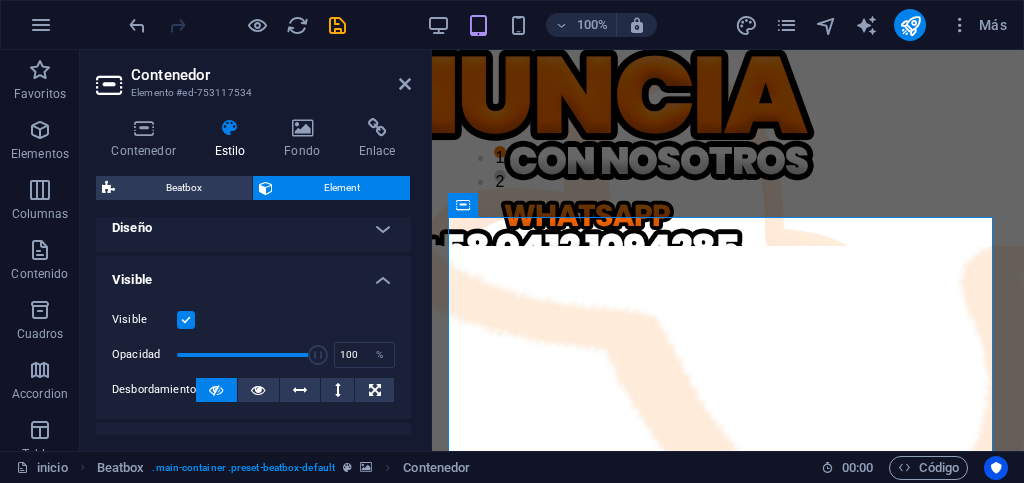 scroll, scrollTop: 0, scrollLeft: 0, axis: both 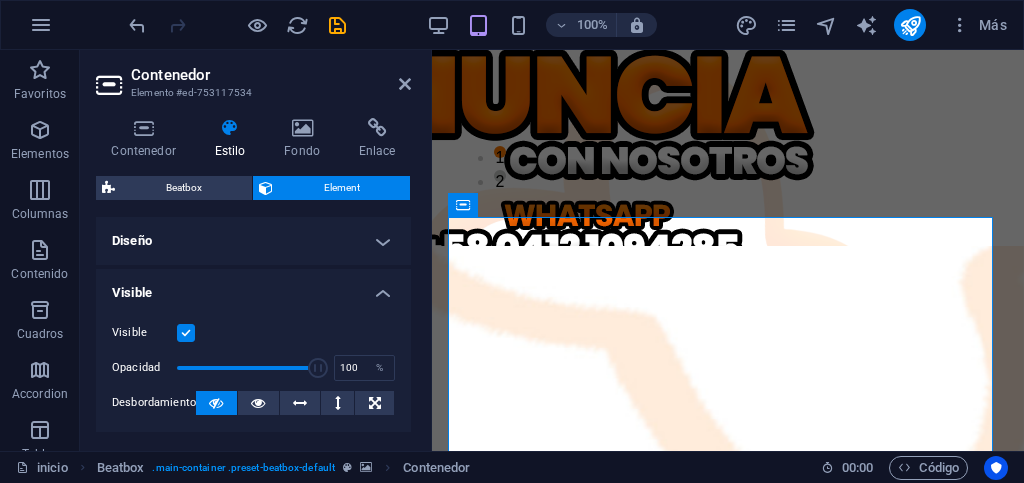 click on "Diseño" at bounding box center (253, 241) 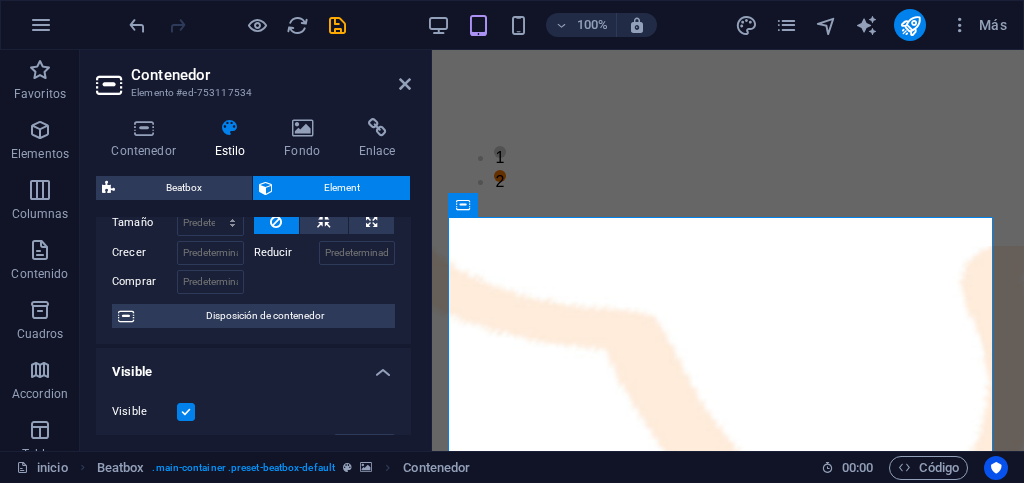 scroll, scrollTop: 0, scrollLeft: 0, axis: both 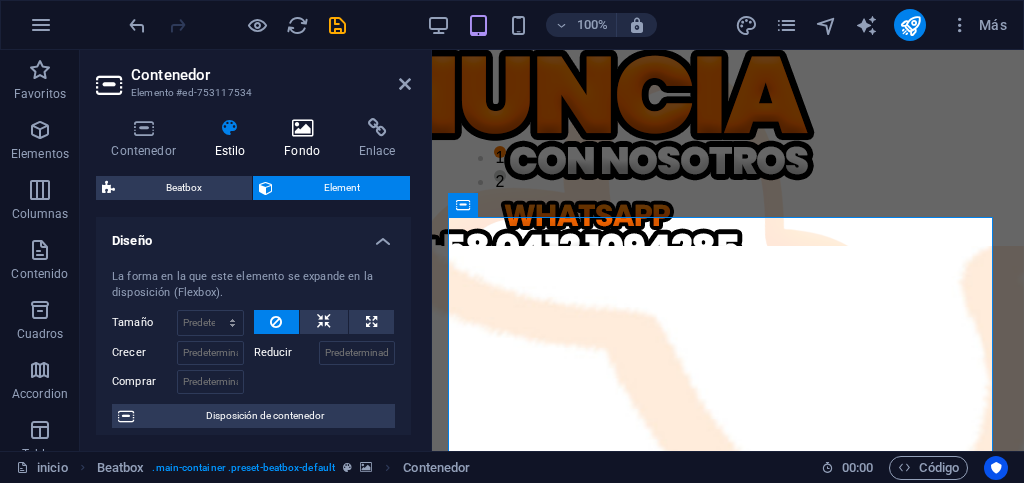 click on "Fondo" at bounding box center [306, 139] 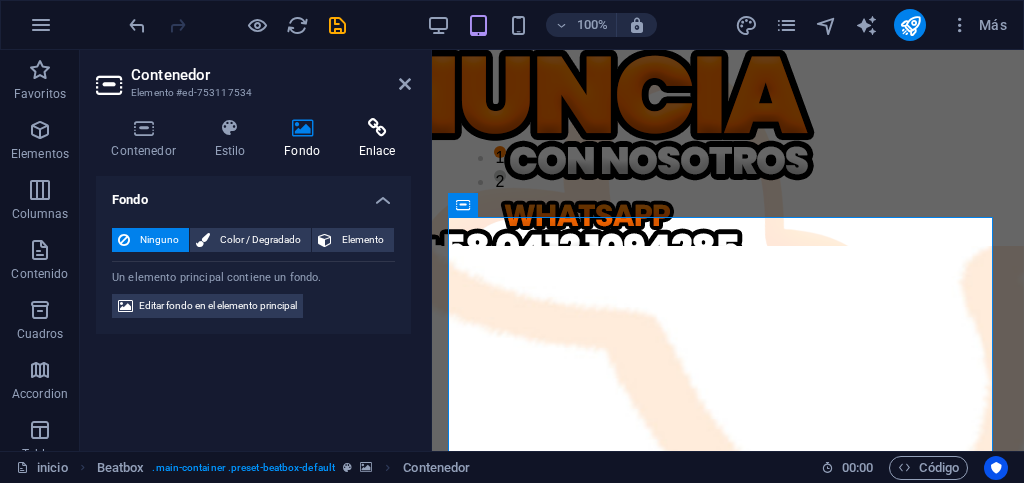 click on "Enlace" at bounding box center (377, 139) 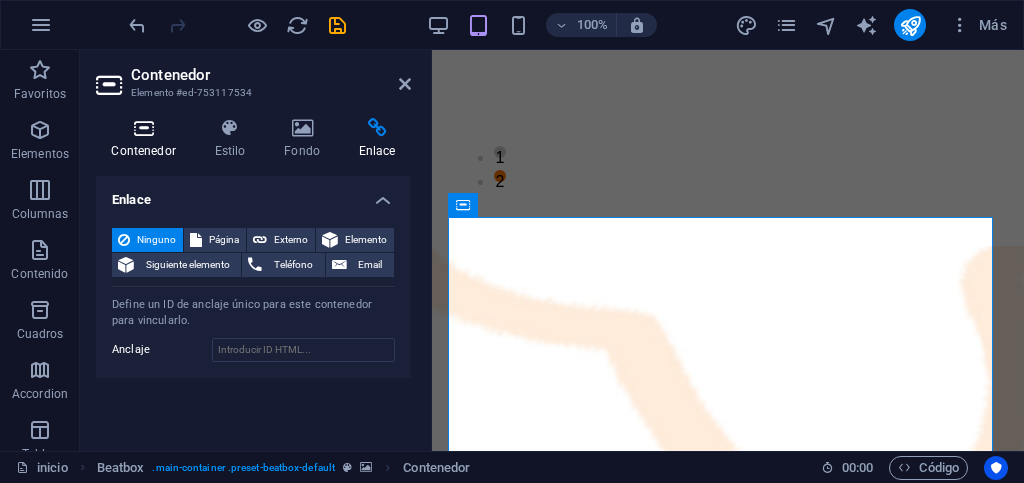 click on "Contenedor" at bounding box center (147, 139) 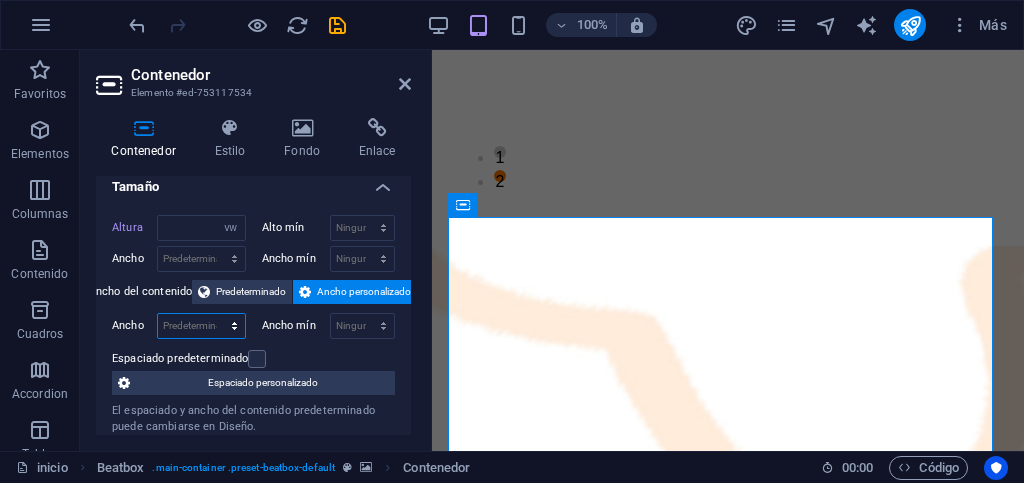 click on "Predeterminado px rem % em vh vw" at bounding box center (201, 326) 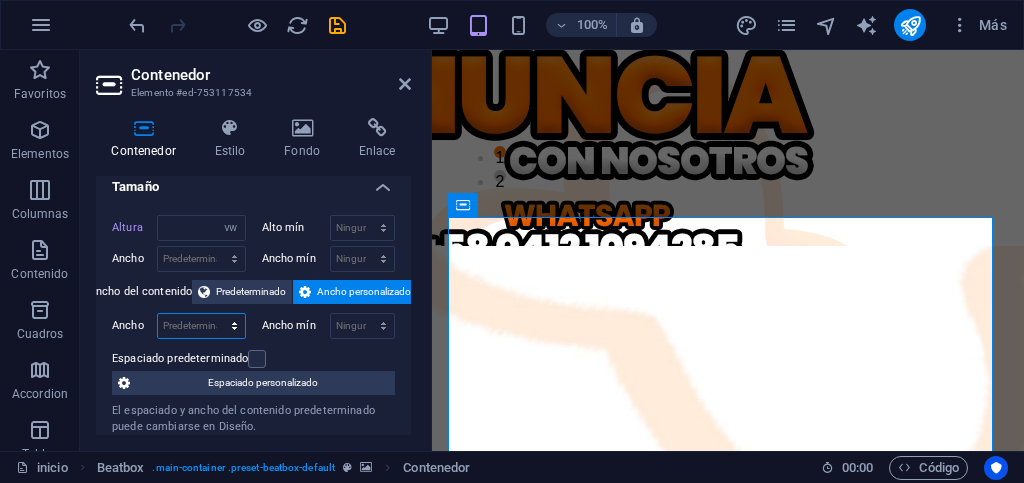 select on "px" 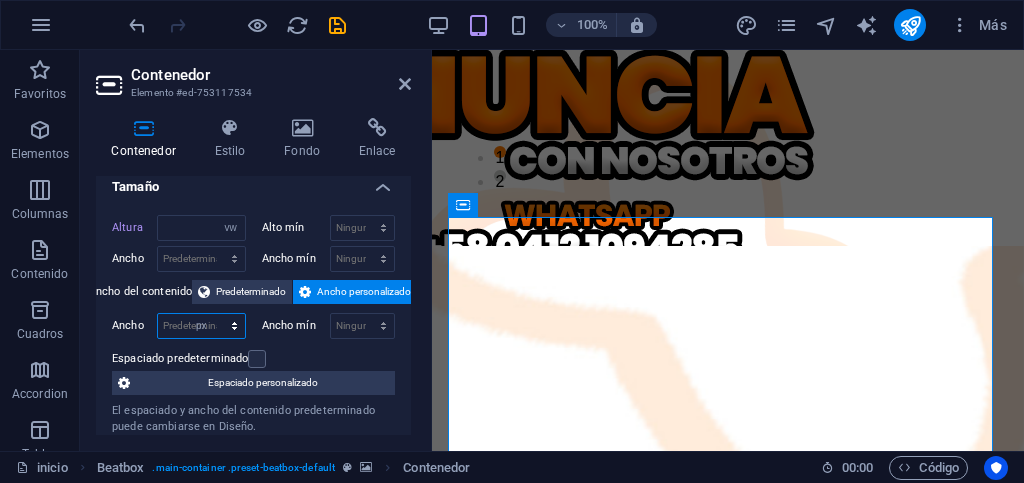 click on "Predeterminado px rem % em vh vw" at bounding box center [201, 326] 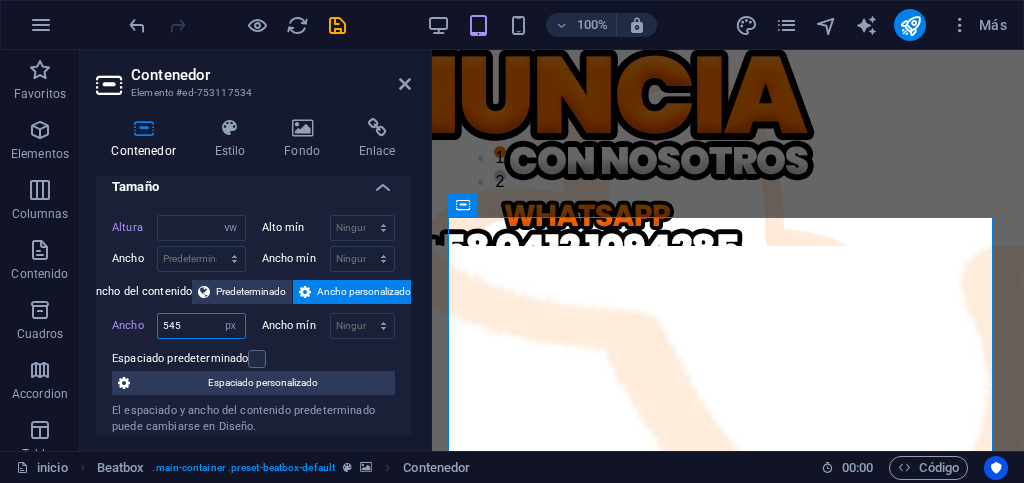 click on "545" at bounding box center [201, 326] 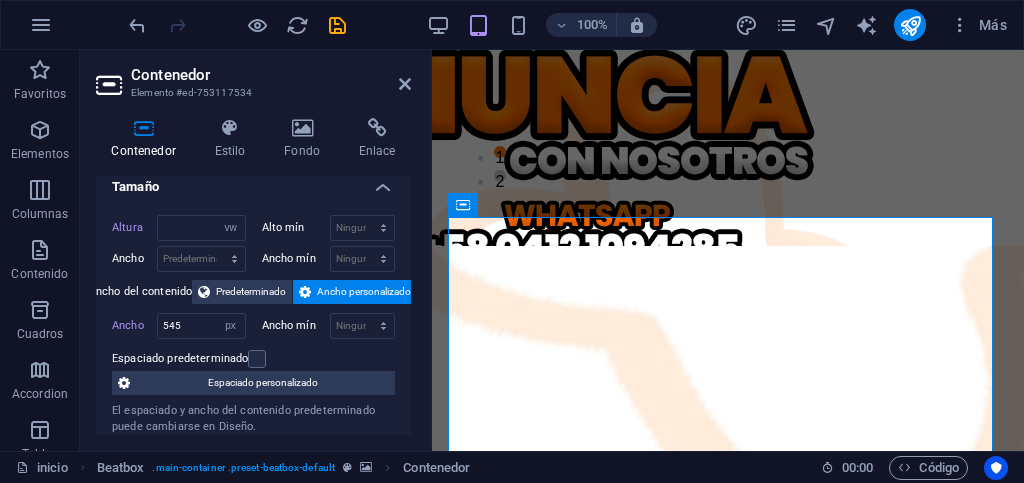 click on "Ancho mín Ninguno px rem % vh vw" at bounding box center (329, 326) 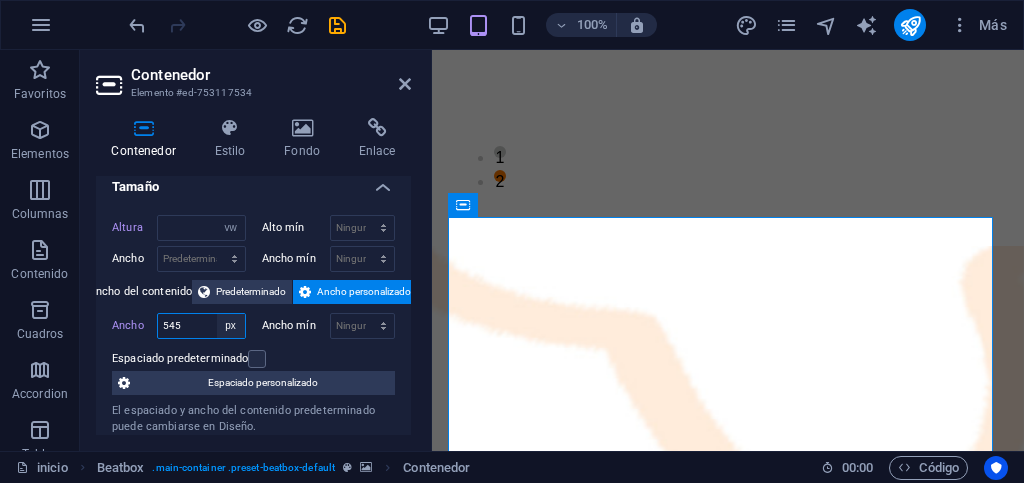 click on "Predeterminado px rem % em vh vw" at bounding box center (231, 326) 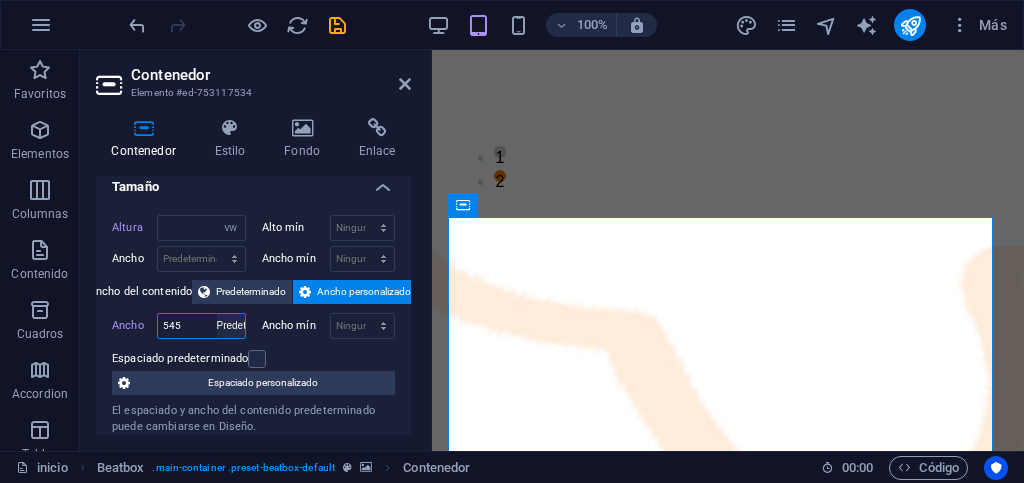 click on "Predeterminado px rem % em vh vw" at bounding box center (231, 326) 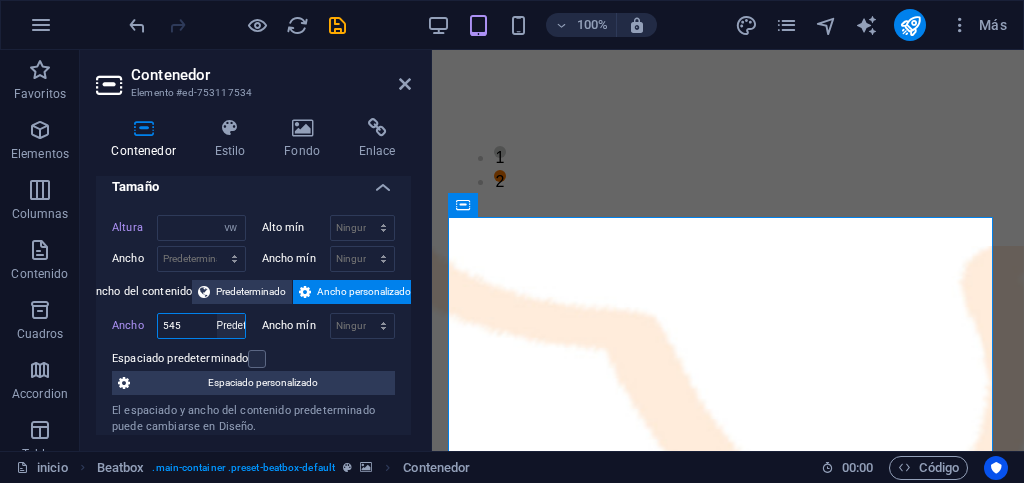 type 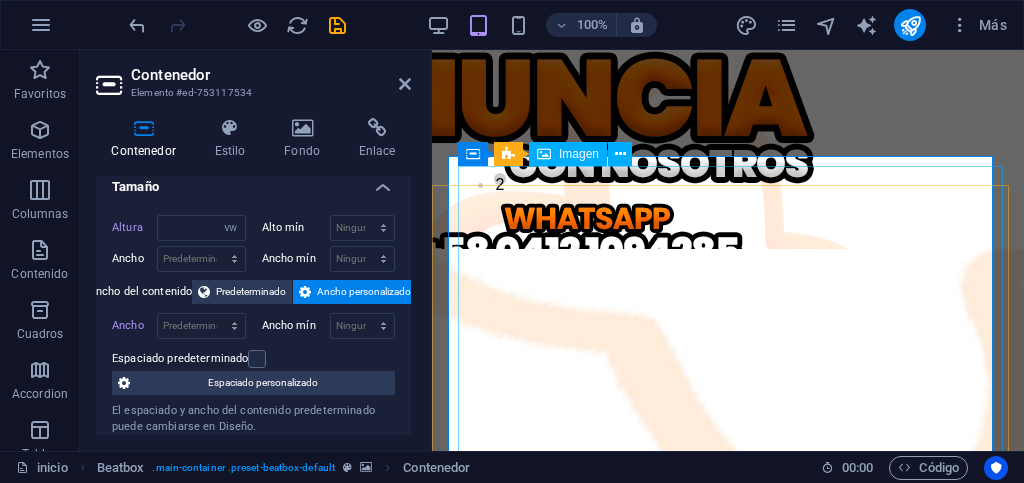 scroll, scrollTop: 0, scrollLeft: 0, axis: both 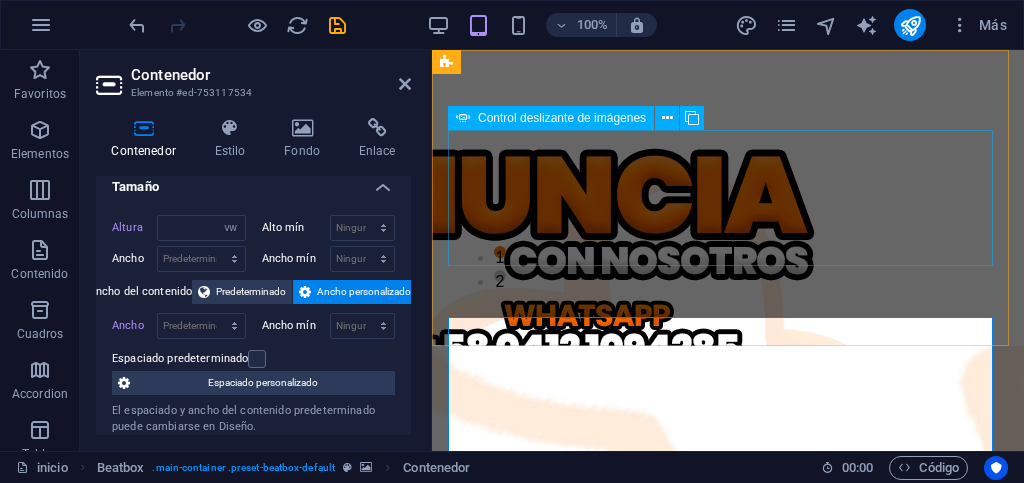 click on "Control deslizante de imágenes" at bounding box center [551, 118] 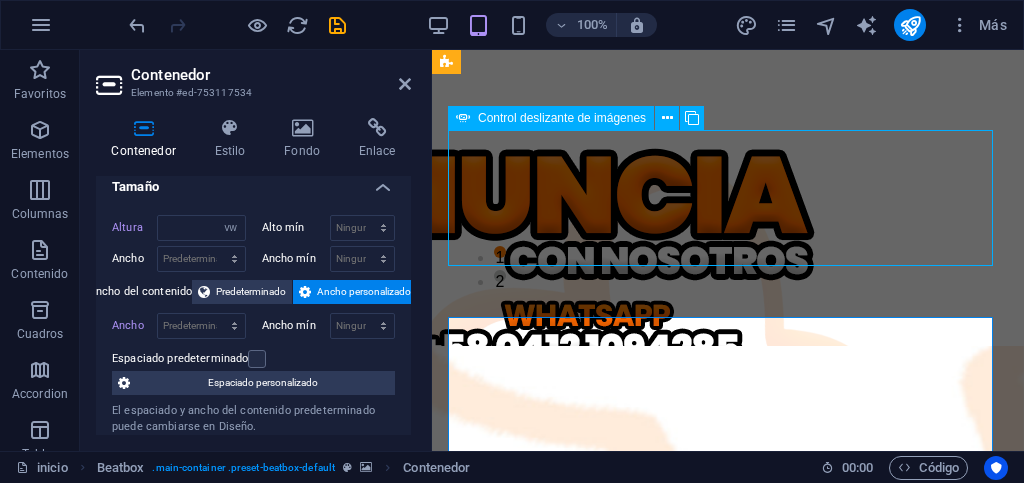 click on "Control deslizante de imágenes" at bounding box center [551, 118] 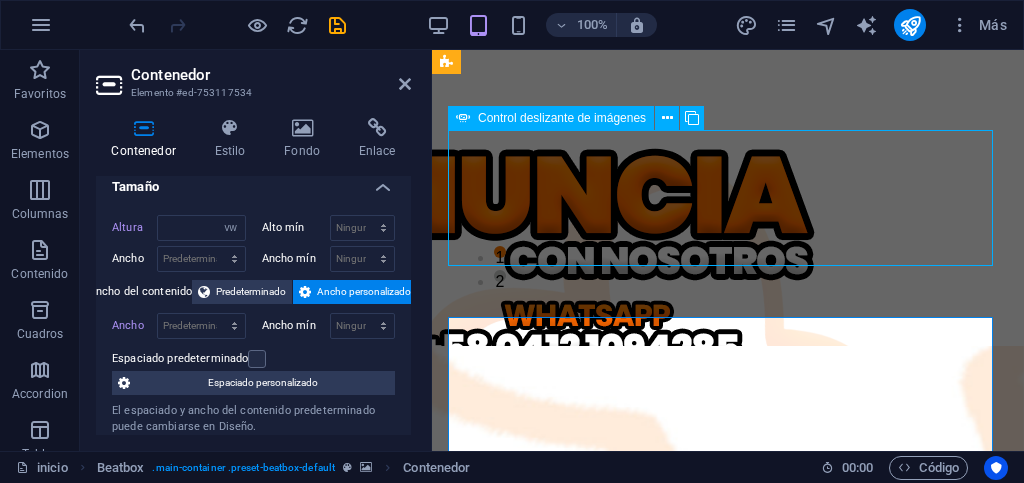 select on "ms" 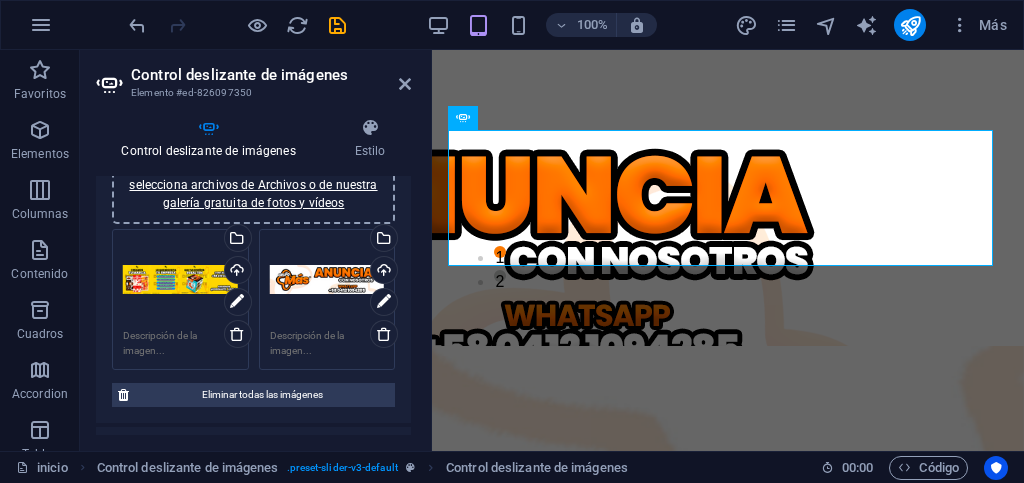 scroll, scrollTop: 0, scrollLeft: 0, axis: both 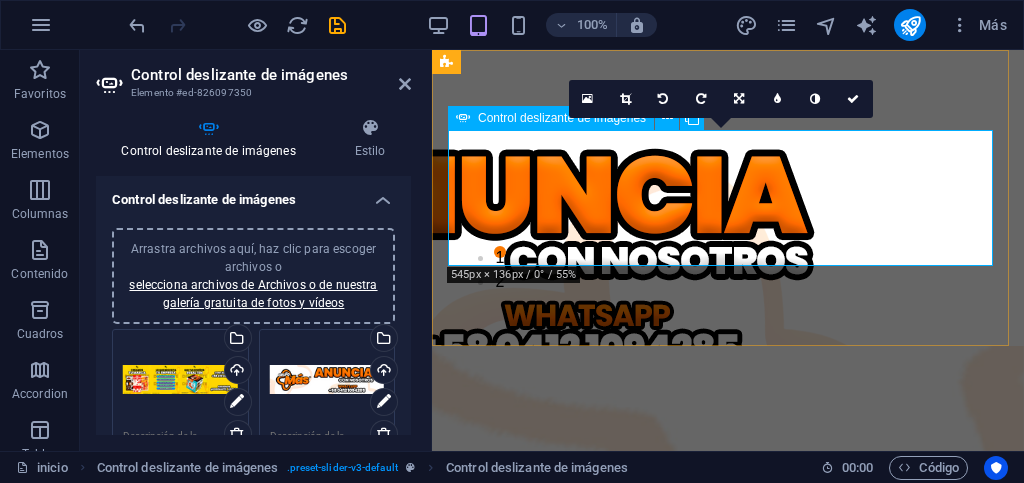 click on "Control deslizante de imágenes" at bounding box center (562, 118) 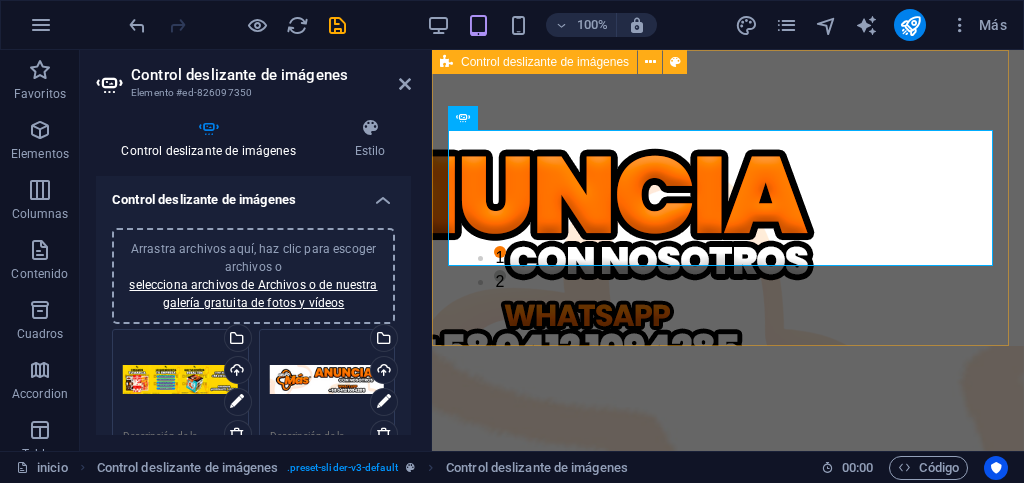 click on "1 2" at bounding box center (728, 198) 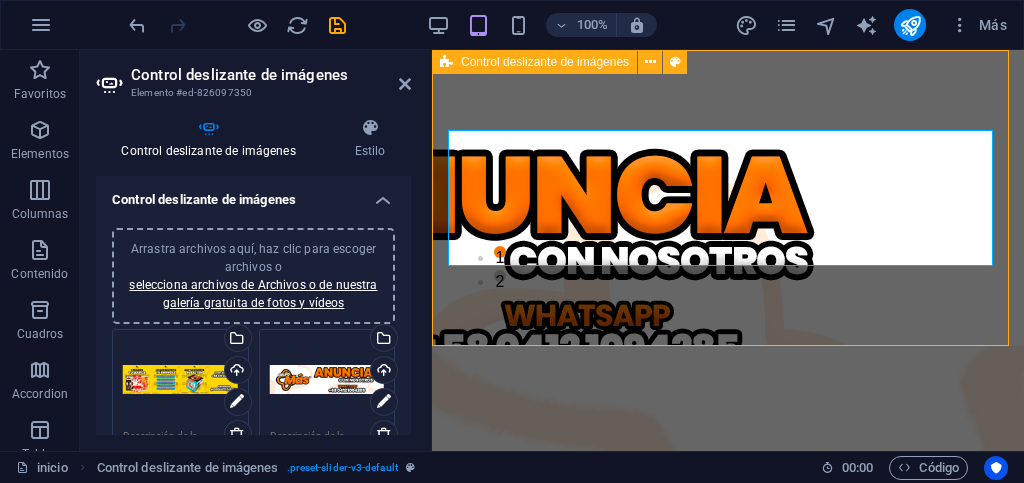 click on "1 2" at bounding box center [728, 198] 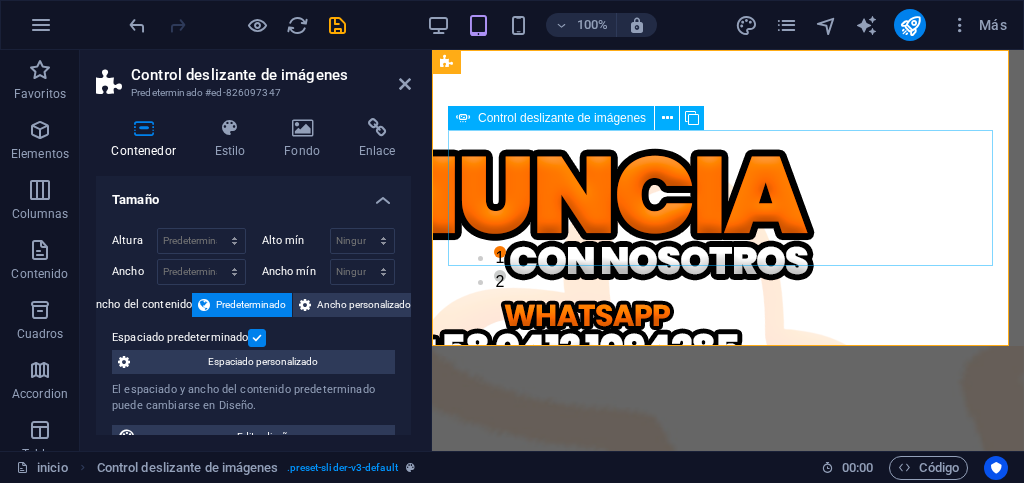 click on "Control deslizante de imágenes" at bounding box center [562, 118] 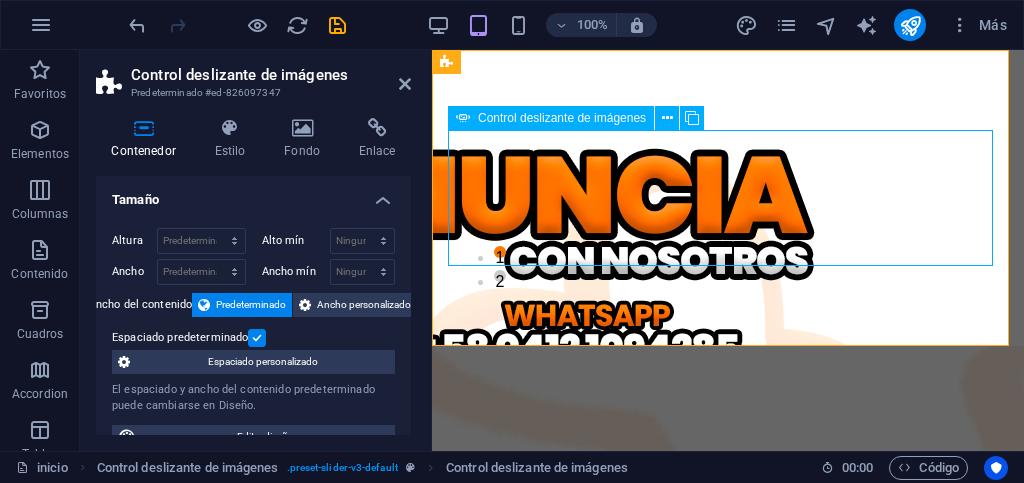 click on "Control deslizante de imágenes" at bounding box center [562, 118] 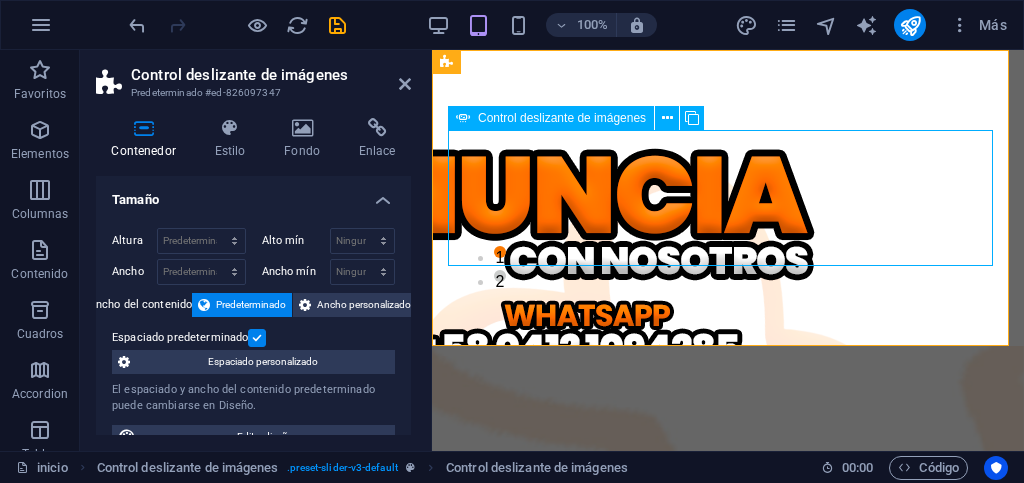 select on "ms" 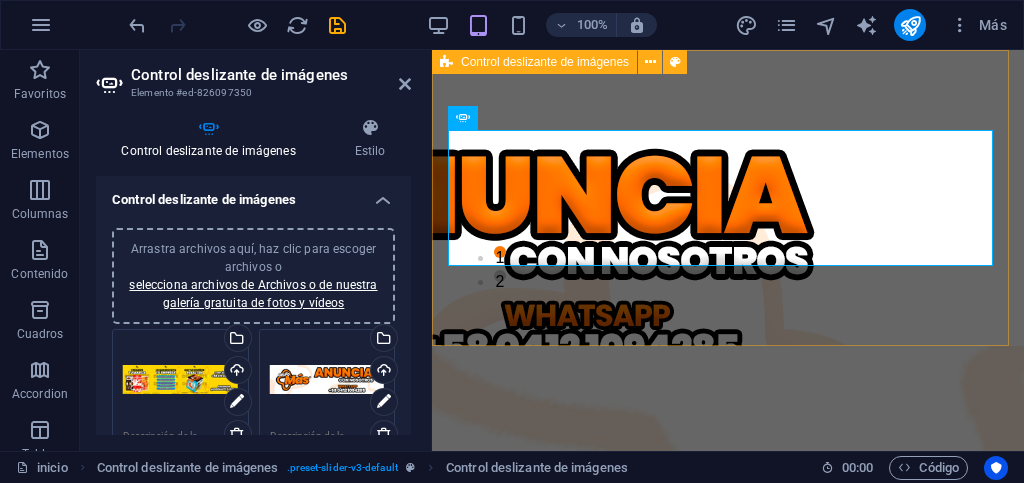 click on "1 2" at bounding box center (728, 198) 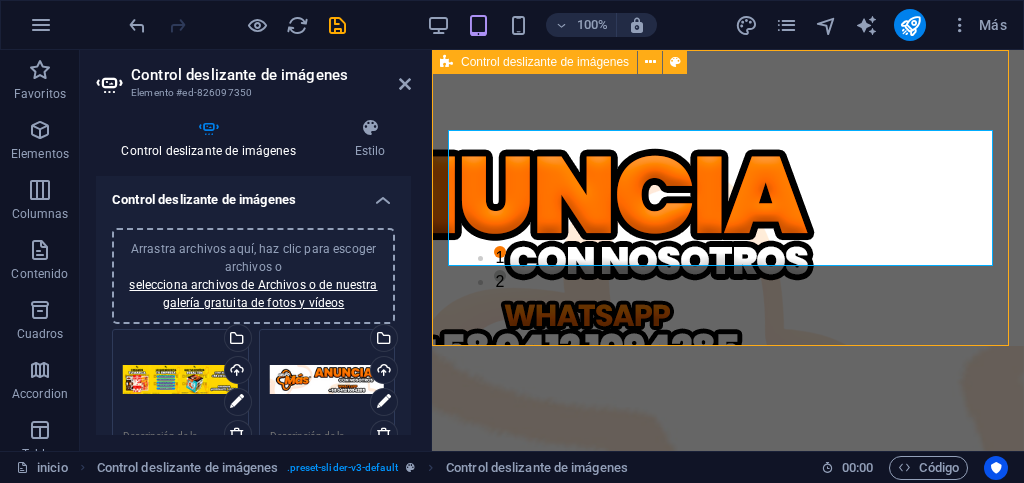 click on "1 2" at bounding box center (728, 198) 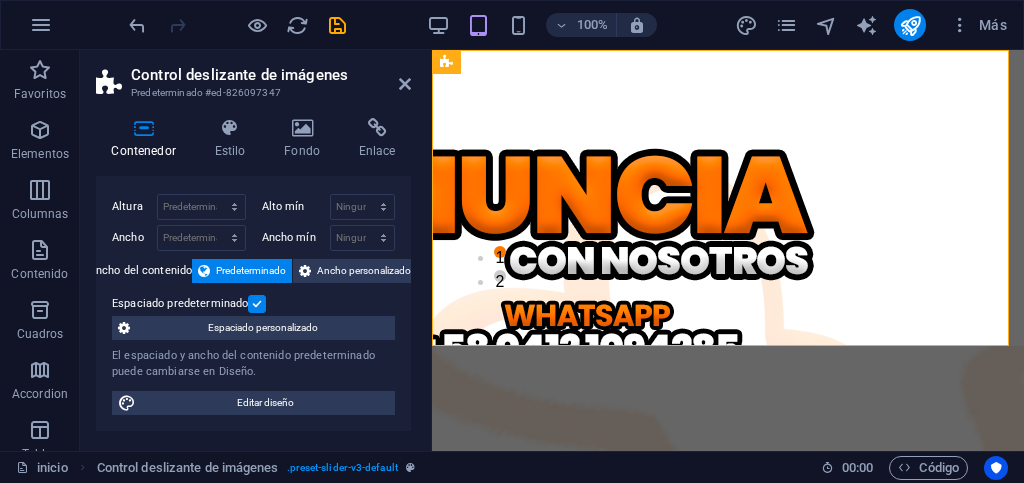 scroll, scrollTop: 0, scrollLeft: 0, axis: both 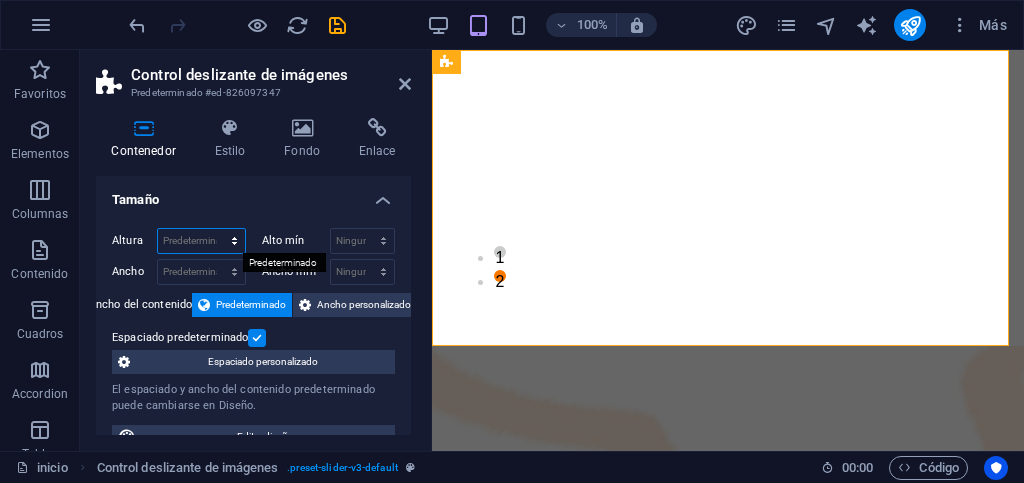 click on "Predeterminado px rem % vh vw" at bounding box center (201, 241) 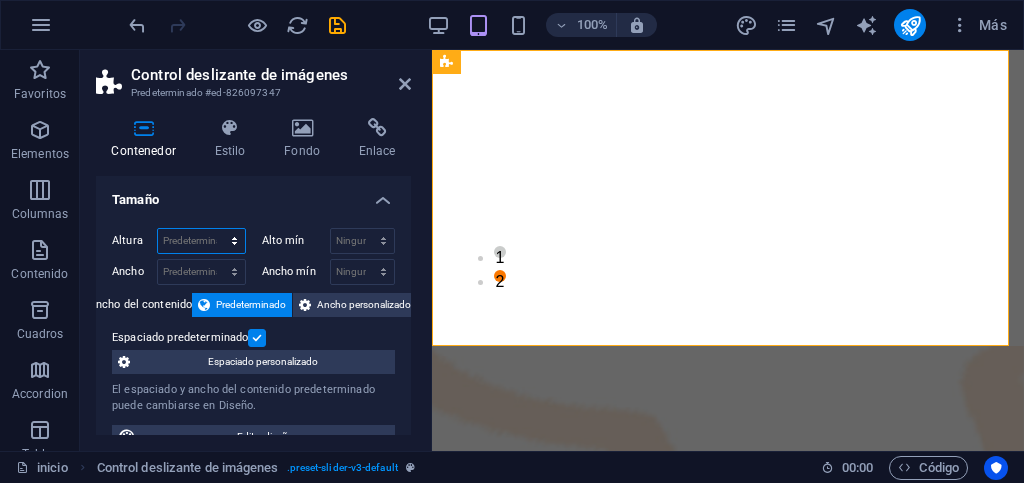 select on "px" 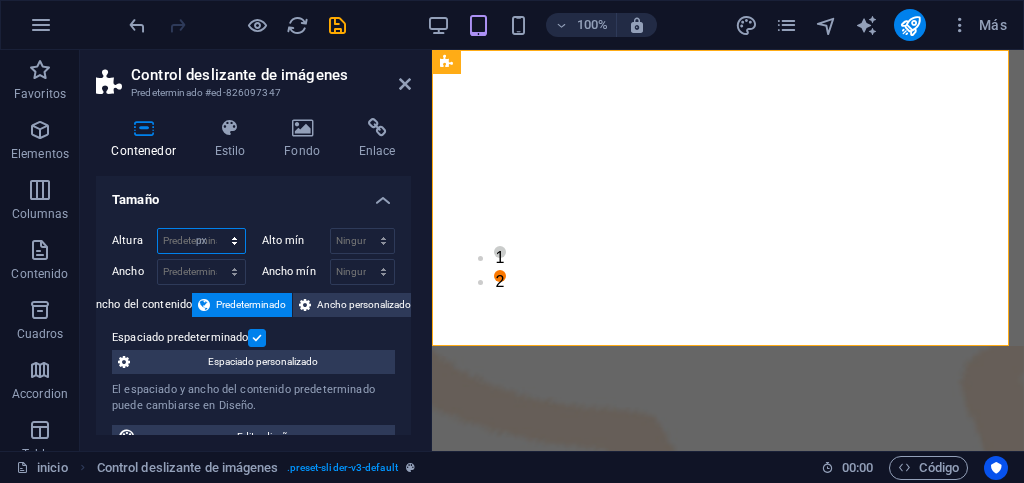 click on "Predeterminado px rem % vh vw" at bounding box center (201, 241) 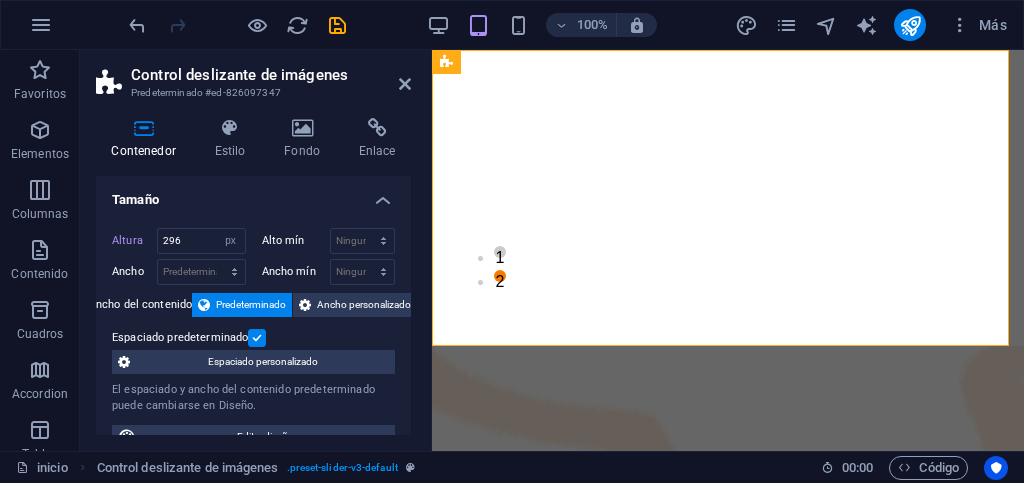 click on "Tamaño" at bounding box center (253, 194) 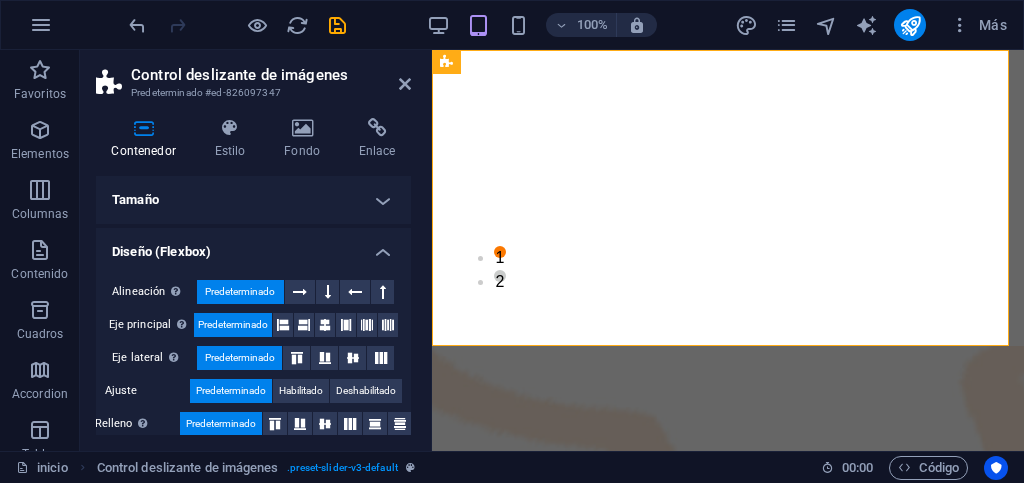 click on "Tamaño" at bounding box center [253, 200] 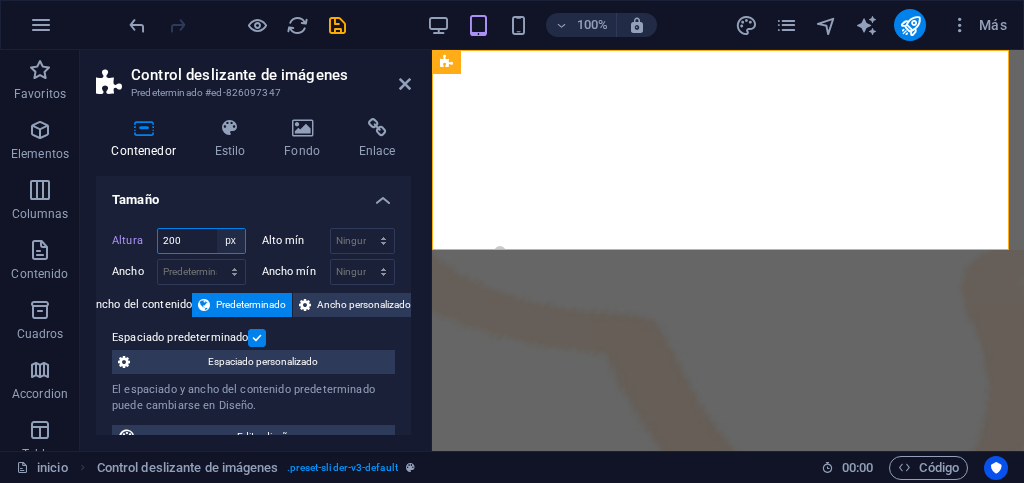 type on "200" 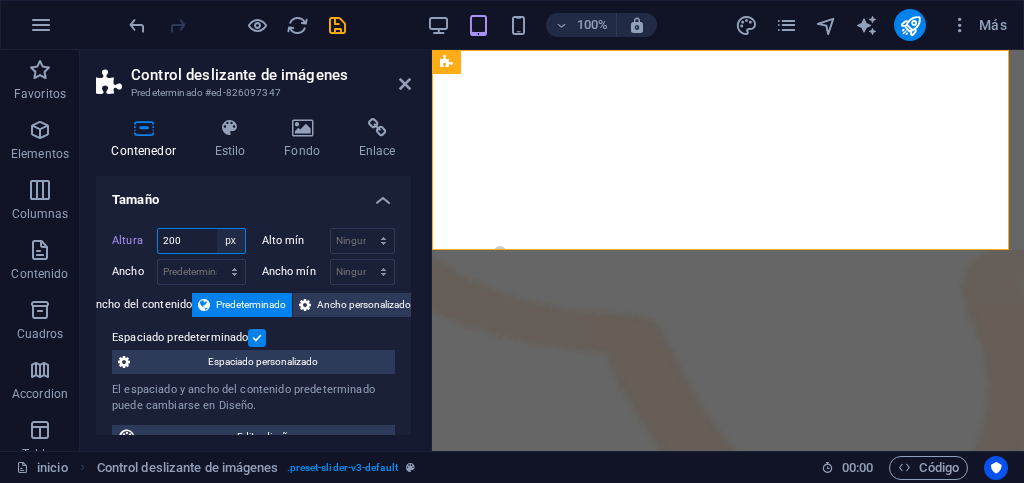 click on "Predeterminado px rem % vh vw" at bounding box center [231, 241] 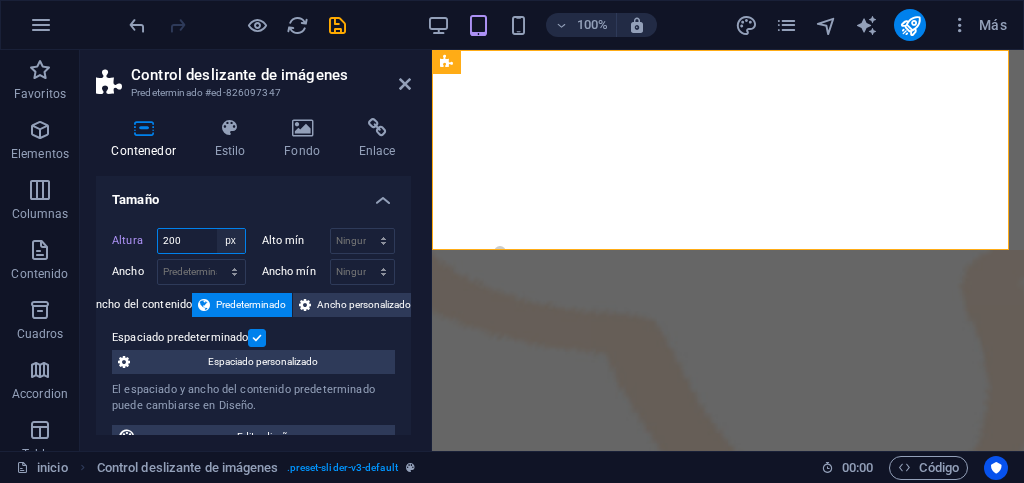 select on "default" 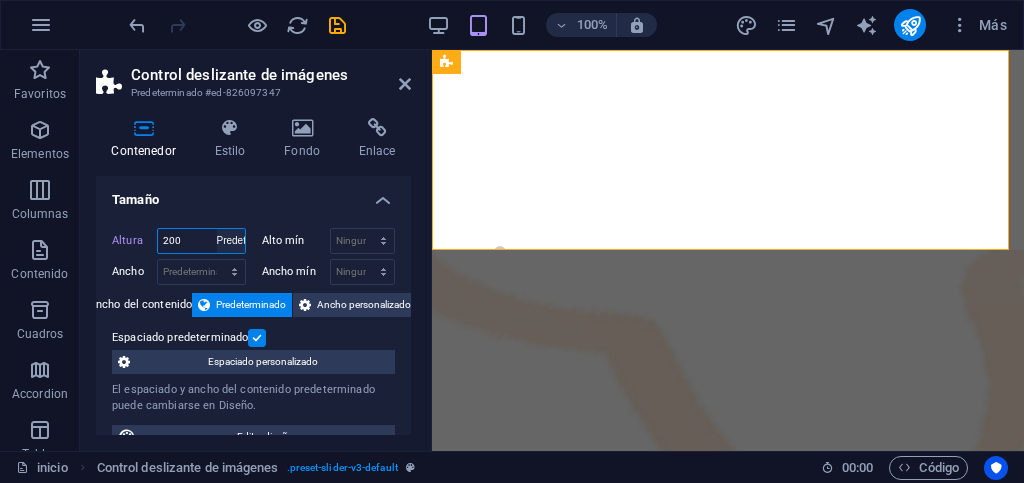 click on "Predeterminado px rem % vh vw" at bounding box center (231, 241) 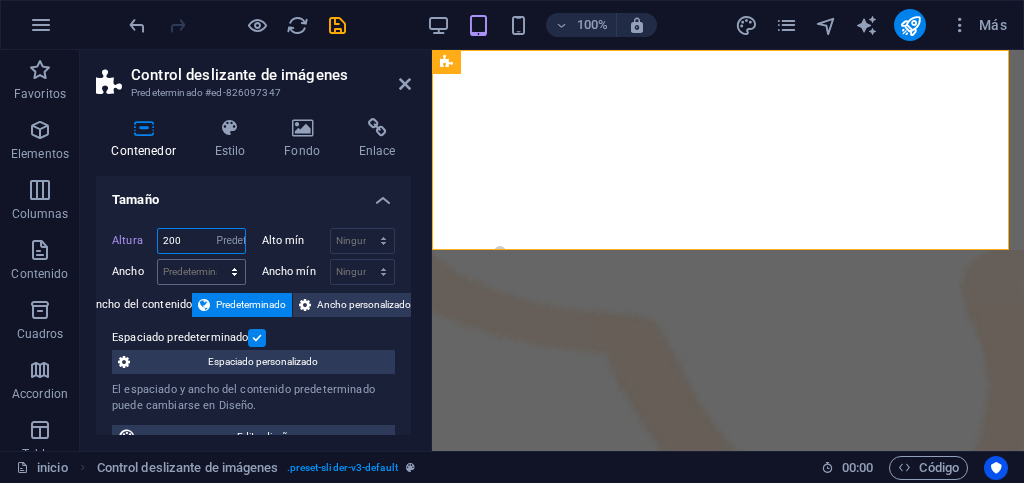 type on "200" 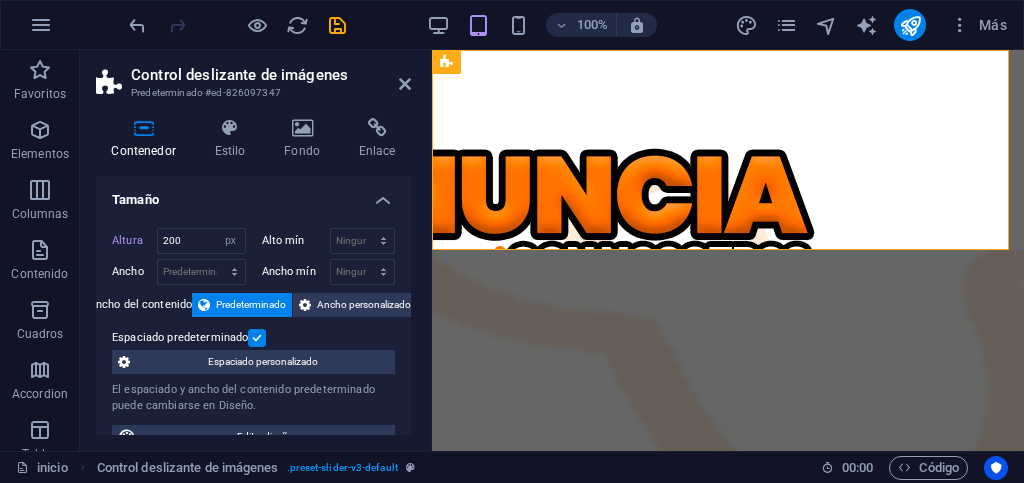 click on "Tamaño" at bounding box center (253, 194) 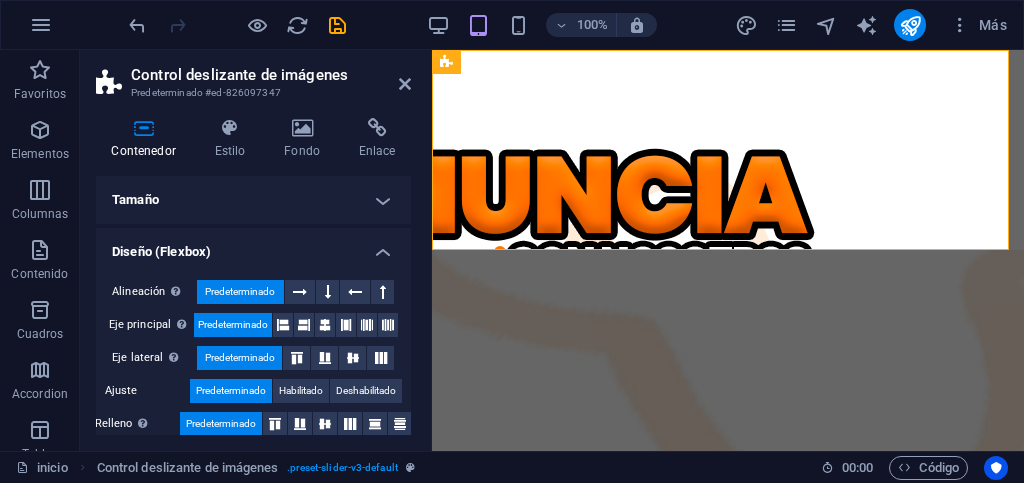 click on "Tamaño" at bounding box center (253, 200) 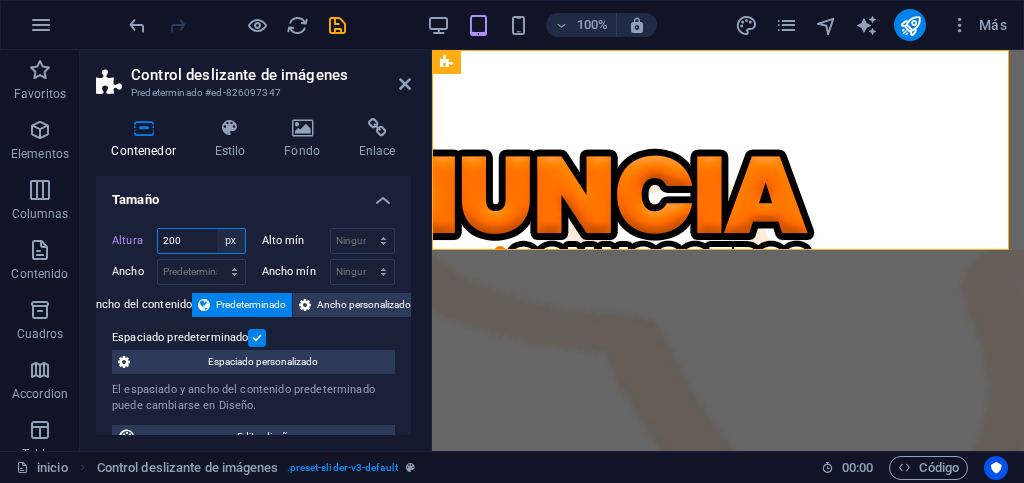 click on "Predeterminado px rem % vh vw" at bounding box center [231, 241] 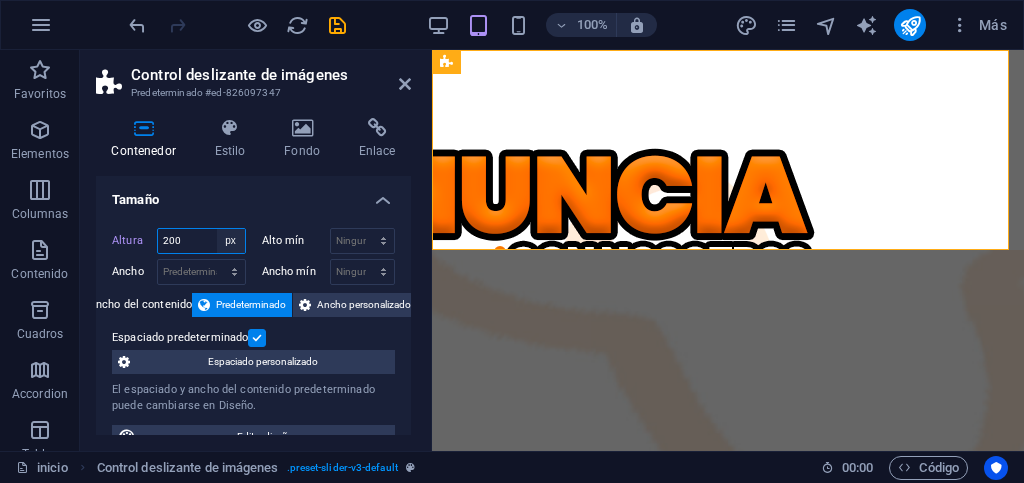 select on "default" 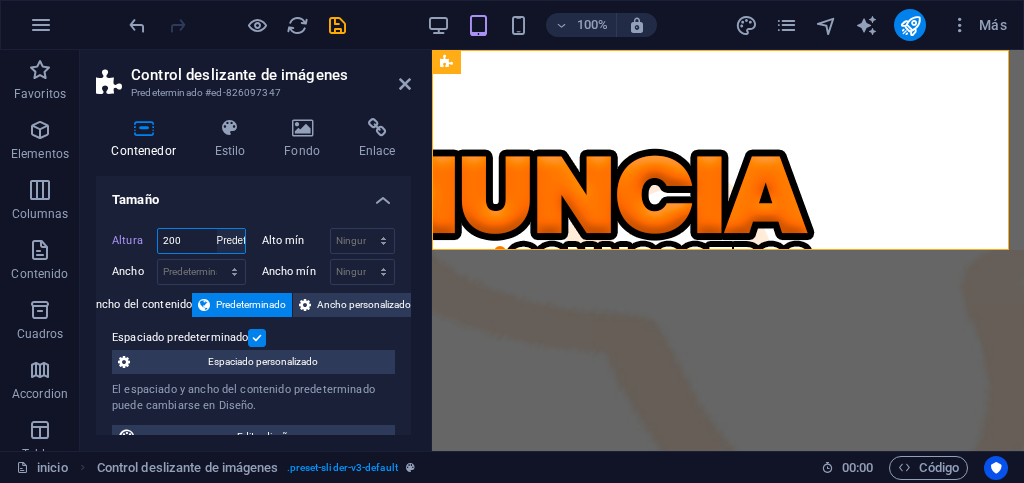 click on "Predeterminado px rem % vh vw" at bounding box center (231, 241) 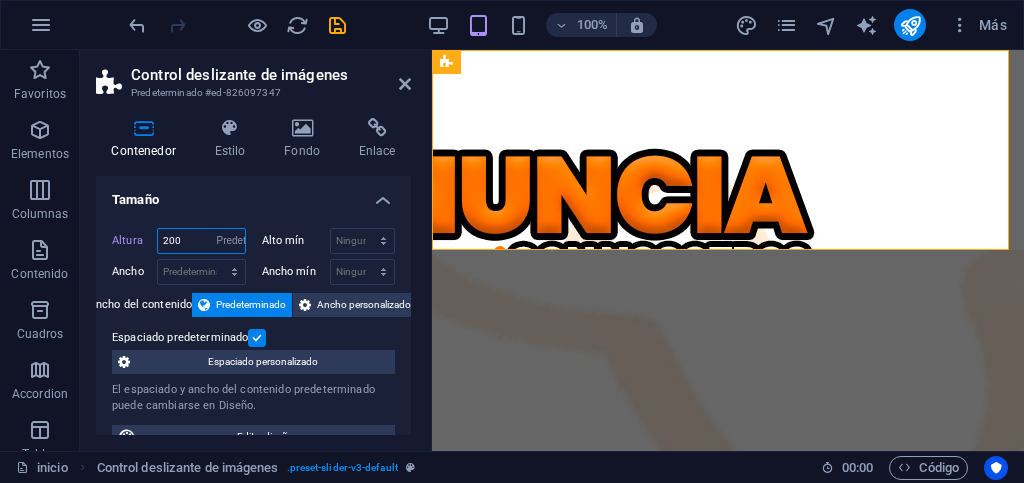type on "200" 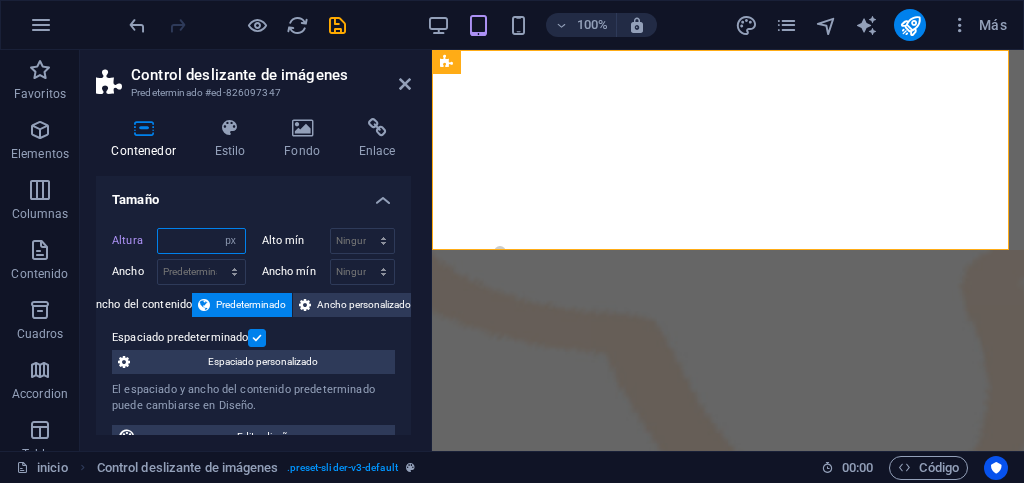 type 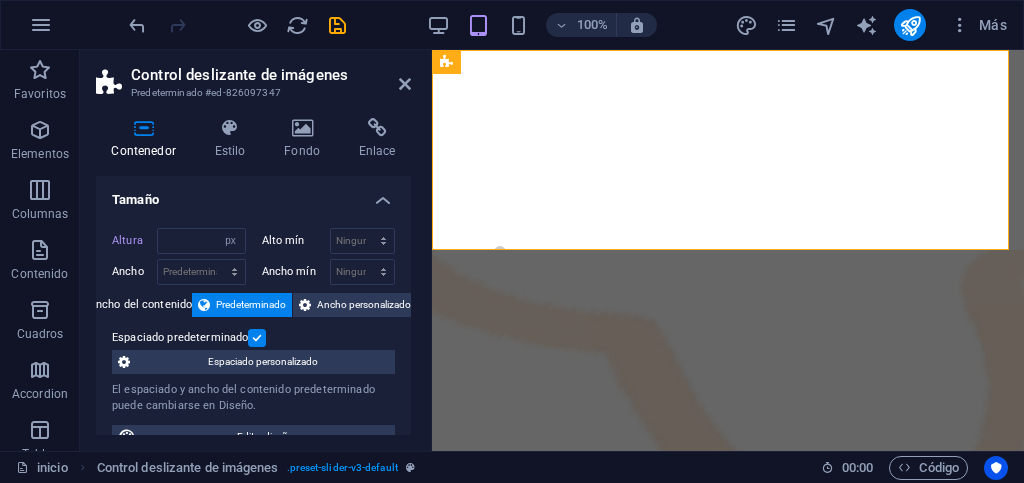 click on "Altura Predeterminado px rem % vh vw Alto mín Ninguno px rem % vh vw Ancho Predeterminado px rem % em vh vw Ancho mín Ninguno px rem % vh vw Ancho del contenido Predeterminado Ancho personalizado Ancho Predeterminado px rem % em vh vw Ancho mín Ninguno px rem % vh vw Espaciado predeterminado Espaciado personalizado El espaciado y ancho del contenido predeterminado puede cambiarse en Diseño. Editar diseño" at bounding box center (253, 338) 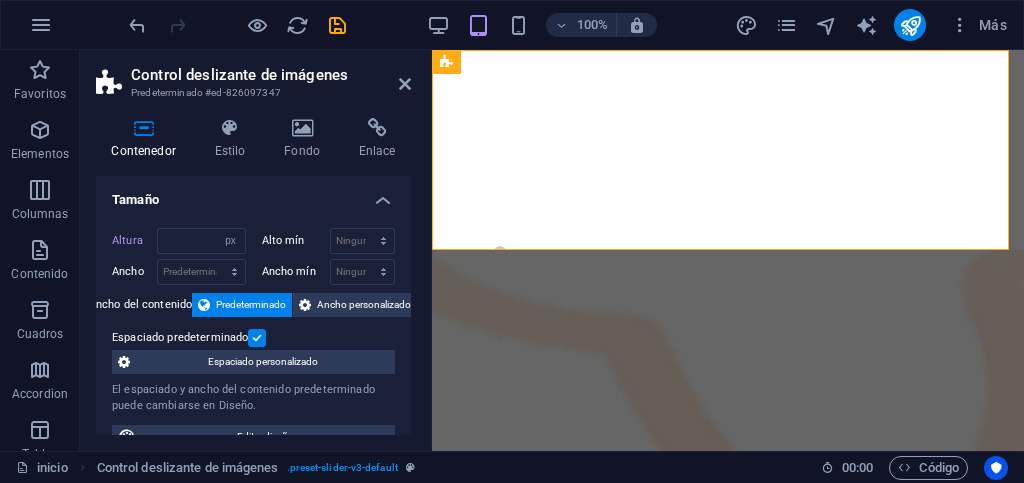 click on "Tamaño" at bounding box center [253, 194] 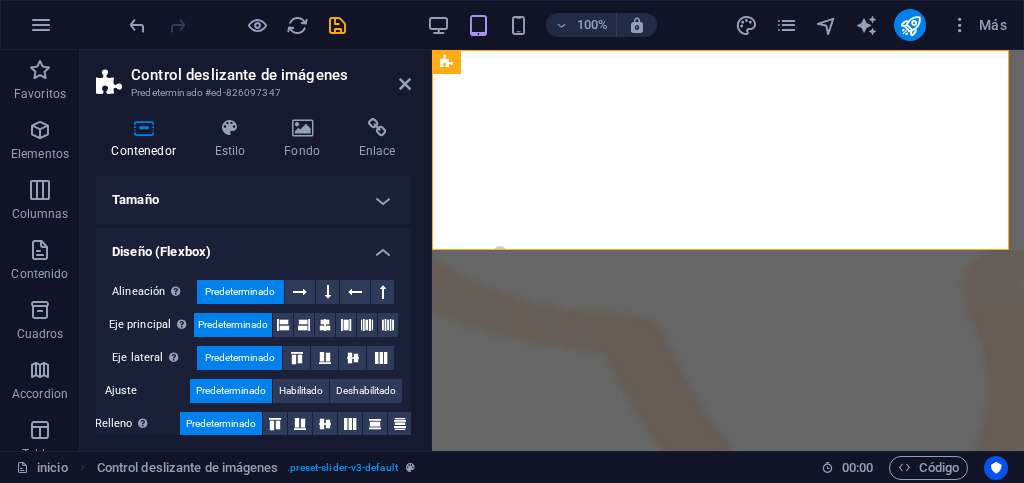 click on "Tamaño" at bounding box center (253, 200) 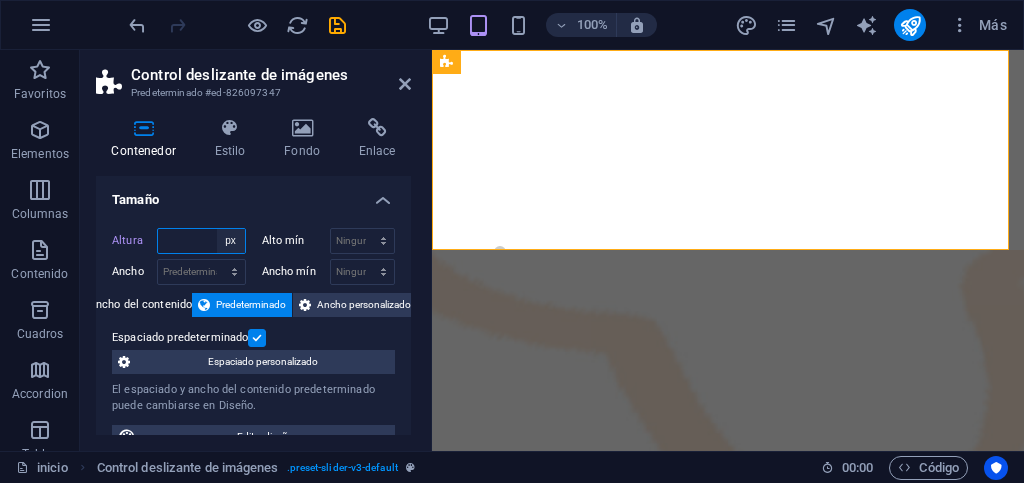 click on "Predeterminado px rem % vh vw" at bounding box center (231, 241) 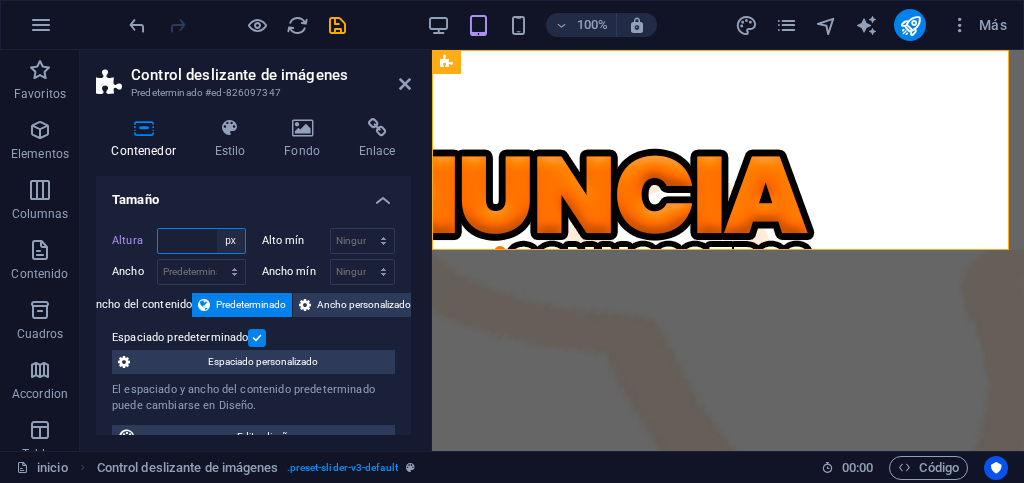 select on "%" 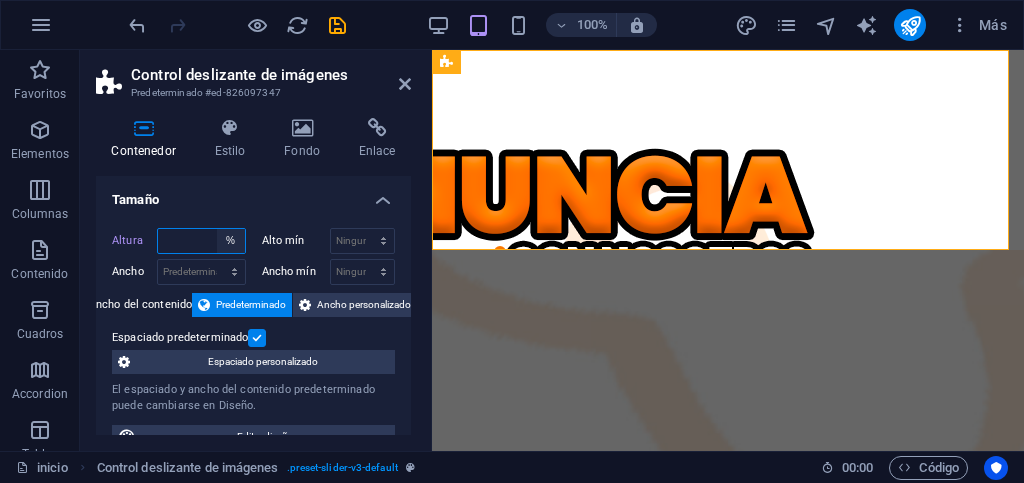 click on "Predeterminado px rem % vh vw" at bounding box center (231, 241) 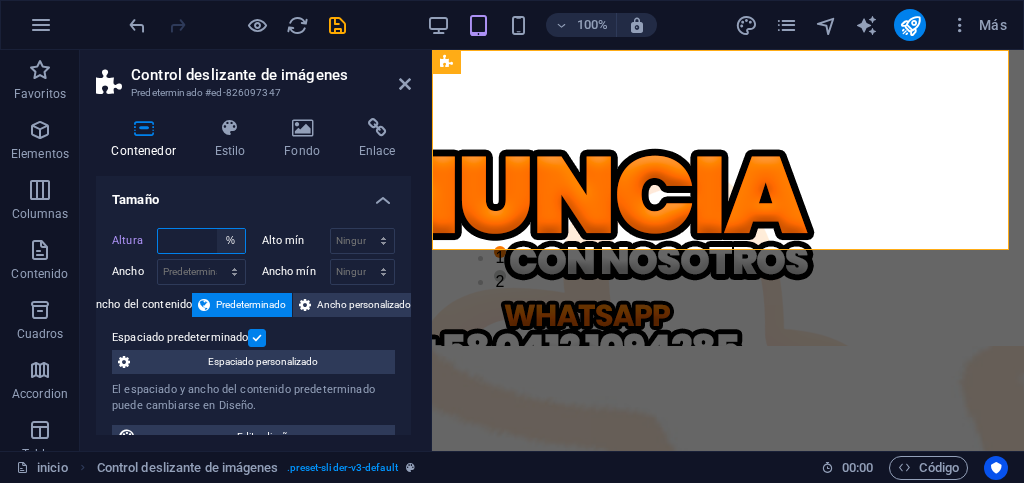 type on "148" 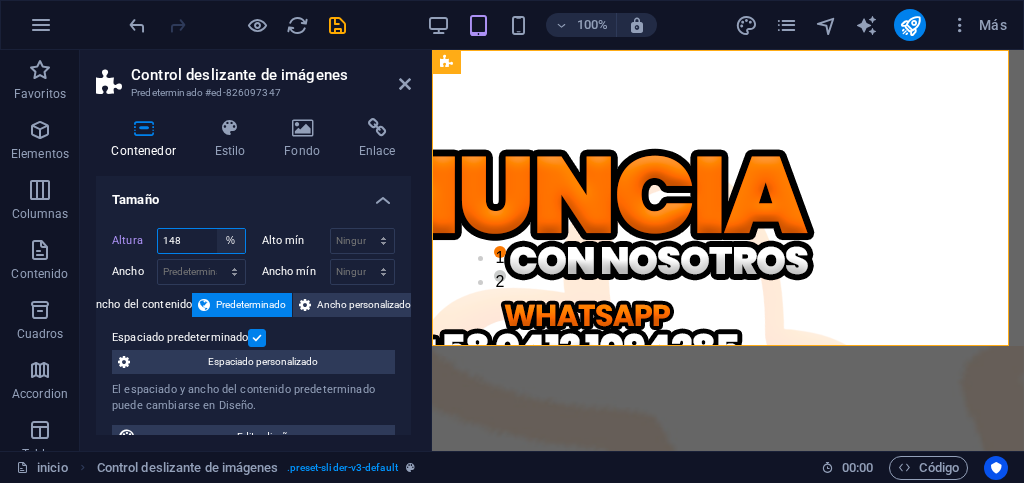 click on "Predeterminado px rem % vh vw" at bounding box center (231, 241) 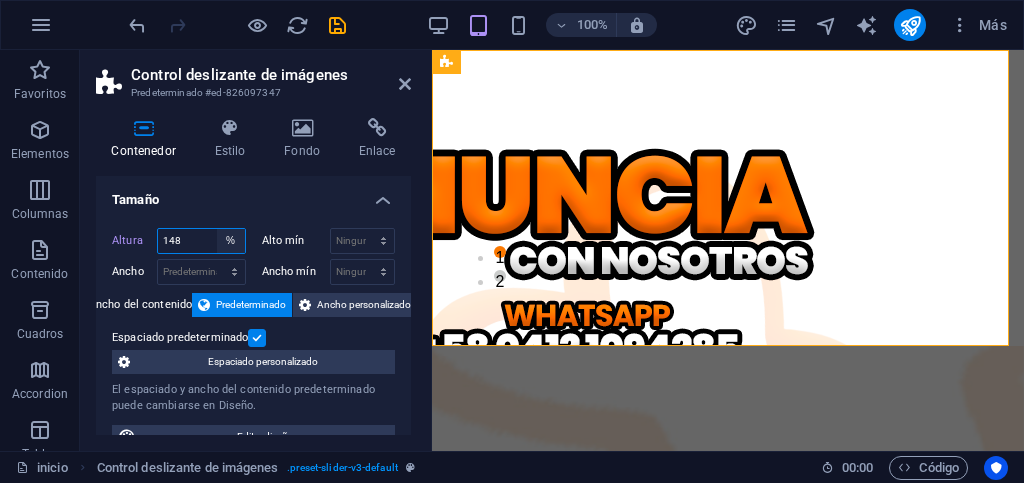 select on "default" 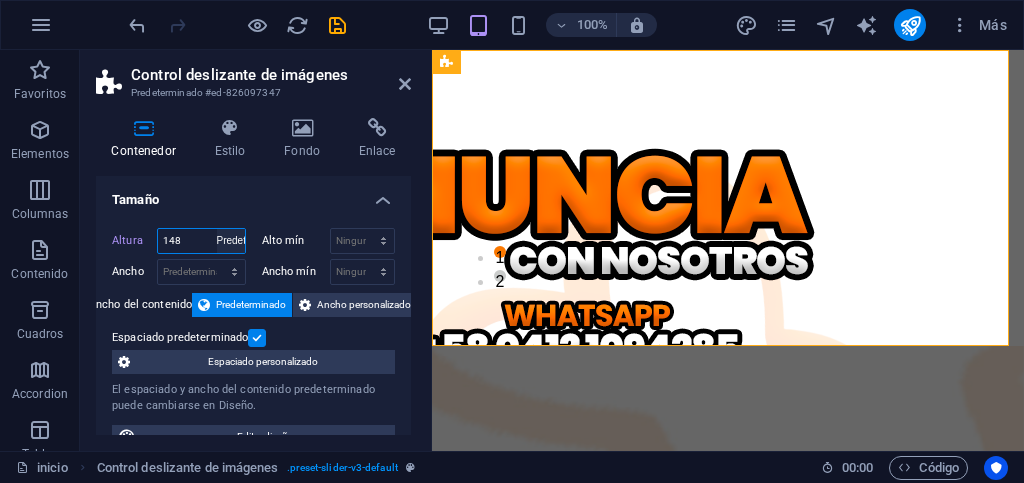 click on "Predeterminado px rem % vh vw" at bounding box center [231, 241] 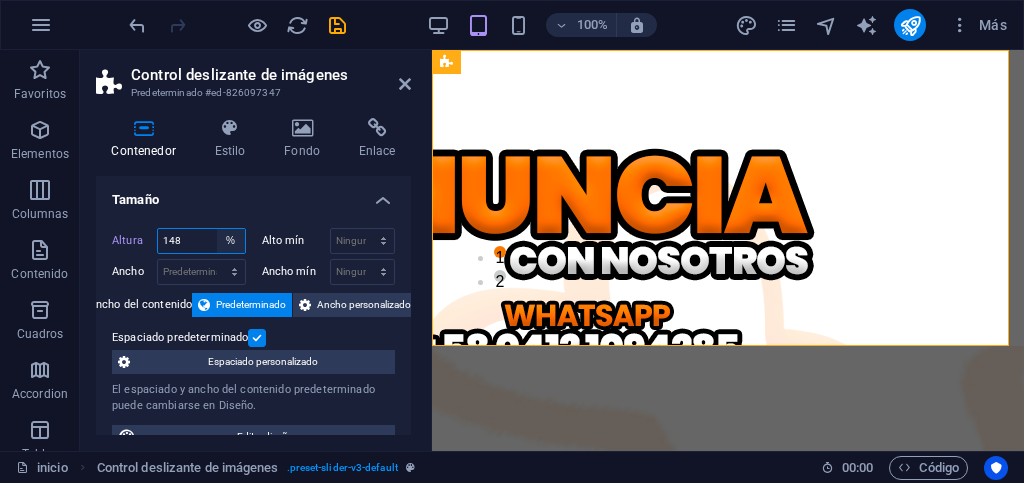 click on "Predeterminado px rem % vh vw" at bounding box center [231, 241] 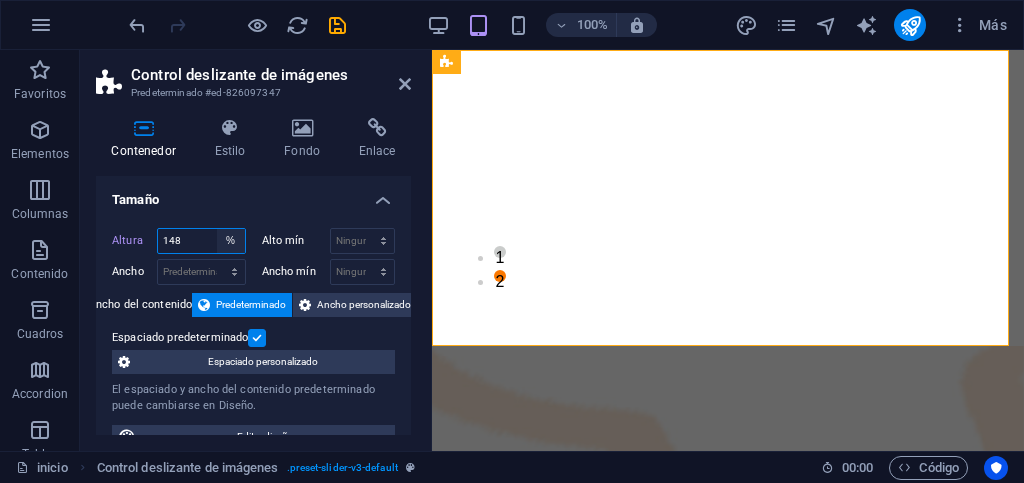 select on "px" 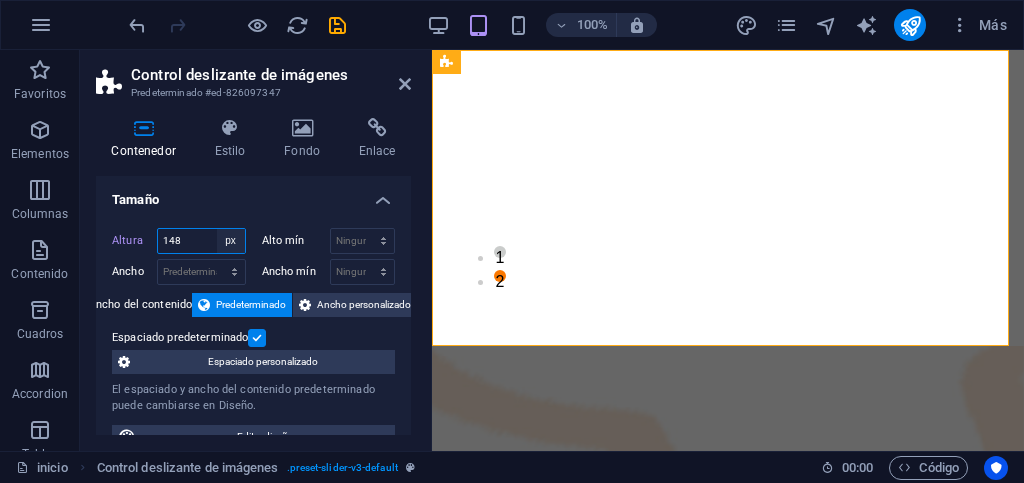 click on "Predeterminado px rem % vh vw" at bounding box center (231, 241) 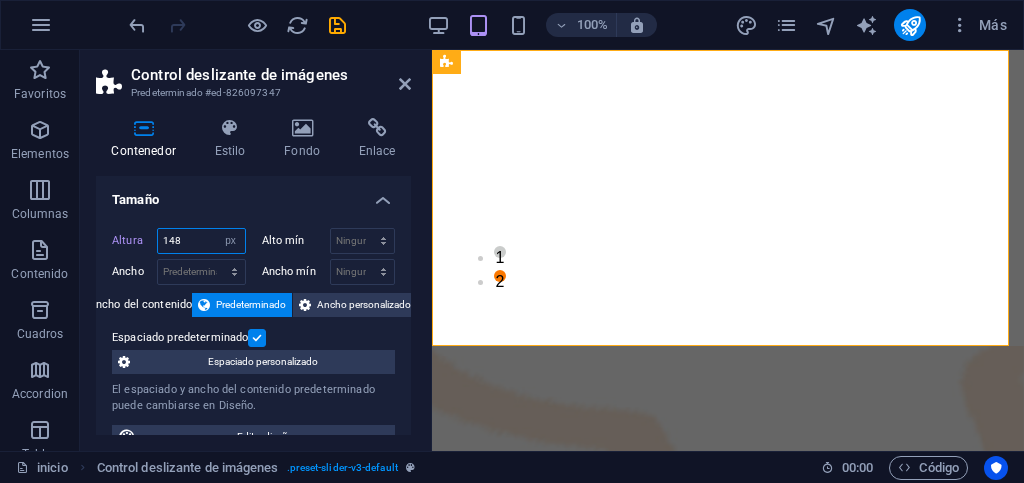 type on "296" 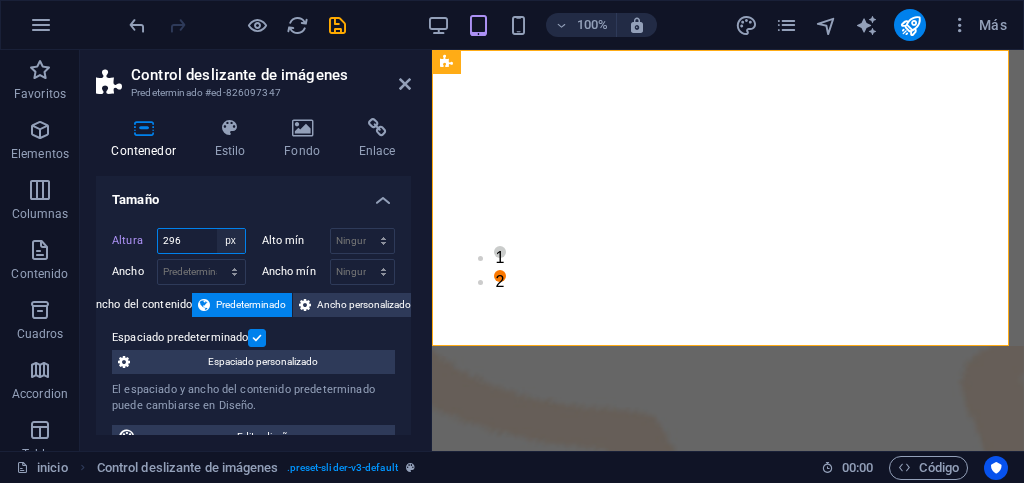 click on "Predeterminado px rem % vh vw" at bounding box center [231, 241] 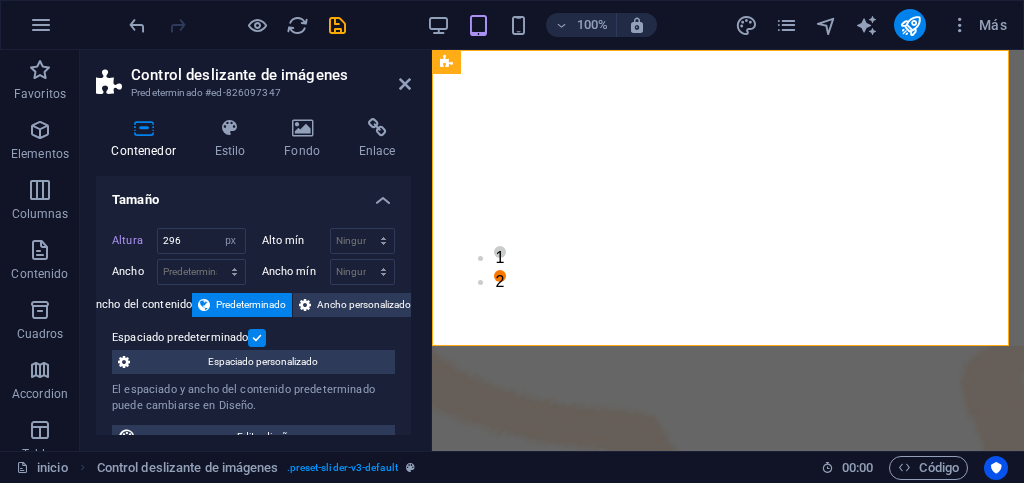 click on "Tamaño" at bounding box center [253, 194] 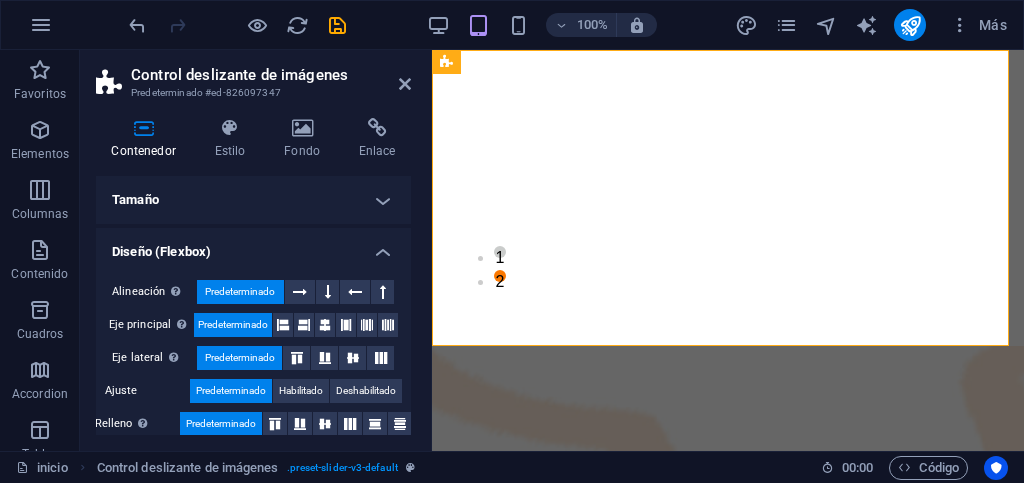 click on "Tamaño" at bounding box center [253, 200] 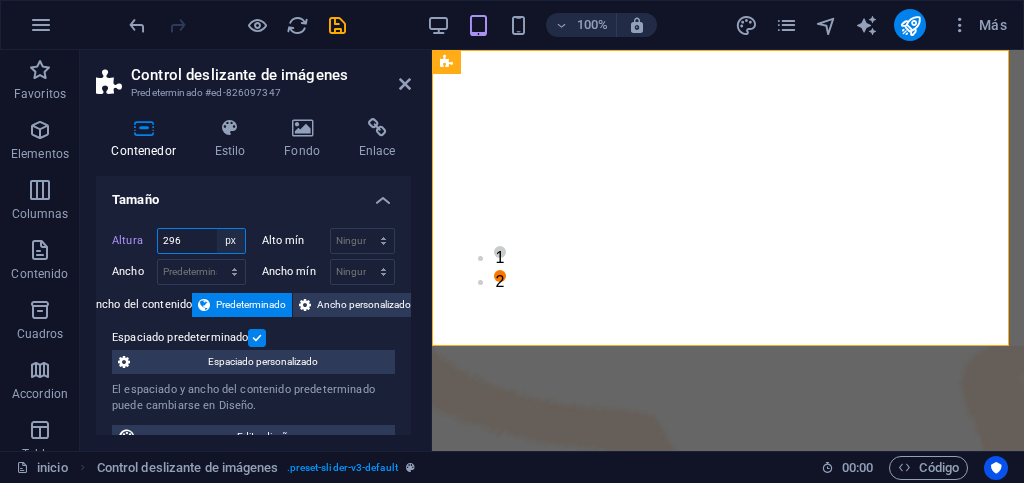 click on "Predeterminado px rem % vh vw" at bounding box center (231, 241) 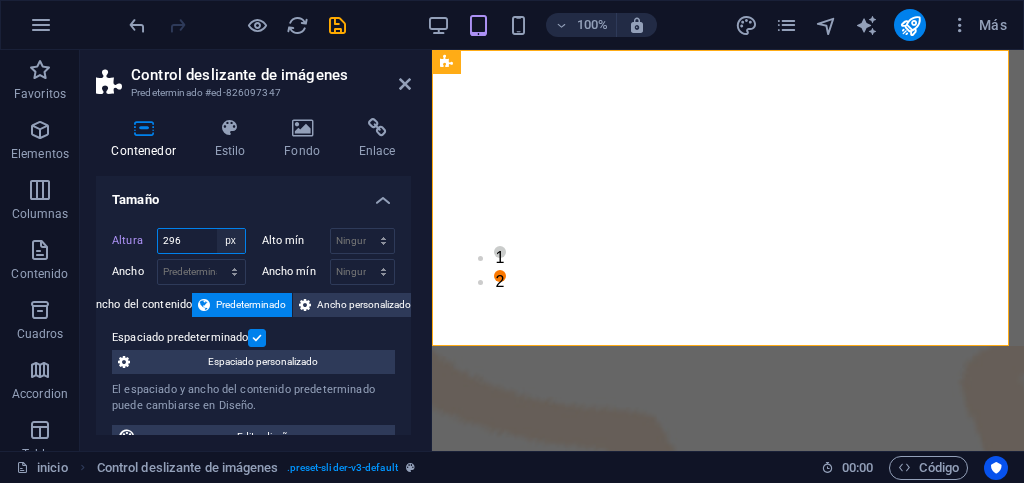 select on "default" 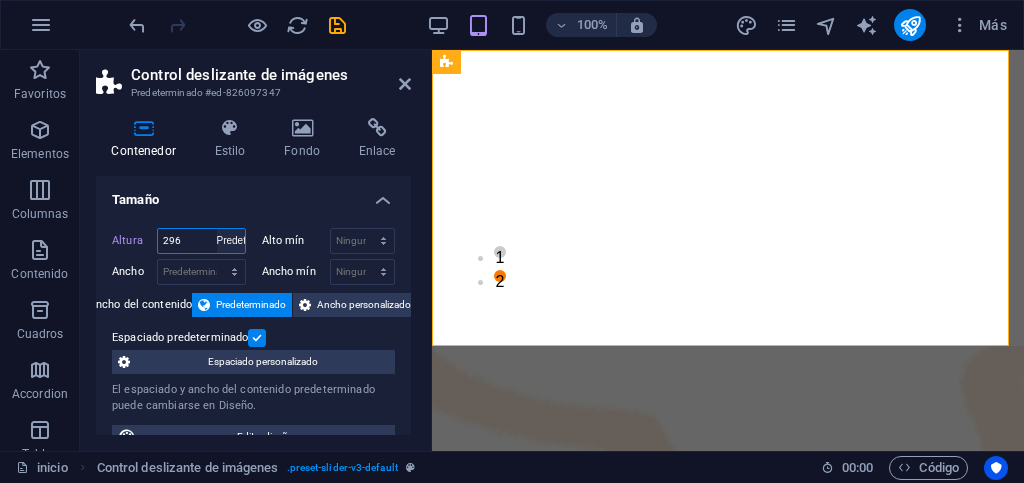 click on "Predeterminado px rem % vh vw" at bounding box center (231, 241) 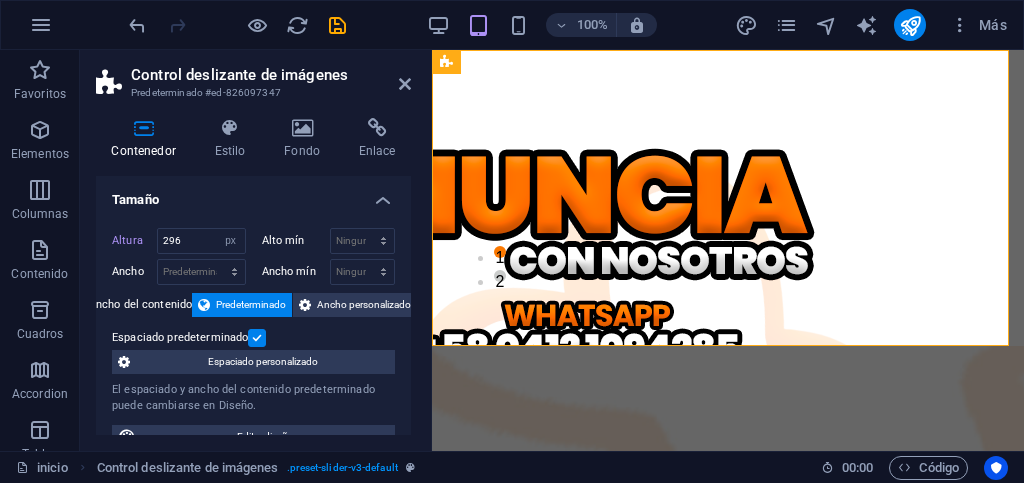 click on "Tamaño" at bounding box center [253, 194] 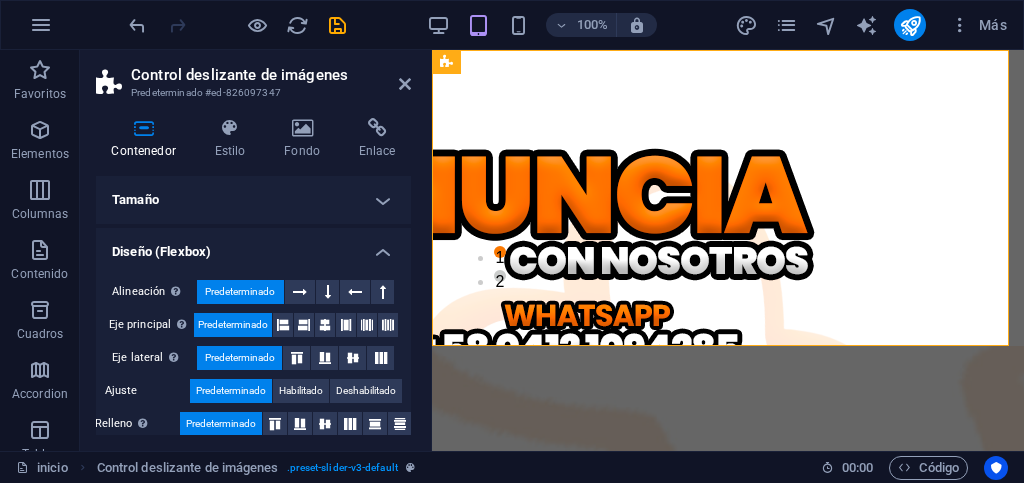 click on "Tamaño" at bounding box center [253, 200] 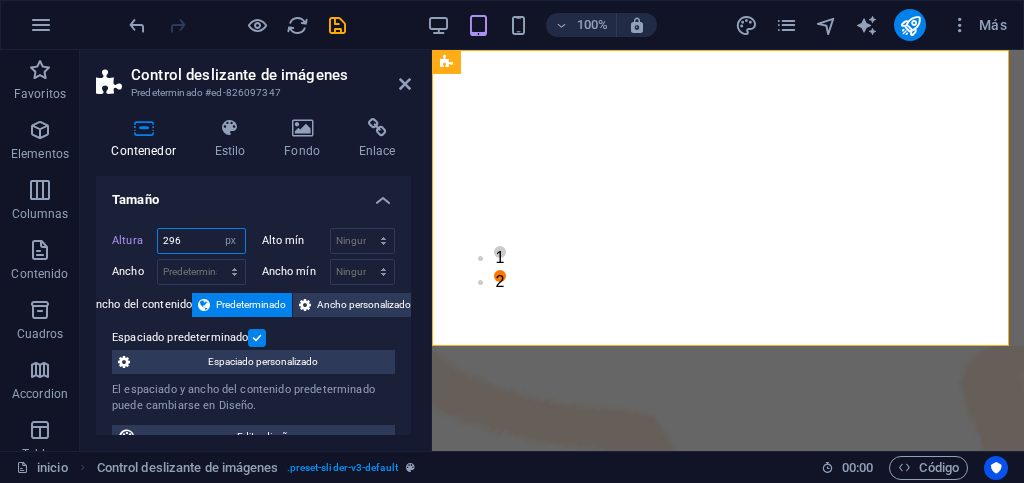 click on "296" at bounding box center (201, 241) 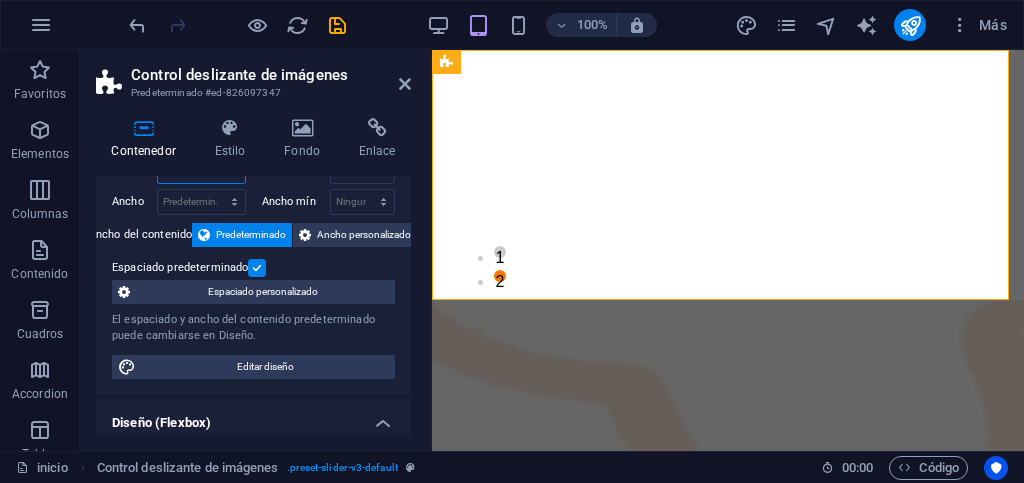 scroll, scrollTop: 100, scrollLeft: 0, axis: vertical 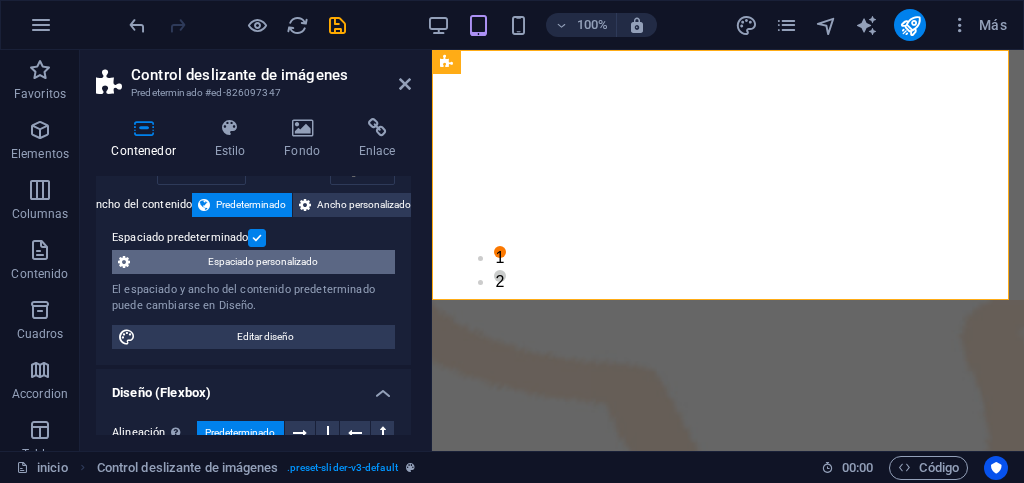 type on "250" 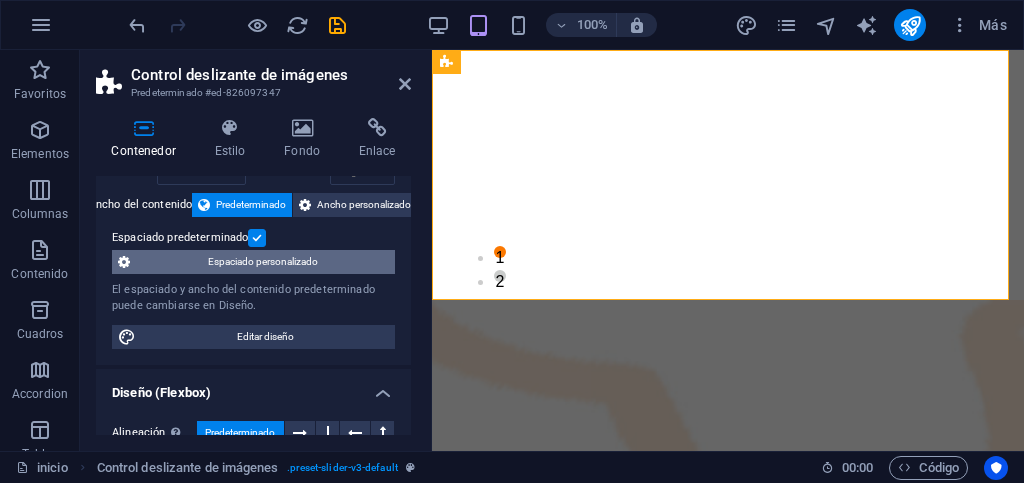 click on "Espaciado personalizado" at bounding box center (262, 262) 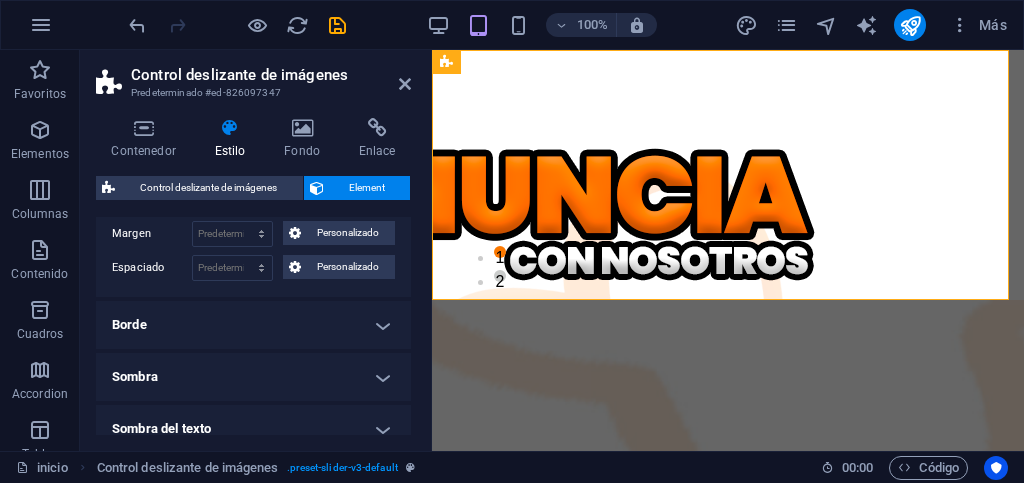 scroll, scrollTop: 0, scrollLeft: 0, axis: both 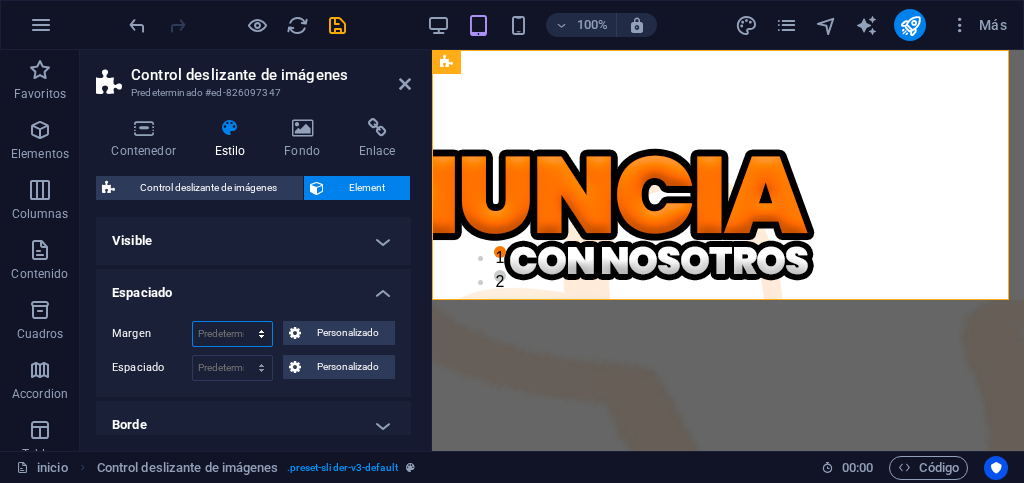 click on "Predeterminado automático px % rem vw vh Personalizado" at bounding box center [232, 334] 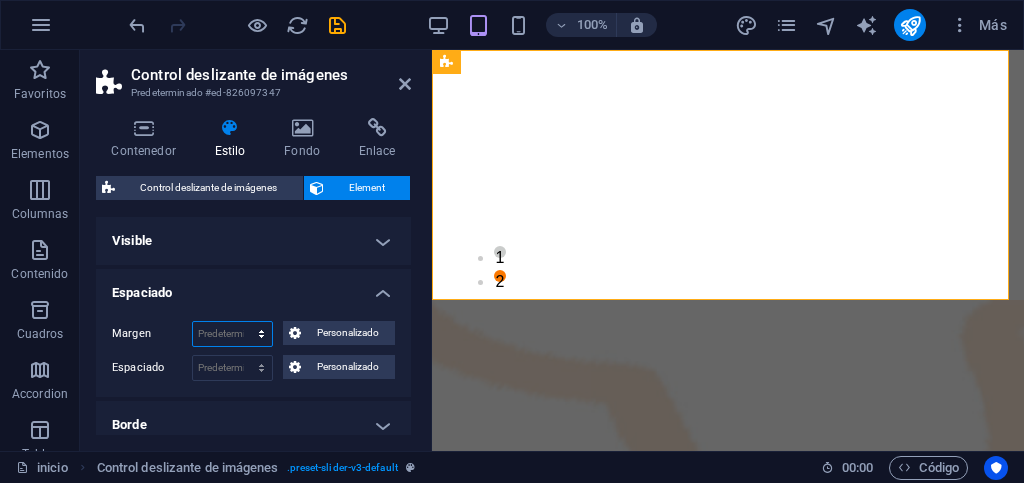 select on "px" 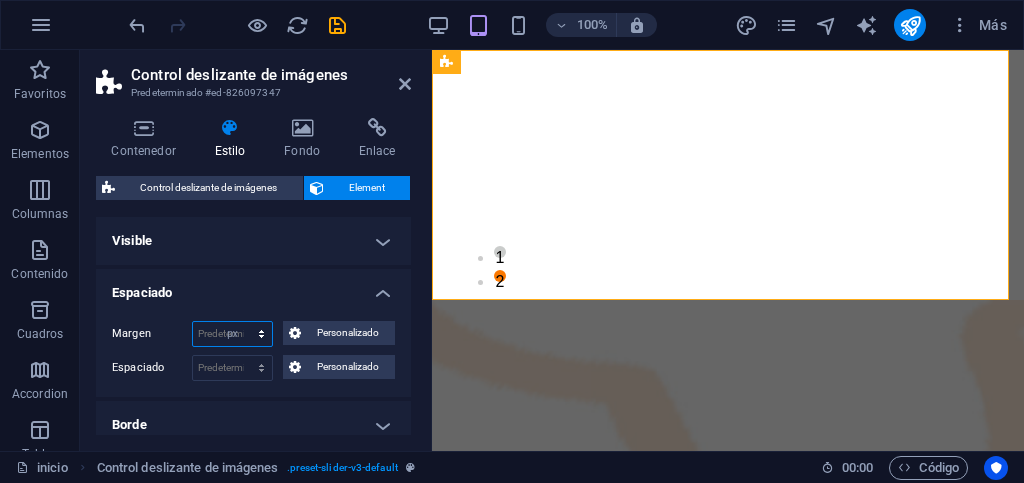 click on "Predeterminado automático px % rem vw vh Personalizado" at bounding box center (232, 334) 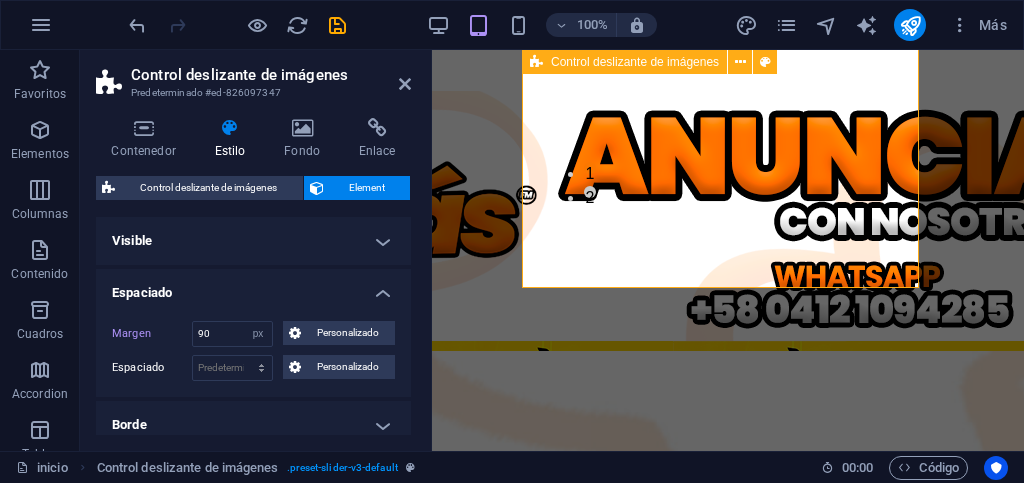 scroll, scrollTop: 100, scrollLeft: 0, axis: vertical 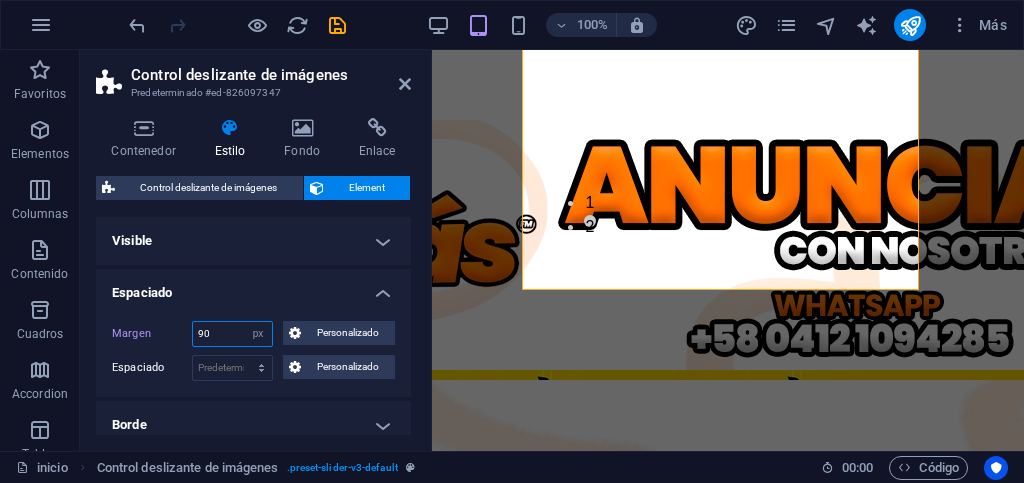 drag, startPoint x: 218, startPoint y: 332, endPoint x: 194, endPoint y: 333, distance: 24.020824 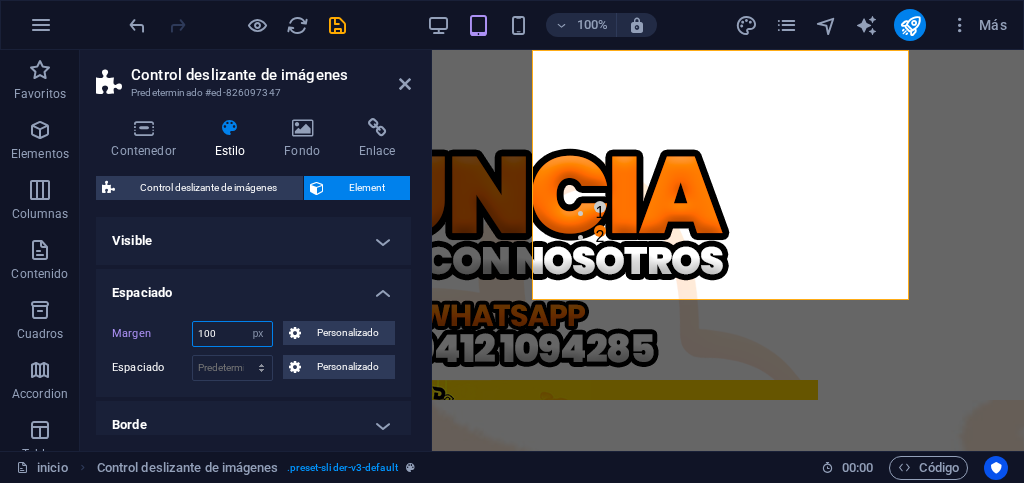 click on "100" at bounding box center (232, 334) 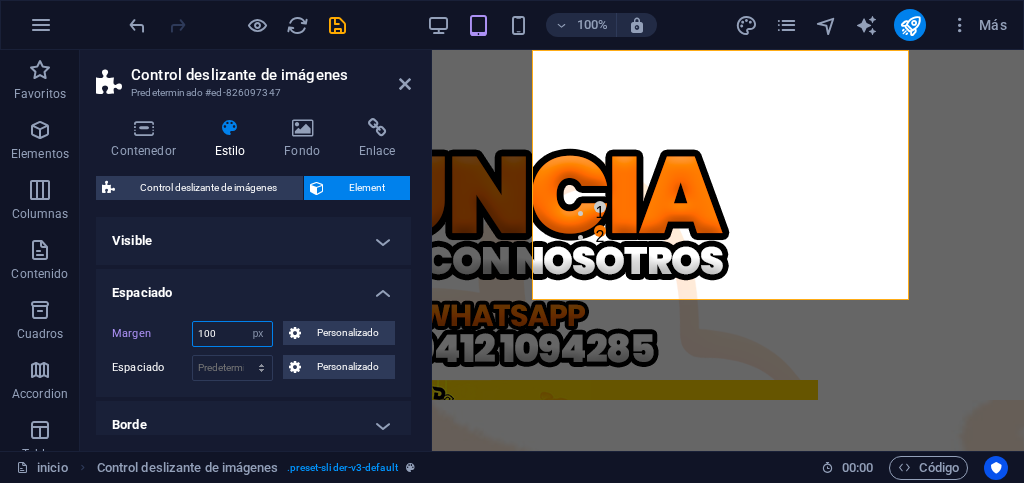 drag, startPoint x: 238, startPoint y: 334, endPoint x: 196, endPoint y: 340, distance: 42.426407 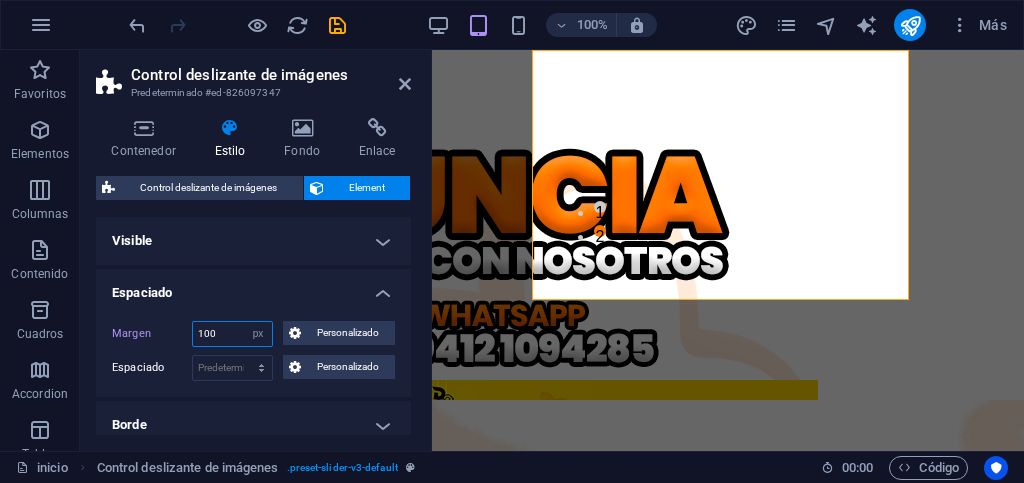 click on "100" at bounding box center [232, 334] 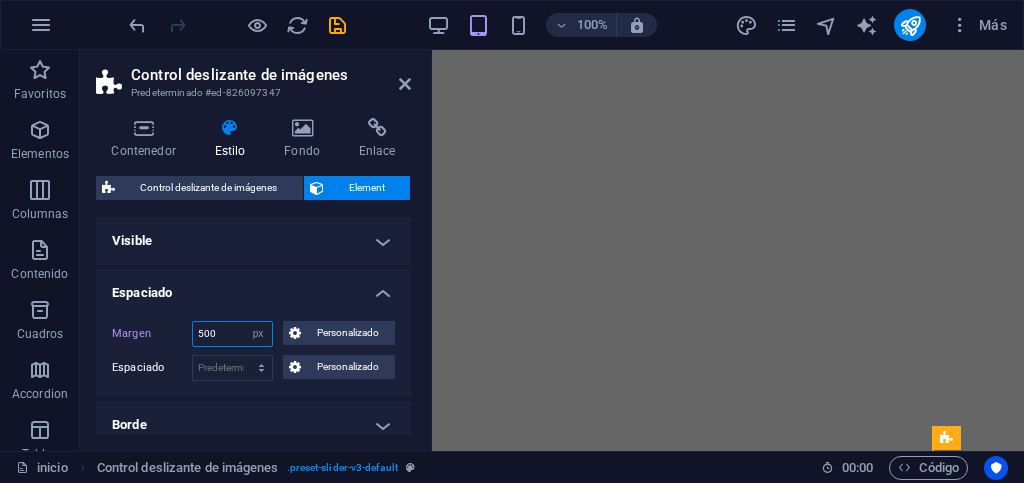 click on "500" at bounding box center [232, 334] 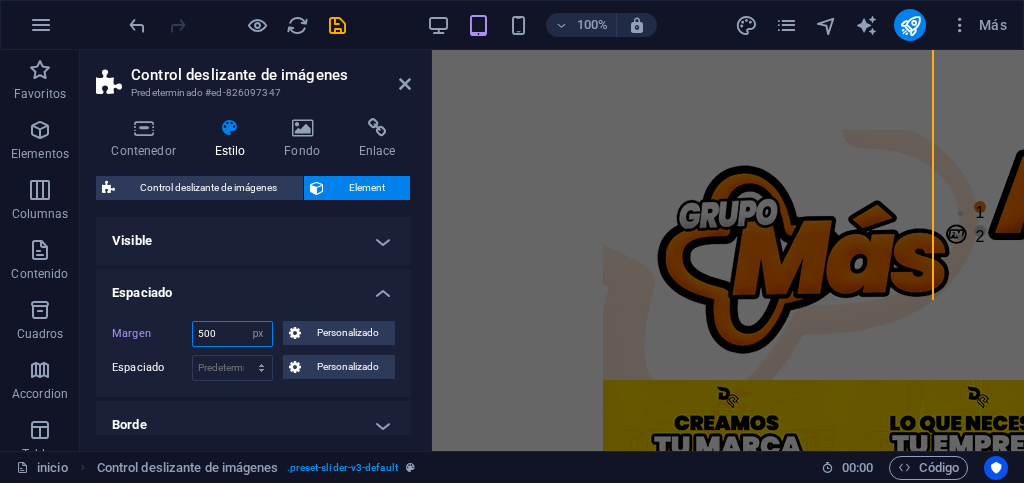 type on "500" 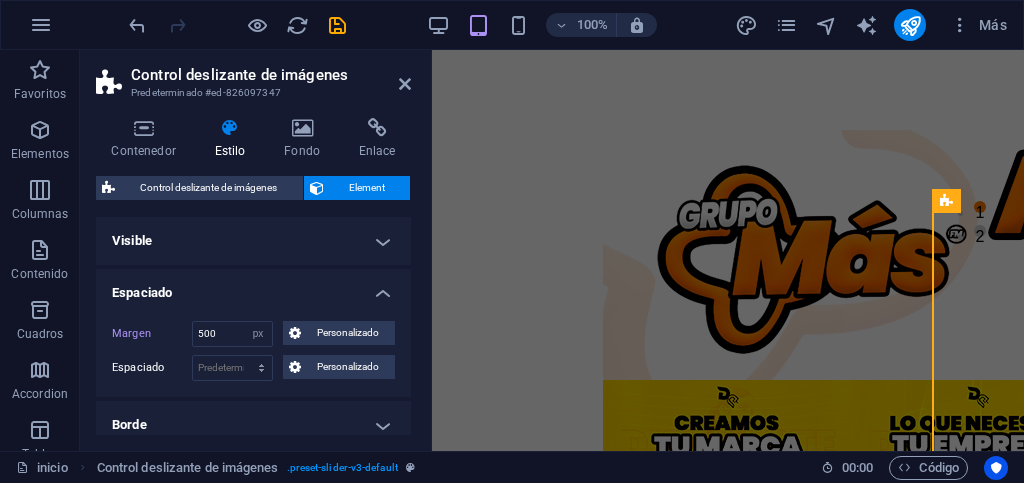 scroll, scrollTop: 100, scrollLeft: 0, axis: vertical 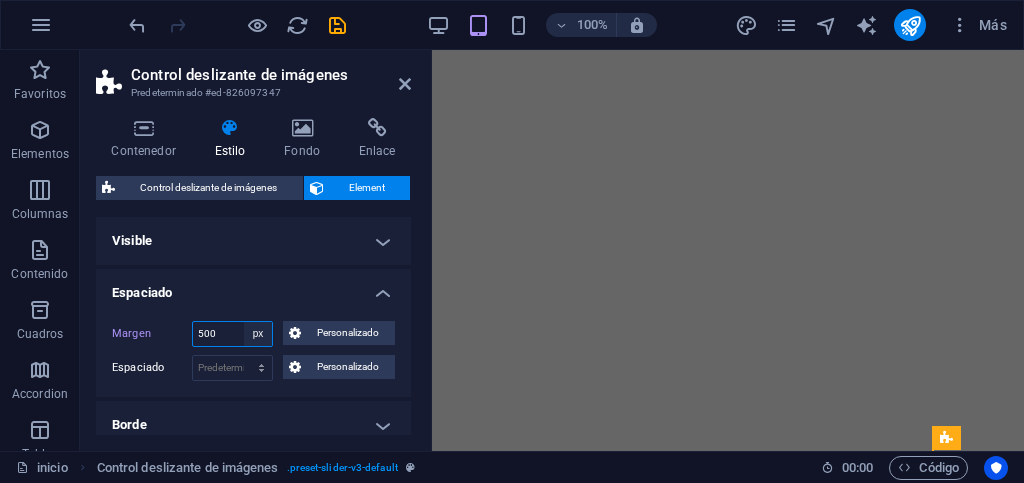 click on "Predeterminado automático px % rem vw vh Personalizado" at bounding box center [258, 334] 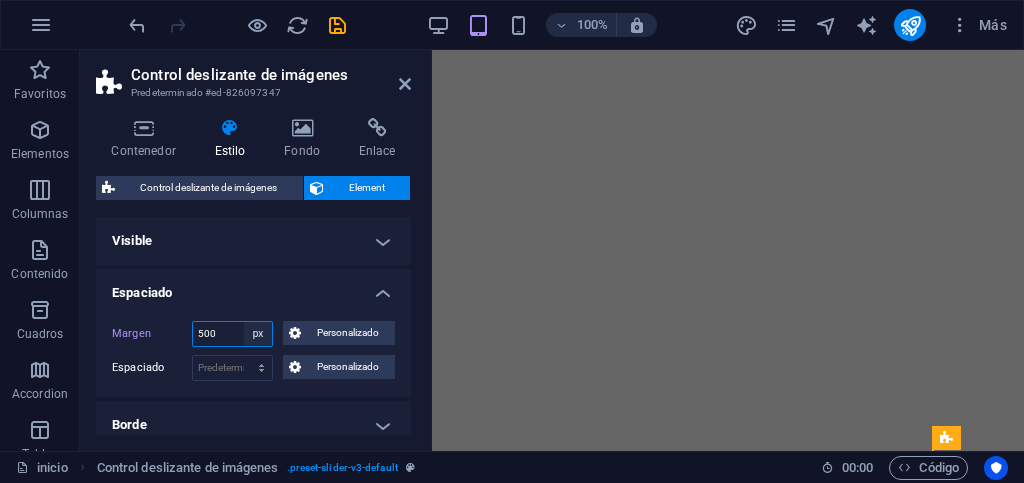select on "default" 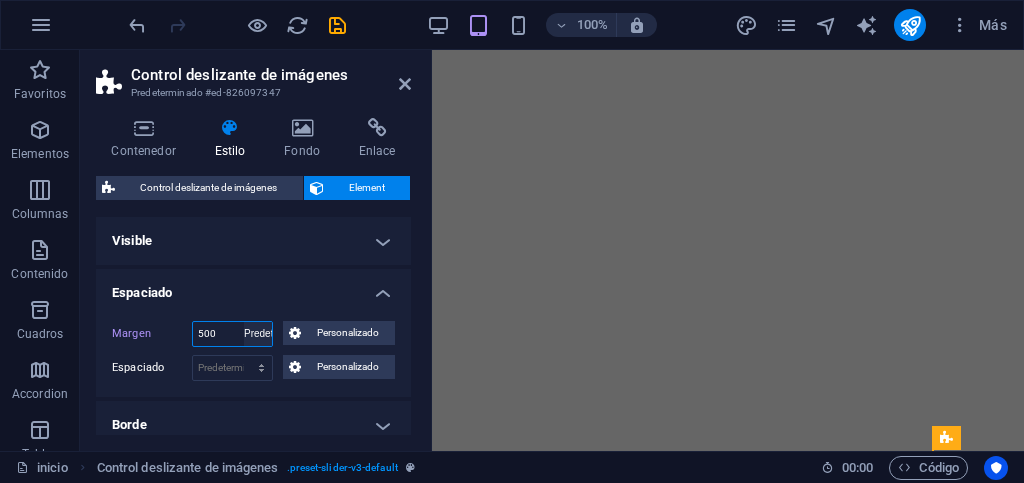 click on "Predeterminado automático px % rem vw vh Personalizado" at bounding box center (258, 334) 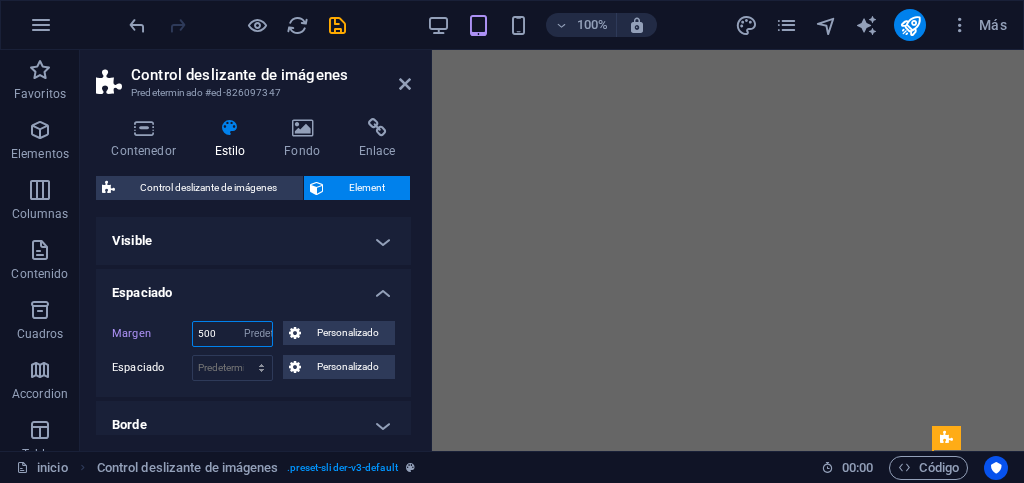 type 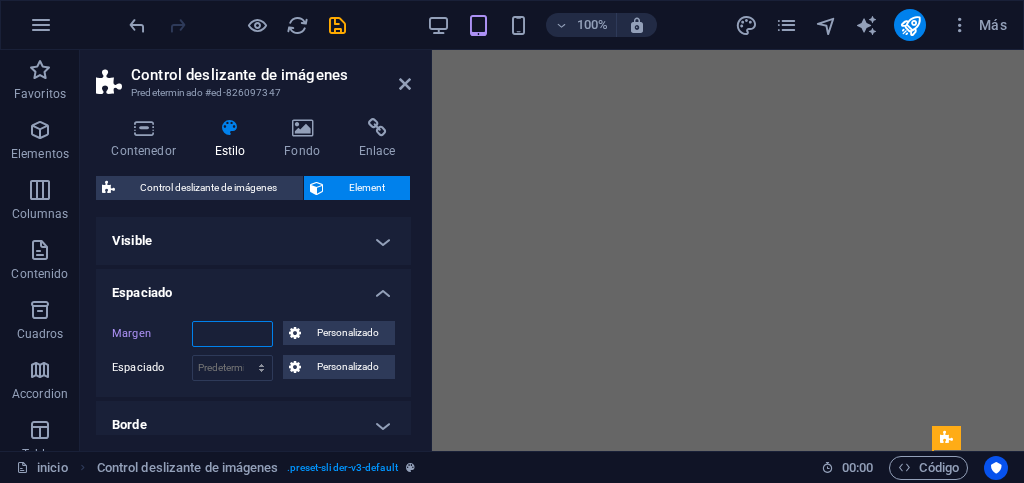 scroll, scrollTop: 0, scrollLeft: 0, axis: both 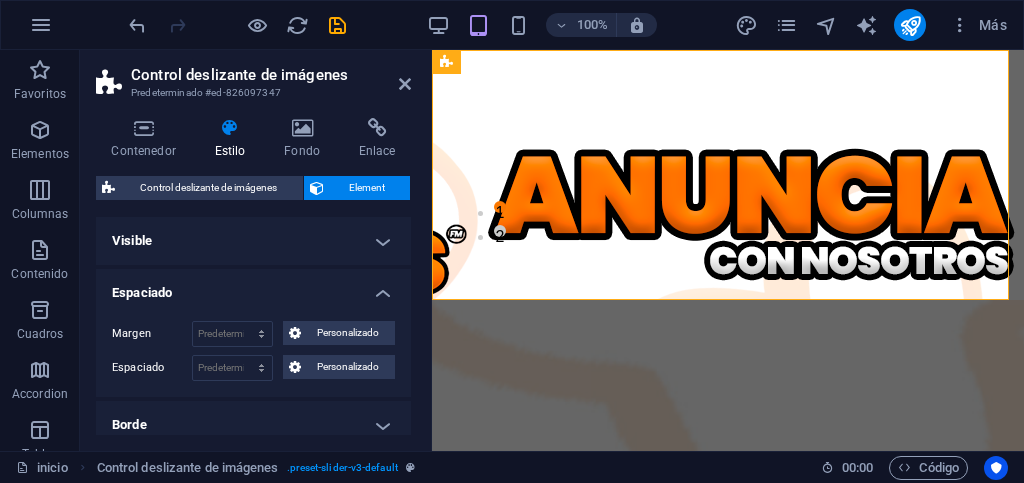 click on "Espaciado" at bounding box center (253, 287) 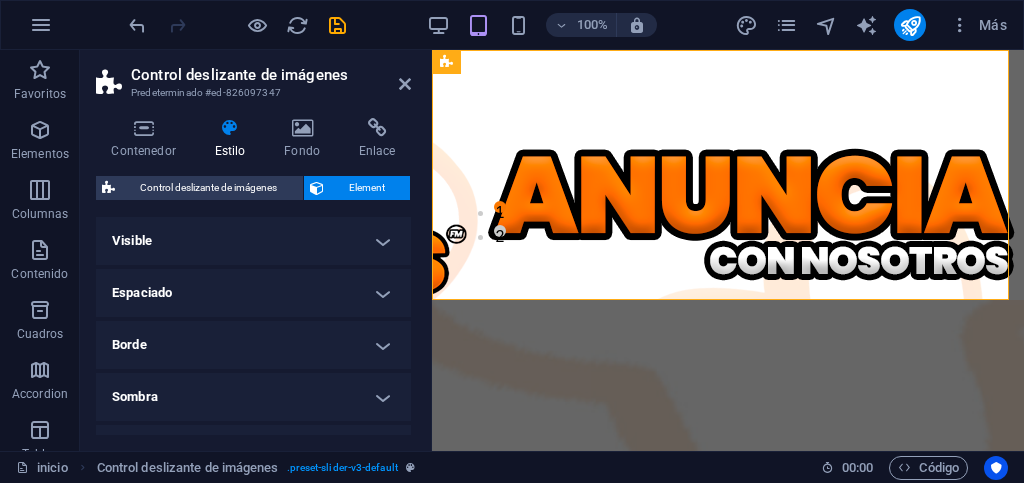click on "Visible" at bounding box center (253, 241) 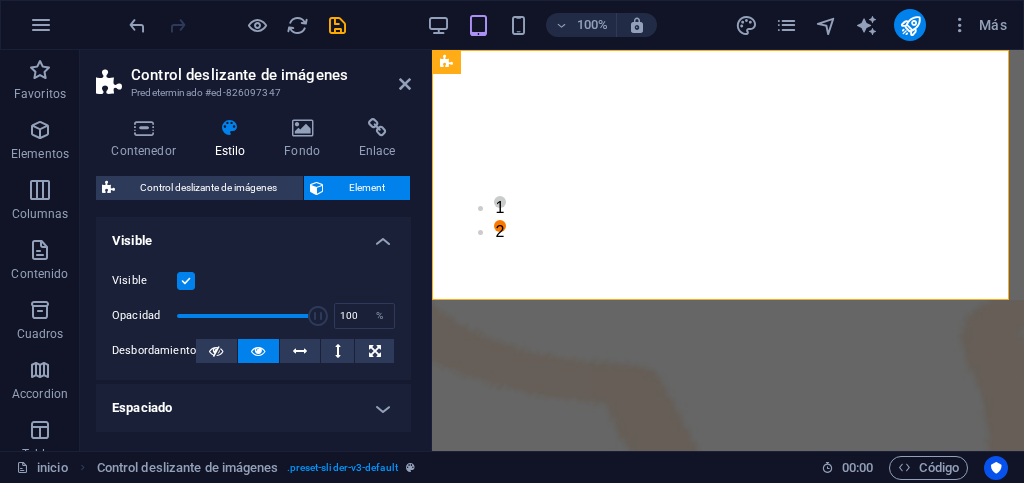 click on "Visible" at bounding box center [253, 235] 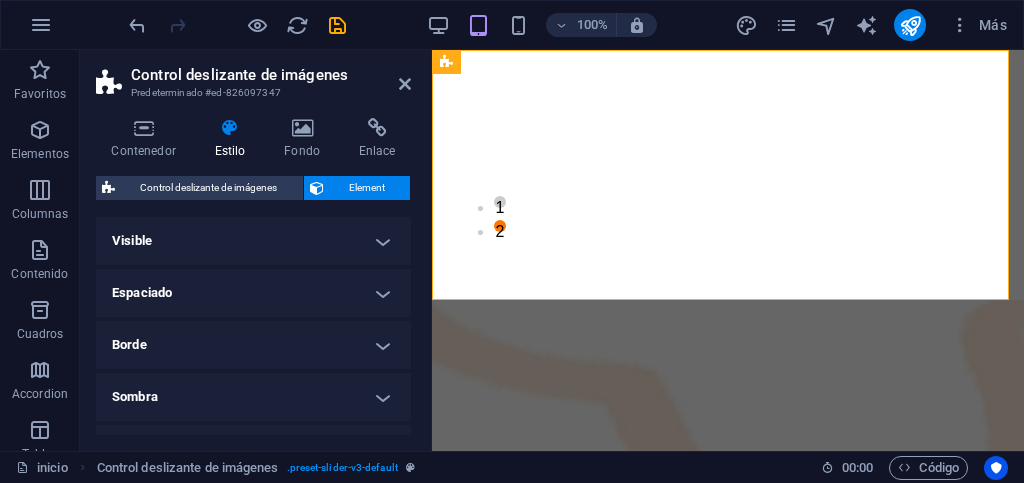 click on "Espaciado" at bounding box center [253, 293] 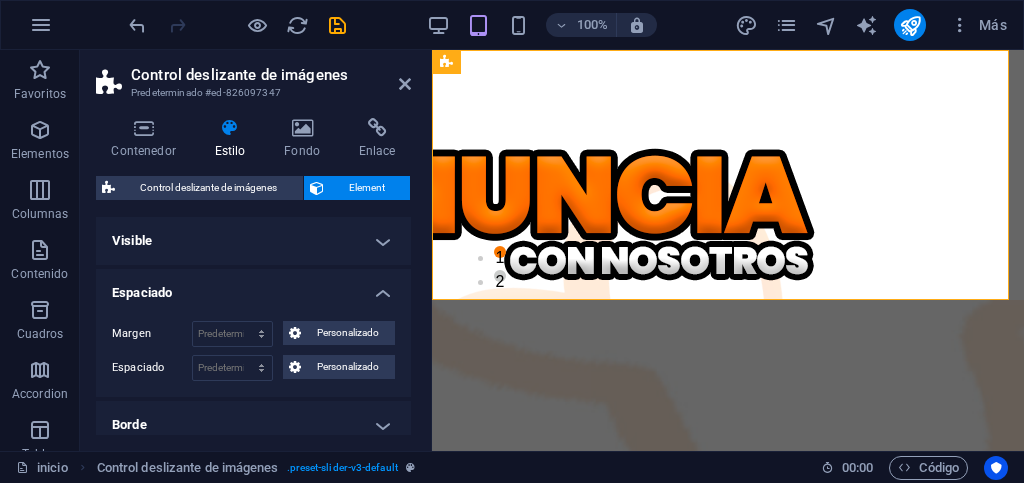 click on "Espaciado" at bounding box center [253, 287] 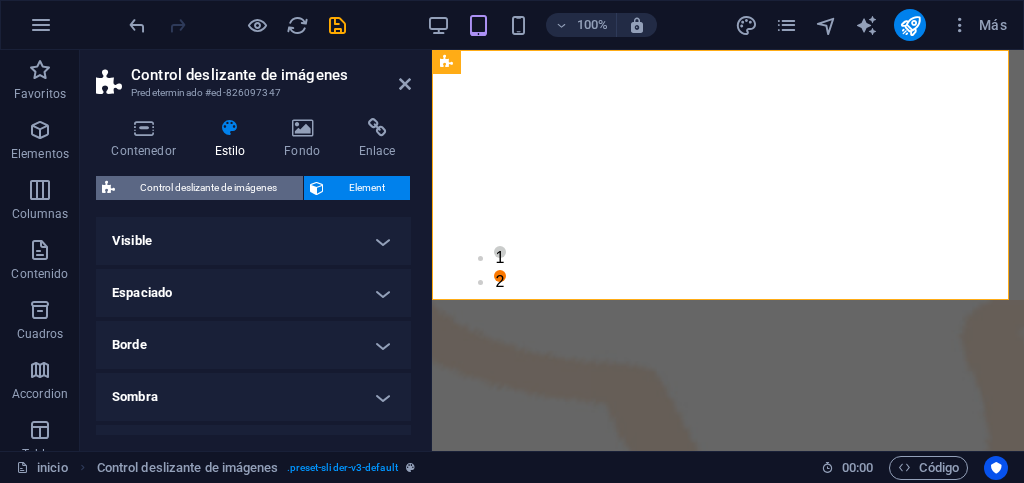 click on "Control deslizante de imágenes" at bounding box center (209, 188) 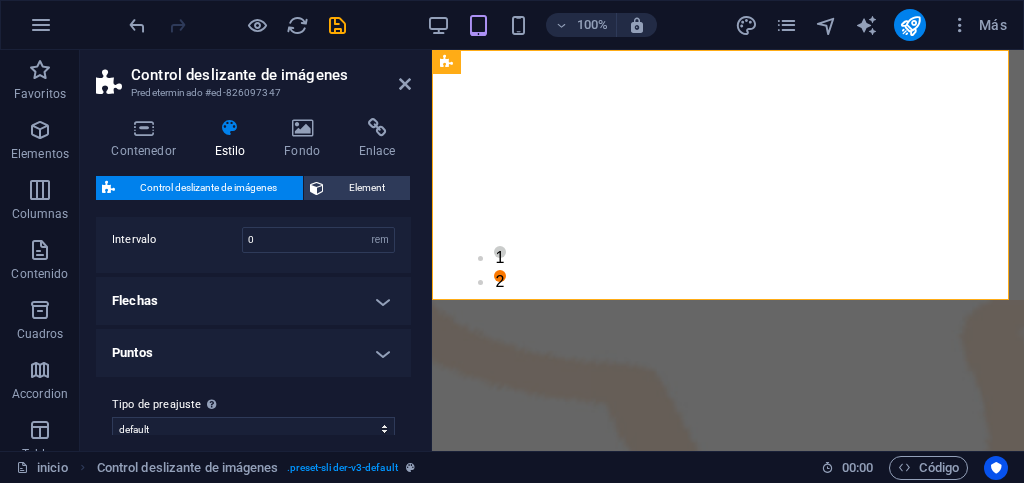 scroll, scrollTop: 68, scrollLeft: 0, axis: vertical 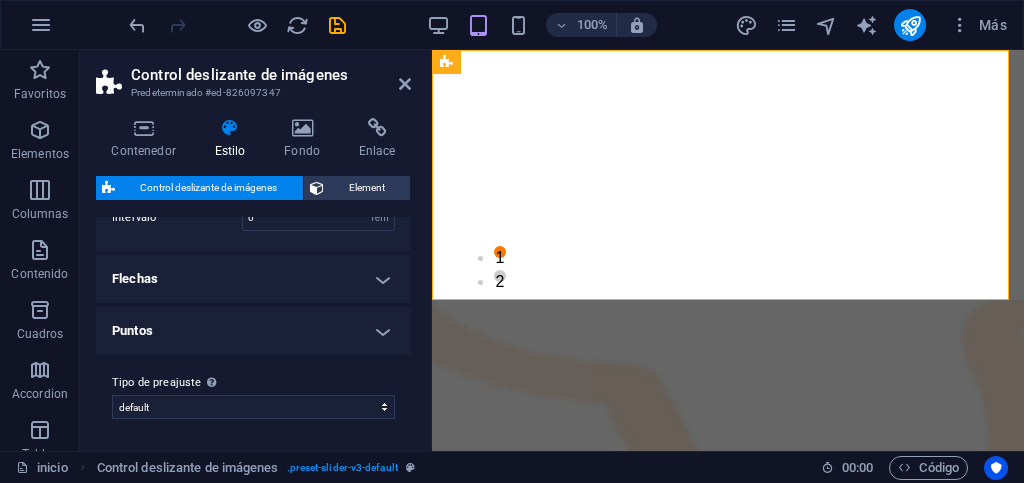 click on "Flechas" at bounding box center (253, 279) 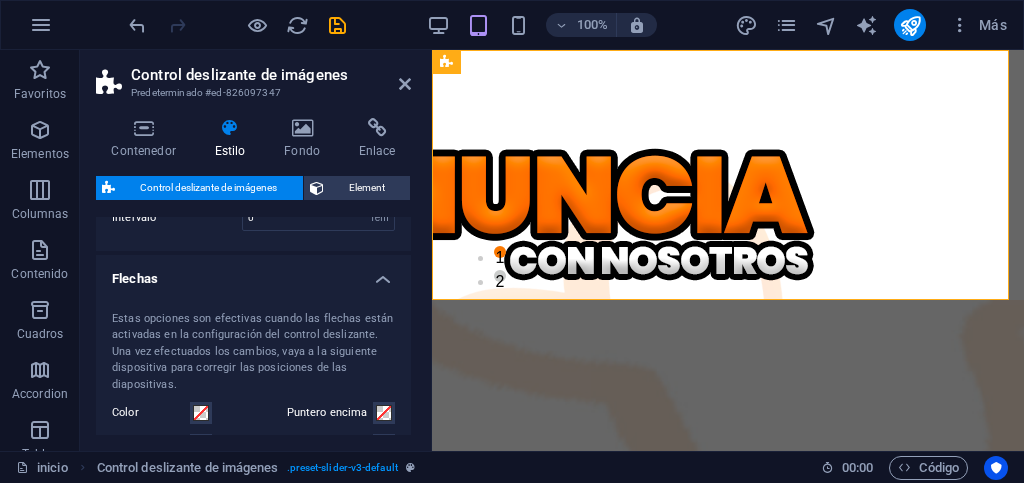 click on "Flechas" at bounding box center [253, 273] 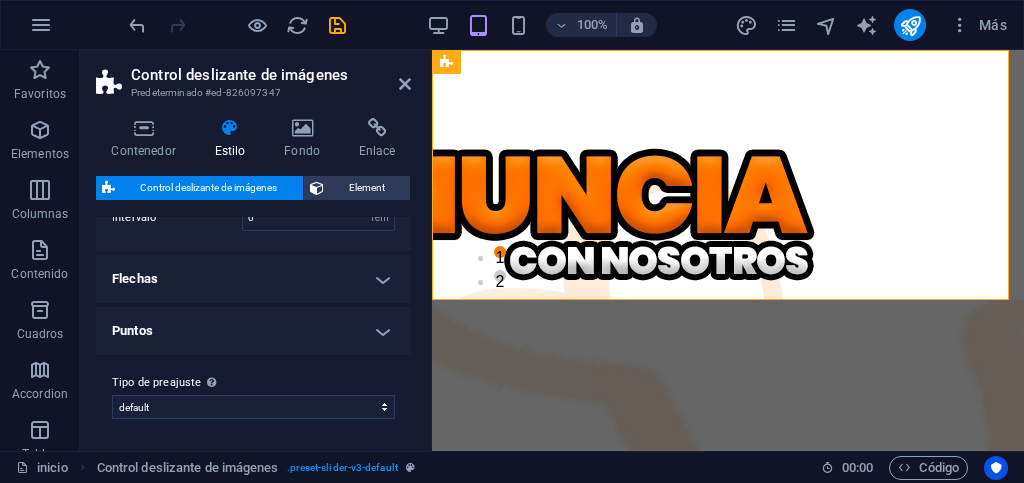 click on "Puntos" at bounding box center [253, 331] 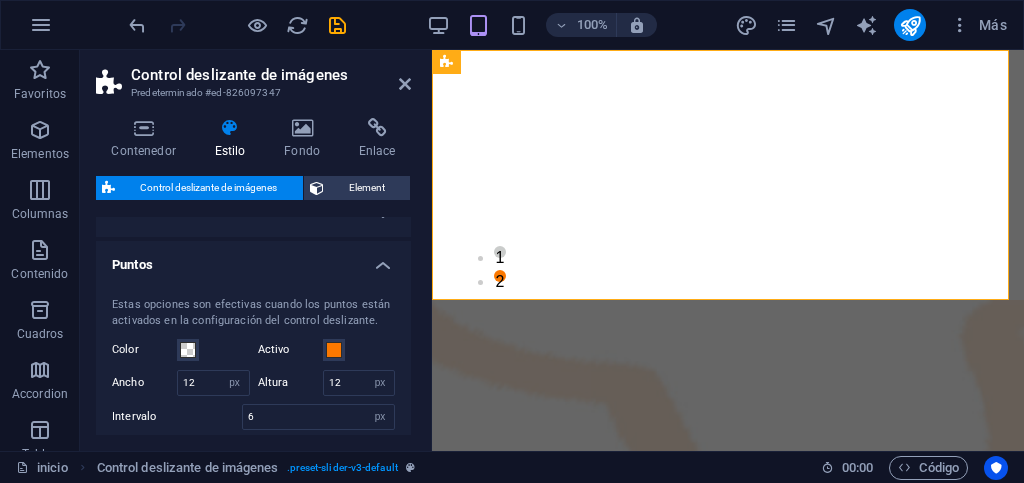 scroll, scrollTop: 168, scrollLeft: 0, axis: vertical 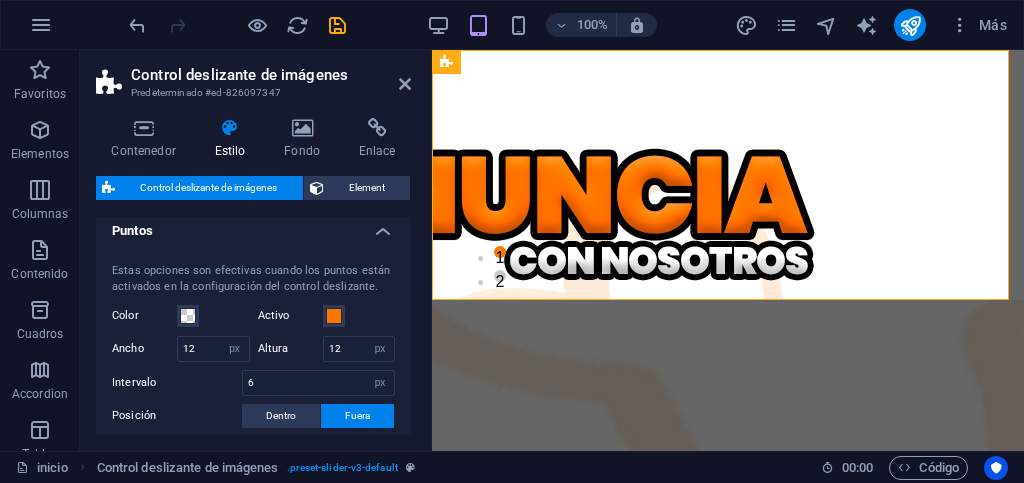 click on "Puntos" at bounding box center [253, 225] 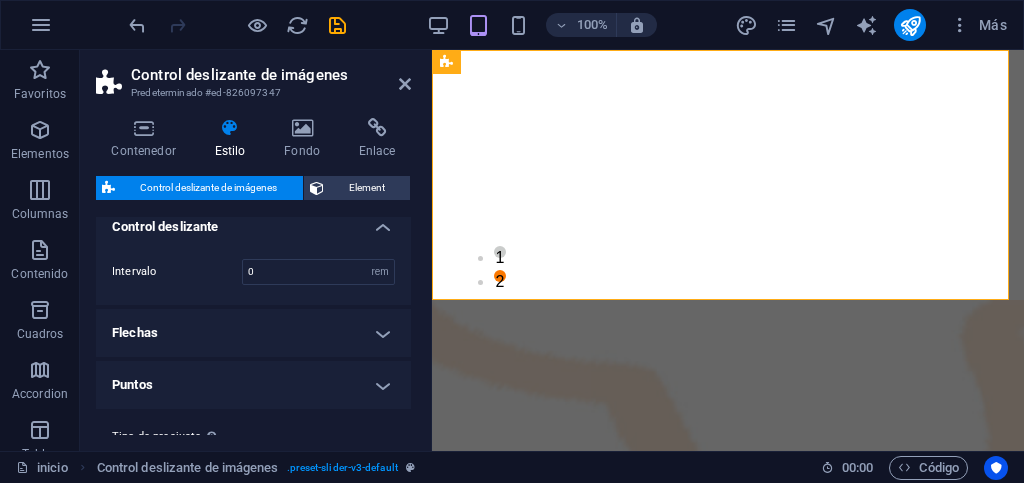 scroll, scrollTop: 0, scrollLeft: 0, axis: both 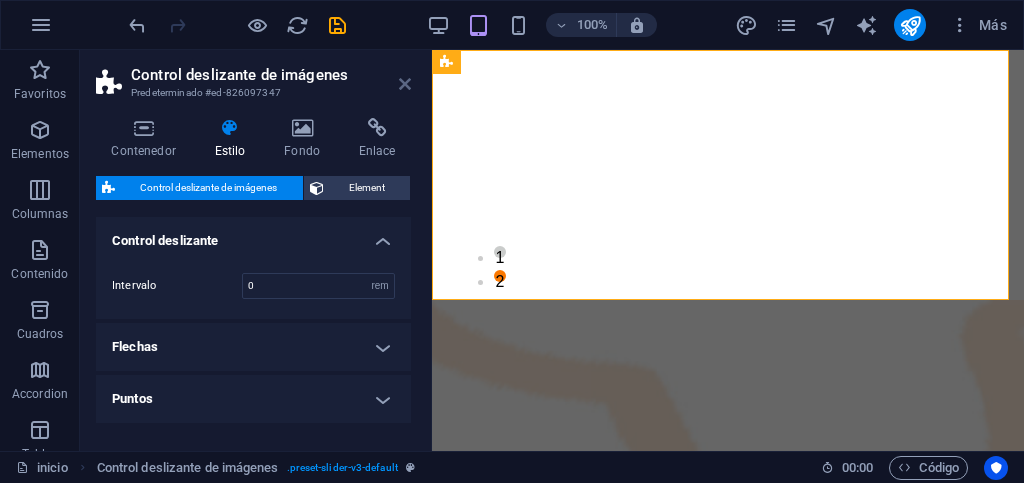 drag, startPoint x: 401, startPoint y: 83, endPoint x: 319, endPoint y: 56, distance: 86.33076 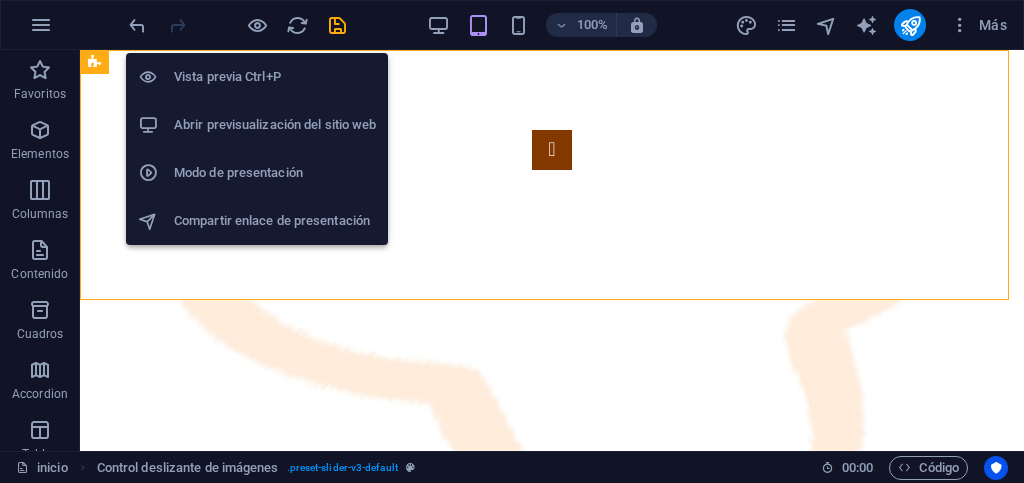 click on "Abrir previsualización del sitio web" at bounding box center [275, 125] 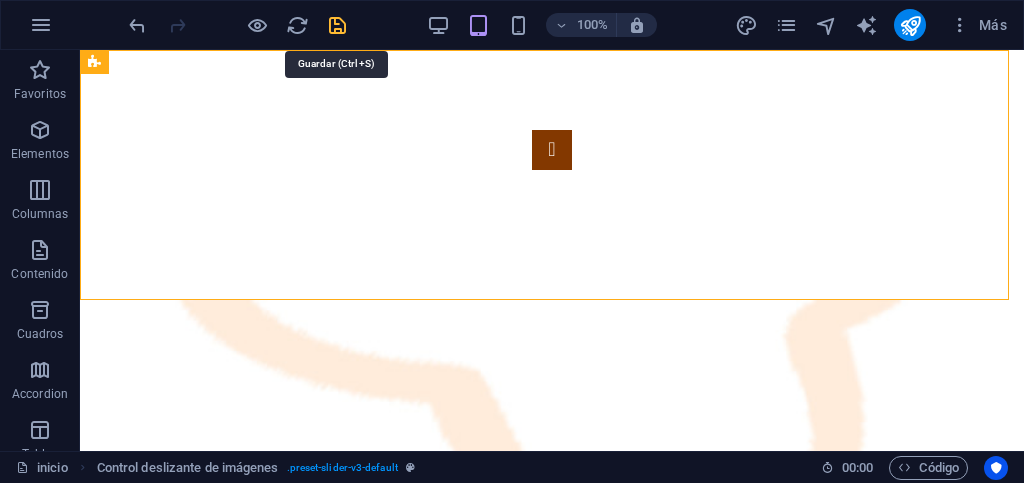 click at bounding box center (337, 25) 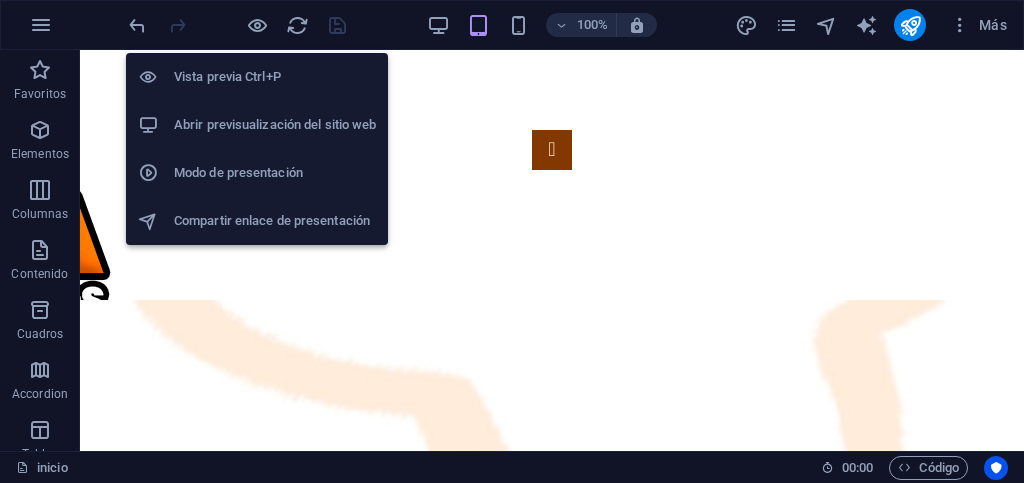 click on "Abrir previsualización del sitio web" at bounding box center [275, 125] 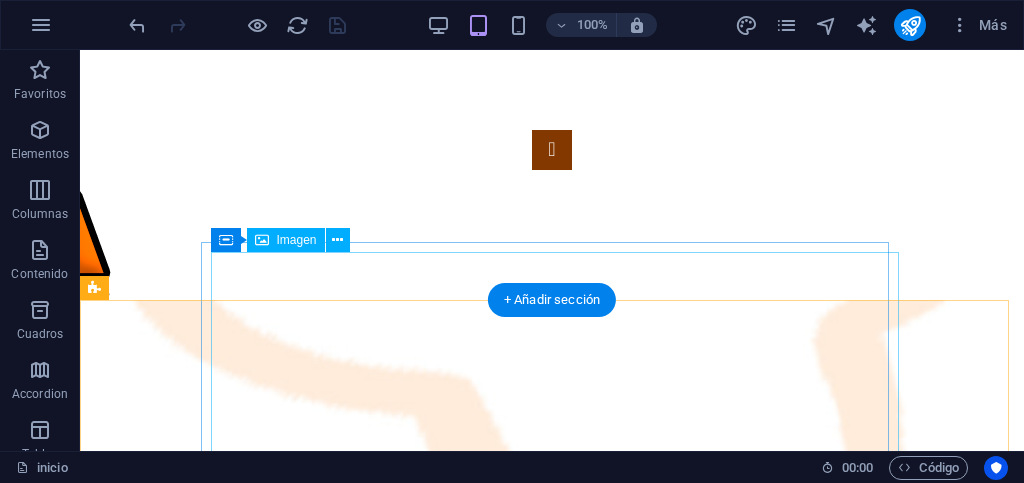 scroll, scrollTop: 200, scrollLeft: 0, axis: vertical 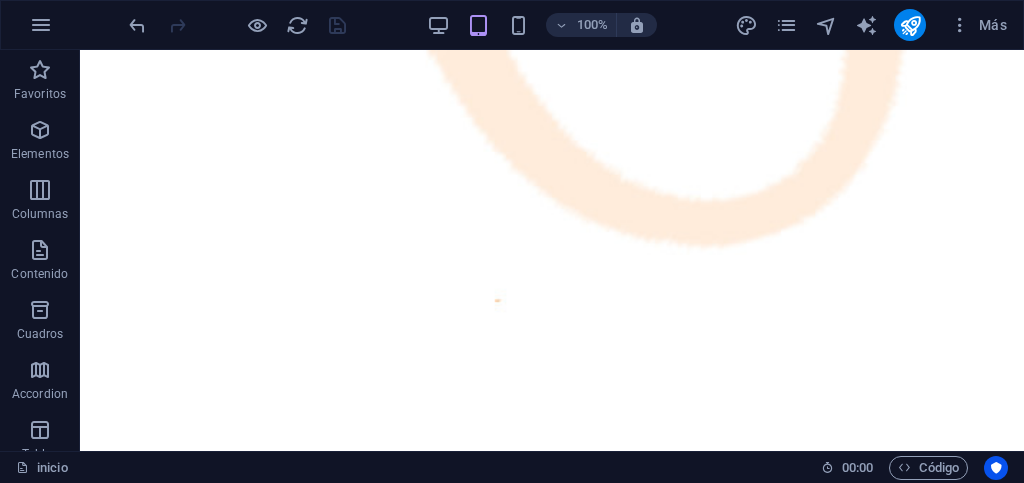 click at bounding box center (552, 672) 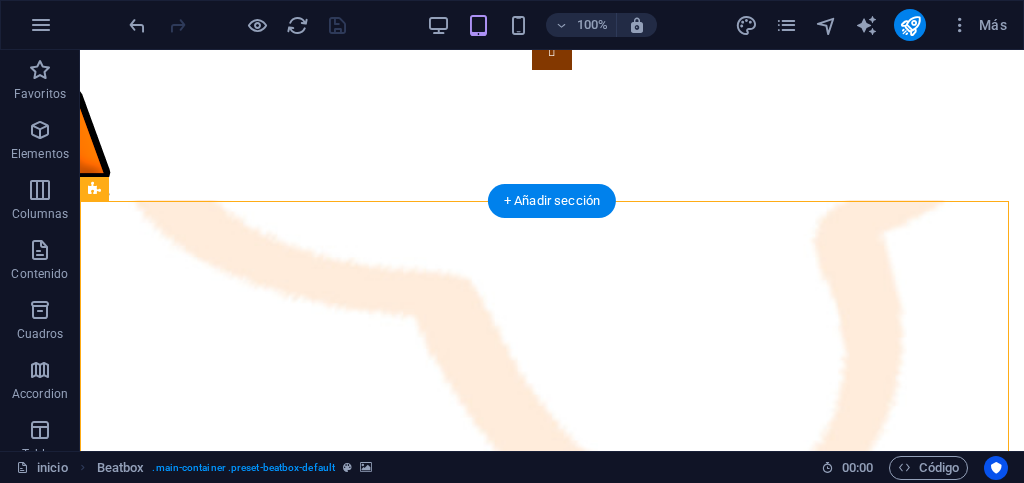 scroll, scrollTop: 0, scrollLeft: 0, axis: both 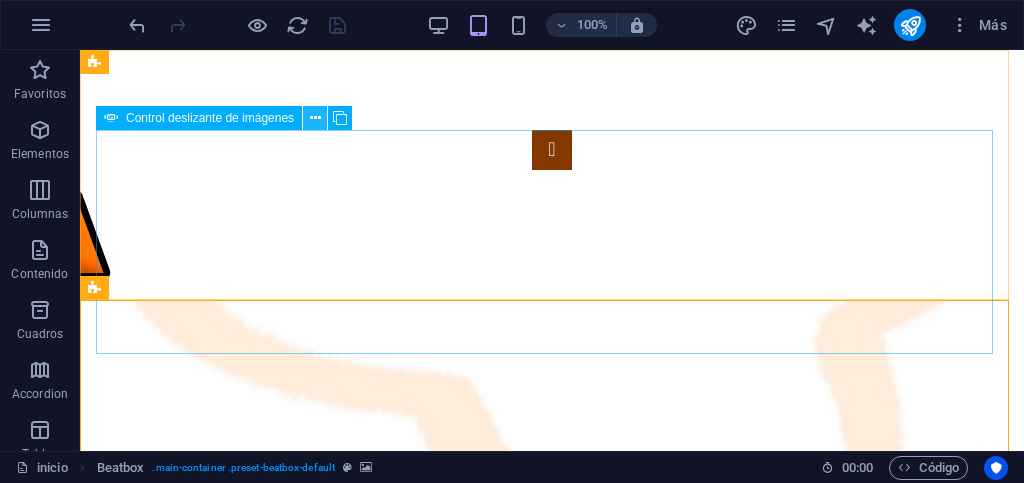 click at bounding box center (315, 118) 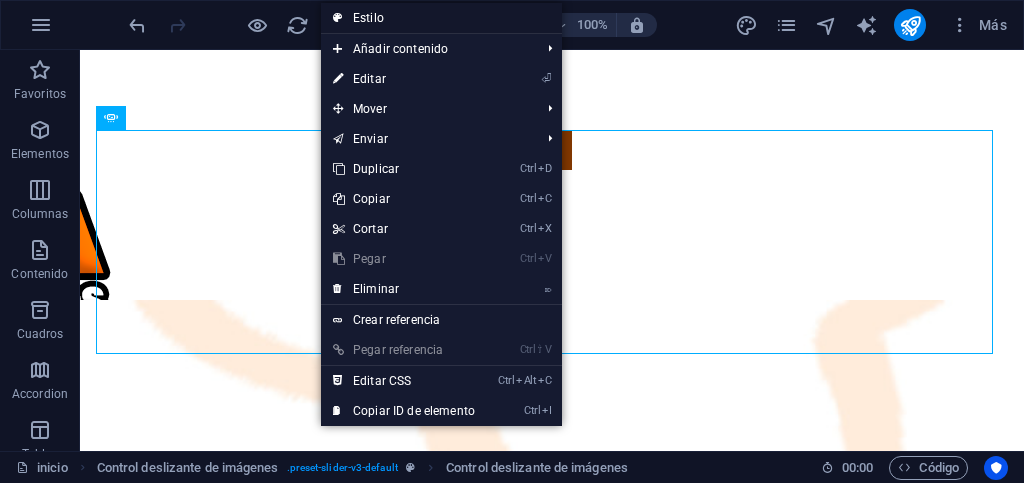 click on "Estilo" at bounding box center (441, 18) 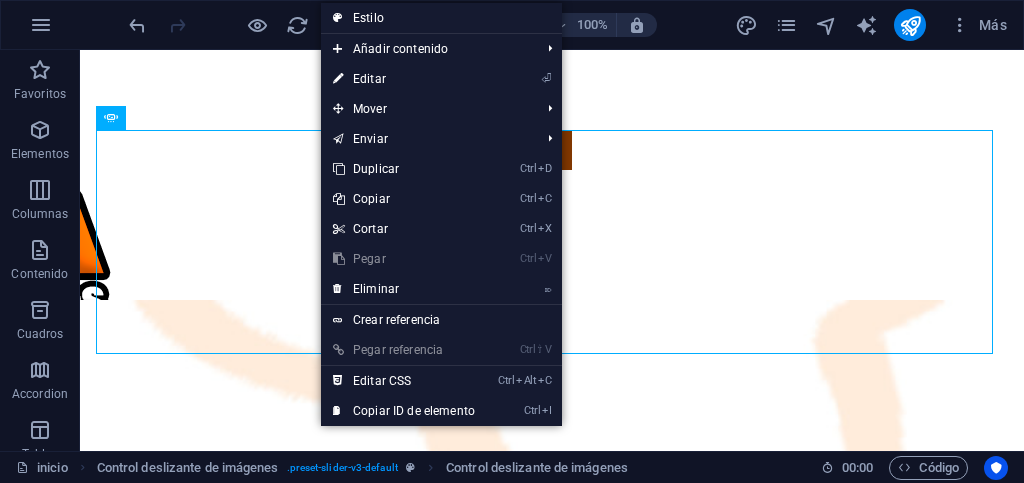 select on "rem" 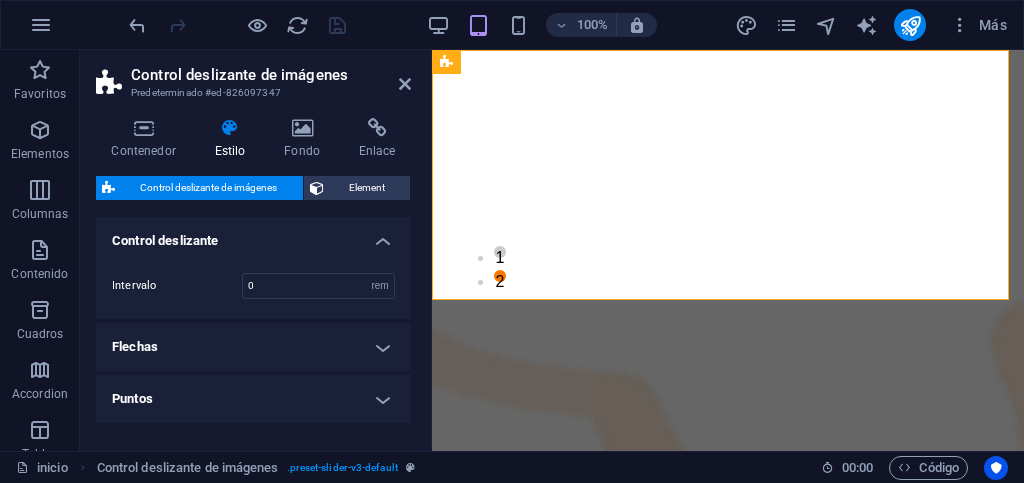 scroll, scrollTop: 68, scrollLeft: 0, axis: vertical 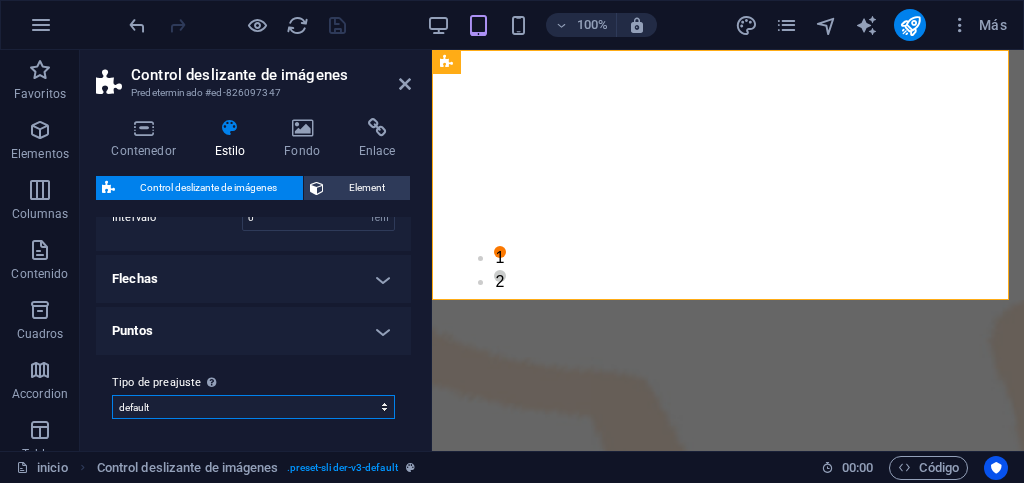 click on "default Añadir tipo de preajuste" at bounding box center (253, 407) 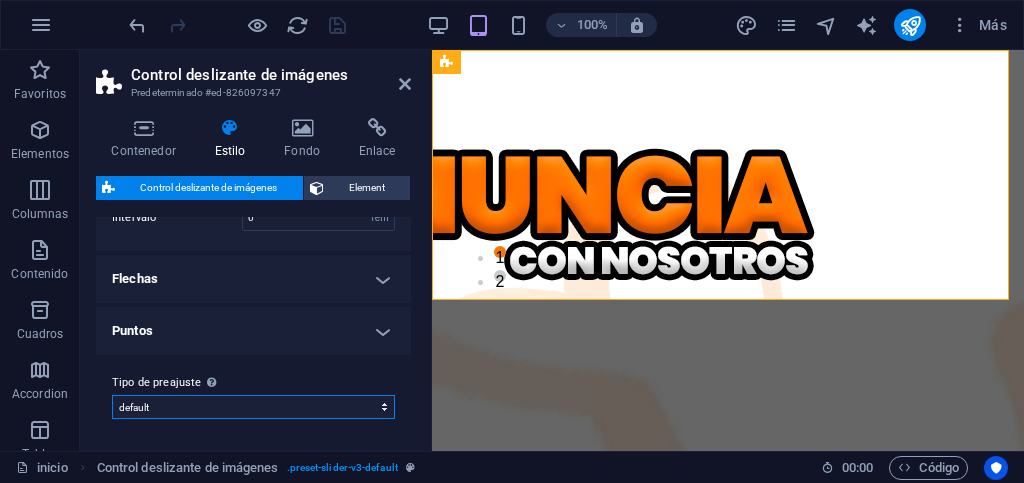 click on "default Añadir tipo de preajuste" at bounding box center [253, 407] 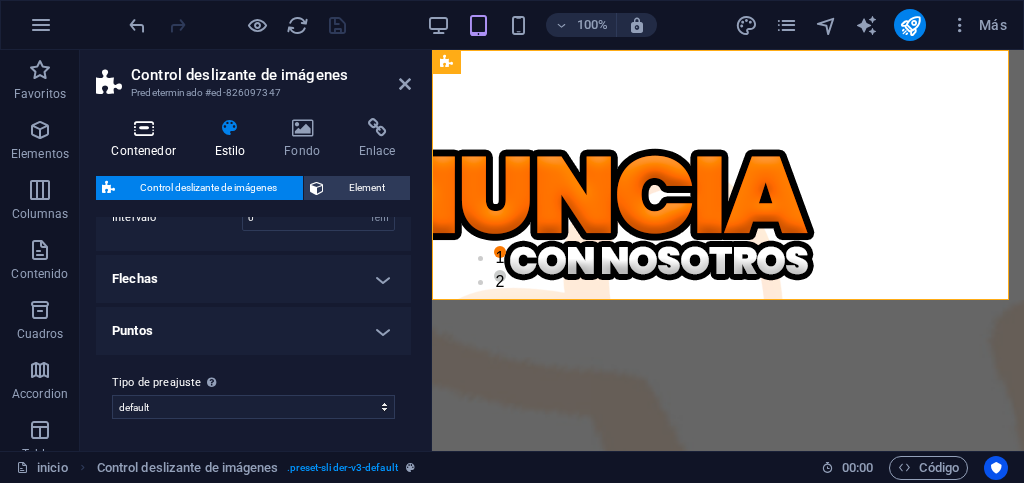 click on "Contenedor" at bounding box center (147, 139) 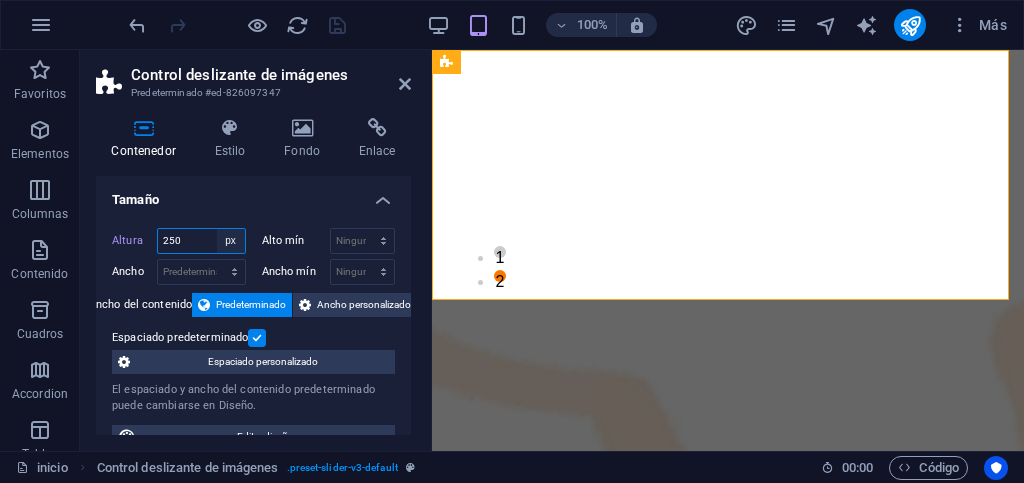 click on "Predeterminado px rem % vh vw" at bounding box center (231, 241) 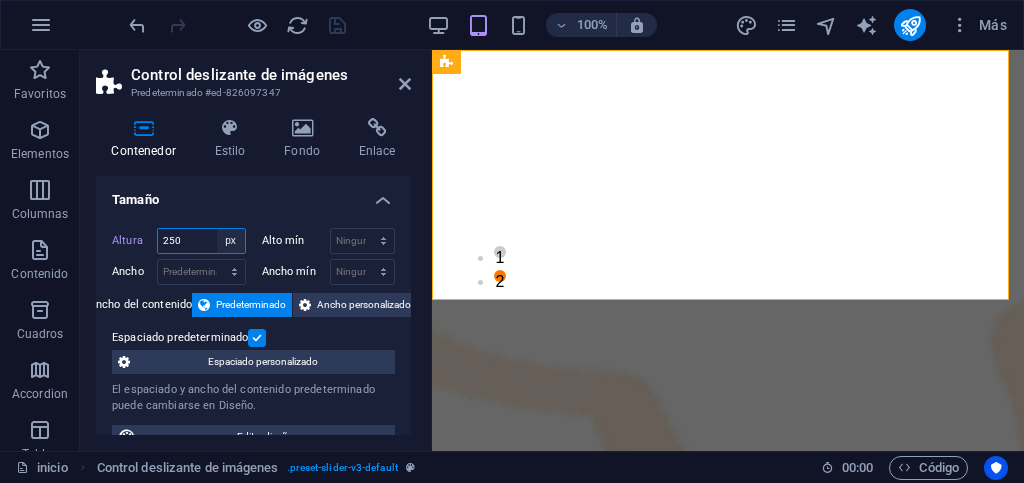 select on "default" 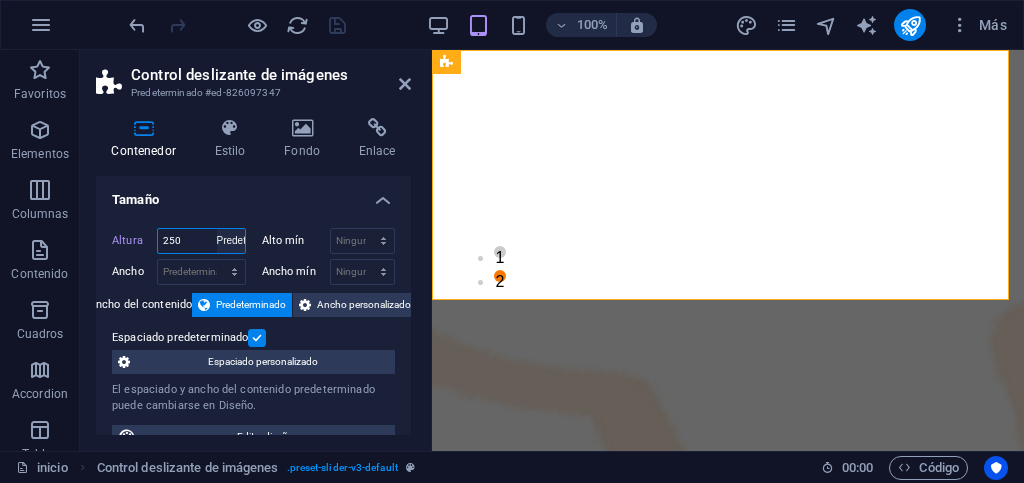 click on "Predeterminado px rem % vh vw" at bounding box center (231, 241) 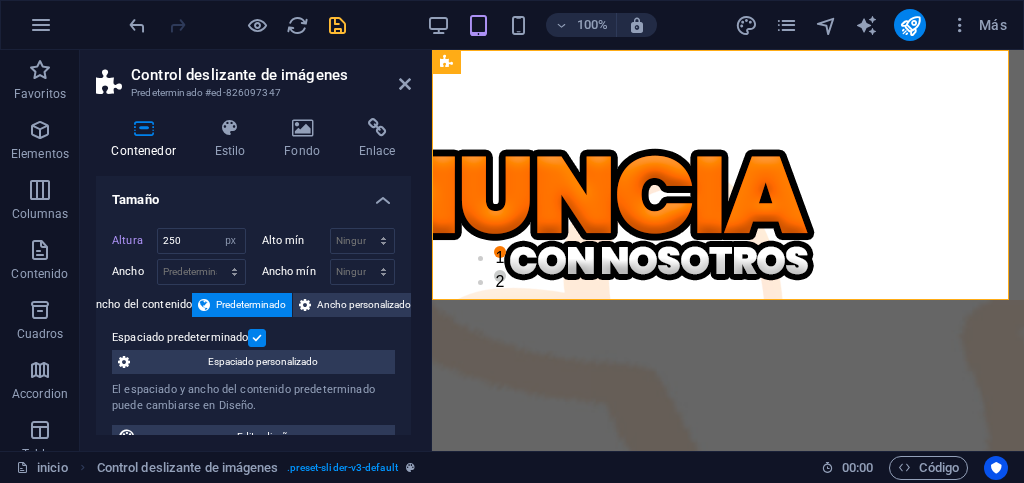 click on "Altura 250 Predeterminado px rem % vh vw Alto mín Ninguno px rem % vh vw Ancho Predeterminado px rem % em vh vw Ancho mín Ninguno px rem % vh vw Ancho del contenido Predeterminado Ancho personalizado Ancho Predeterminado px rem % em vh vw Ancho mín Ninguno px rem % vh vw Espaciado predeterminado Espaciado personalizado El espaciado y ancho del contenido predeterminado puede cambiarse en Diseño. Editar diseño" at bounding box center (253, 338) 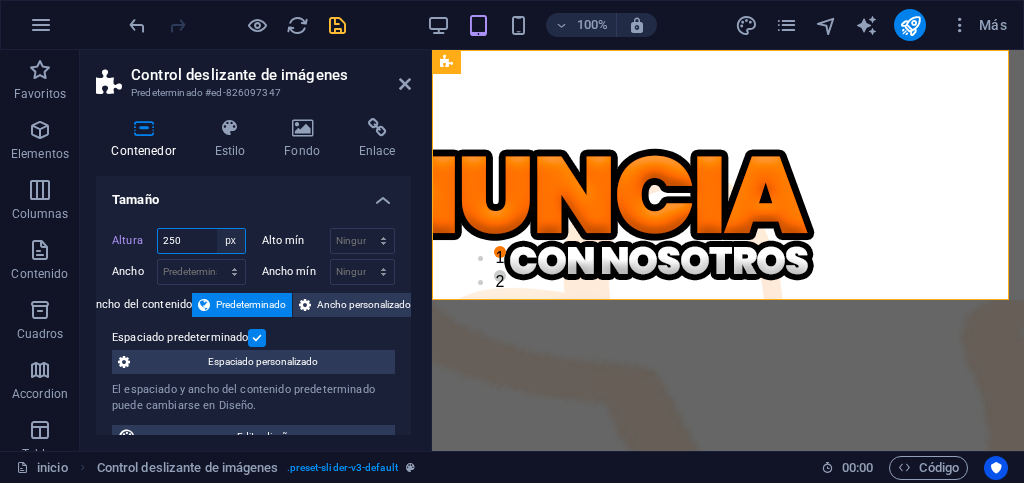 click on "Predeterminado px rem % vh vw" at bounding box center (231, 241) 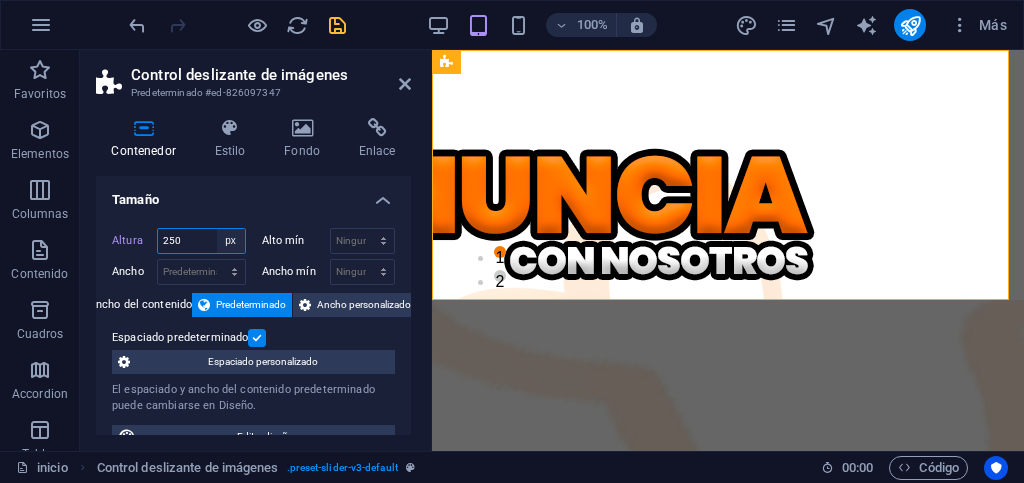select on "rem" 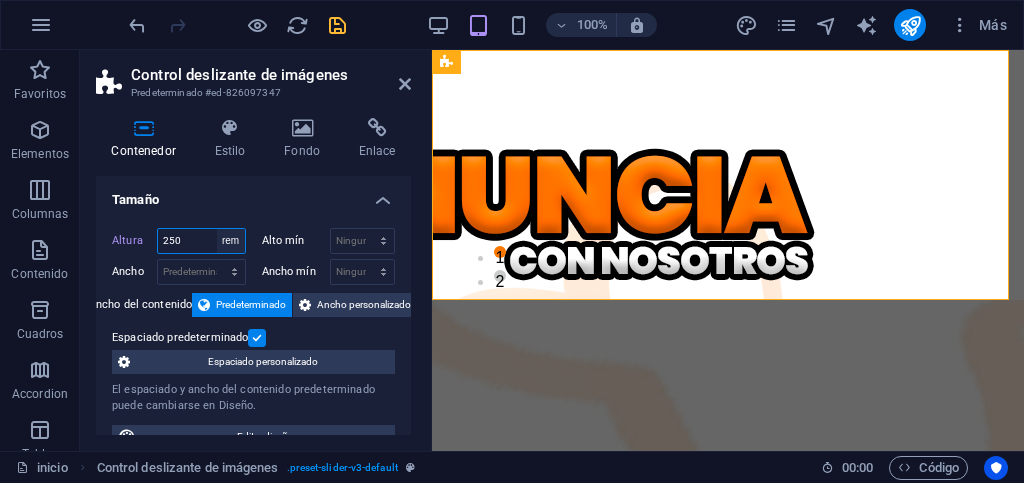 click on "Predeterminado px rem % vh vw" at bounding box center [231, 241] 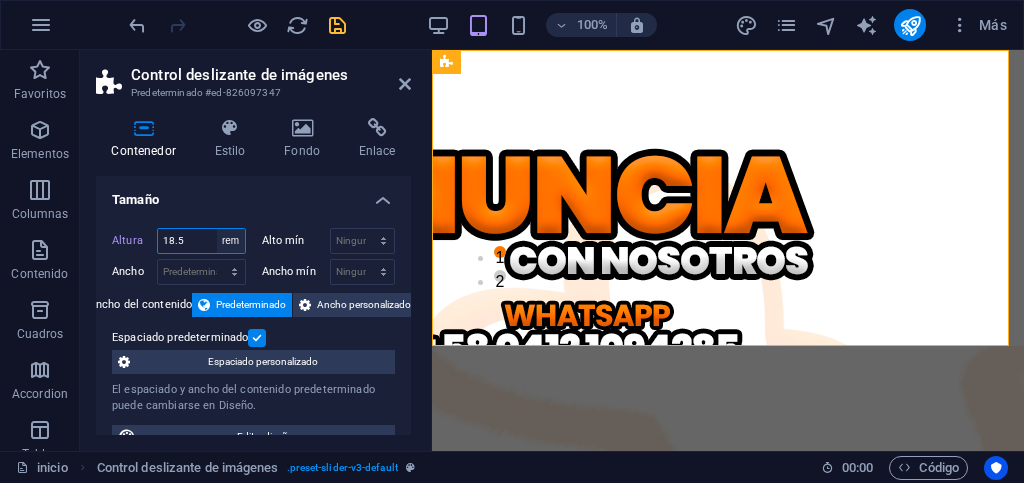 click on "Predeterminado px rem % vh vw" at bounding box center [231, 241] 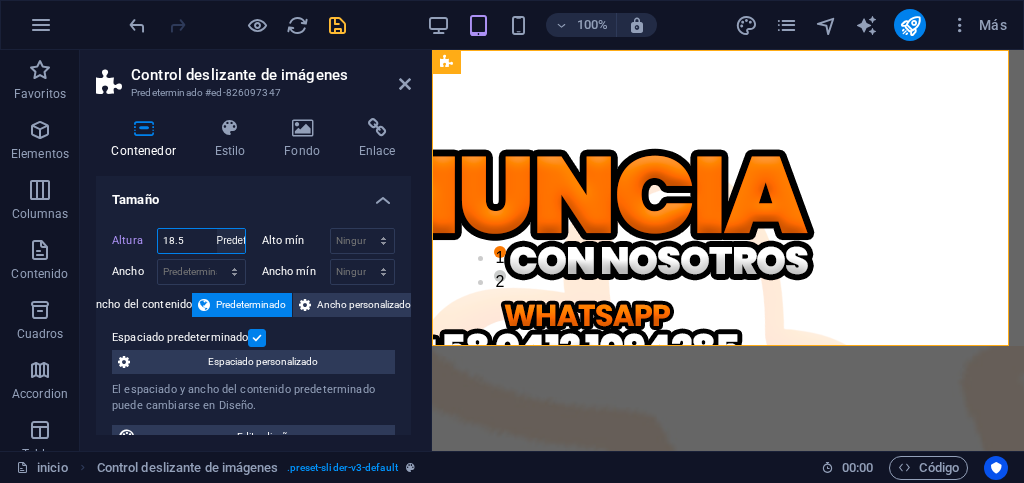 click on "Predeterminado px rem % vh vw" at bounding box center (231, 241) 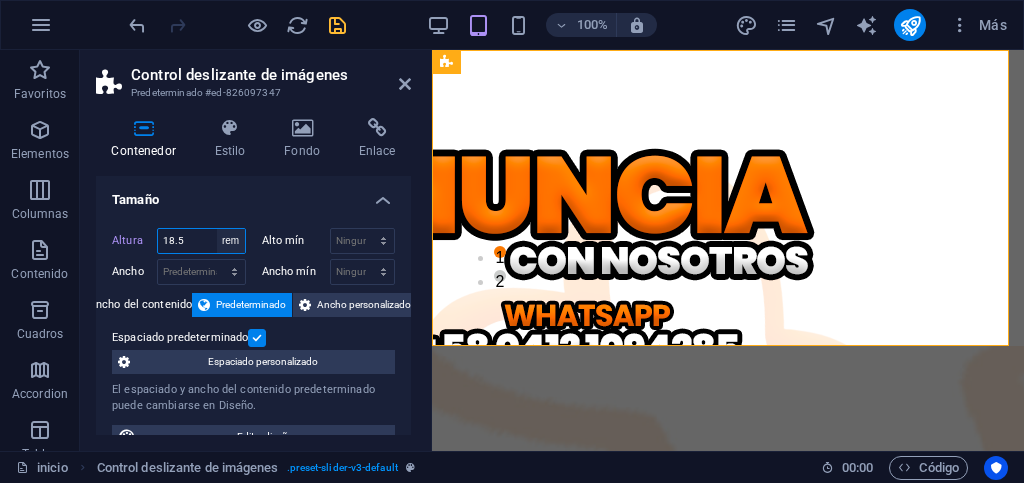 click on "Predeterminado px rem % vh vw" at bounding box center [231, 241] 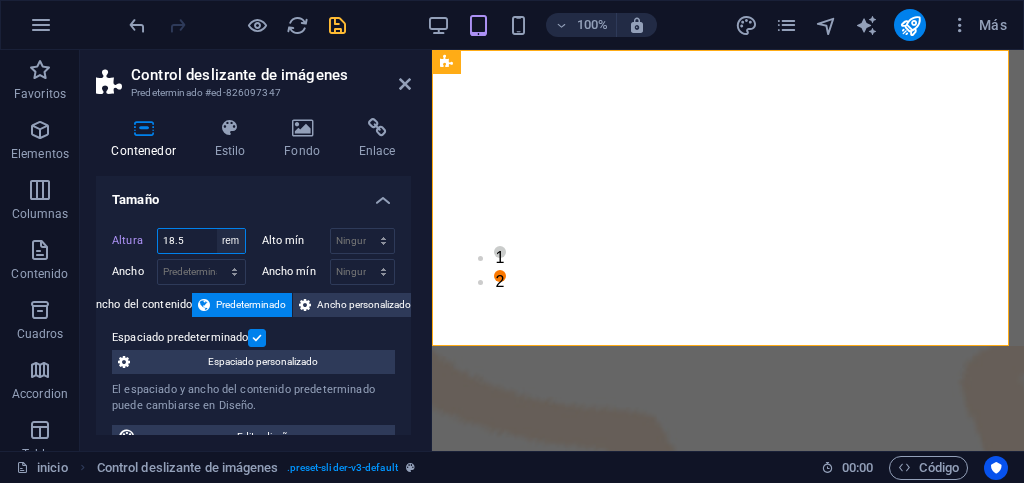 select on "default" 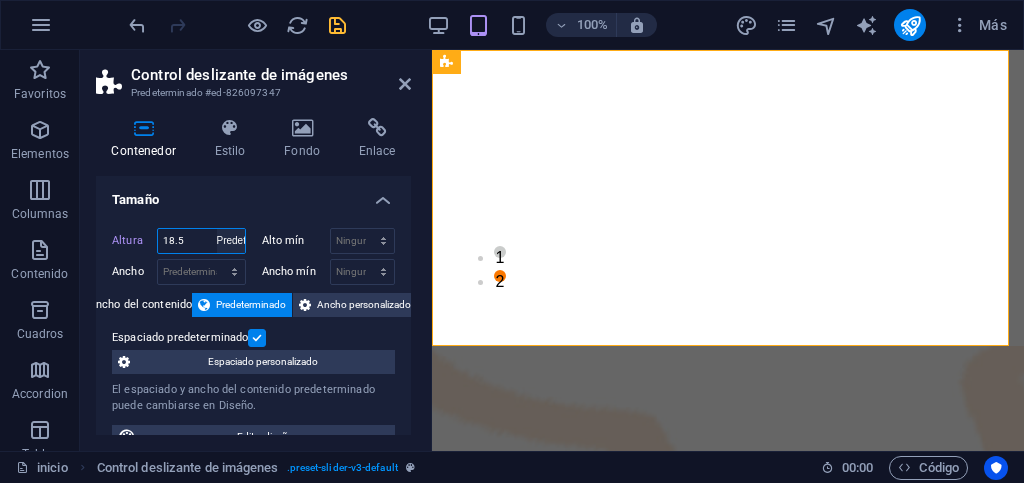 click on "Predeterminado px rem % vh vw" at bounding box center [231, 241] 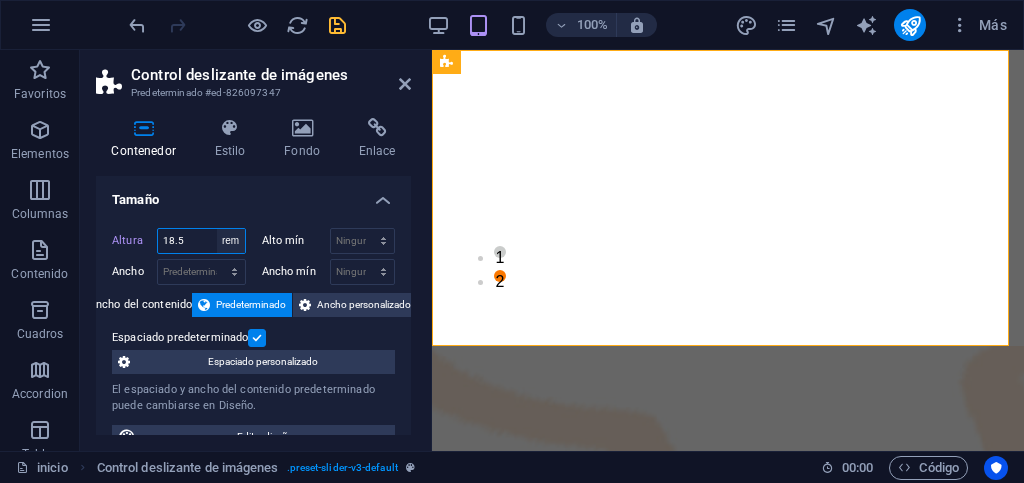 click on "Predeterminado px rem % vh vw" at bounding box center [231, 241] 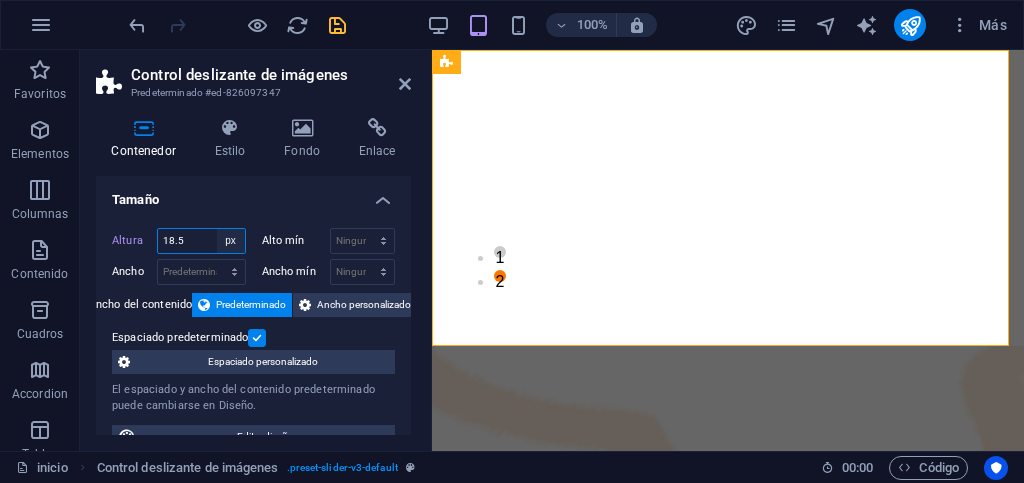 click on "Predeterminado px rem % vh vw" at bounding box center [231, 241] 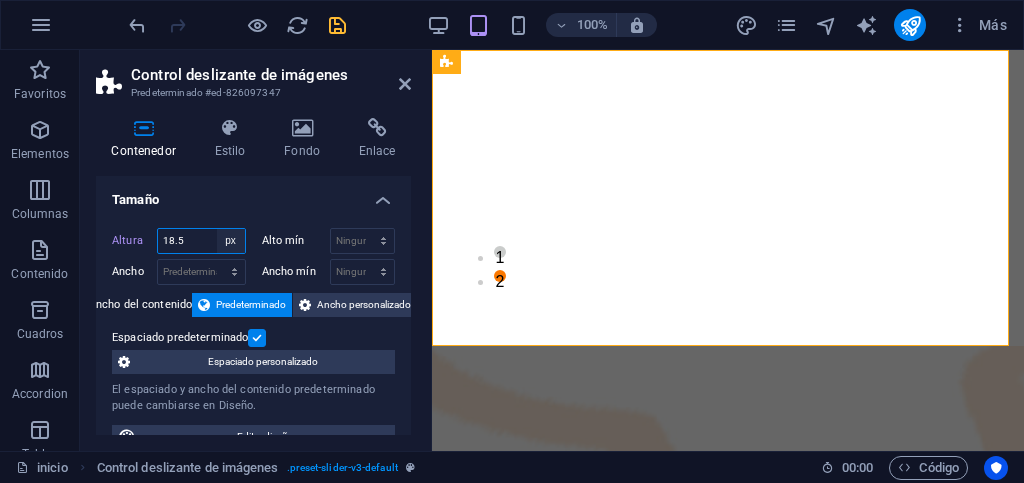 type on "296" 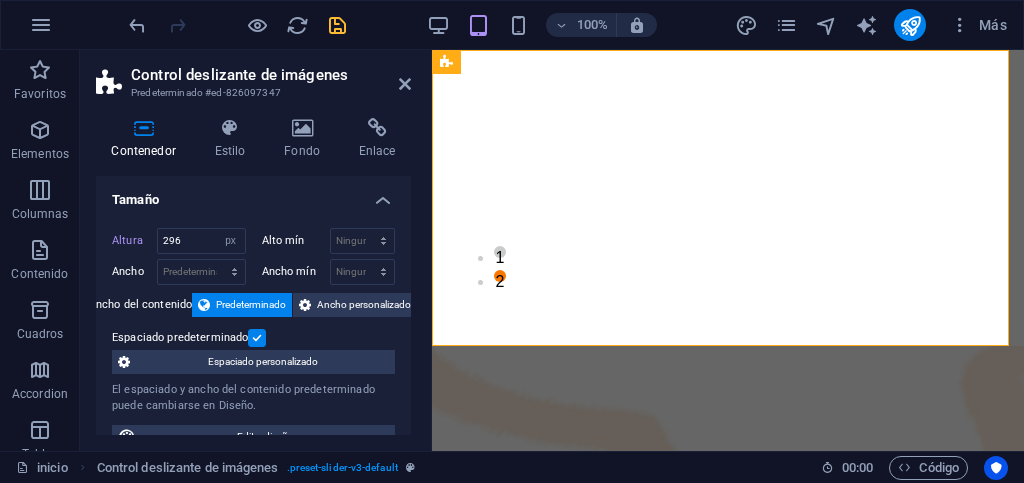 click on "Tamaño" at bounding box center [253, 194] 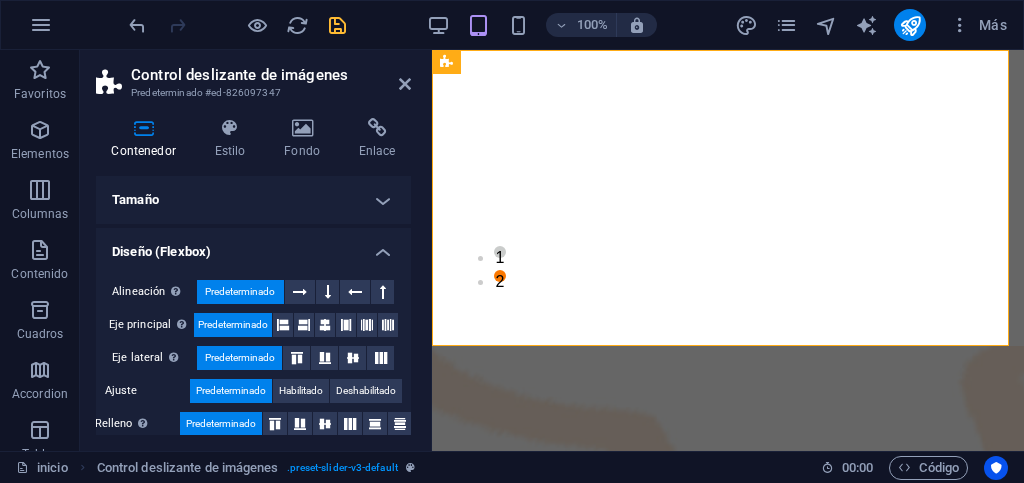 click on "Tamaño" at bounding box center (253, 200) 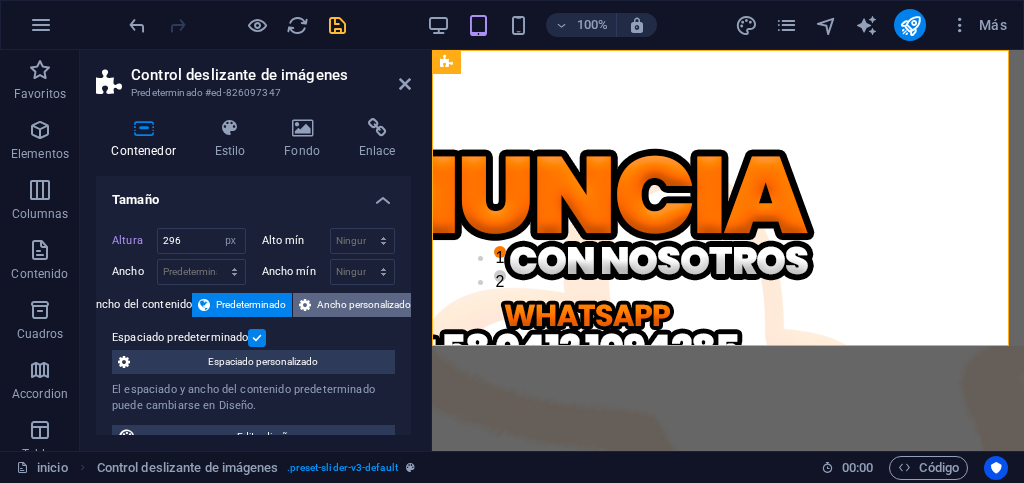 click on "Ancho personalizado" at bounding box center [364, 305] 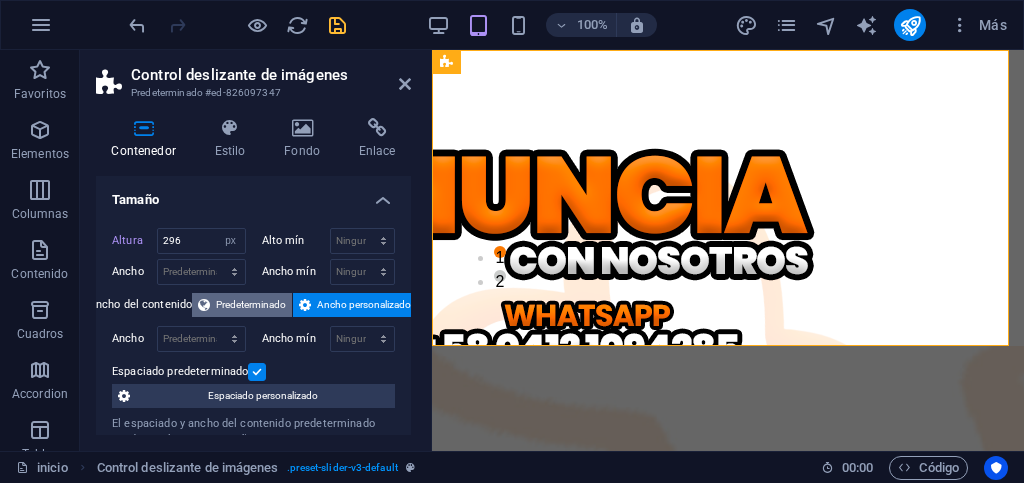 click on "Predeterminado" at bounding box center (251, 305) 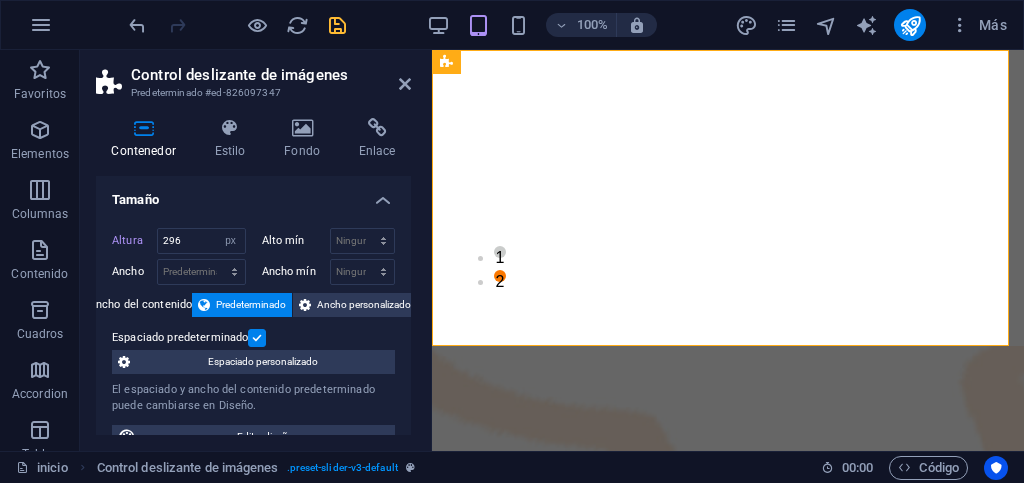 click at bounding box center [257, 338] 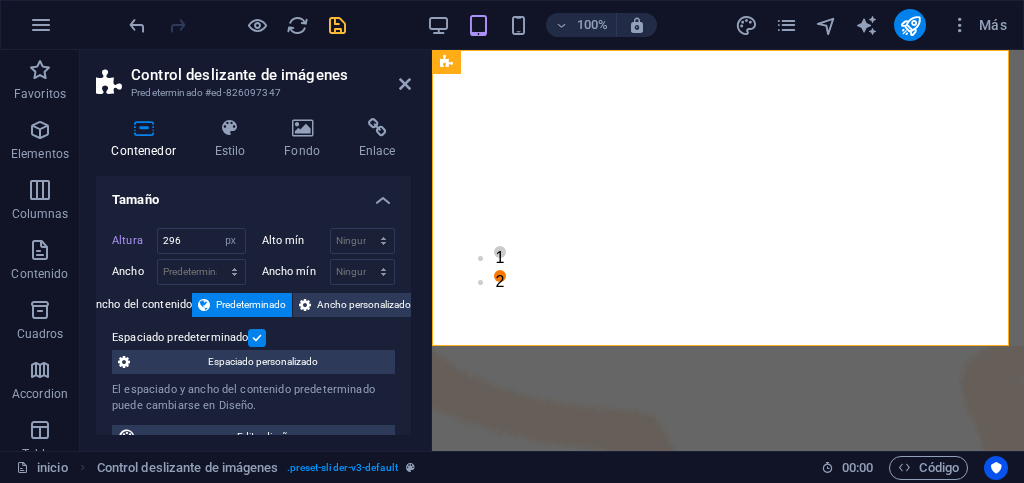 click on "Espaciado predeterminado" at bounding box center (0, 0) 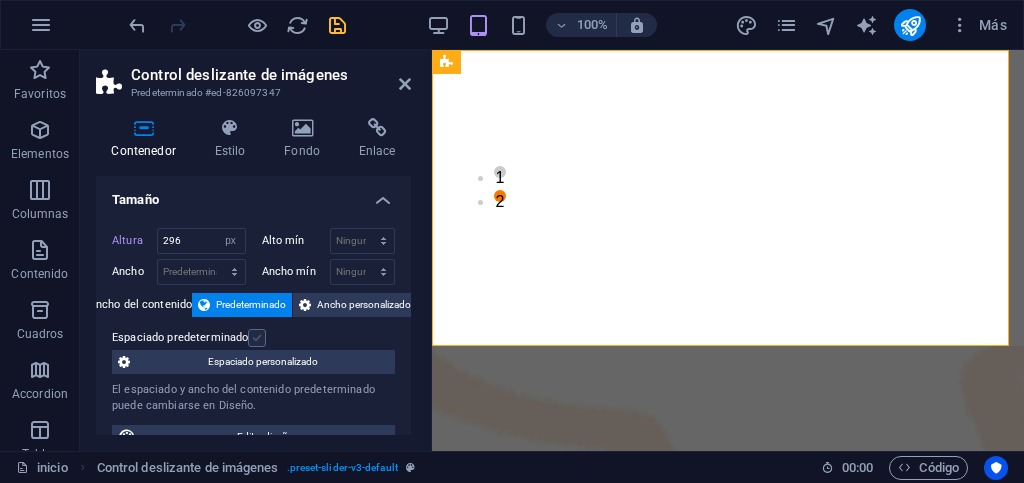 click at bounding box center (257, 338) 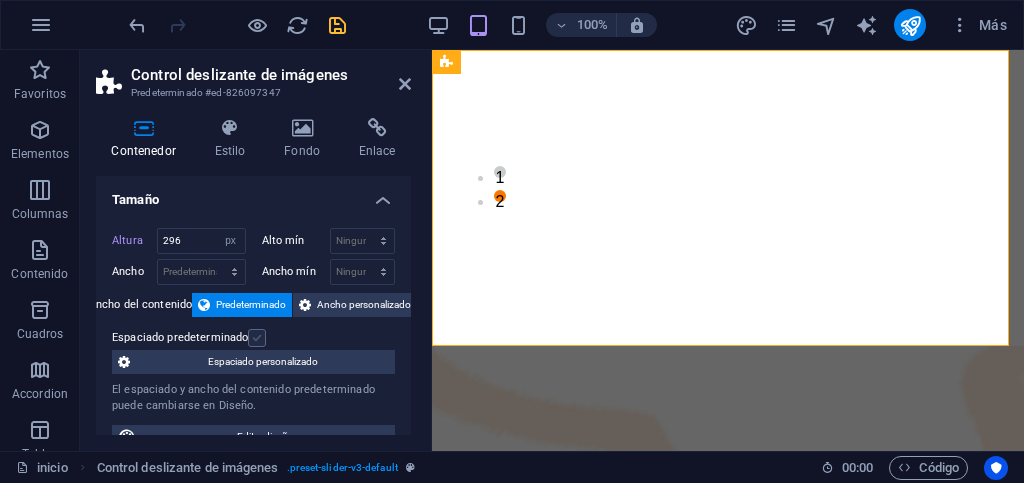 click on "Espaciado predeterminado" at bounding box center [0, 0] 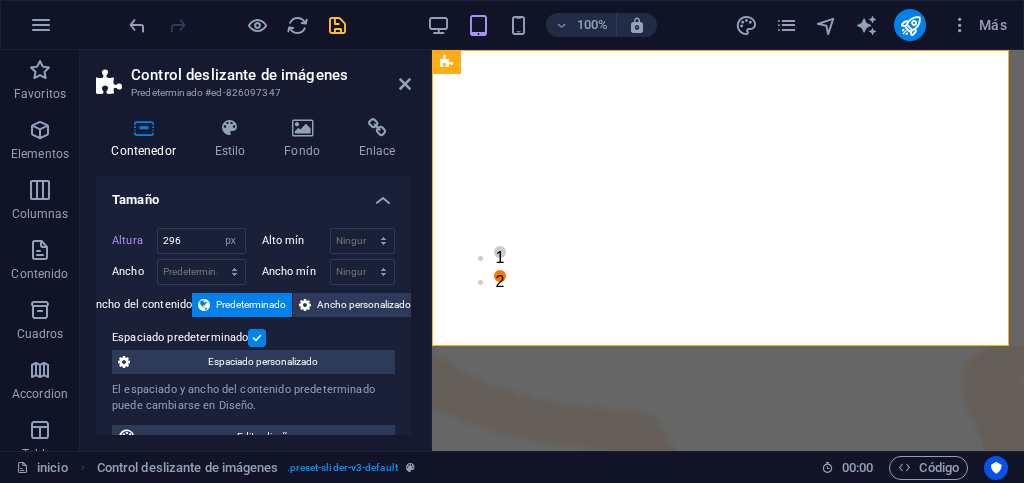 click at bounding box center [257, 338] 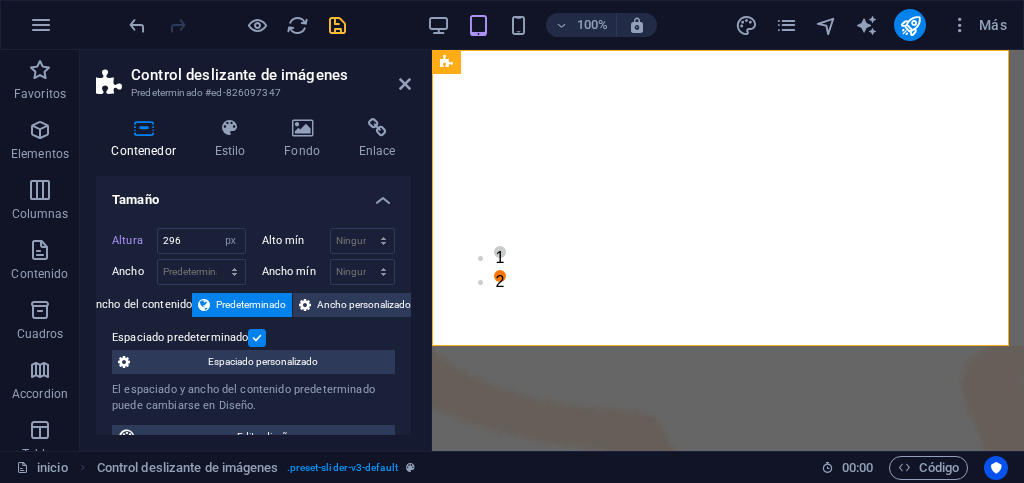 click on "Espaciado predeterminado" at bounding box center (0, 0) 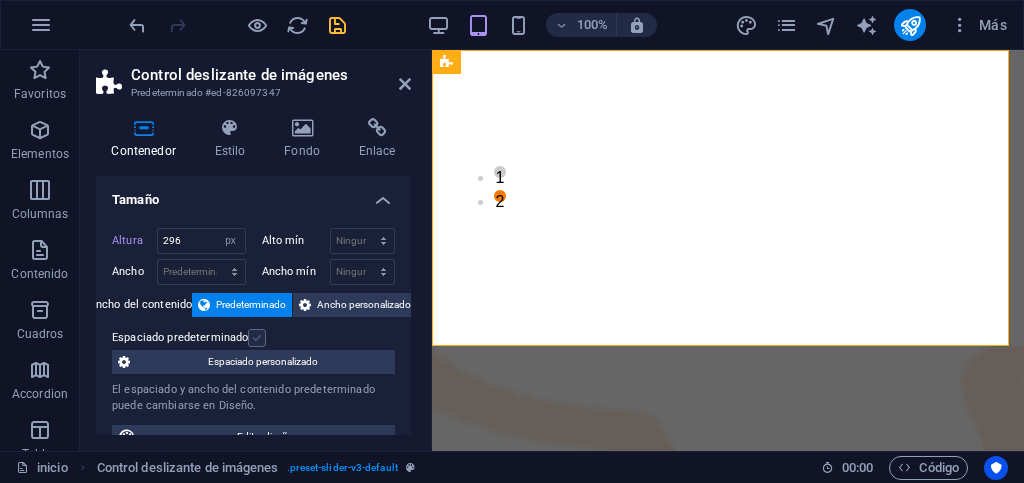click at bounding box center [257, 338] 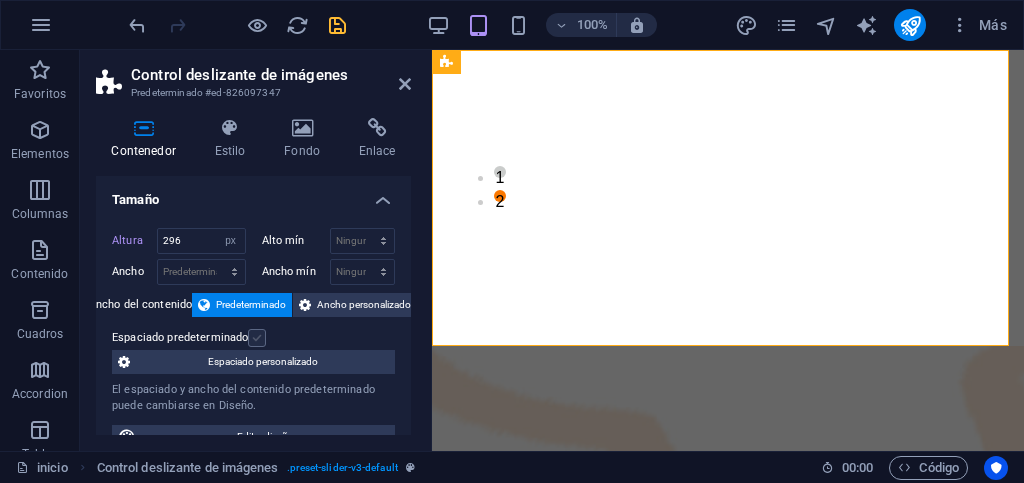 click on "Espaciado predeterminado" at bounding box center [0, 0] 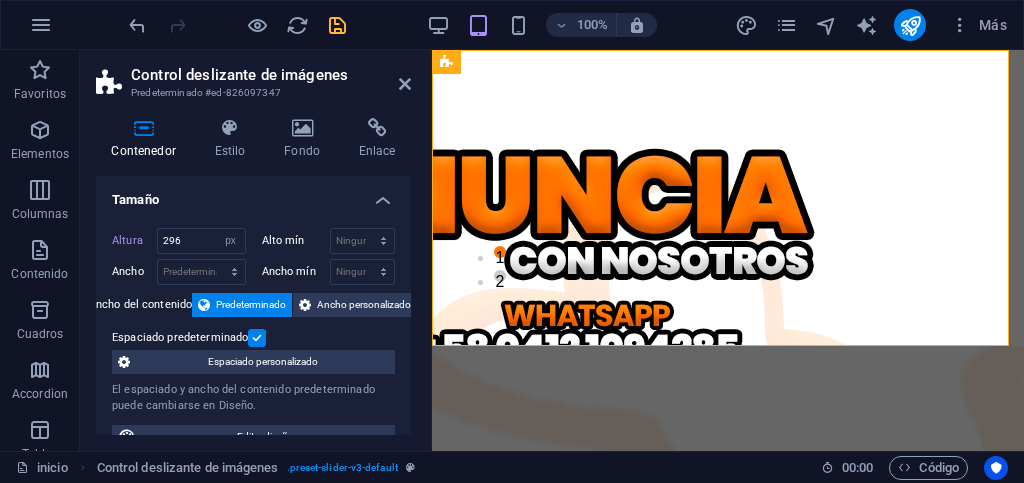 click at bounding box center (257, 338) 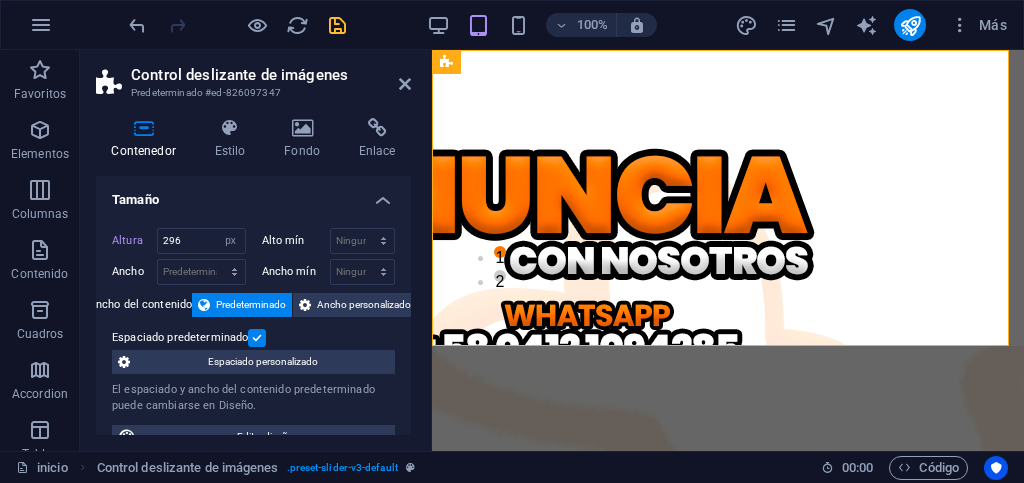 click on "Espaciado predeterminado" at bounding box center (0, 0) 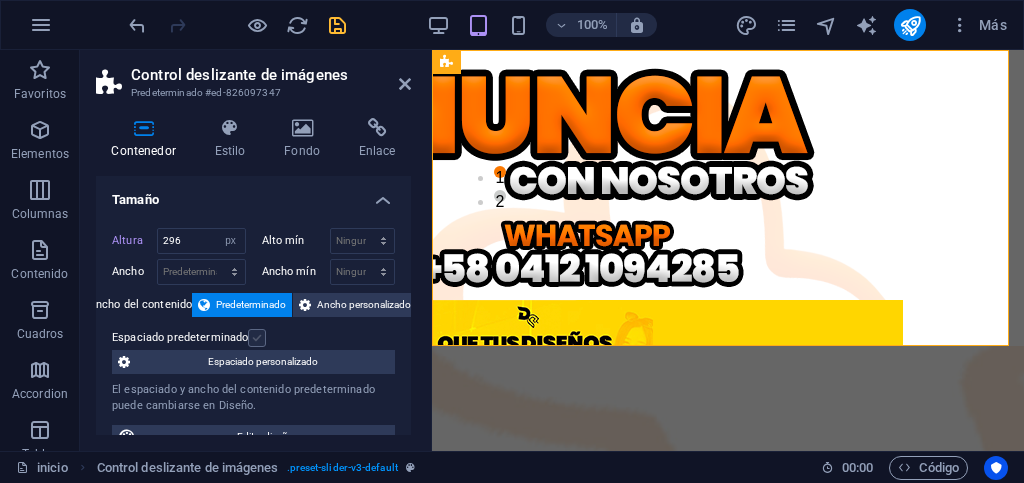 click at bounding box center [257, 338] 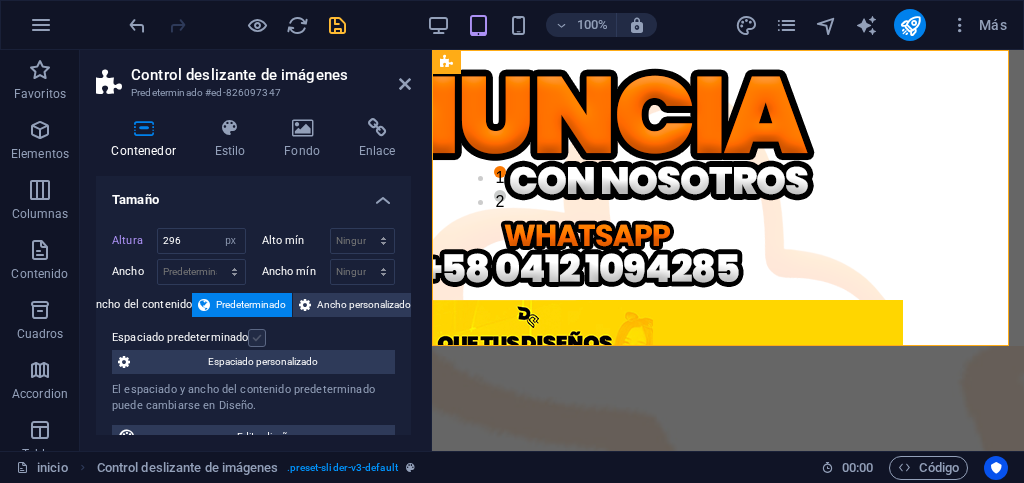 click on "Espaciado predeterminado" at bounding box center (0, 0) 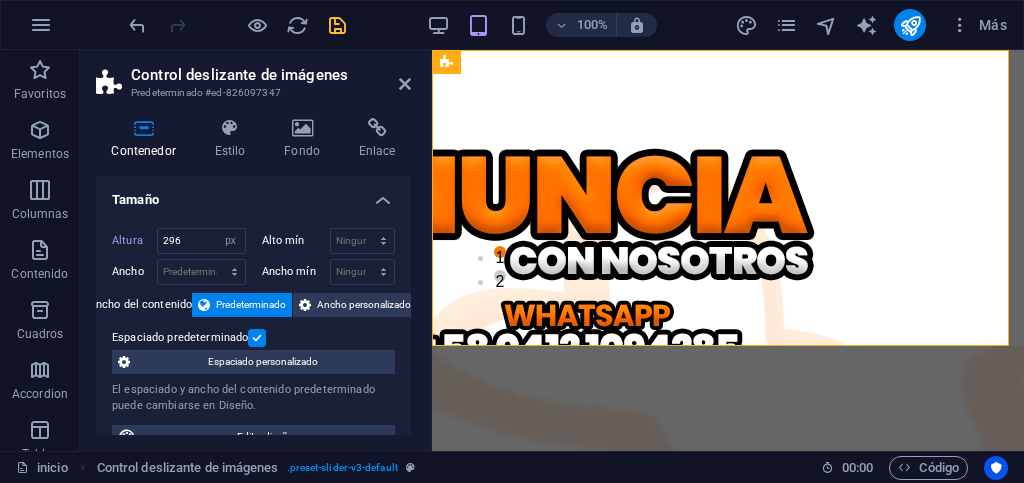 click at bounding box center (257, 338) 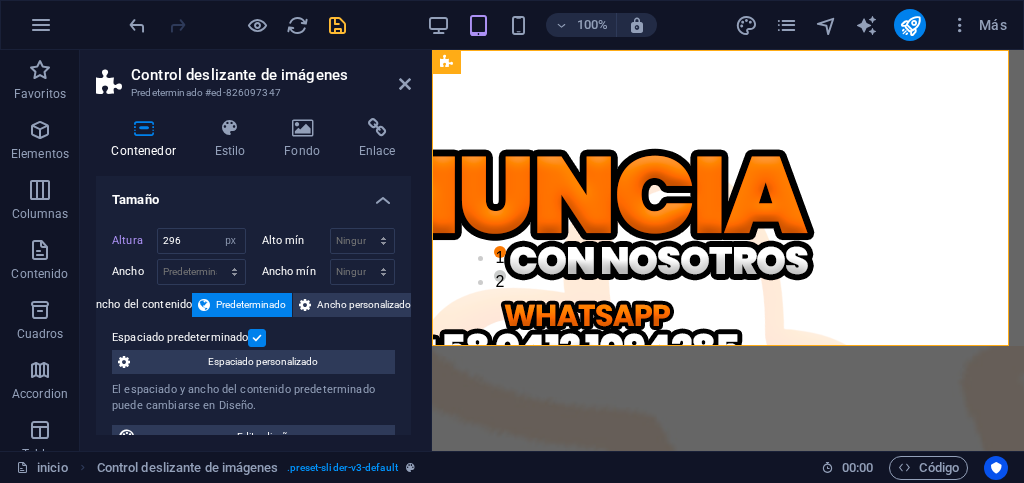click on "Espaciado predeterminado" at bounding box center (0, 0) 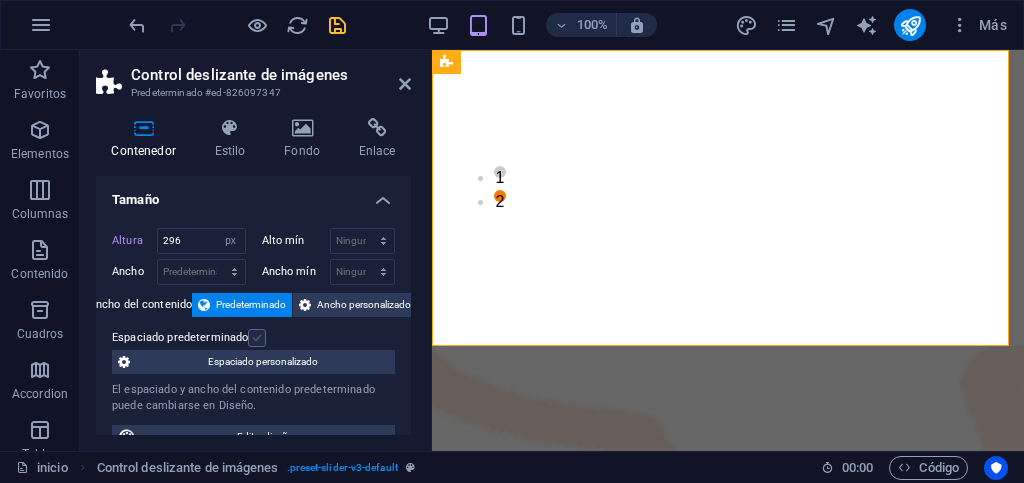 click at bounding box center [257, 338] 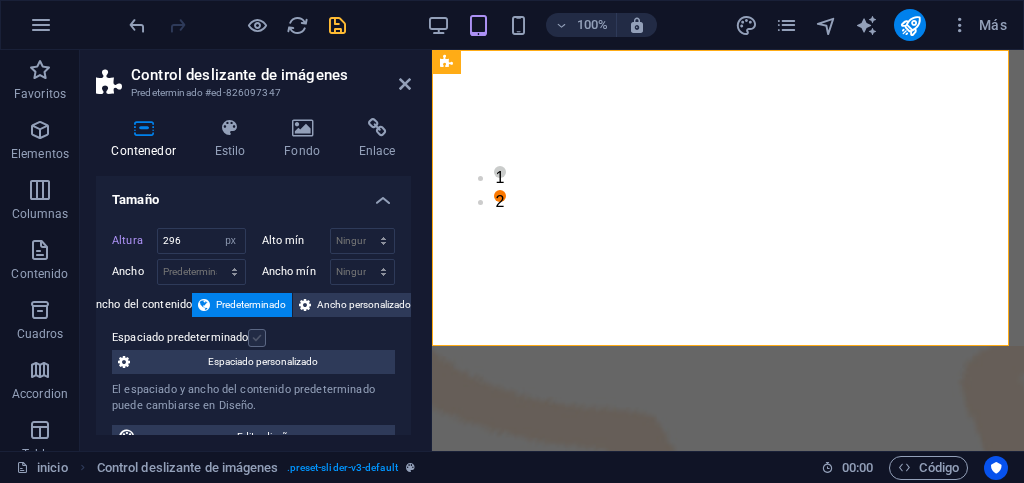 click on "Espaciado predeterminado" at bounding box center (0, 0) 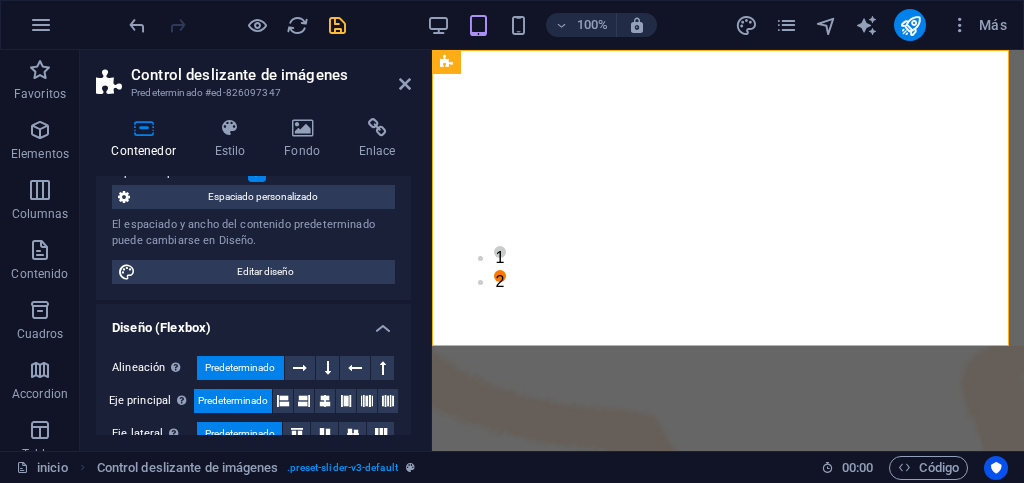 scroll, scrollTop: 200, scrollLeft: 0, axis: vertical 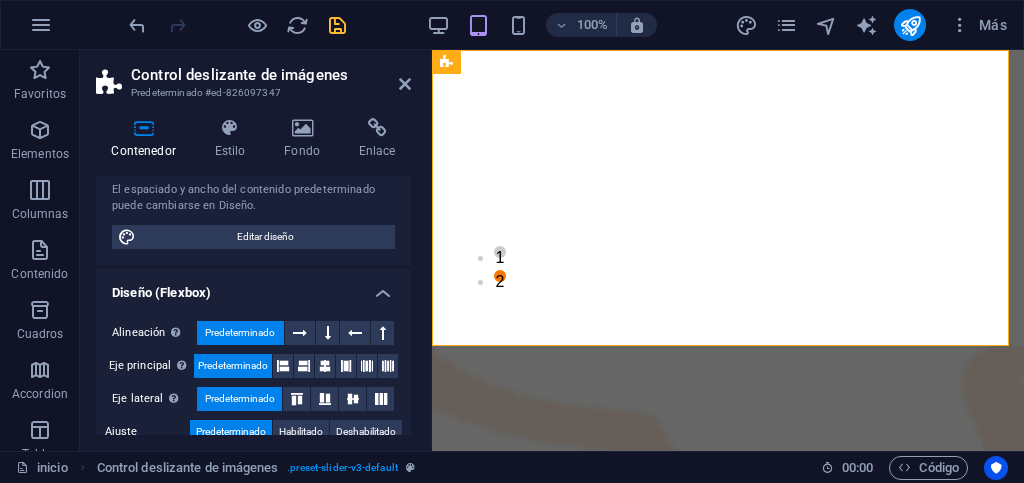 click on "Diseño (Flexbox)" at bounding box center [253, 287] 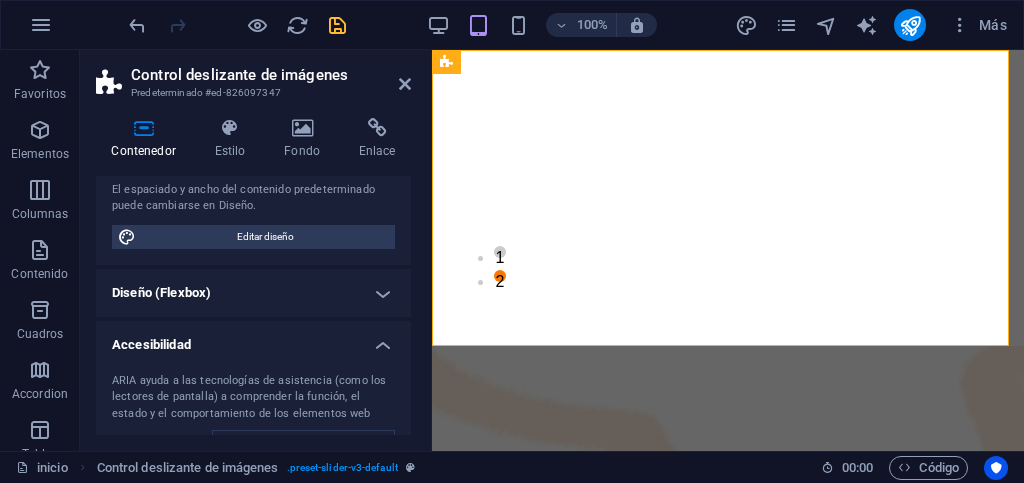 click on "Diseño (Flexbox)" at bounding box center (253, 293) 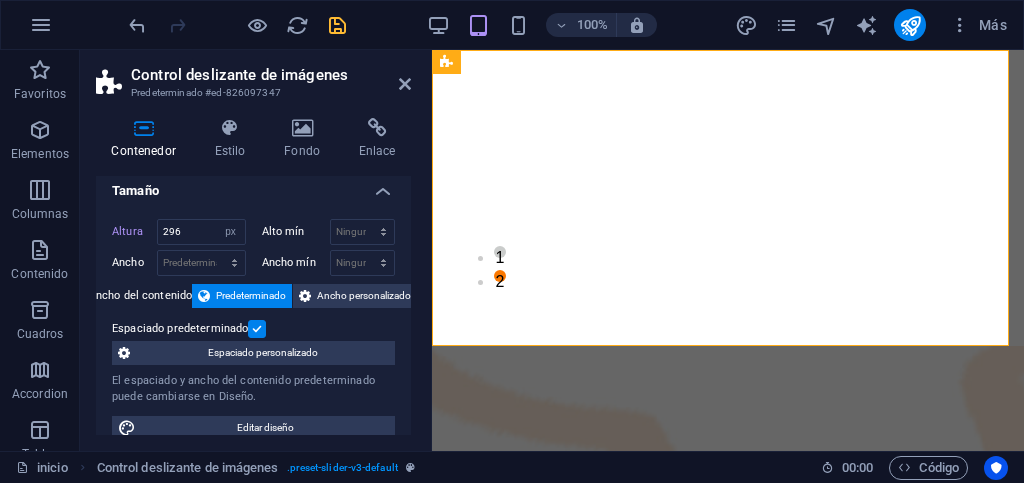 scroll, scrollTop: 0, scrollLeft: 0, axis: both 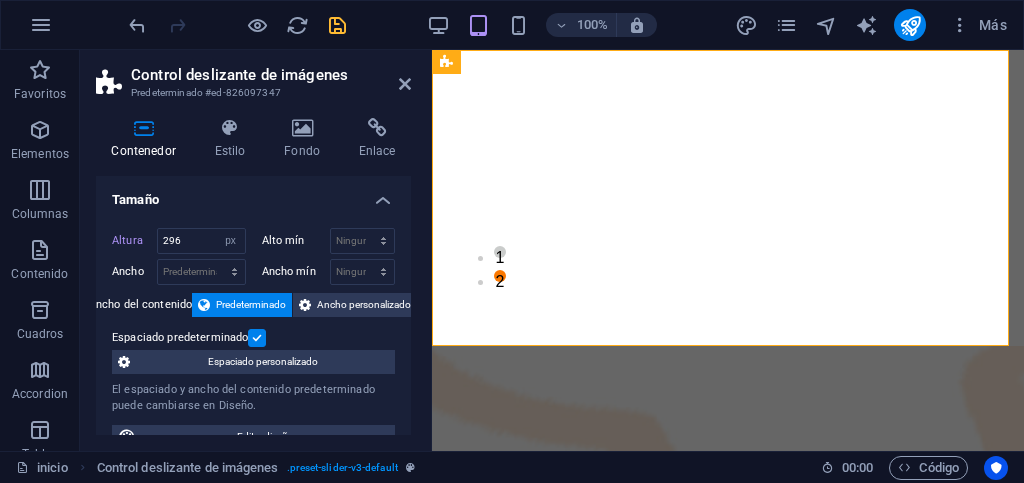 click at bounding box center [257, 338] 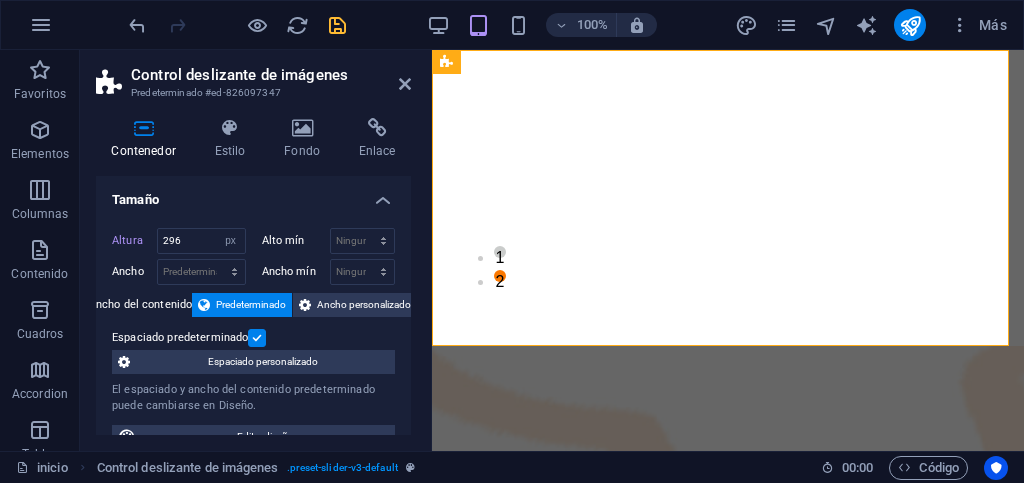 click on "Espaciado predeterminado" at bounding box center [0, 0] 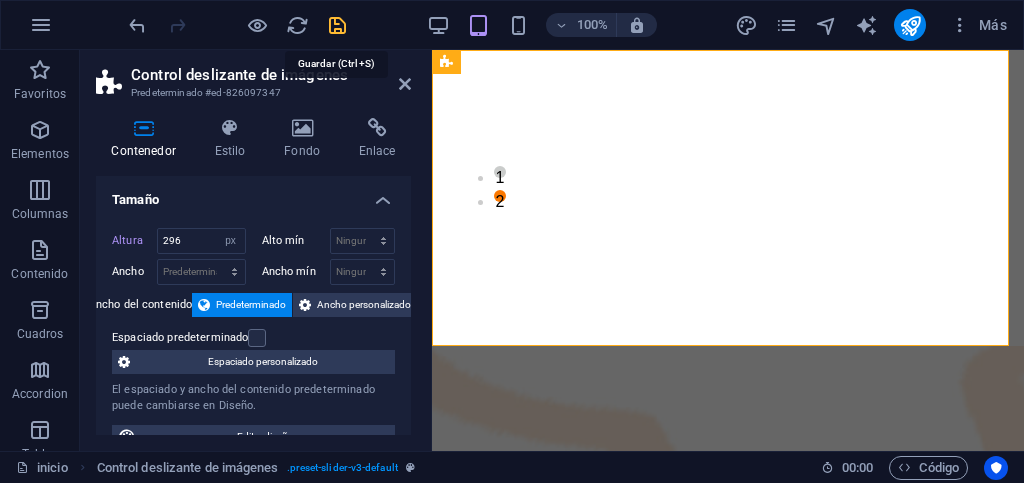 click at bounding box center [337, 25] 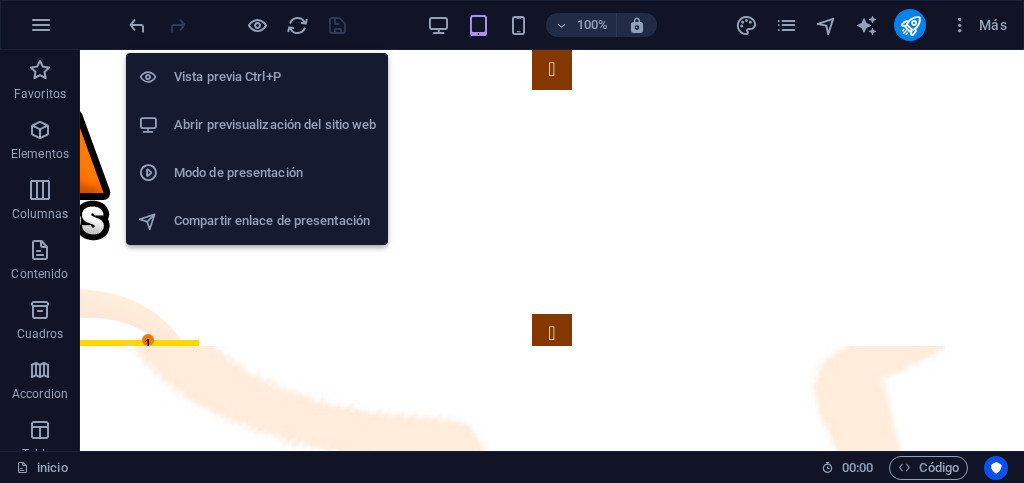 click on "Abrir previsualización del sitio web" at bounding box center (275, 125) 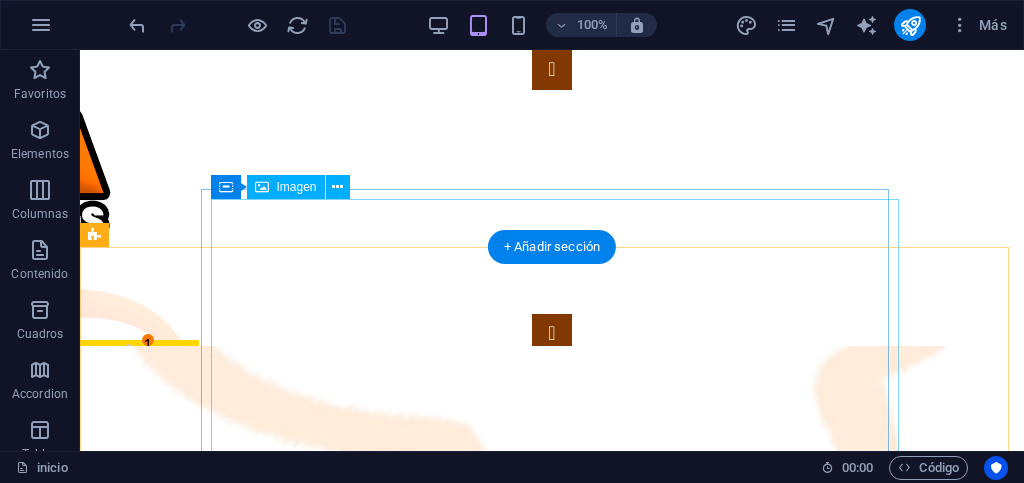 scroll, scrollTop: 100, scrollLeft: 0, axis: vertical 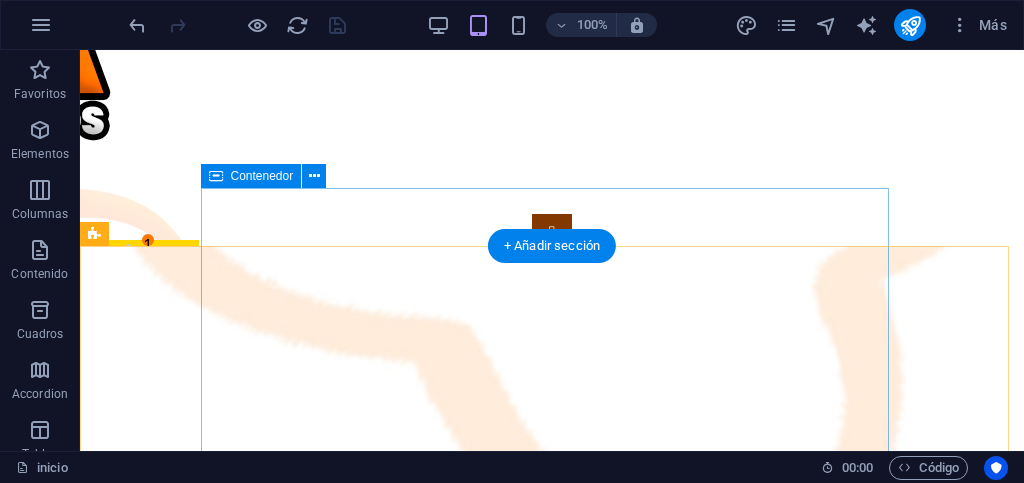 click at bounding box center (552, 2010) 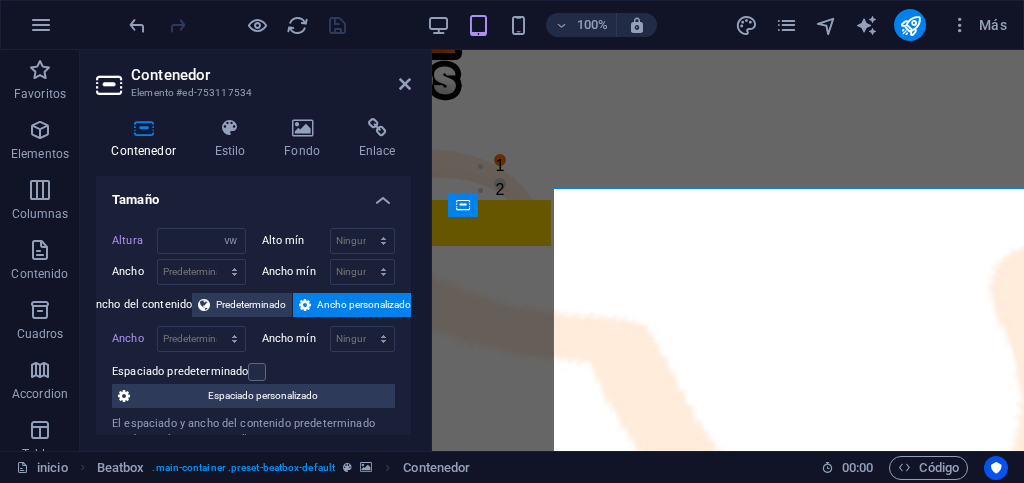 type on "56.7" 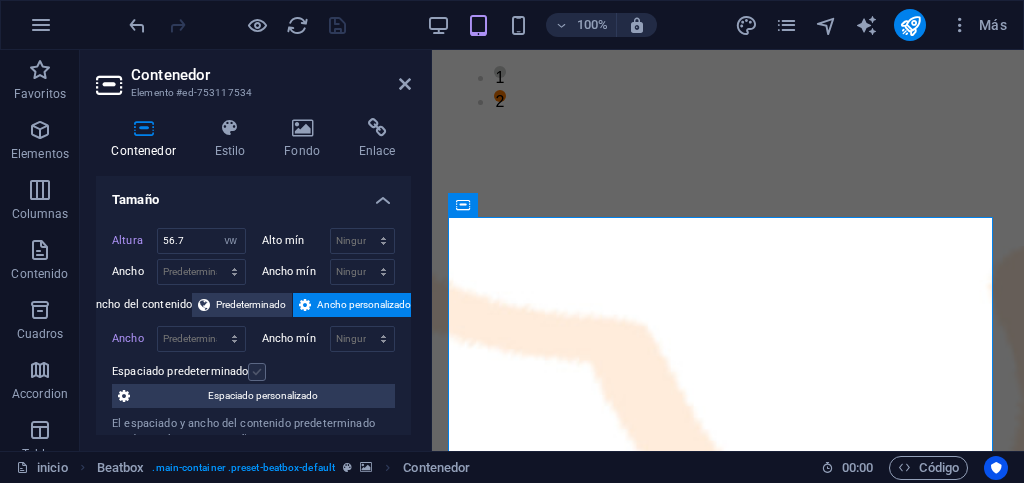 click at bounding box center [257, 372] 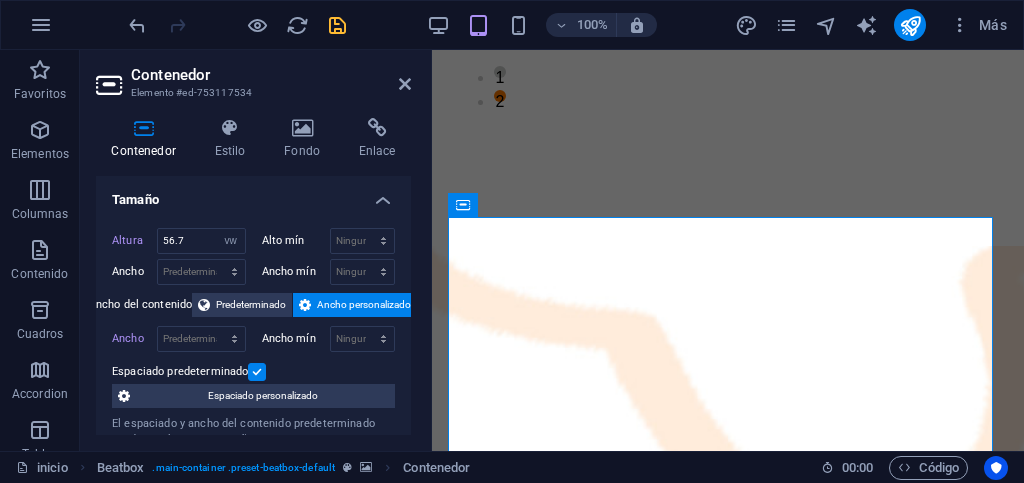 click at bounding box center [257, 372] 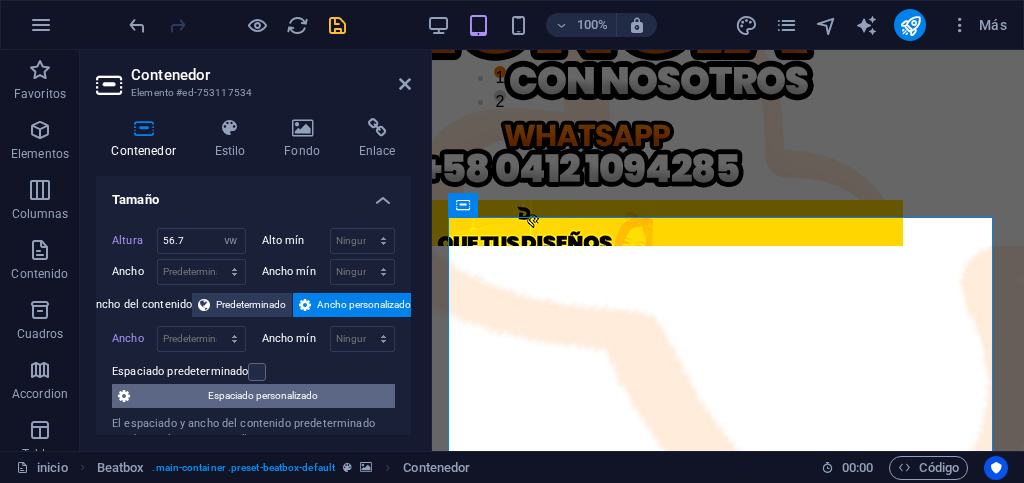 click on "Espaciado personalizado" at bounding box center (262, 396) 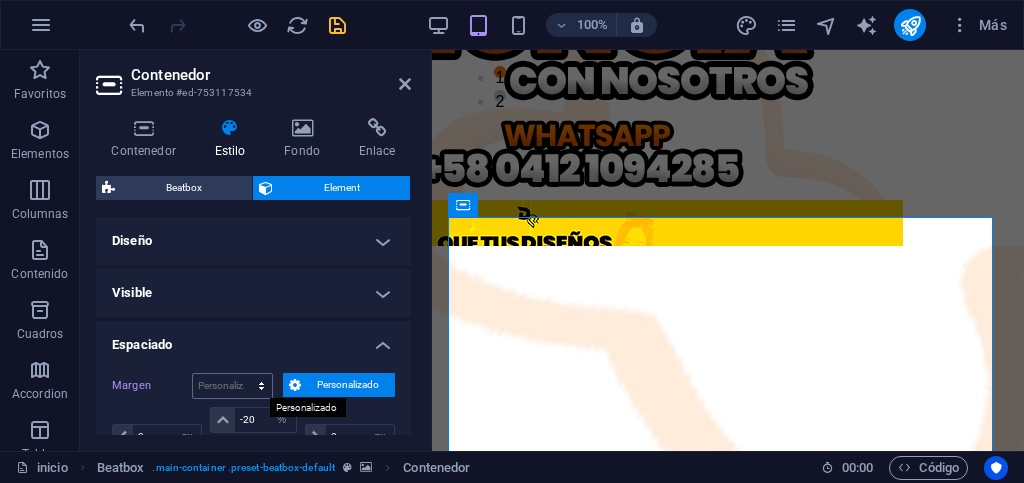 scroll, scrollTop: 100, scrollLeft: 0, axis: vertical 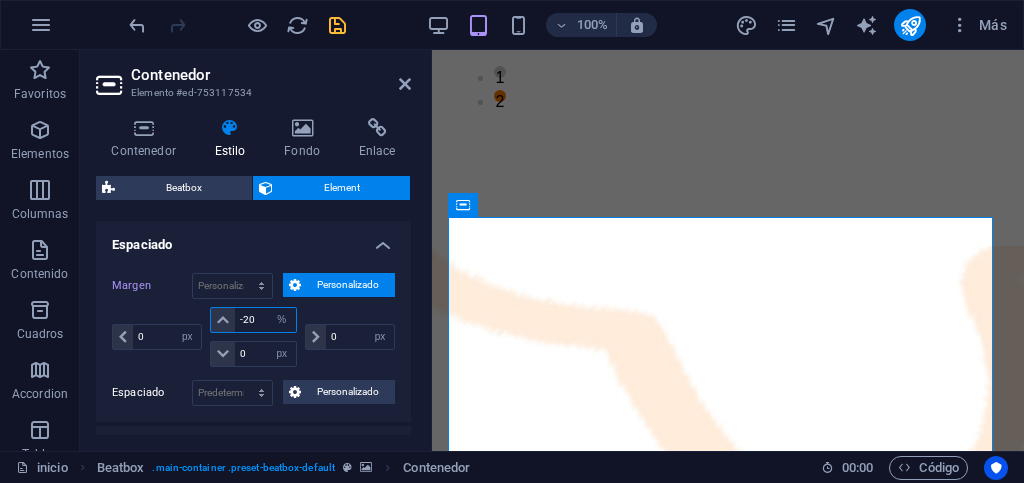 click on "-20" at bounding box center [265, 320] 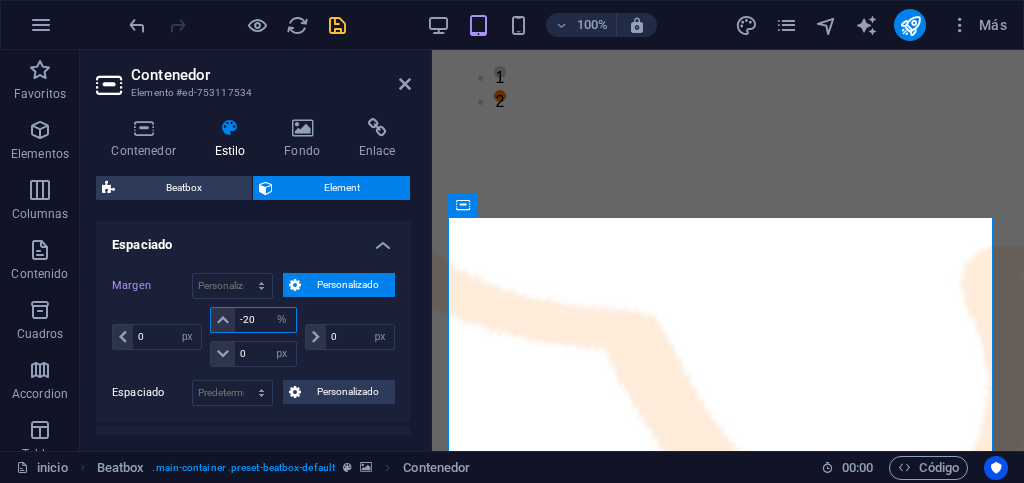 drag, startPoint x: 260, startPoint y: 320, endPoint x: 238, endPoint y: 321, distance: 22.022715 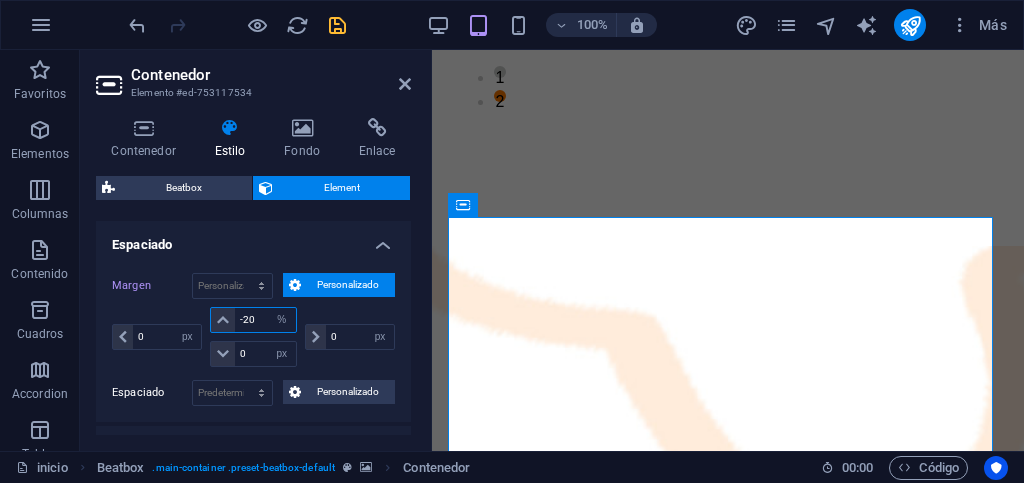 click on "-20" at bounding box center [265, 320] 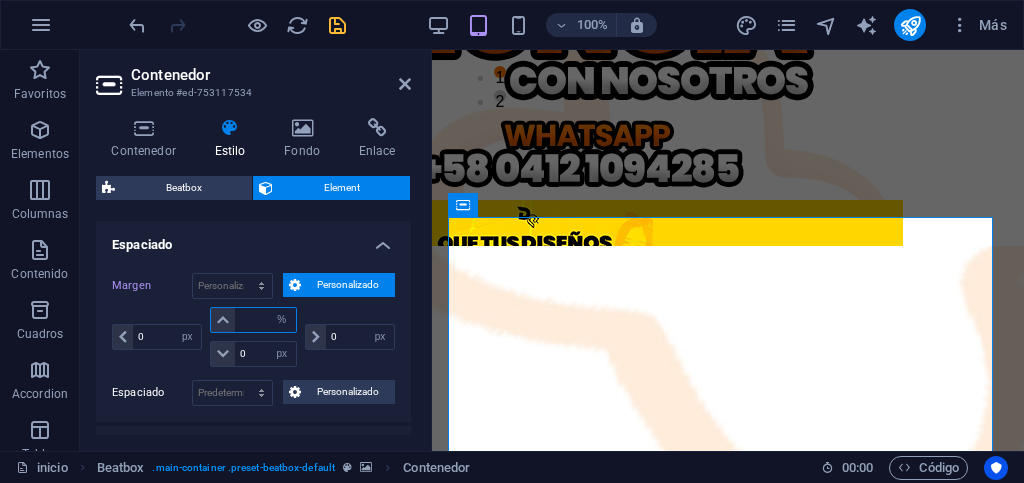 click at bounding box center (265, 320) 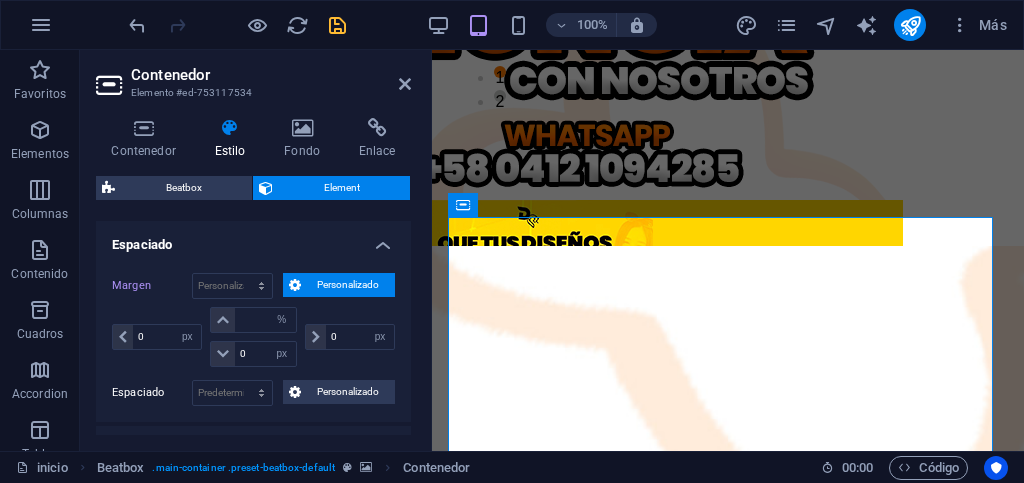 click on "0 automático px % rem vw vh" at bounding box center (348, 337) 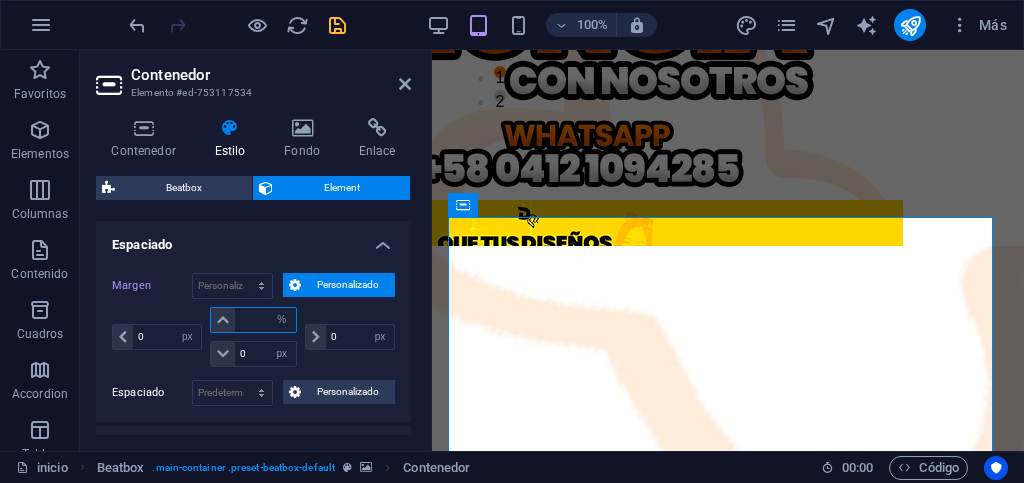 click at bounding box center (265, 320) 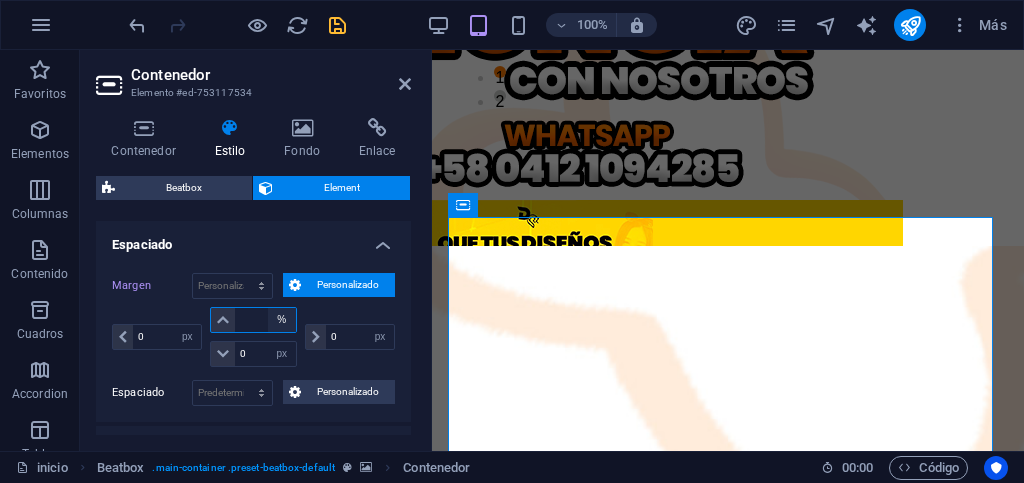 click on "automático px % rem vw vh" at bounding box center (282, 320) 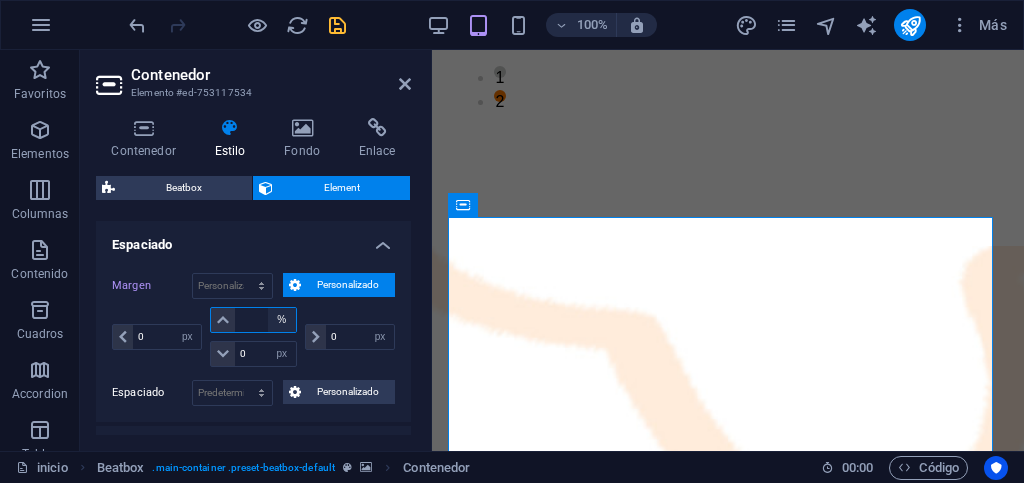 select on "px" 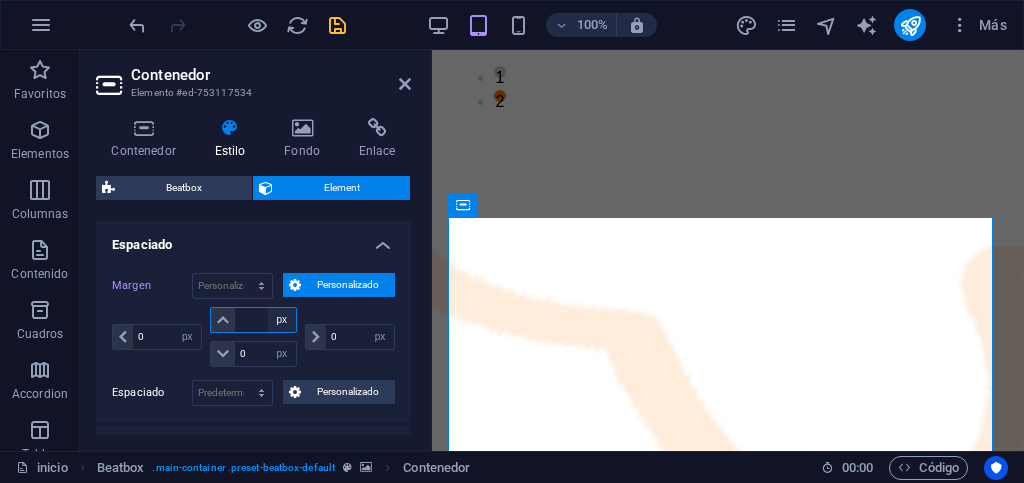 click on "automático px % rem vw vh" at bounding box center [282, 320] 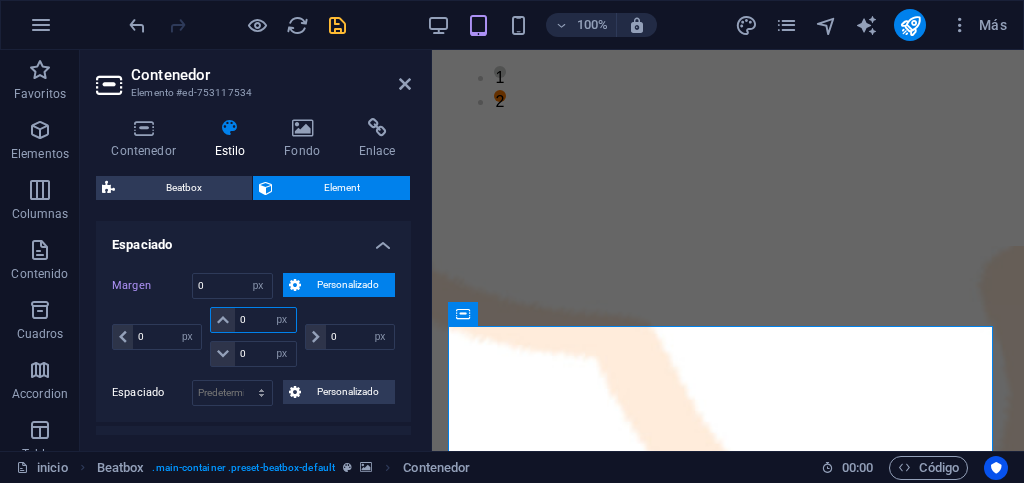 click on "0" at bounding box center [265, 320] 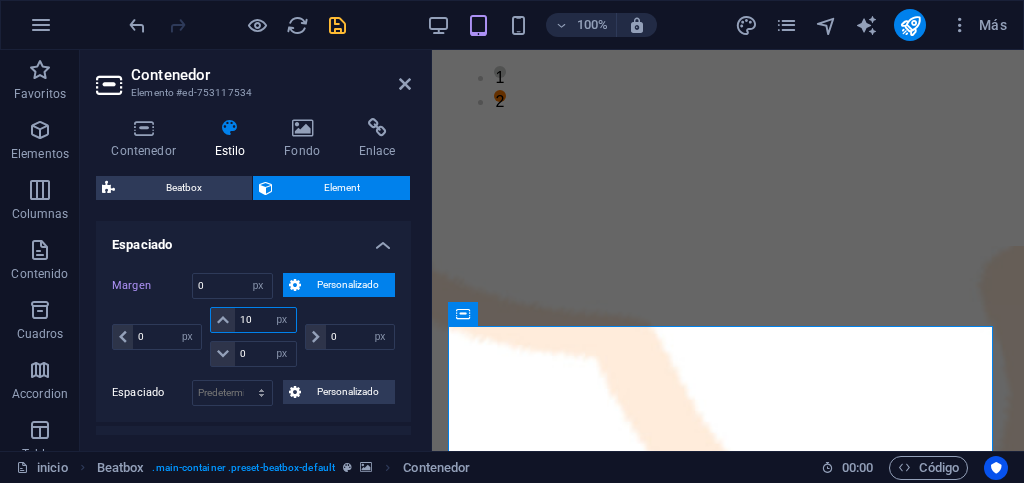 type on "100" 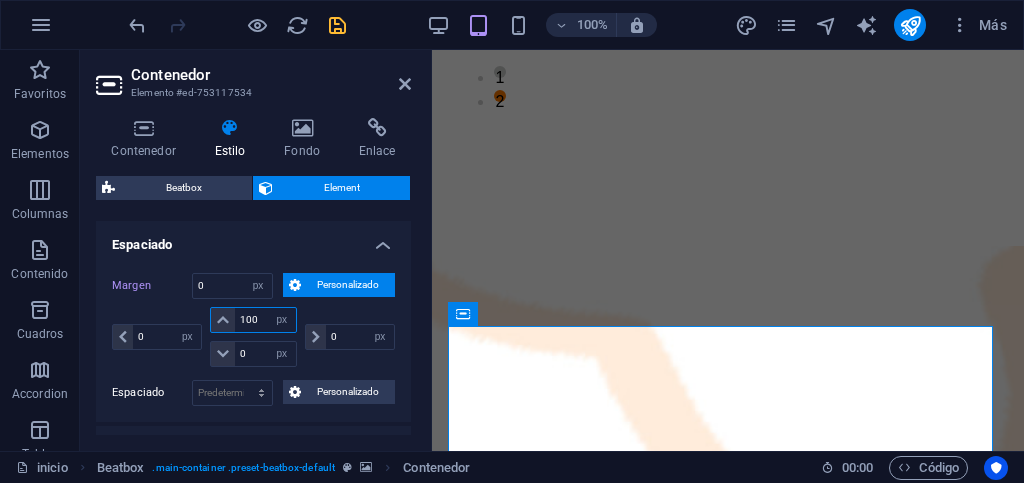 type 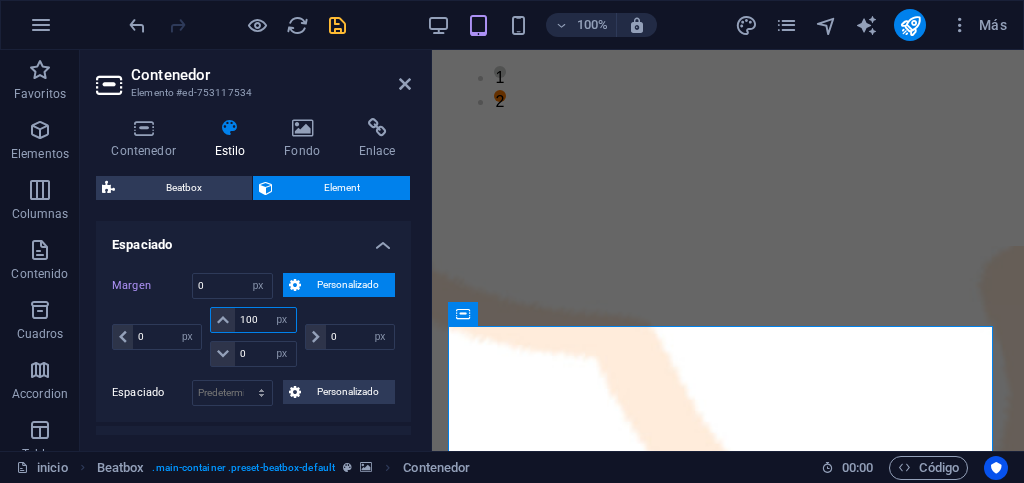 select on "DISABLED_OPTION_VALUE" 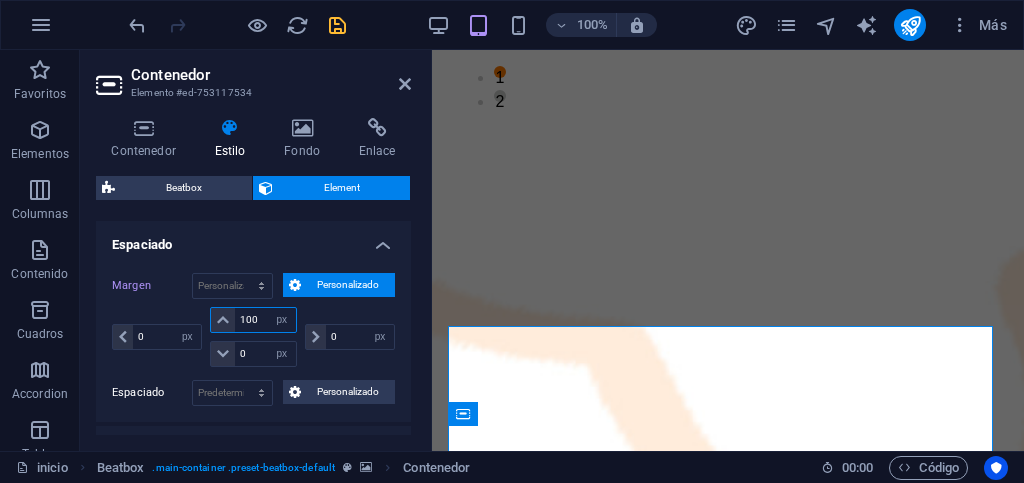 click on "100" at bounding box center [265, 320] 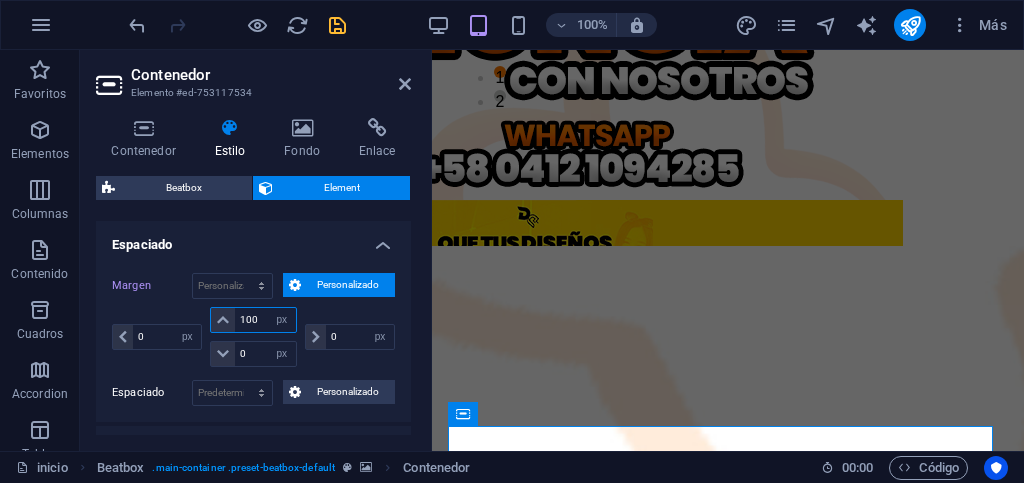 drag, startPoint x: 264, startPoint y: 319, endPoint x: 233, endPoint y: 321, distance: 31.06445 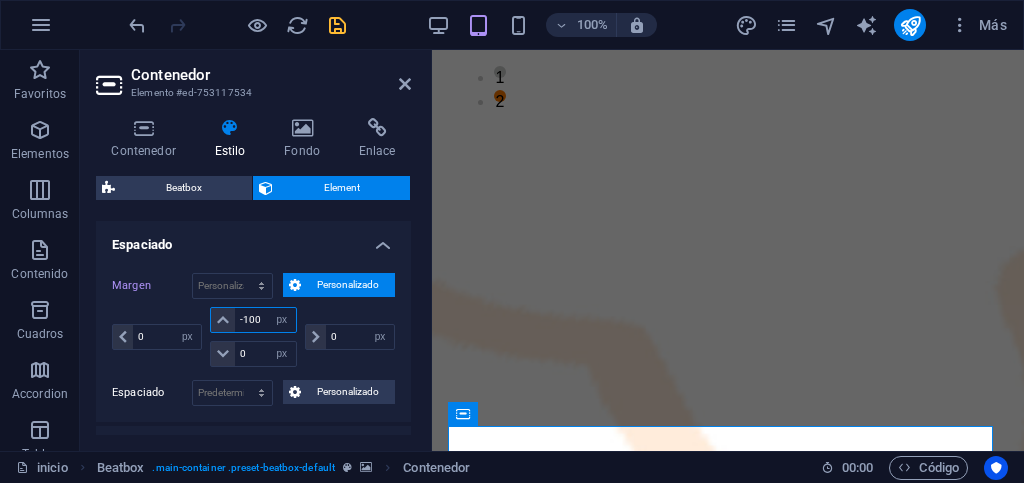 click on "-100" at bounding box center (265, 320) 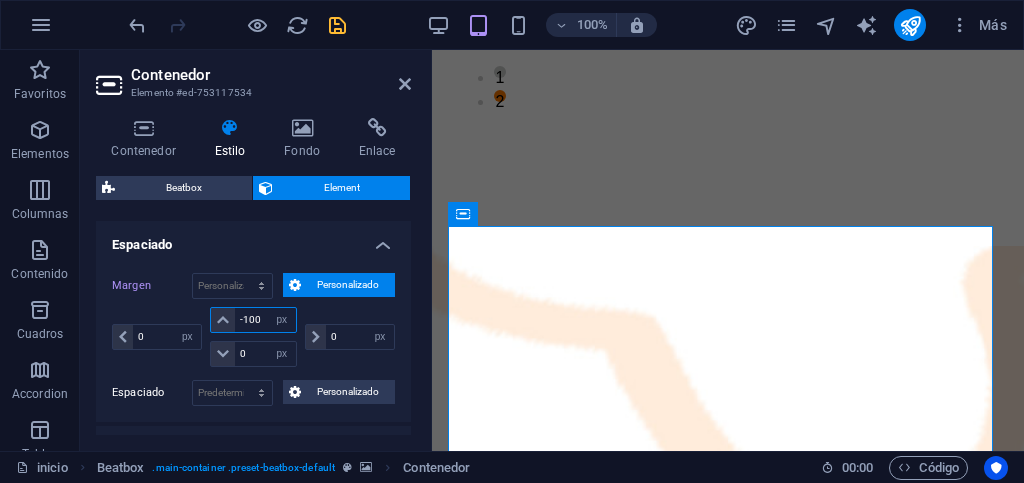 click on "-100" at bounding box center (265, 320) 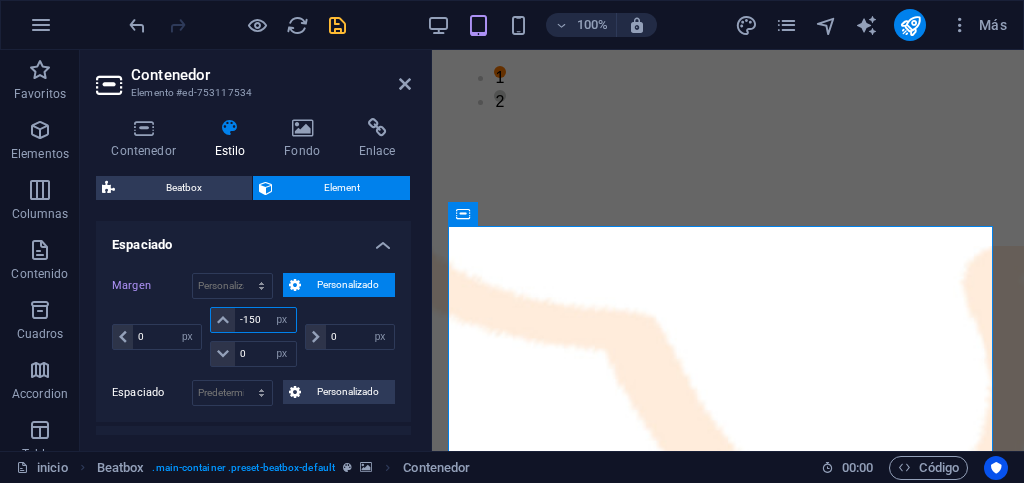 click on "-150" at bounding box center (265, 320) 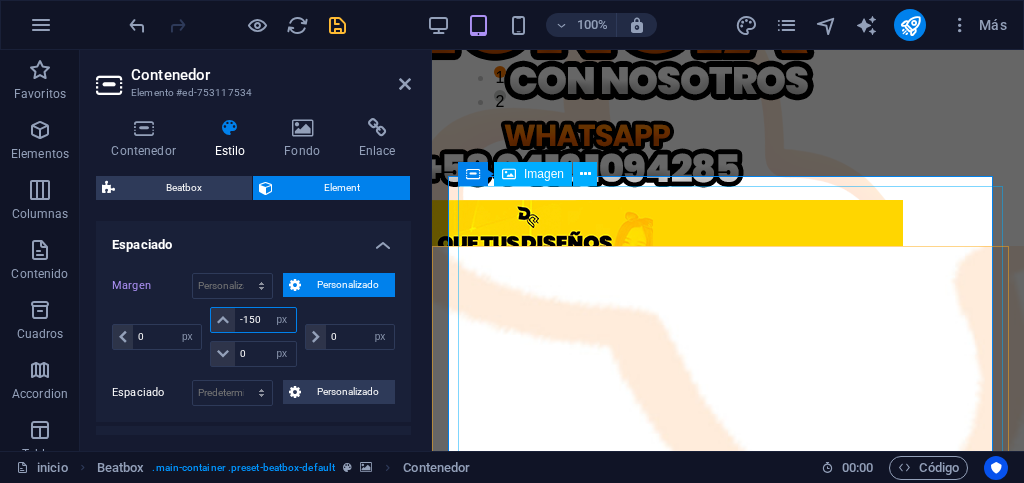 type on "-150" 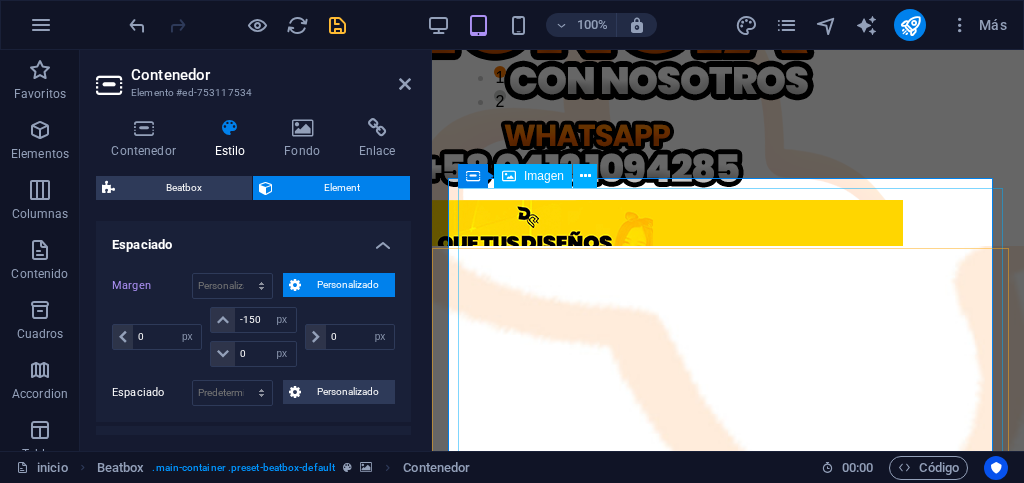 scroll, scrollTop: 0, scrollLeft: 0, axis: both 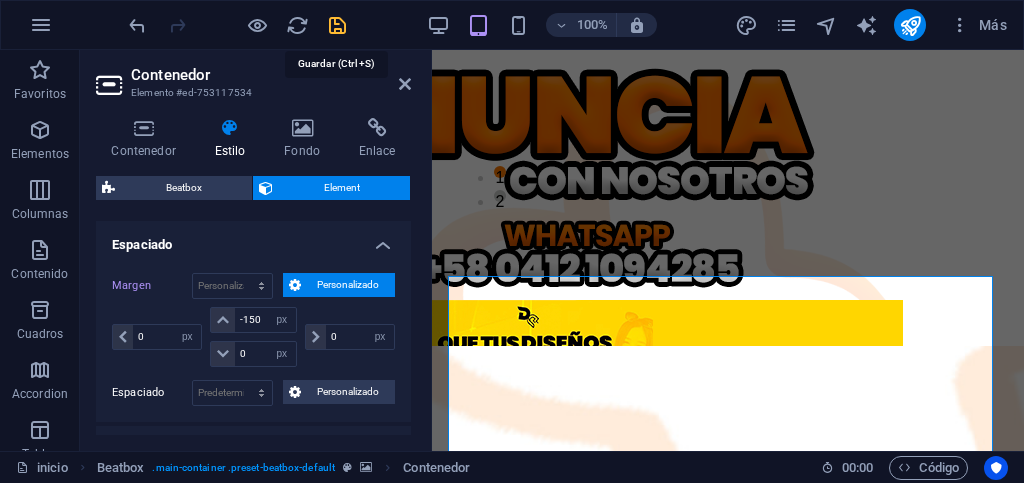 click at bounding box center [337, 25] 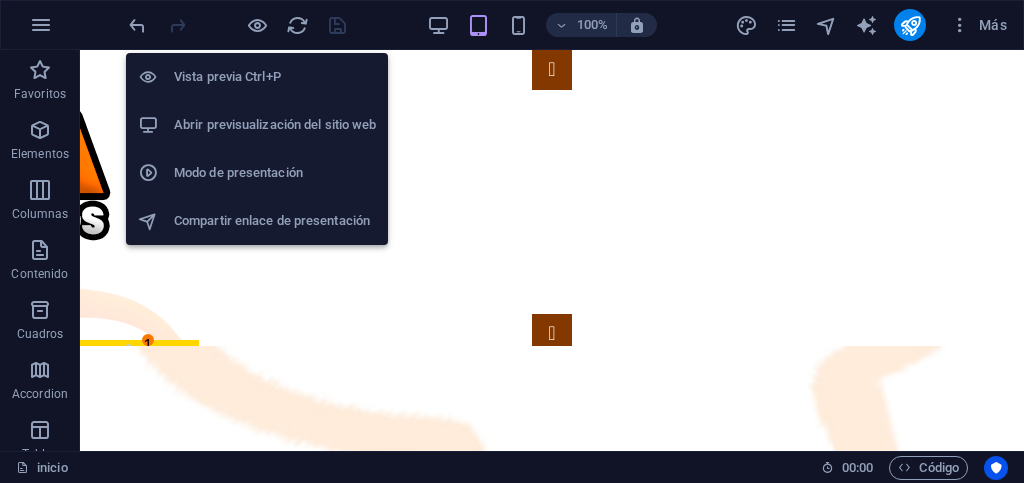 click on "Abrir previsualización del sitio web" at bounding box center (275, 125) 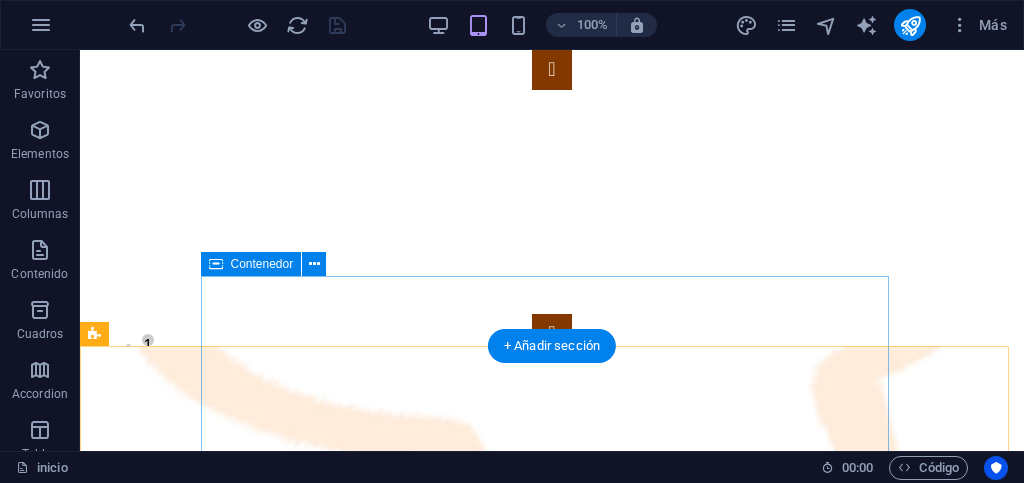 click at bounding box center (552, 2085) 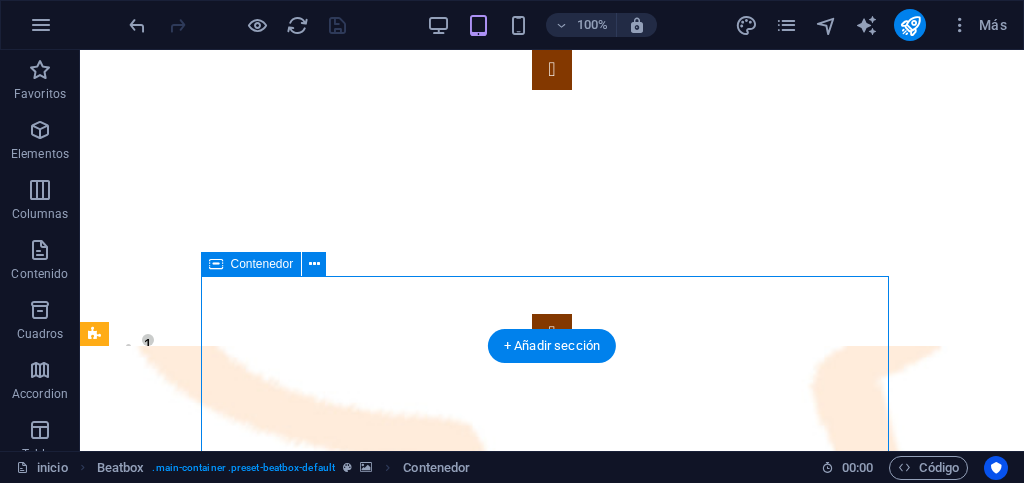 click at bounding box center (552, 2085) 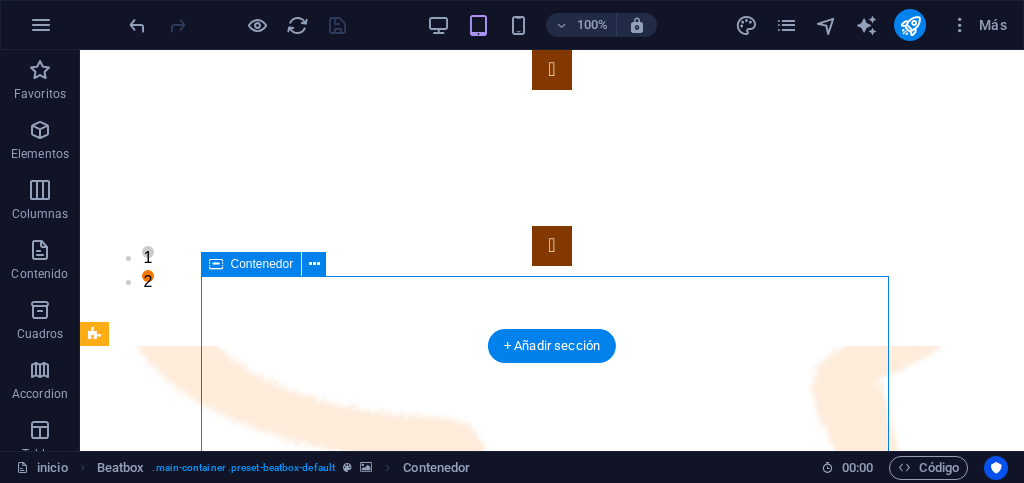 select on "px" 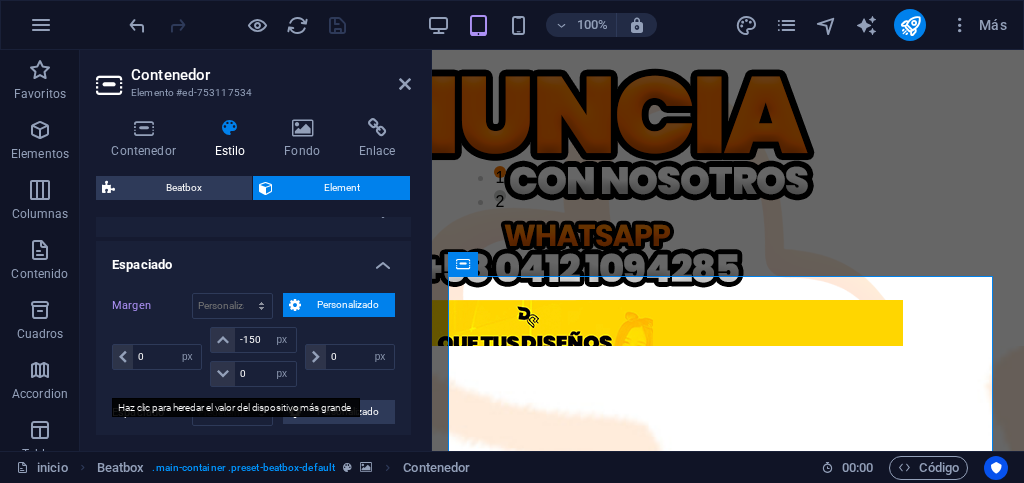 scroll, scrollTop: 100, scrollLeft: 0, axis: vertical 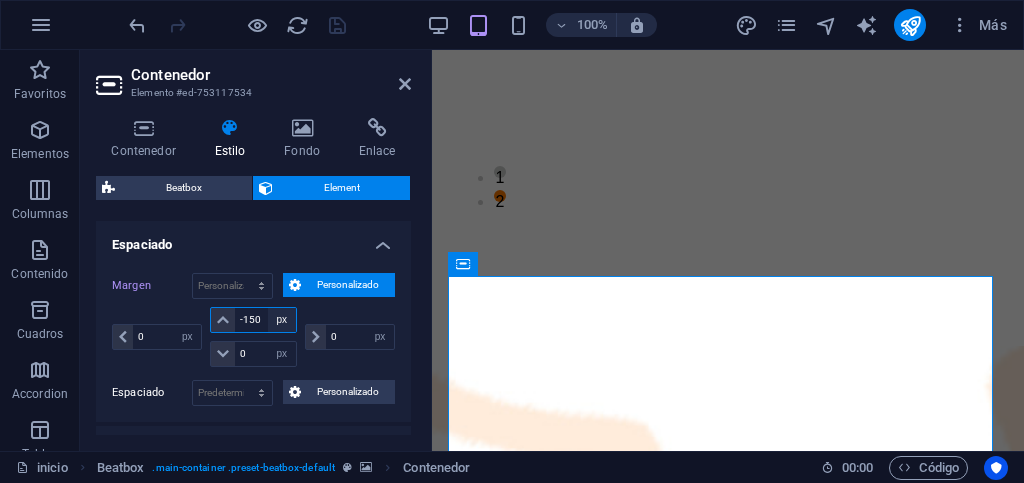drag, startPoint x: 243, startPoint y: 320, endPoint x: 265, endPoint y: 320, distance: 22 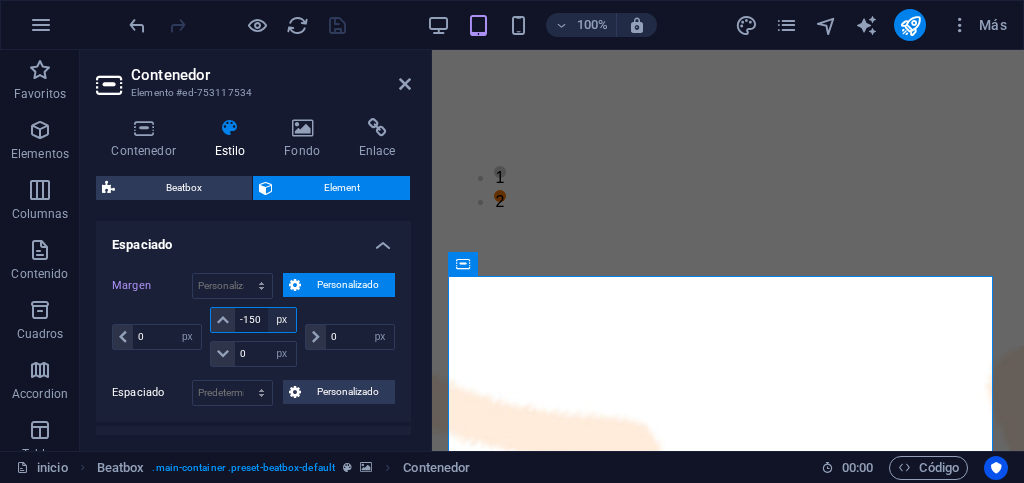 click on "-150 automático px % rem vw vh" at bounding box center [253, 320] 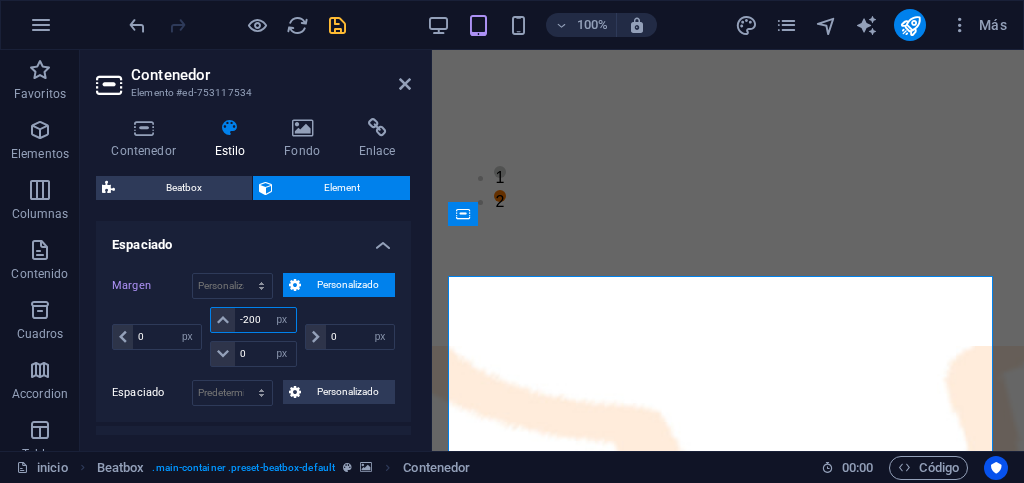 type on "-200" 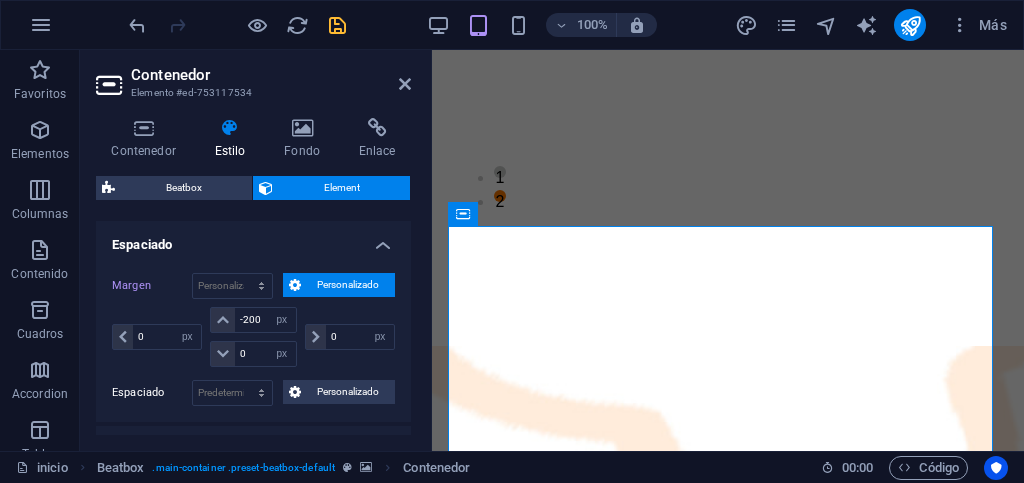 click on "0 automático px % rem vw vh" at bounding box center [348, 337] 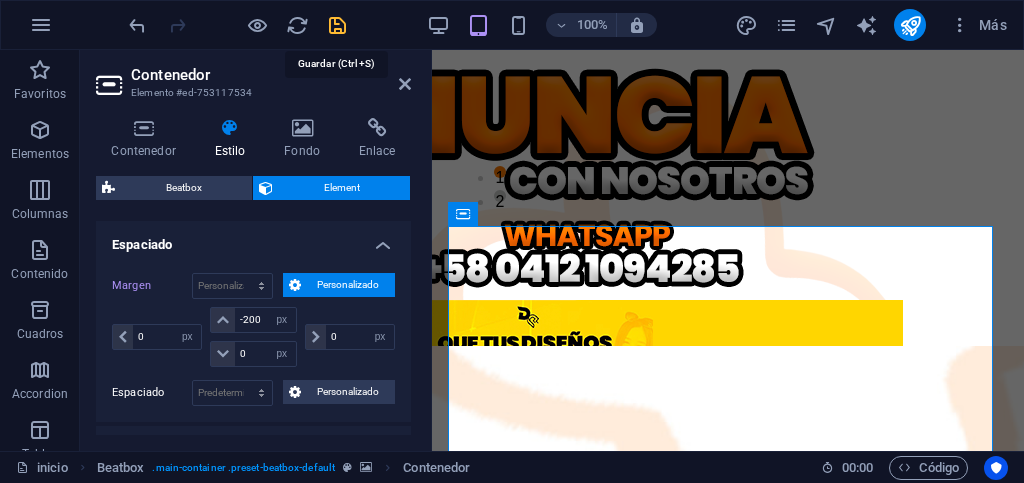 click at bounding box center [337, 25] 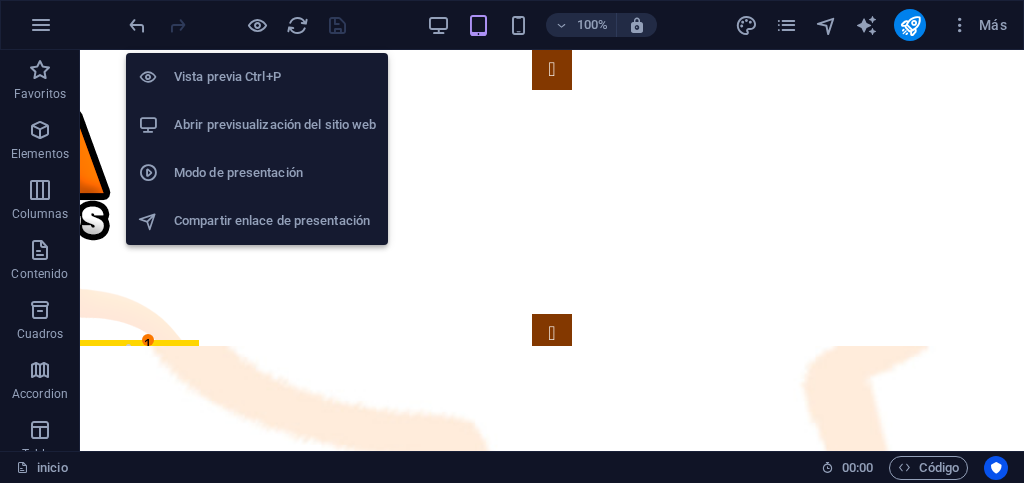 click on "Abrir previsualización del sitio web" at bounding box center (275, 125) 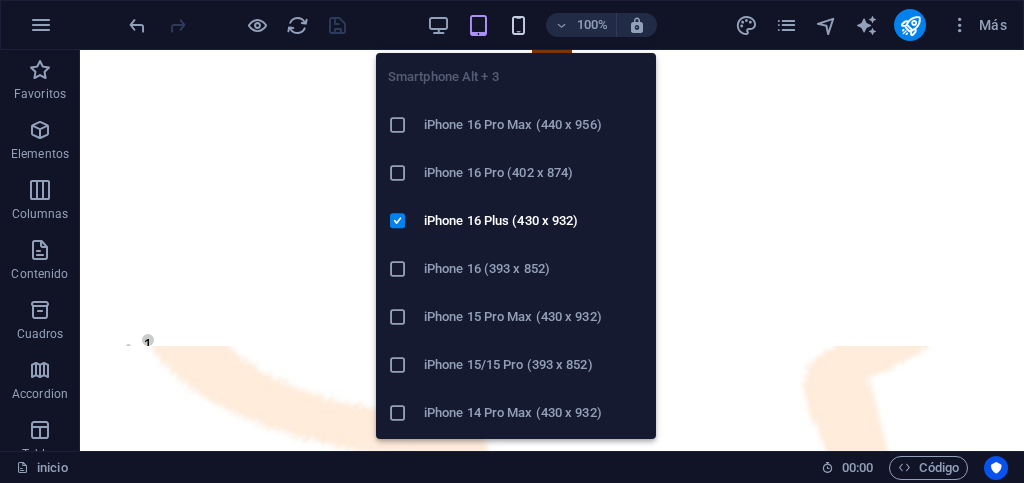 click at bounding box center [518, 25] 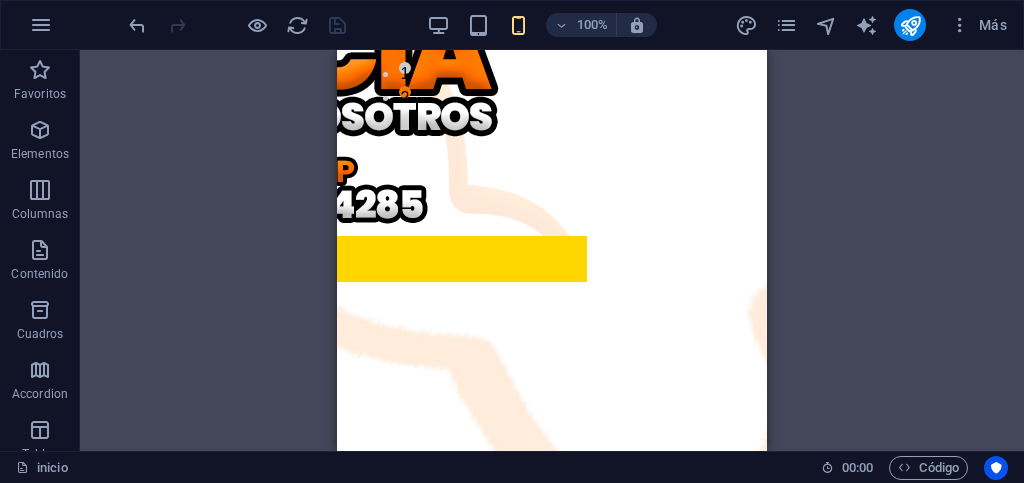 scroll, scrollTop: 0, scrollLeft: 0, axis: both 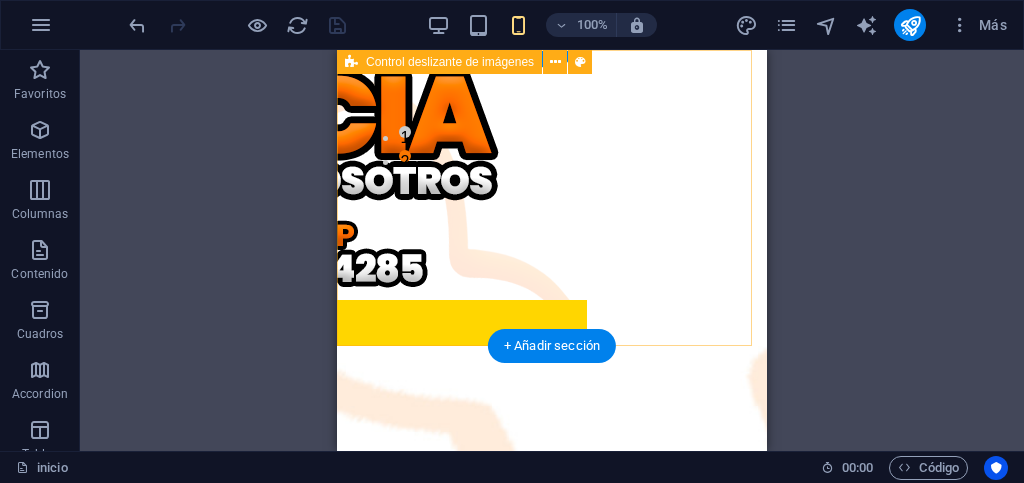 click on "1 2" at bounding box center (552, 198) 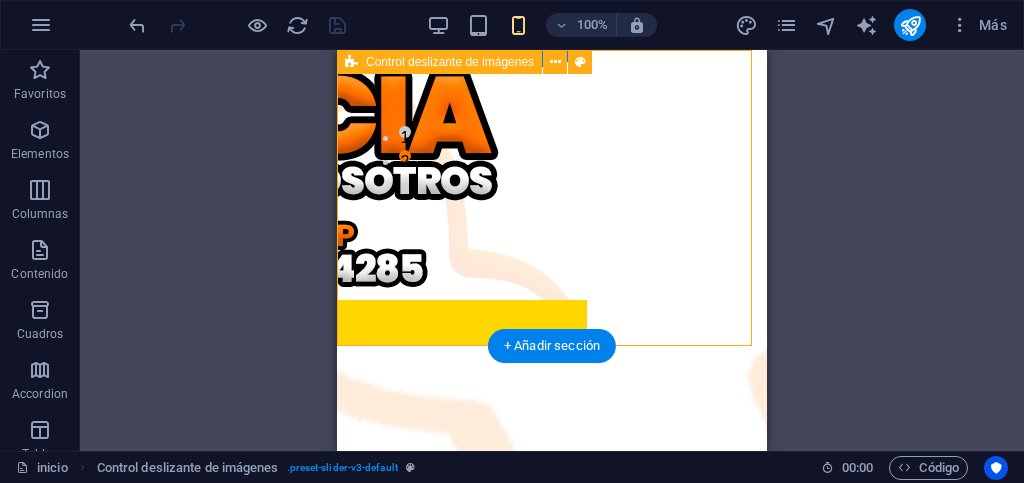 click on "1 2" at bounding box center [552, 198] 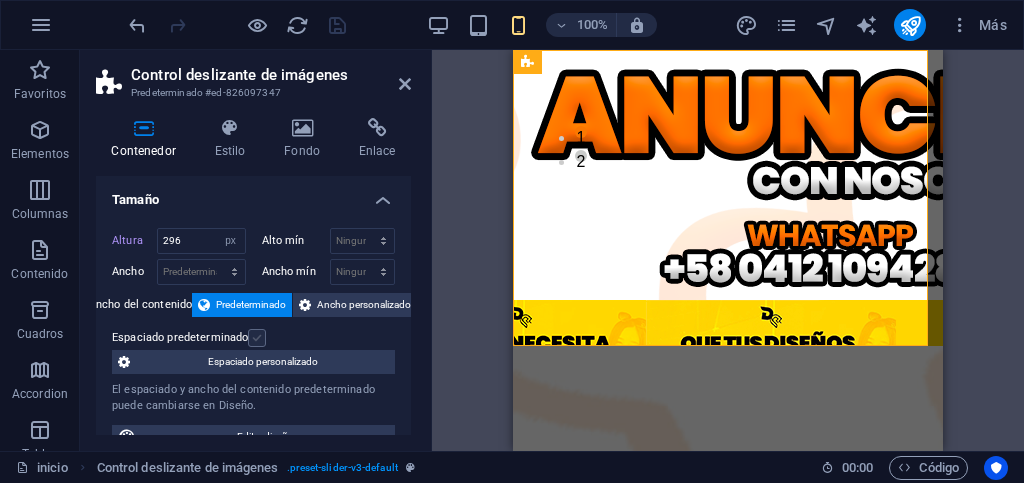 click at bounding box center (257, 338) 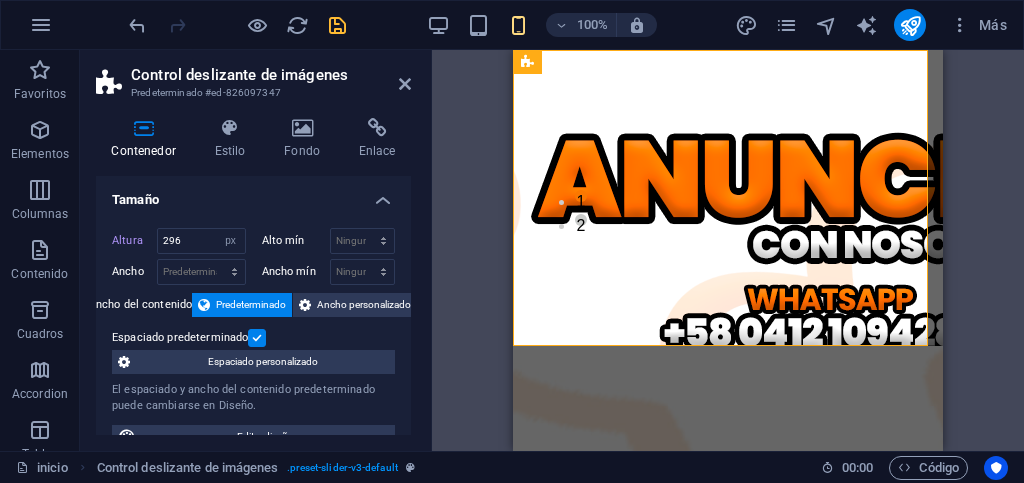 click at bounding box center [257, 338] 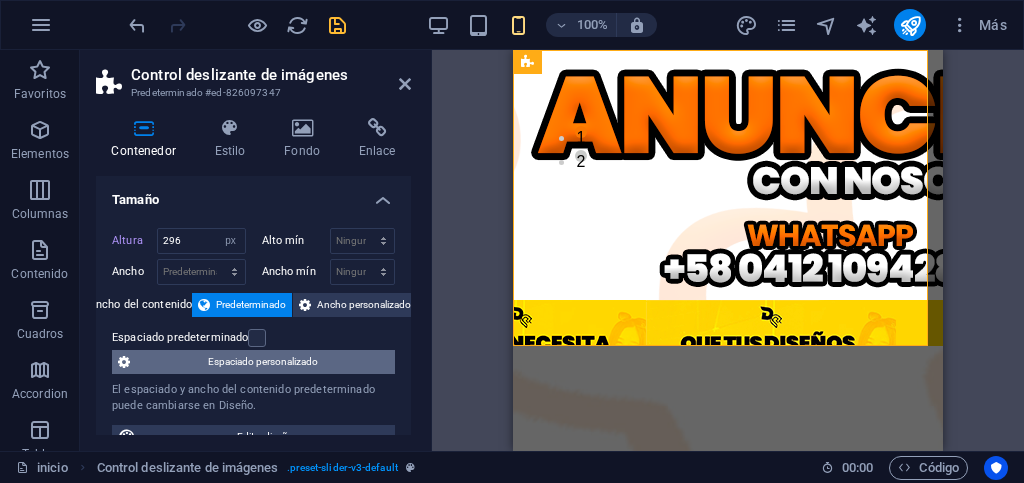 click on "Espaciado personalizado" at bounding box center [262, 362] 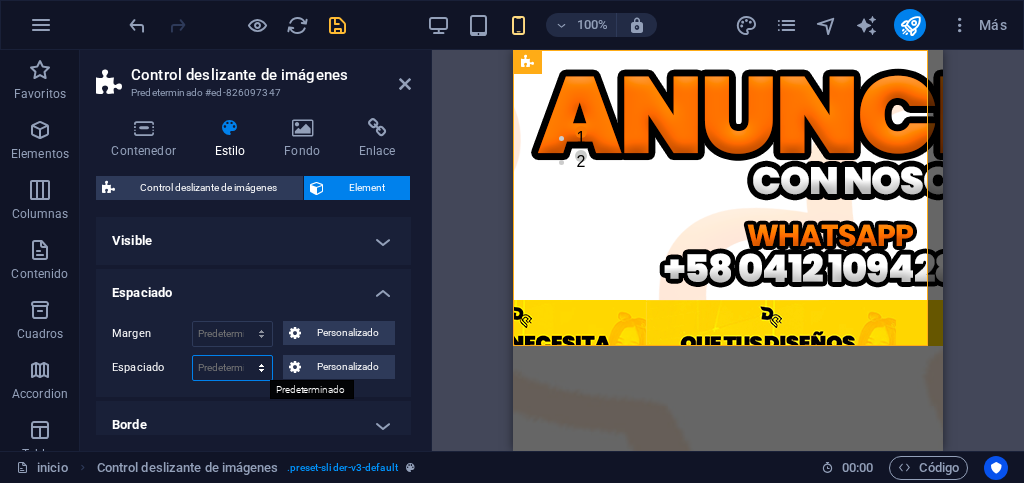 click on "Predeterminado px rem % vh vw Personalizado" at bounding box center (232, 368) 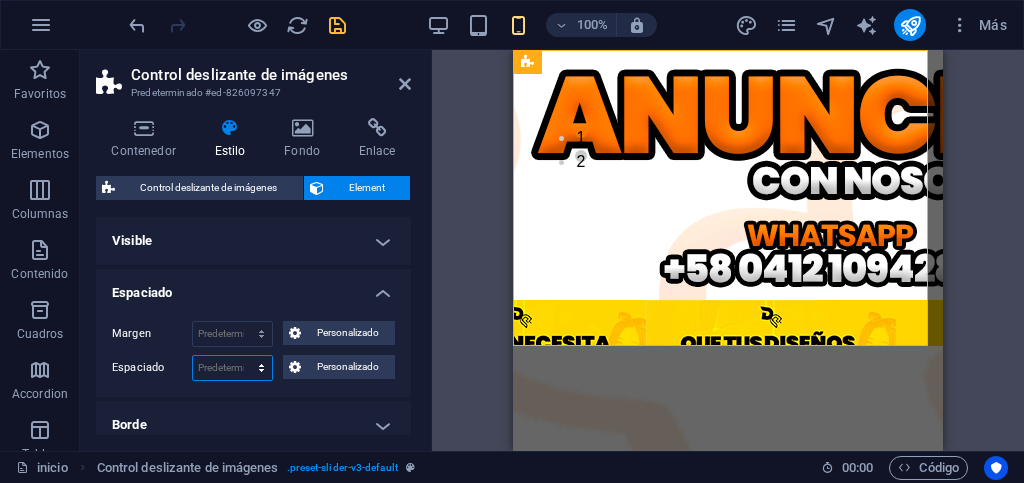 select on "px" 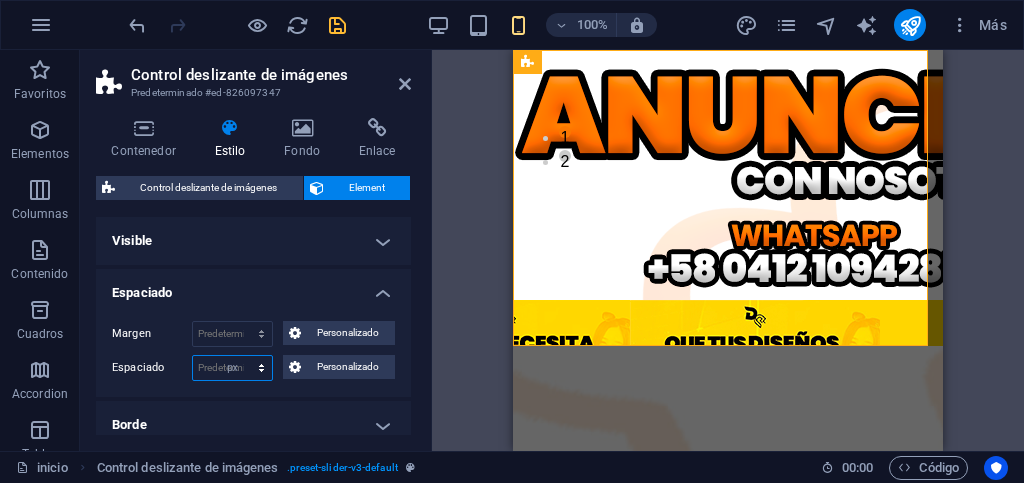 click on "Predeterminado px rem % vh vw Personalizado" at bounding box center [232, 368] 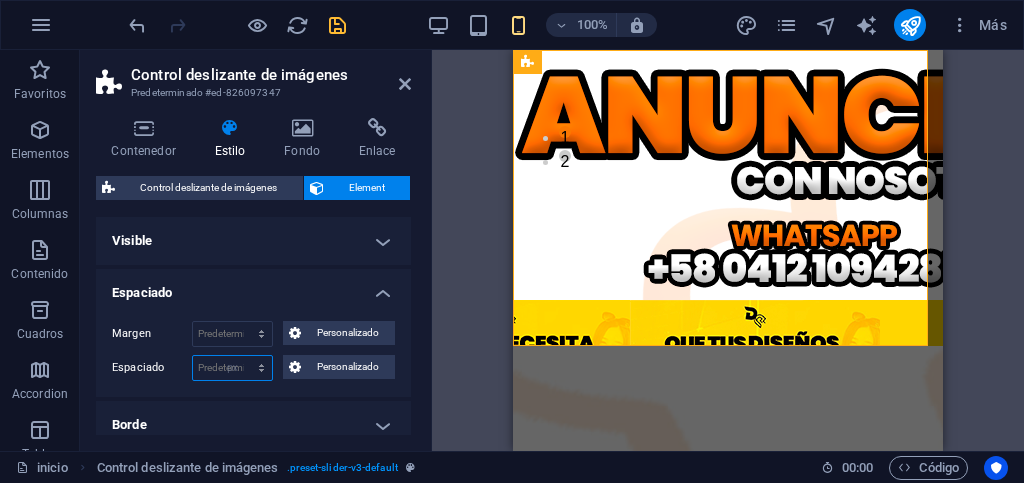 type on "0" 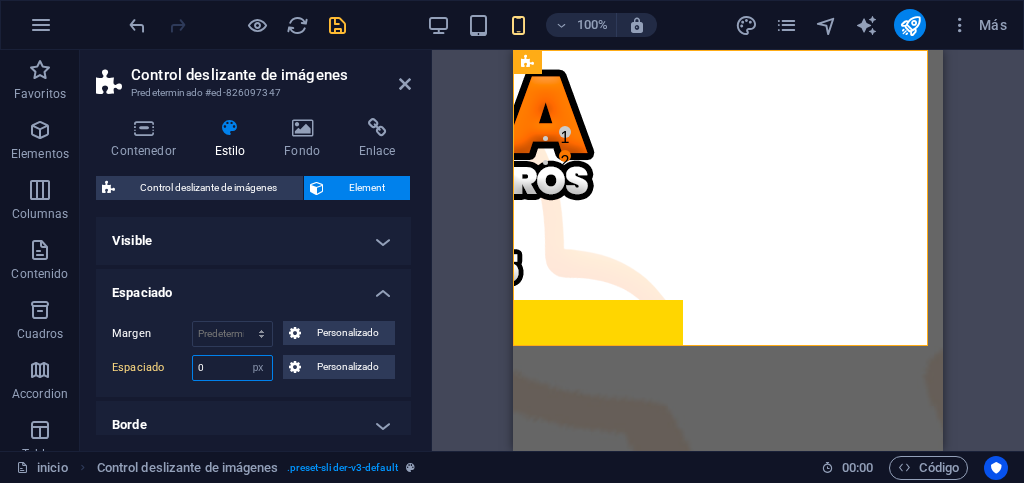 click on "0" at bounding box center (232, 368) 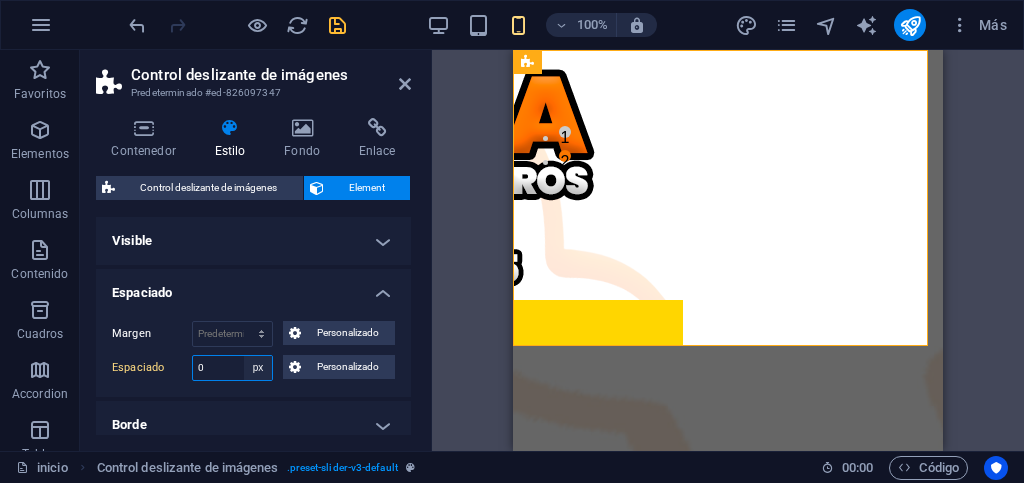 click on "Predeterminado px rem % vh vw Personalizado" at bounding box center (258, 368) 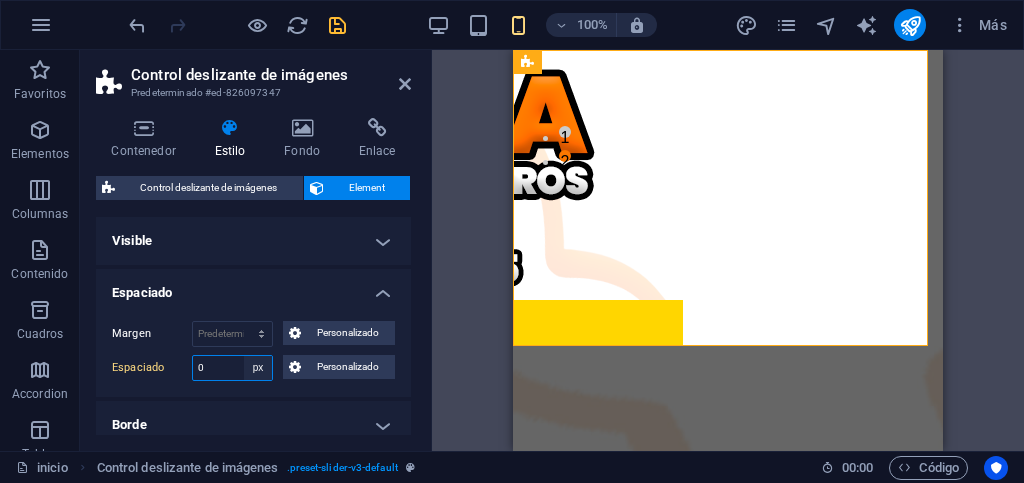 select on "default" 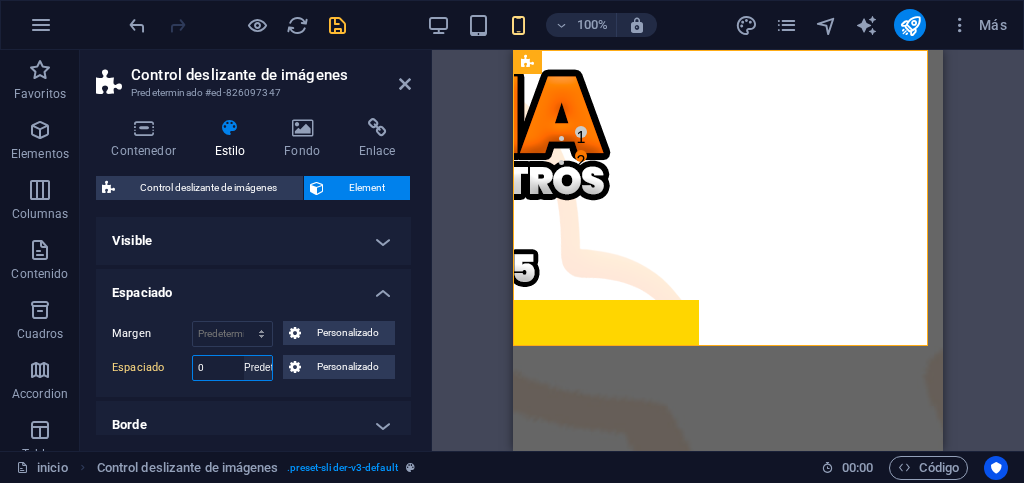 click on "Predeterminado px rem % vh vw Personalizado" at bounding box center (258, 368) 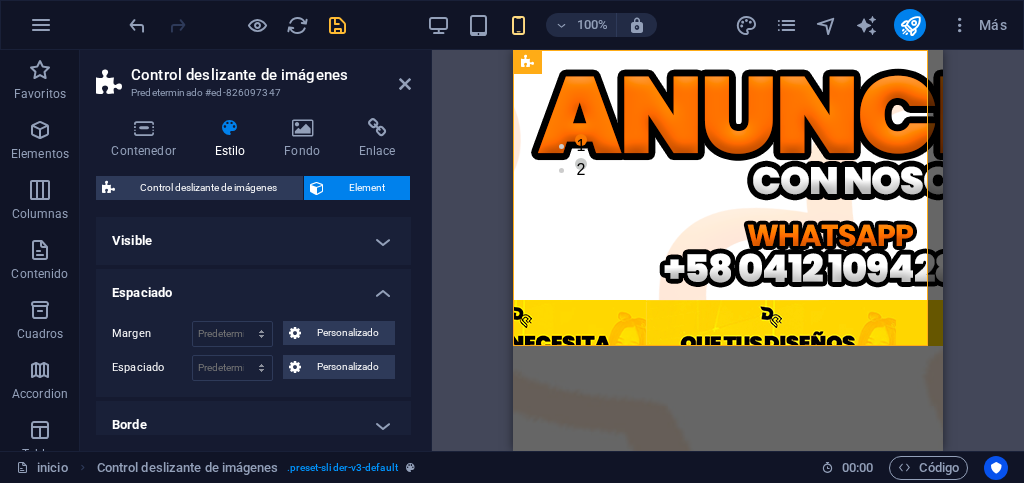click on "Visible" at bounding box center [253, 241] 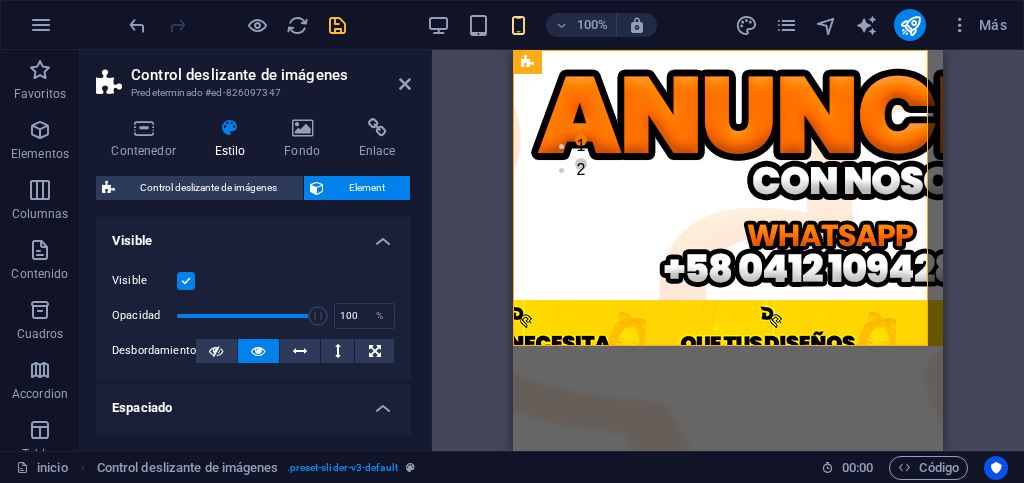 click on "Visible" at bounding box center (253, 235) 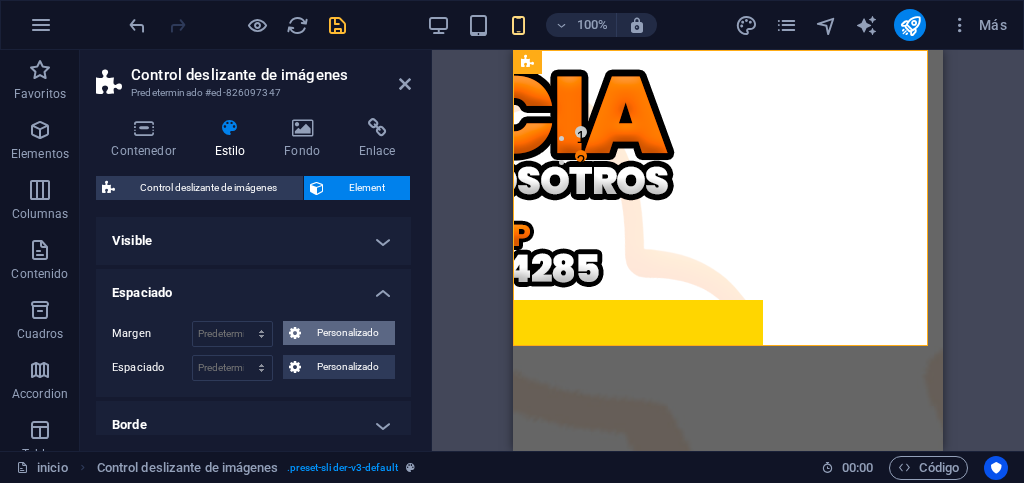 click on "Personalizado" at bounding box center [348, 333] 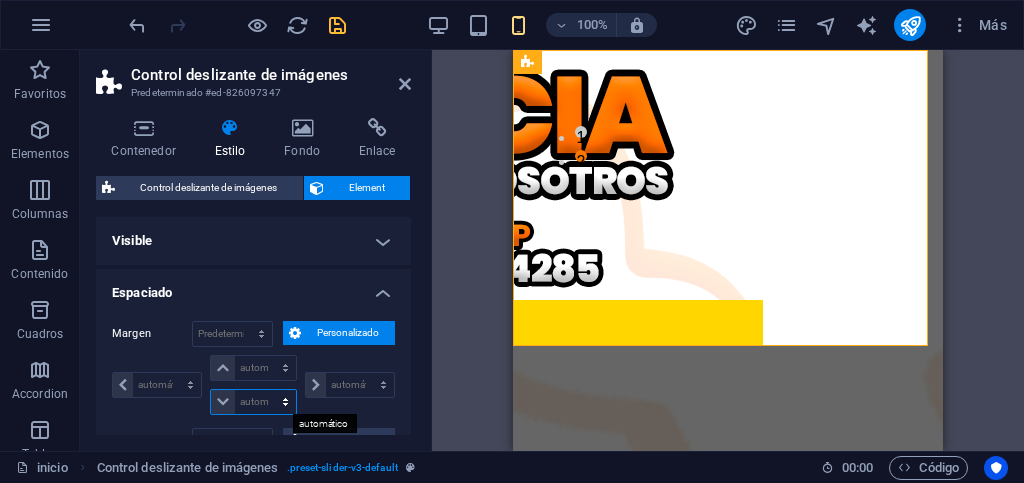 click on "automático px % rem vw vh" at bounding box center [253, 402] 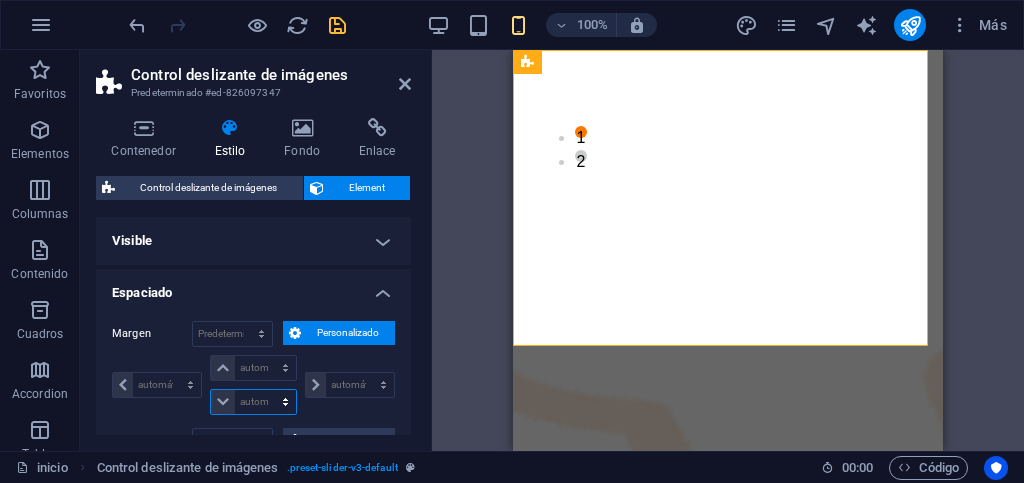 select on "px" 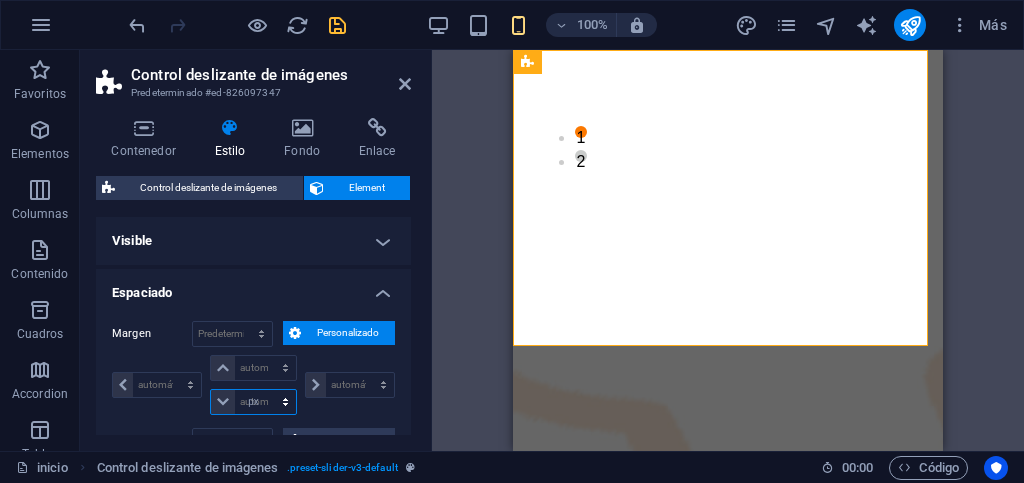 click on "automático px % rem vw vh" at bounding box center (253, 402) 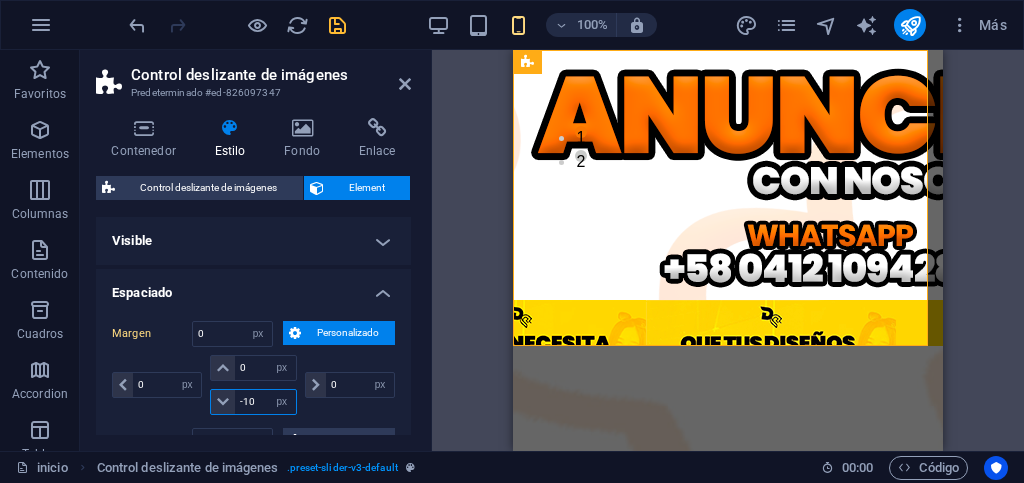 type on "-100" 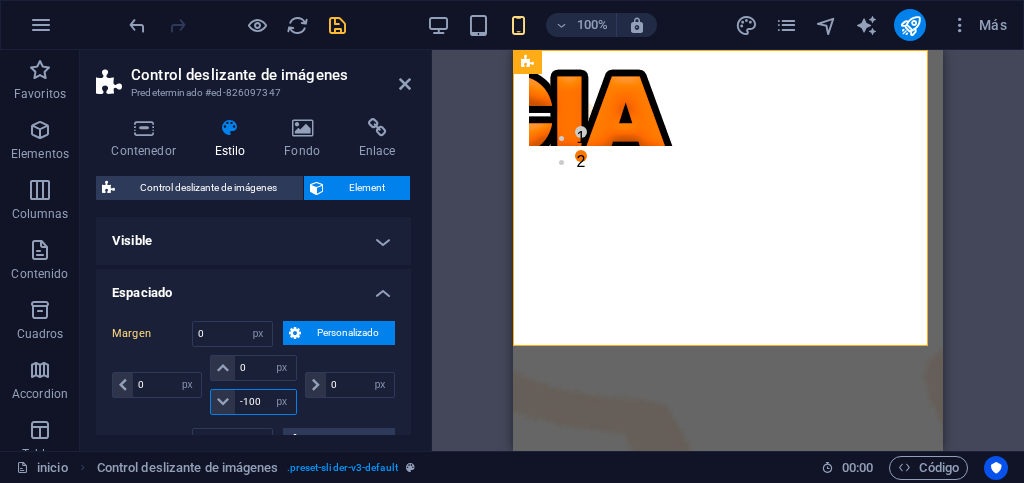 click on "-100" at bounding box center [265, 402] 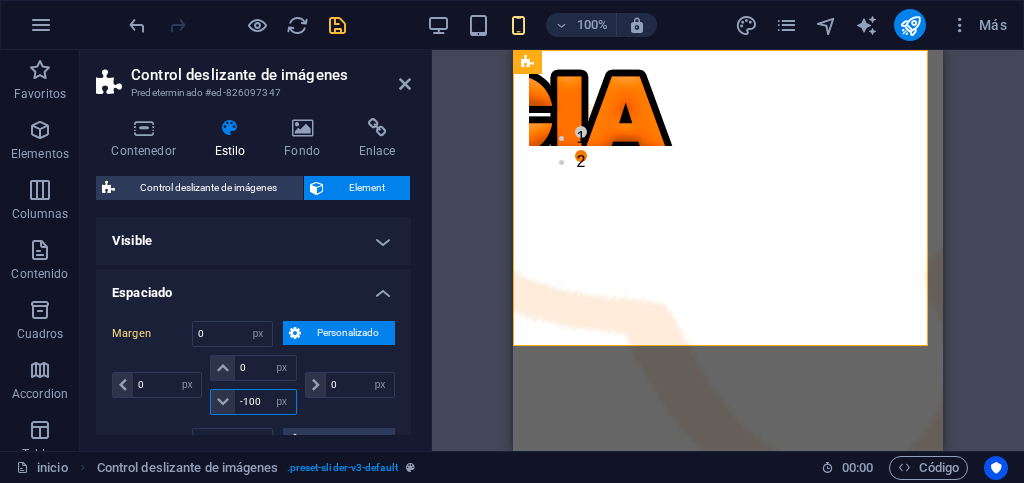 type 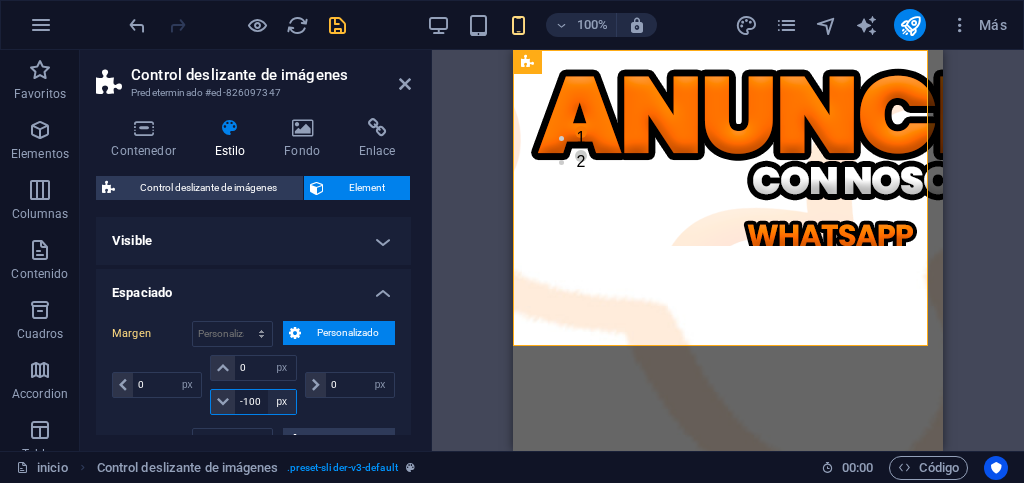 click on "automático px % rem vw vh" at bounding box center [282, 402] 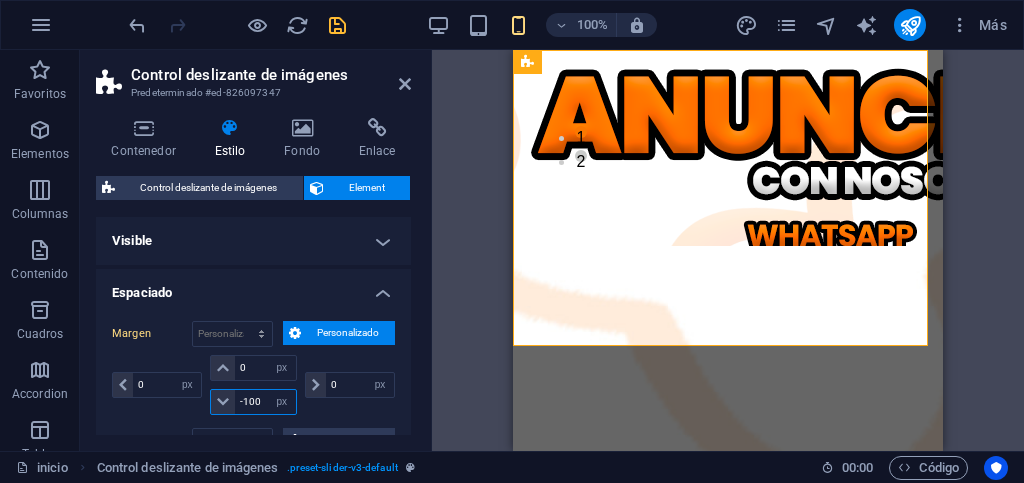 drag, startPoint x: 259, startPoint y: 400, endPoint x: 239, endPoint y: 403, distance: 20.22375 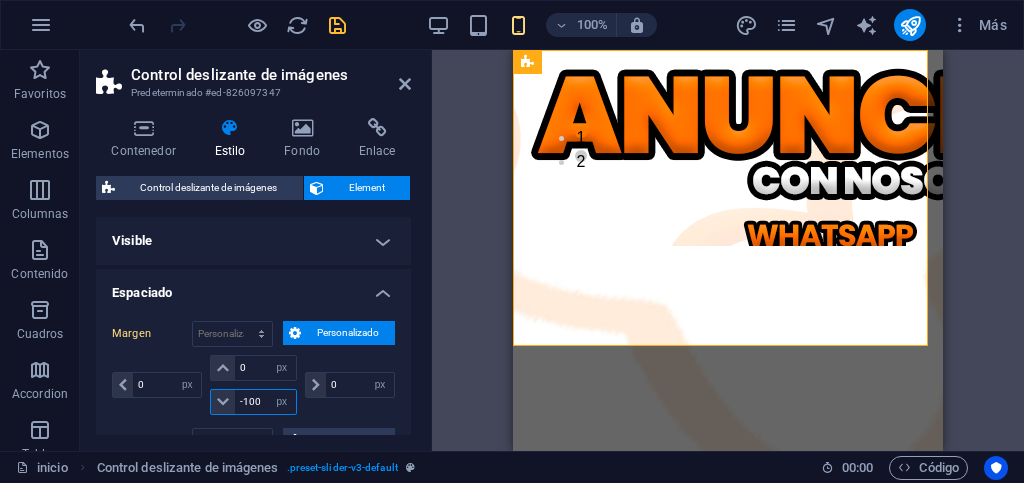 click on "-100" at bounding box center [265, 402] 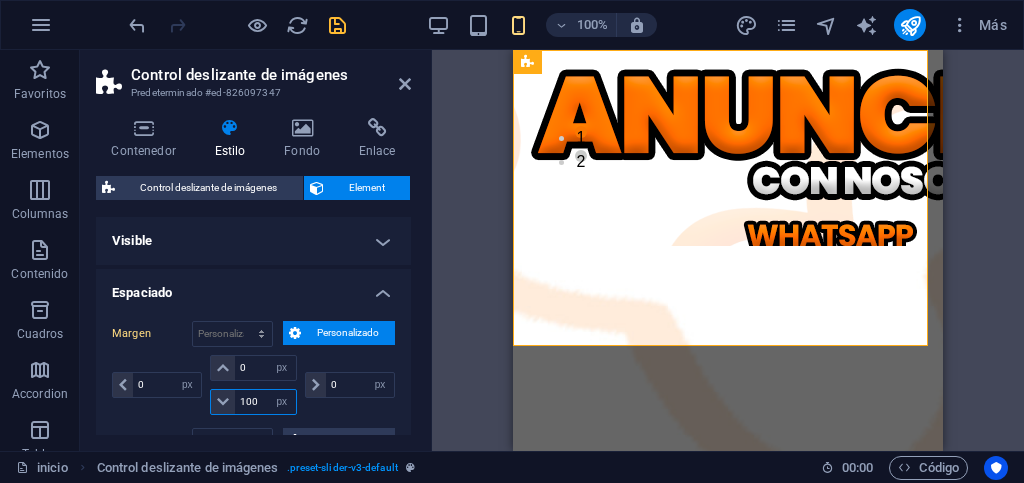 click on "100" at bounding box center (265, 402) 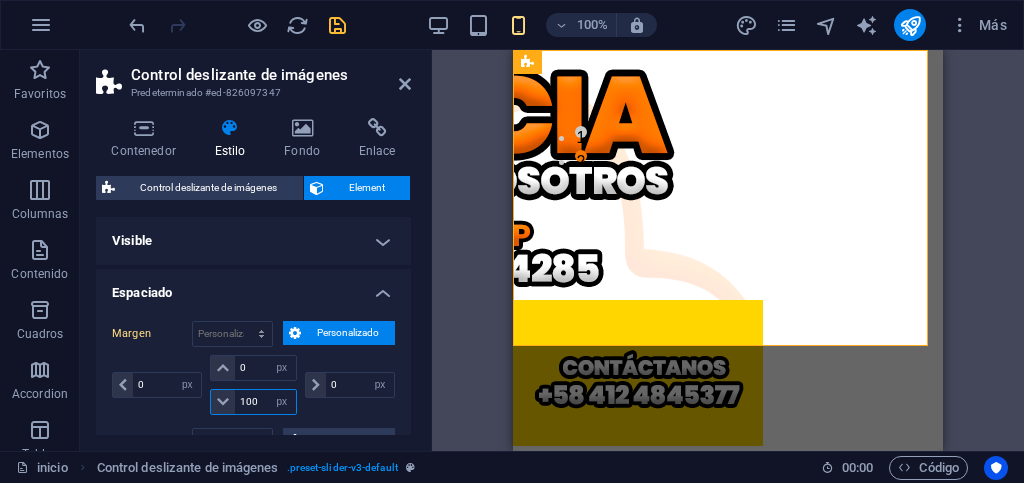 click on "100" at bounding box center [265, 402] 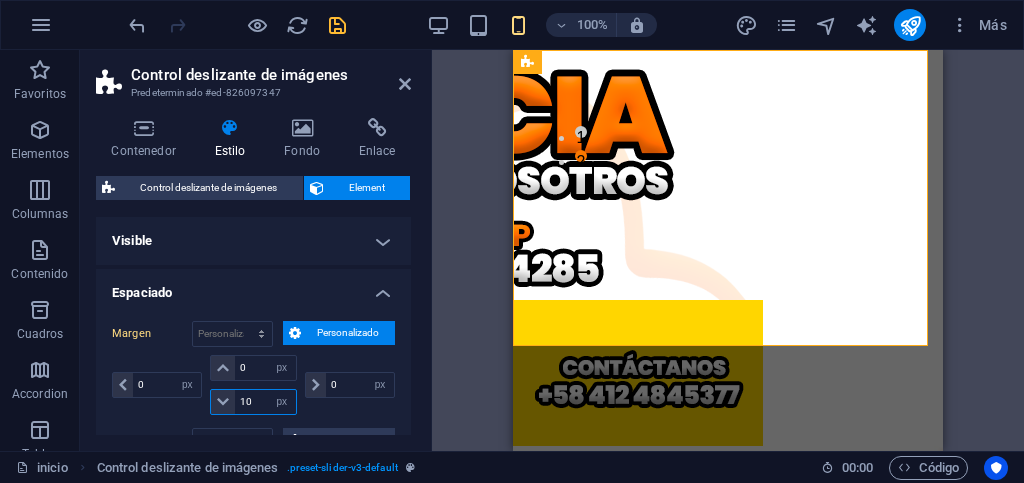 type on "1" 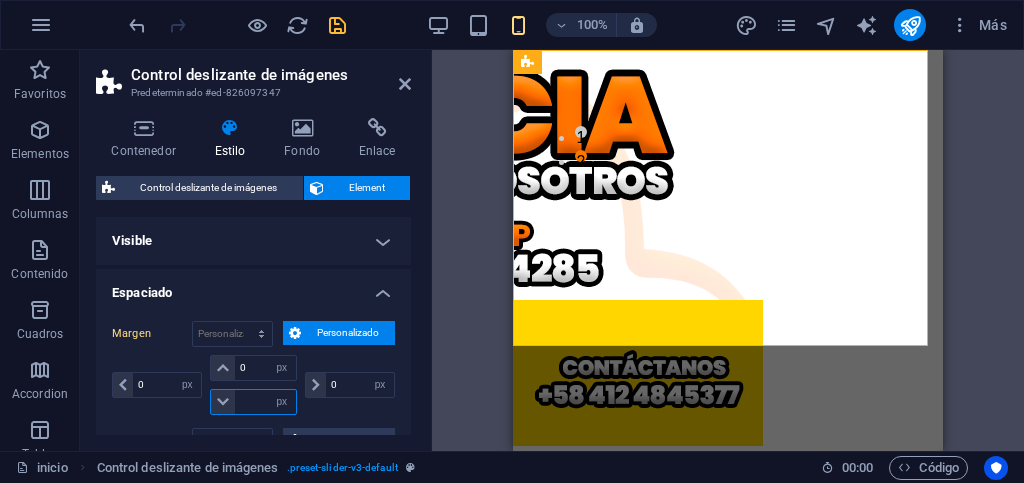 click at bounding box center [265, 402] 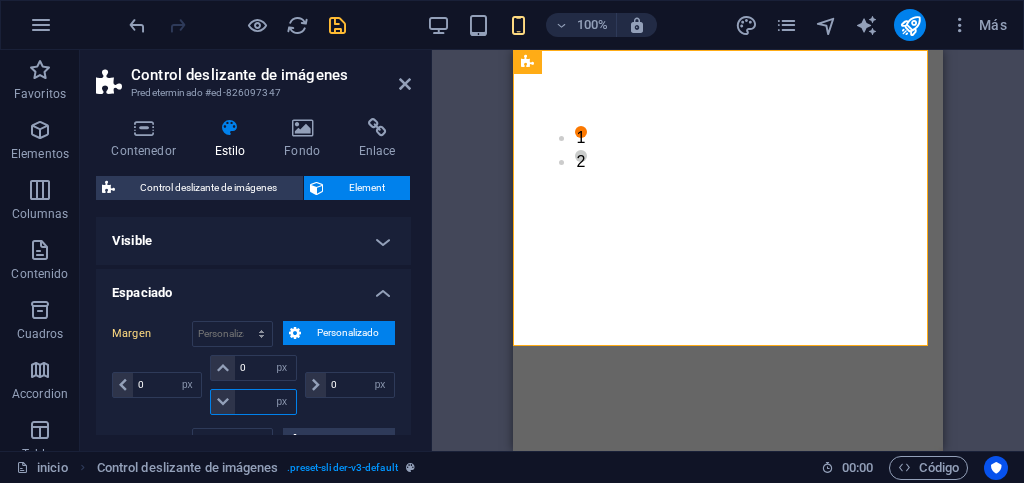 type 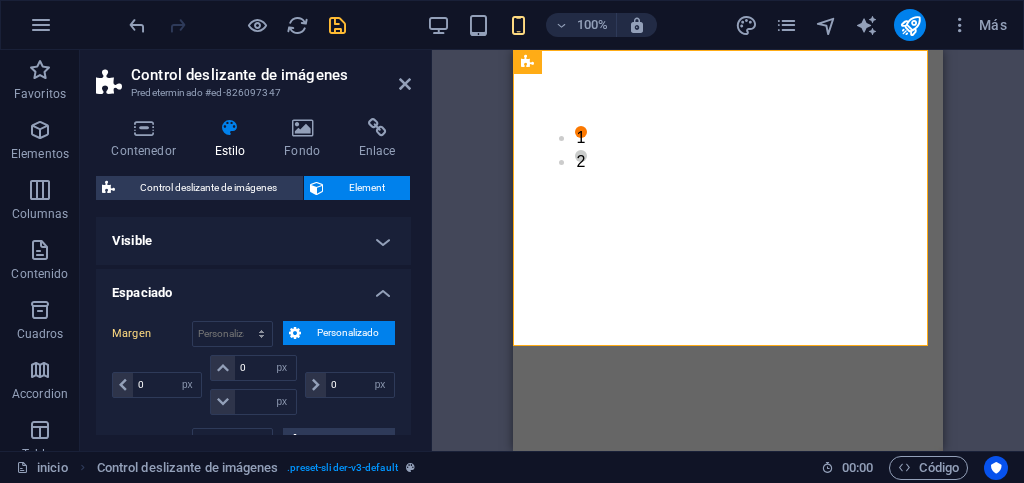 click on "0 automático px % rem vw vh" at bounding box center [348, 385] 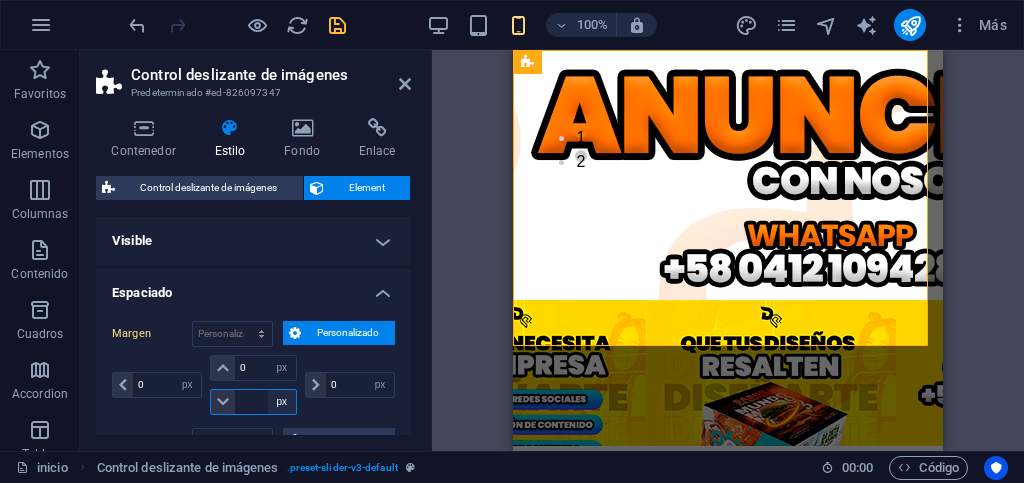 click on "automático px % rem vw vh" at bounding box center (282, 402) 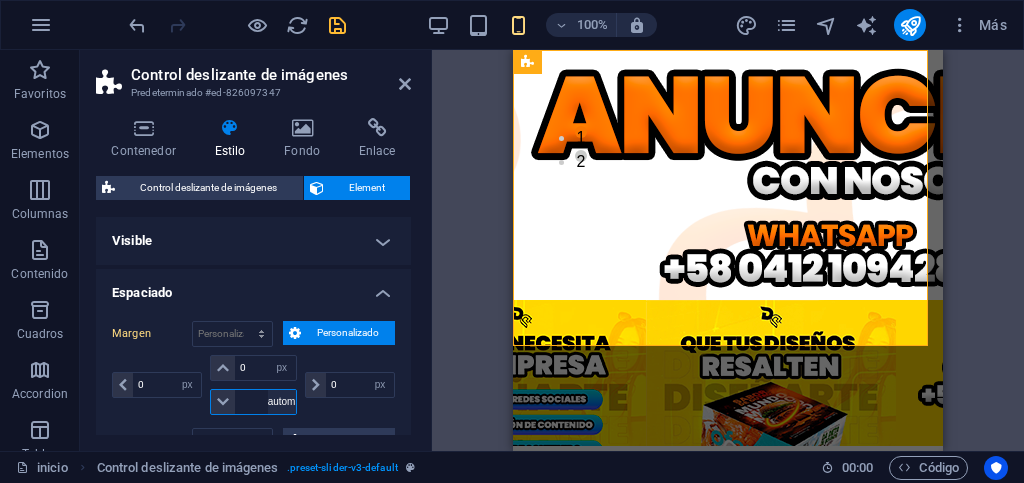 click on "automático px % rem vw vh" at bounding box center (282, 402) 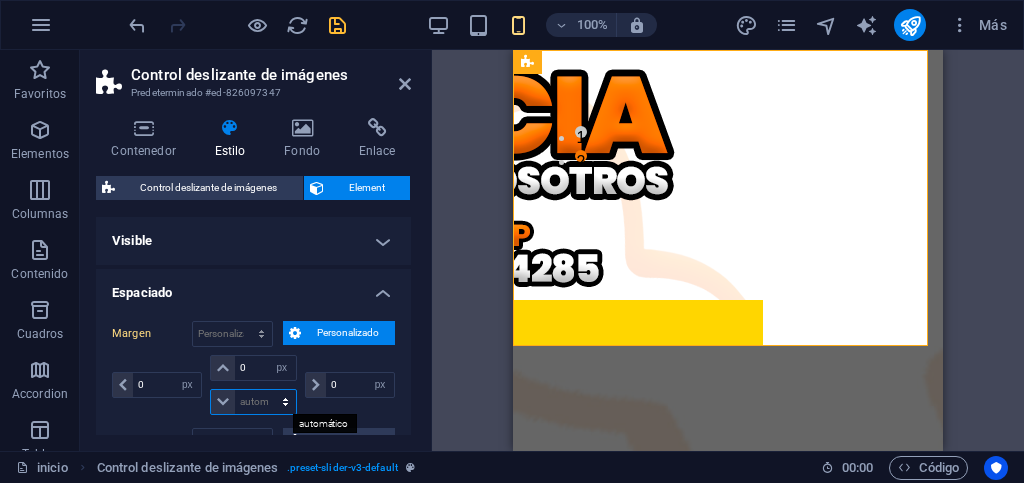 click on "automático px % rem vw vh" at bounding box center [253, 402] 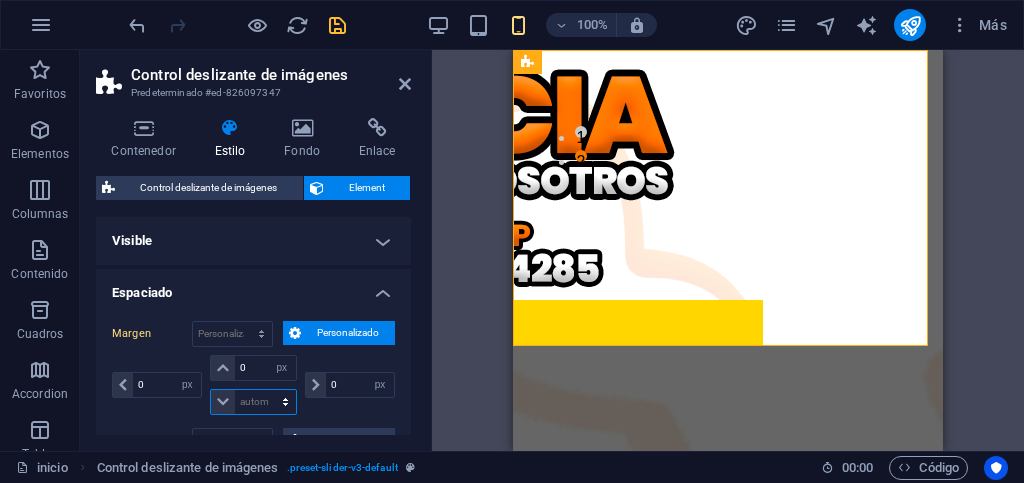 select on "px" 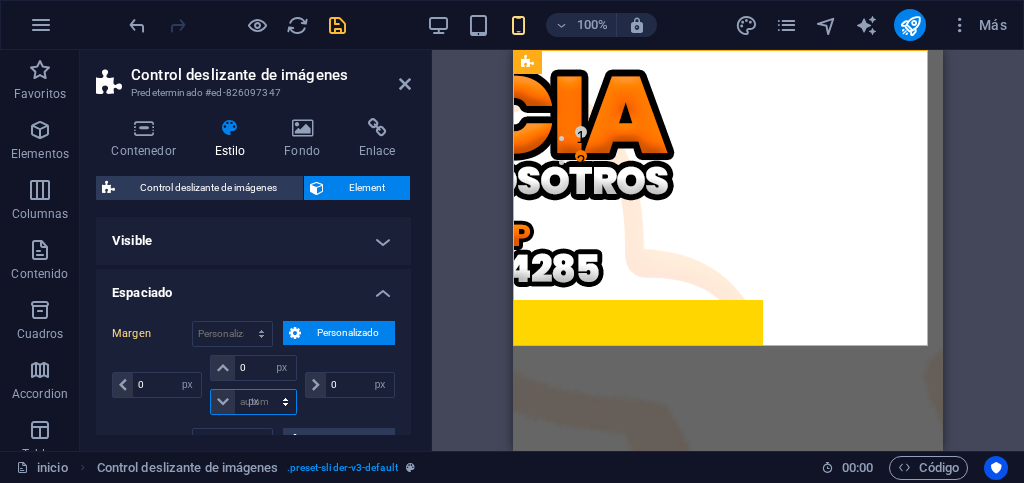 click on "automático px % rem vw vh" at bounding box center (253, 402) 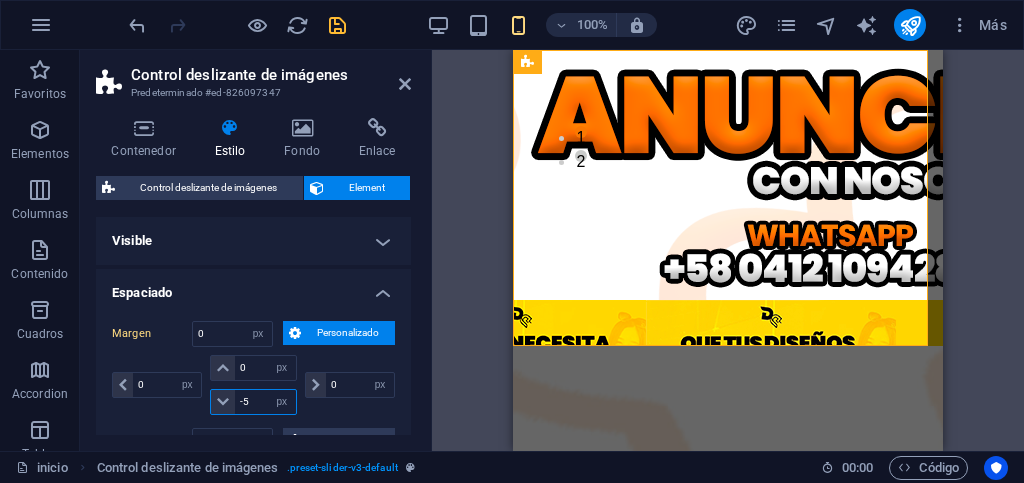 type on "-50" 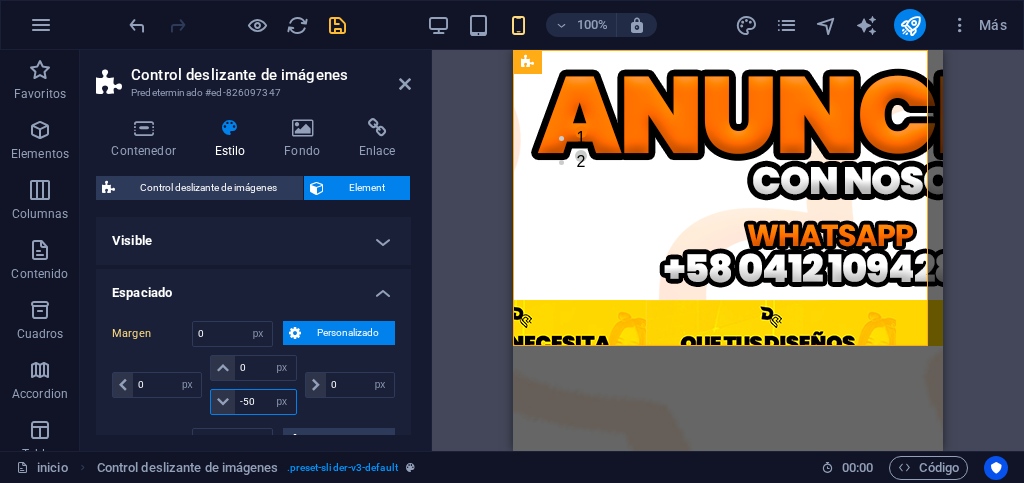 type 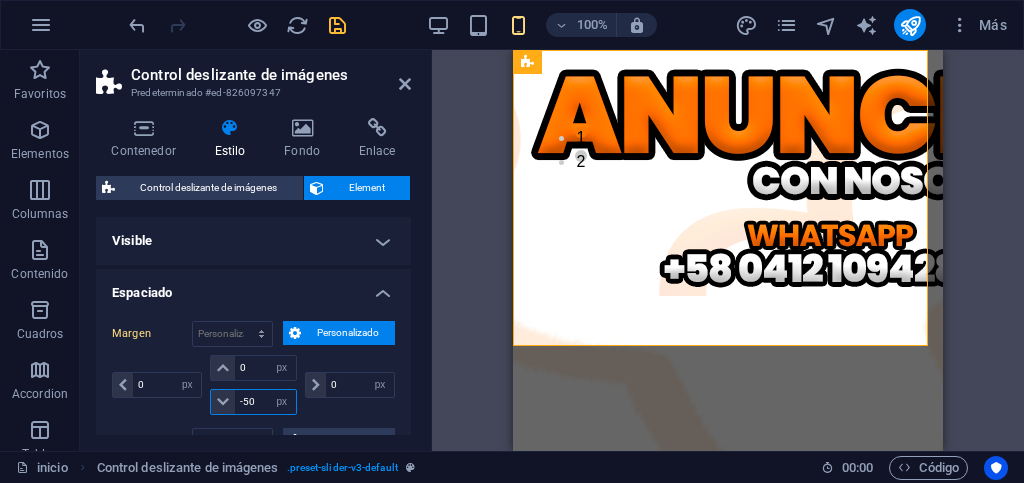 click on "-50" at bounding box center (265, 402) 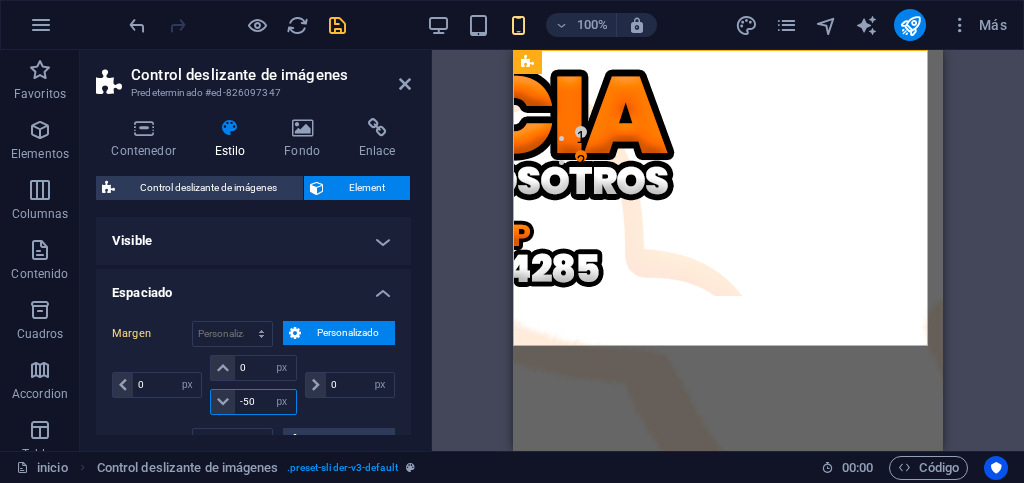 drag, startPoint x: 257, startPoint y: 401, endPoint x: 245, endPoint y: 409, distance: 14.422205 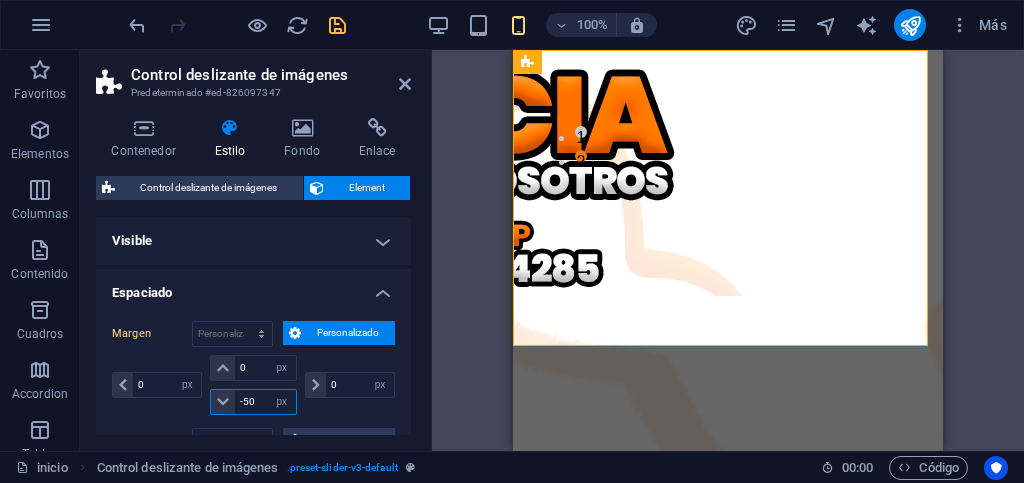 click on "-50" at bounding box center [265, 402] 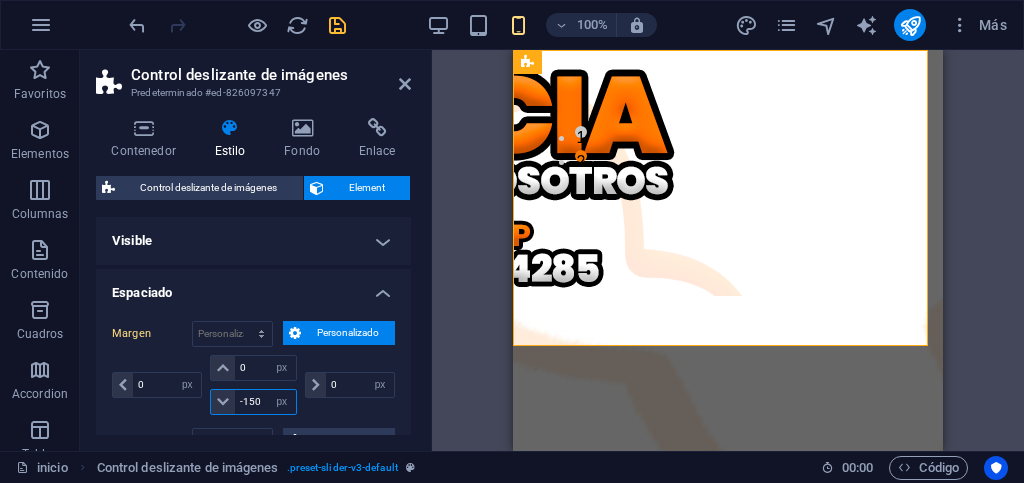 click on "-150" at bounding box center (265, 402) 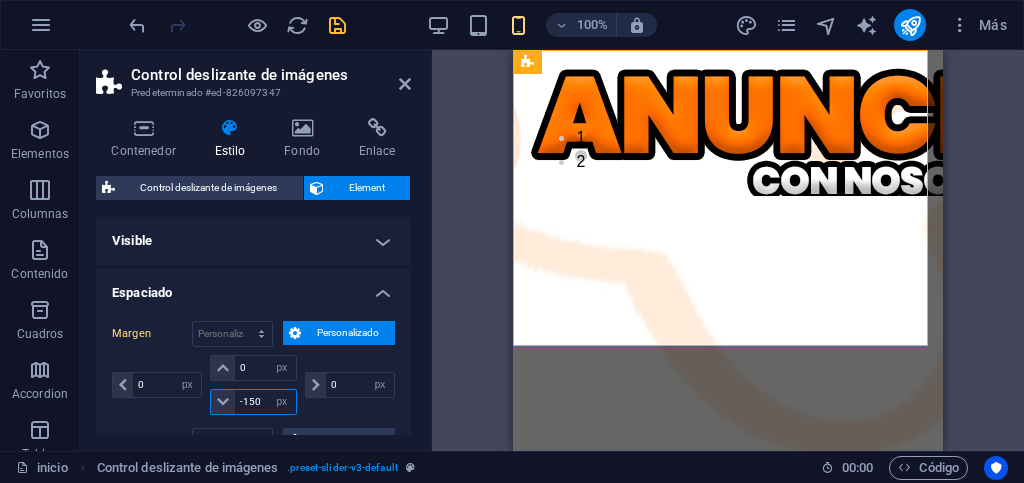 type on "-150" 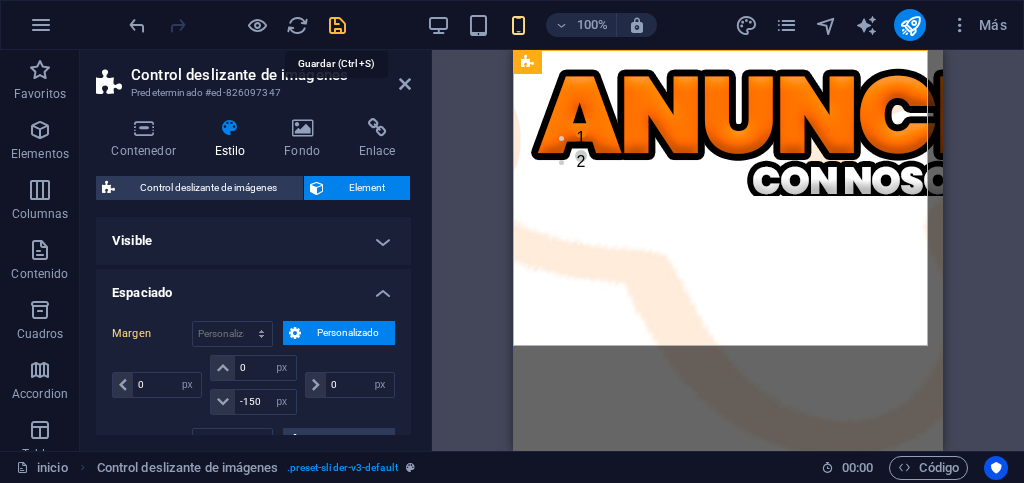 click at bounding box center [337, 25] 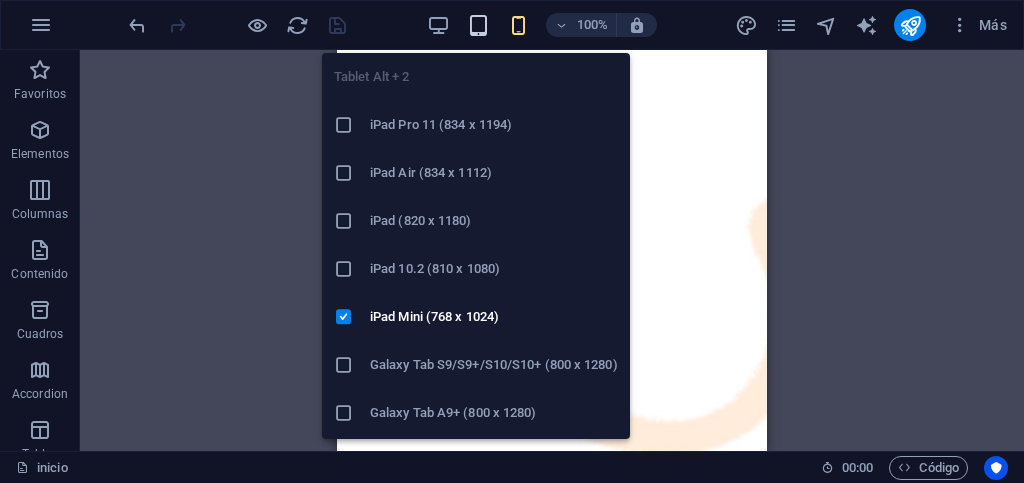 click at bounding box center (478, 25) 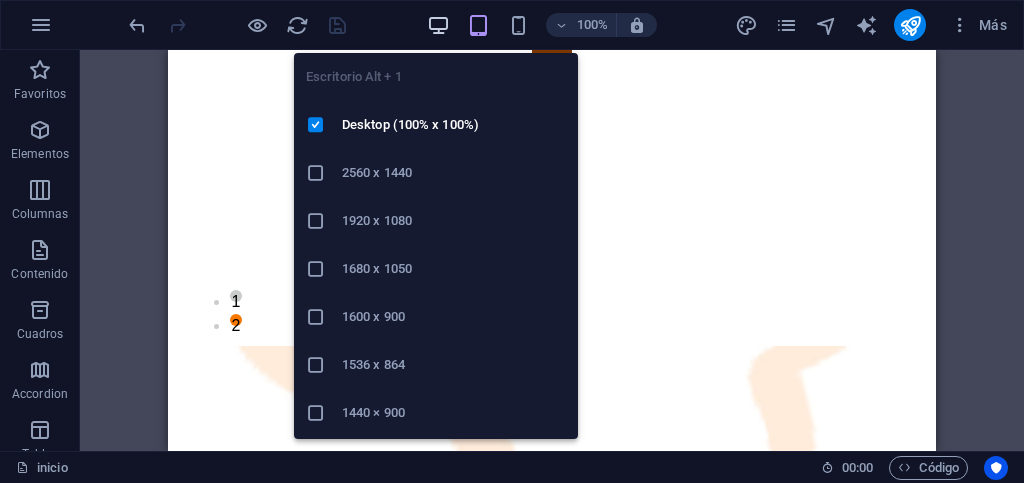 click at bounding box center (438, 25) 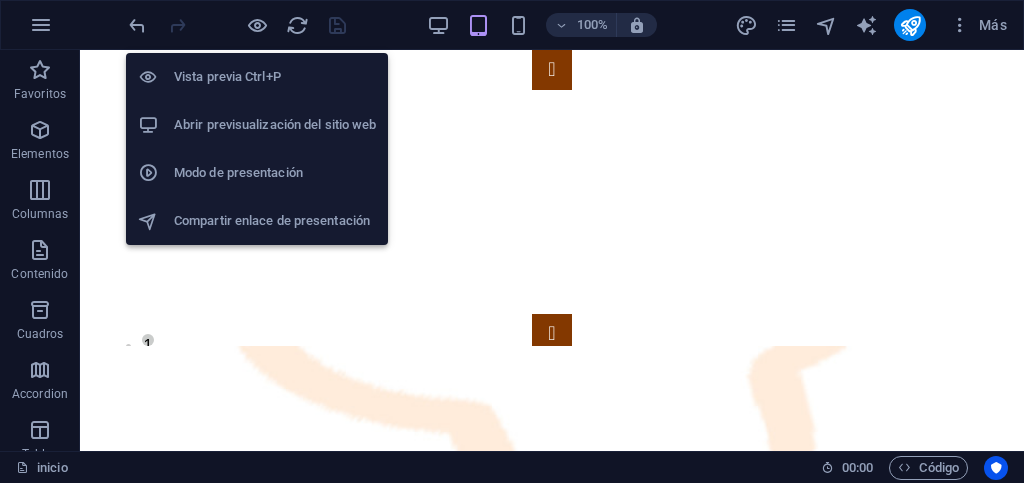 click on "Abrir previsualización del sitio web" at bounding box center (275, 125) 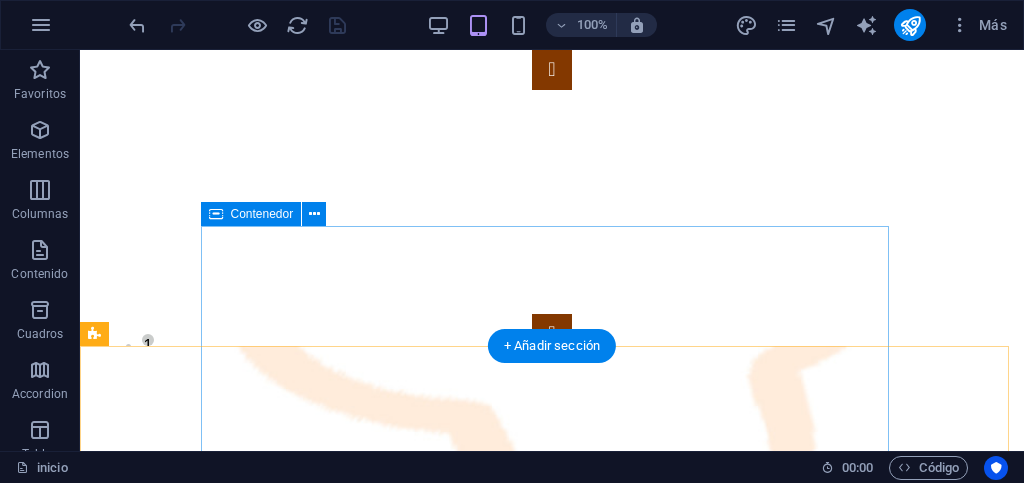 click at bounding box center (552, 1662) 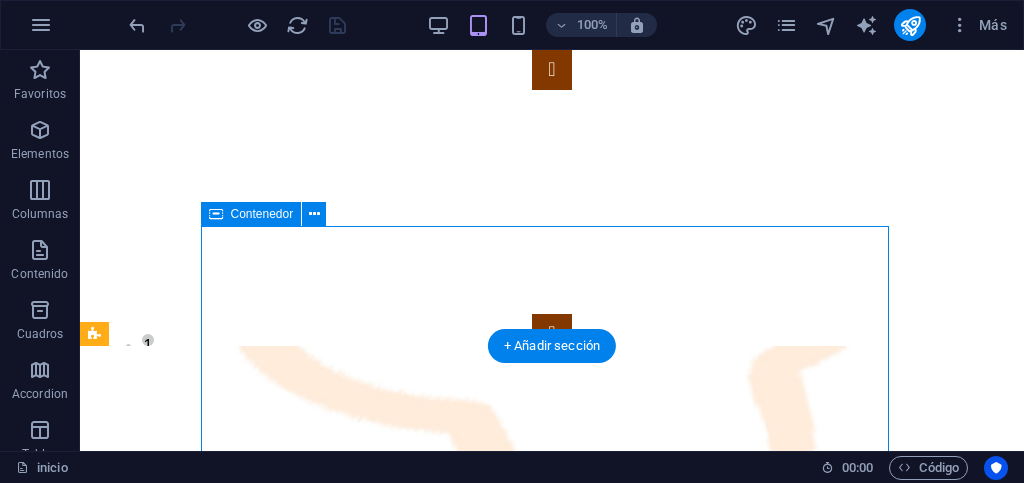 click at bounding box center [552, 1662] 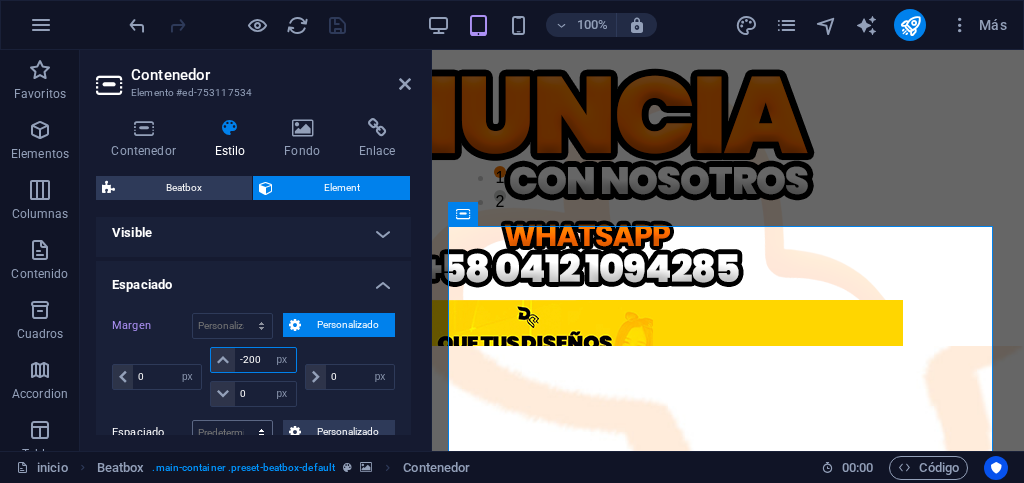 scroll, scrollTop: 75, scrollLeft: 0, axis: vertical 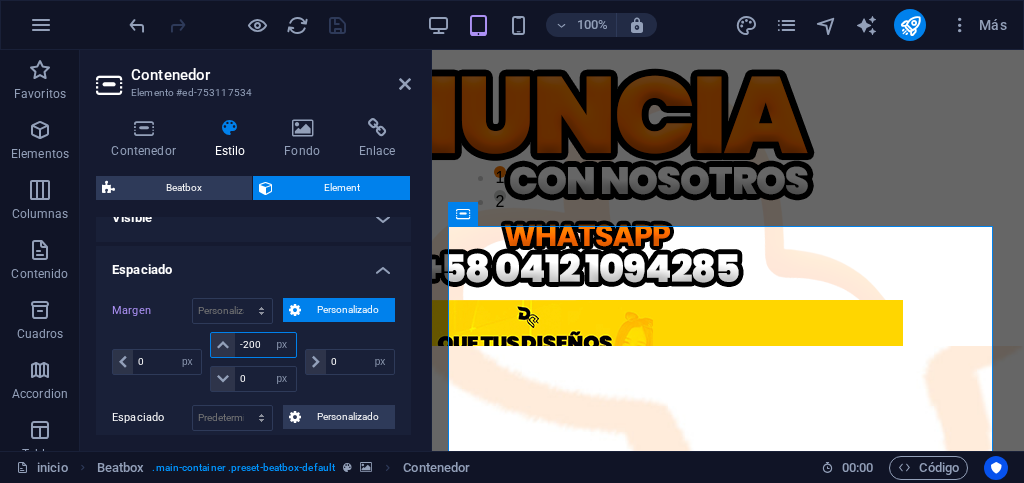 drag, startPoint x: 263, startPoint y: 415, endPoint x: 234, endPoint y: 400, distance: 32.649654 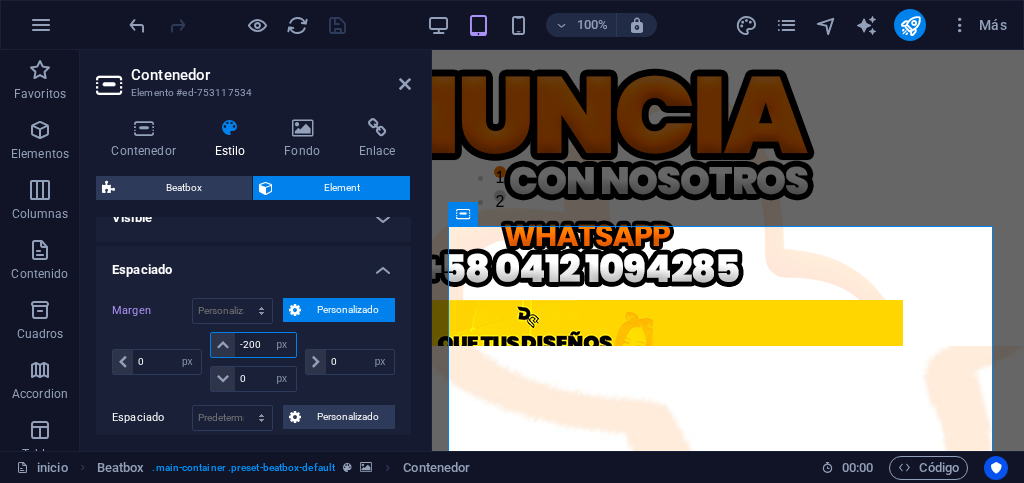 click on "Margen Predeterminado automático px % rem vw vh Personalizado Personalizado 0 automático px % rem vw vh -200 automático px % rem vw vh 0 automático px % rem vw vh 0 automático px % rem vw vh Espaciado Predeterminado px rem % vh vw Personalizado Personalizado px rem % vh vw px rem % vh vw px rem % vh vw px rem % vh vw" at bounding box center [253, 364] 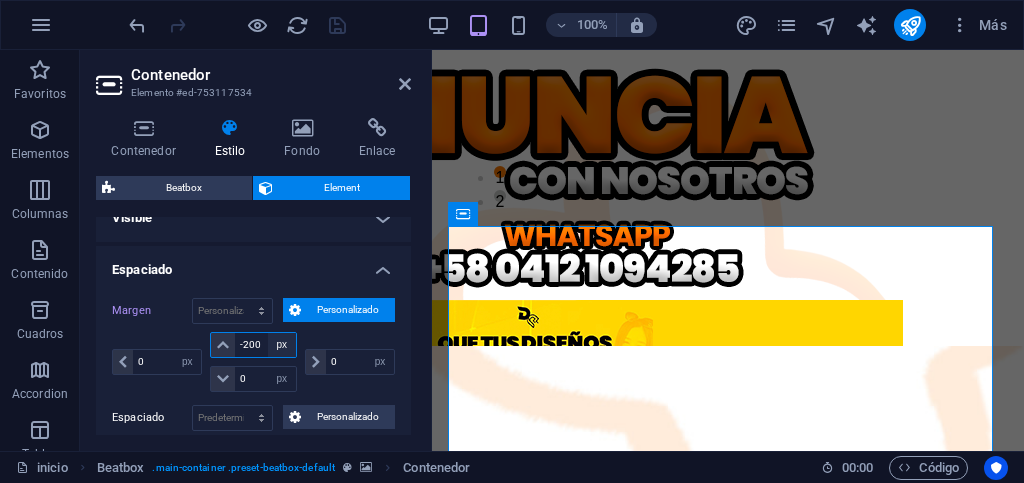 click on "automático px % rem vw vh" at bounding box center (282, 345) 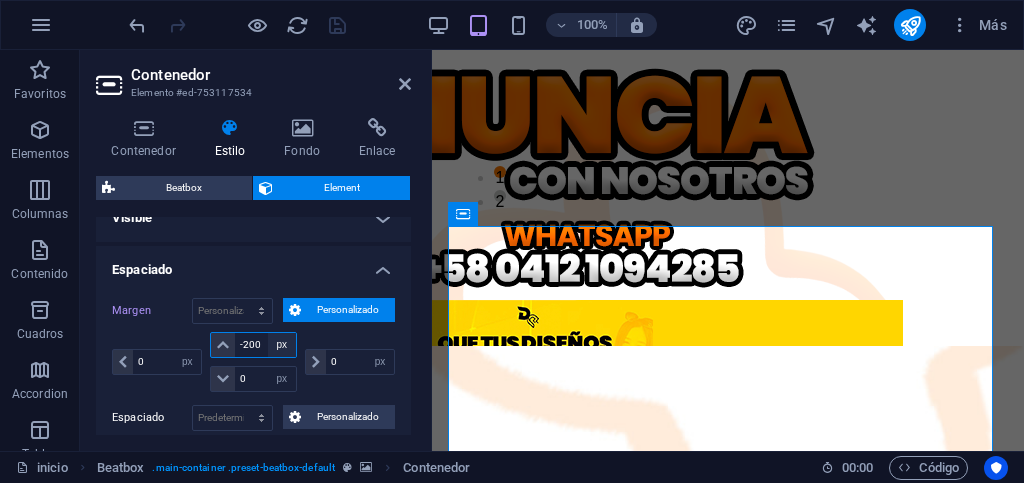 select on "auto" 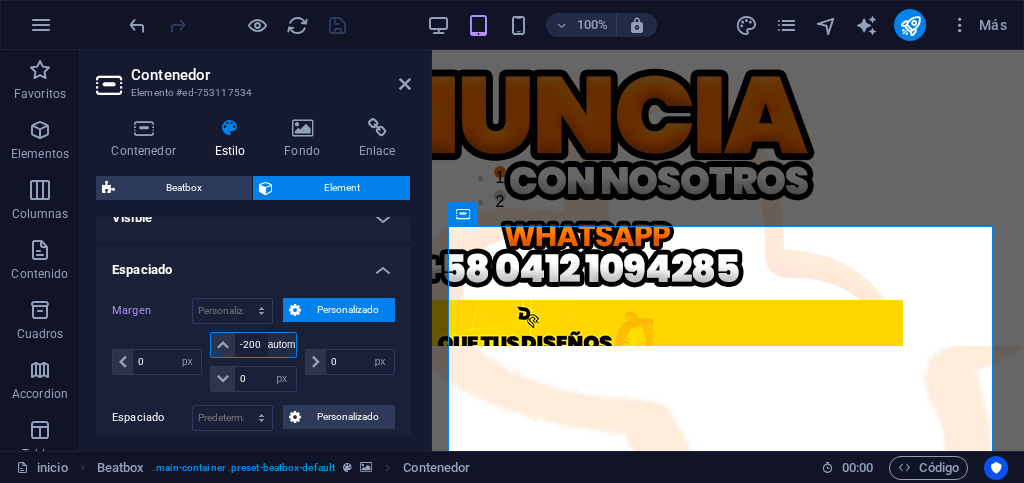 click on "automático px % rem vw vh" at bounding box center [282, 345] 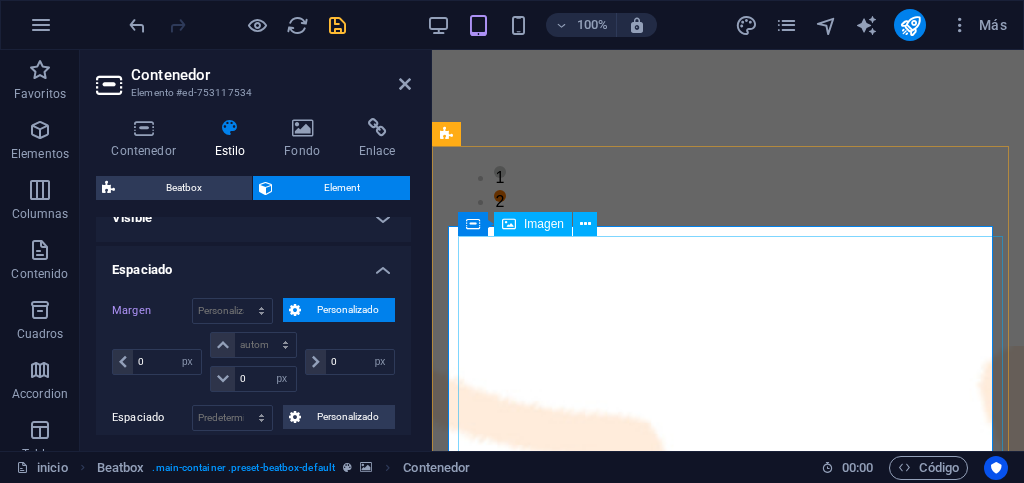 scroll, scrollTop: 200, scrollLeft: 0, axis: vertical 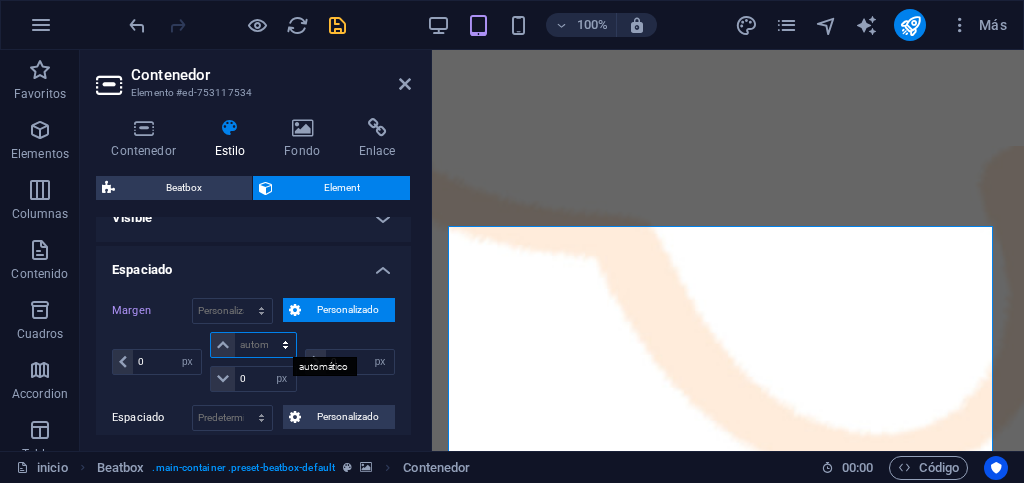 click on "automático px % rem vw vh" at bounding box center [253, 345] 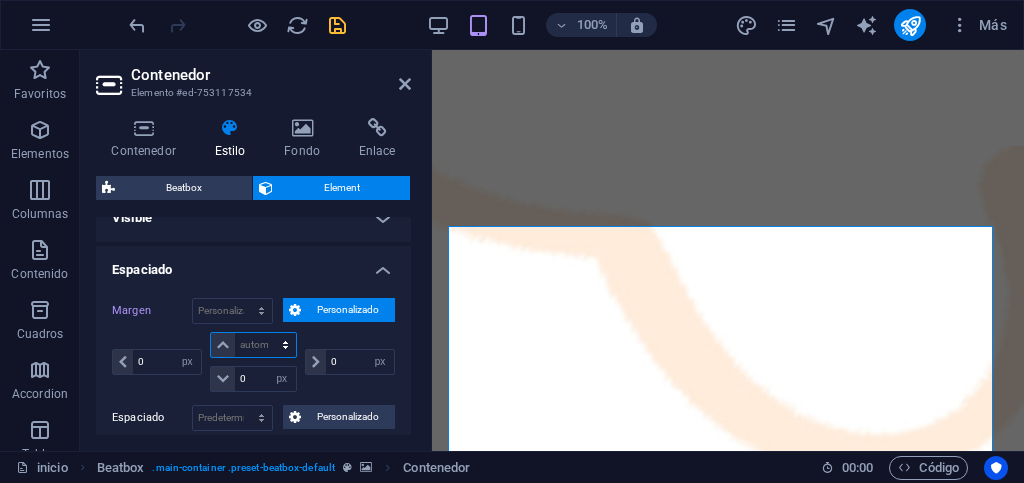 select on "px" 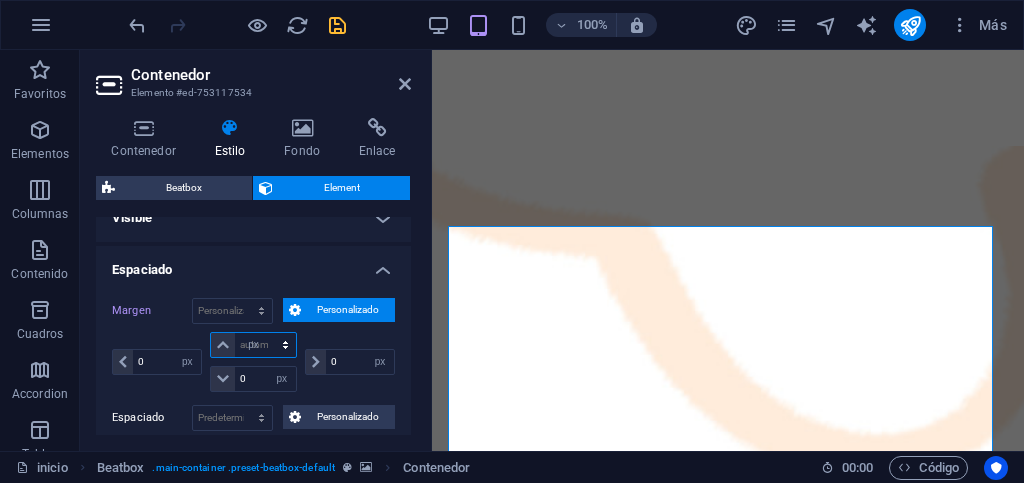 click on "automático px % rem vw vh" at bounding box center [253, 345] 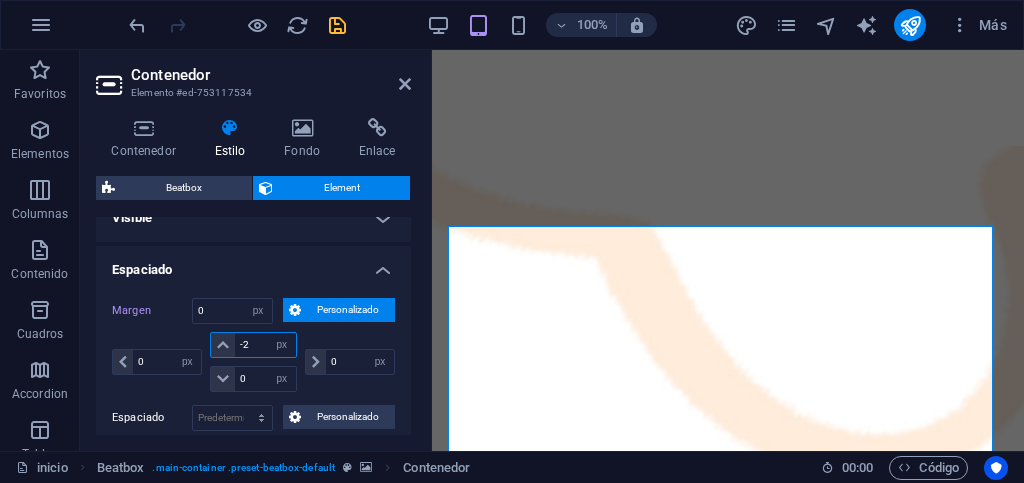 type on "-20" 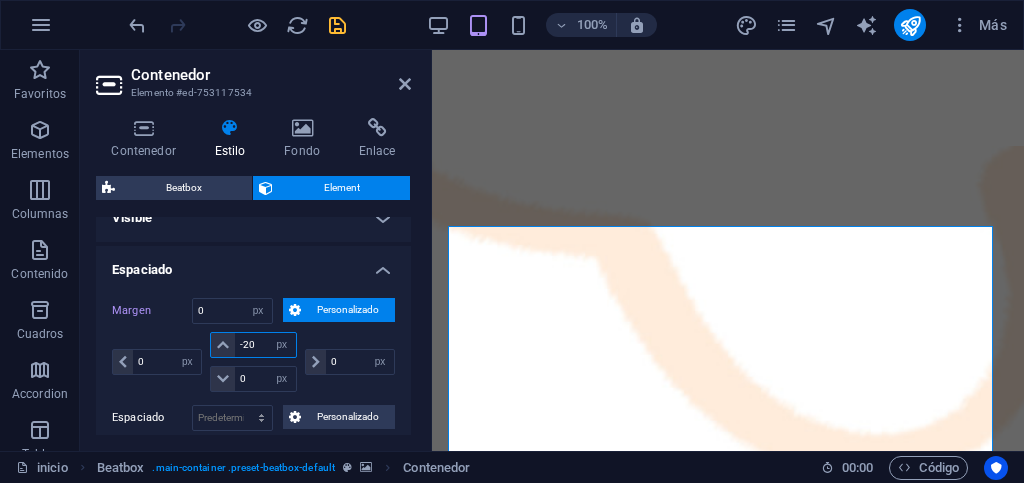 type 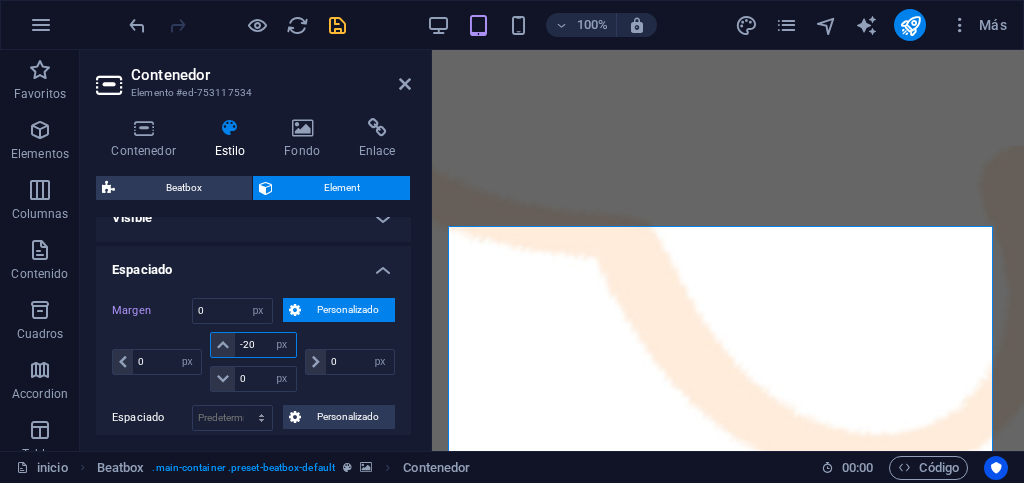 select on "DISABLED_OPTION_VALUE" 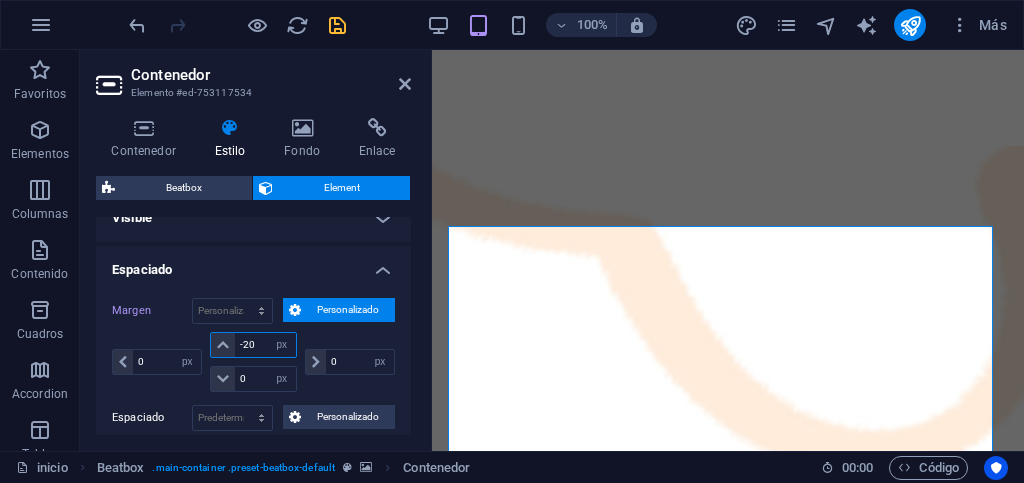 type on "-20" 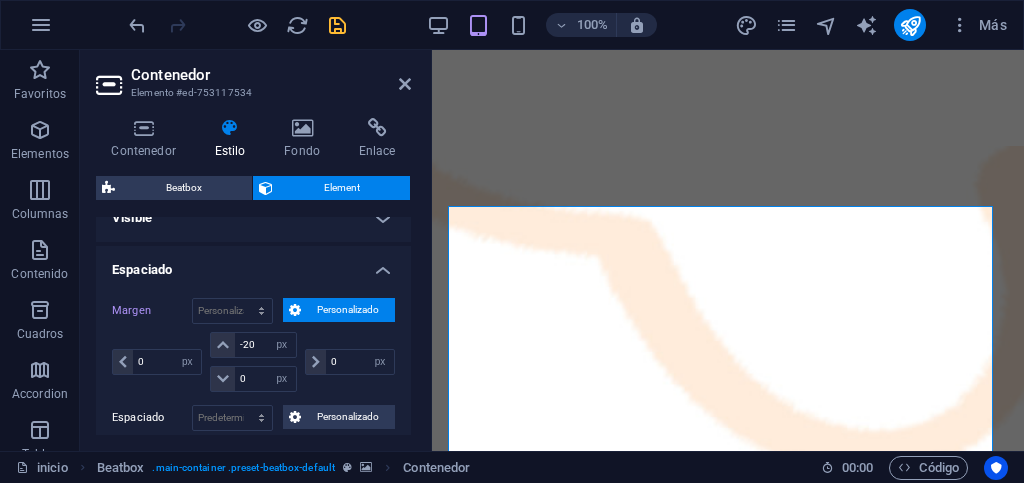 click on "0 automático px % rem vw vh" at bounding box center (348, 362) 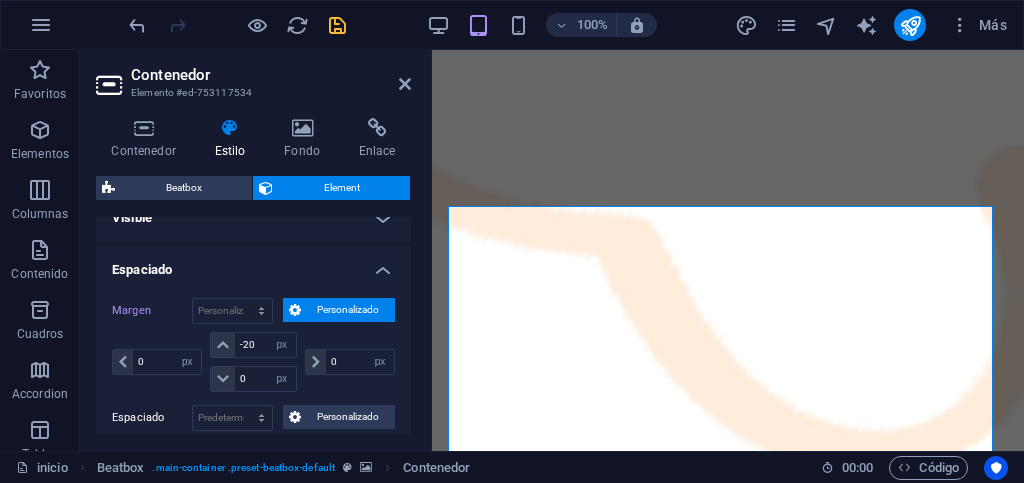 scroll, scrollTop: 175, scrollLeft: 0, axis: vertical 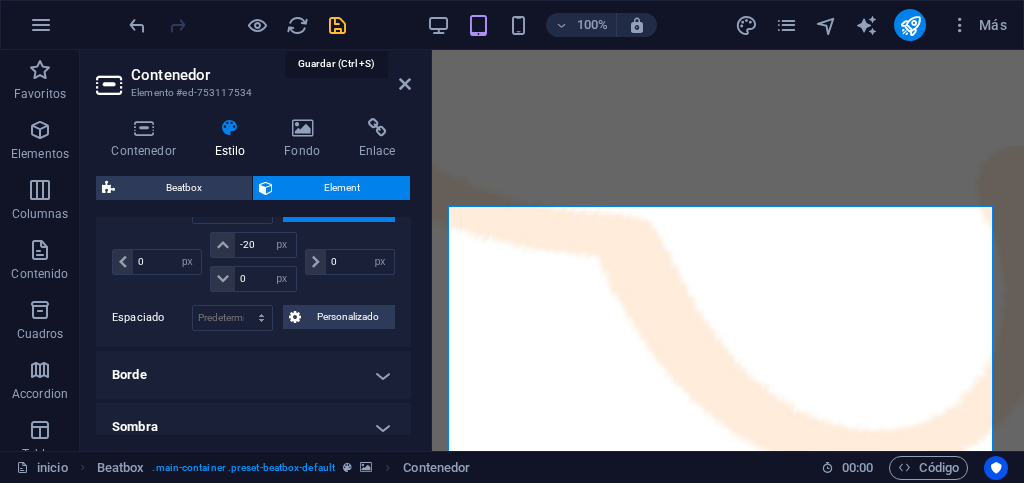 click at bounding box center (337, 25) 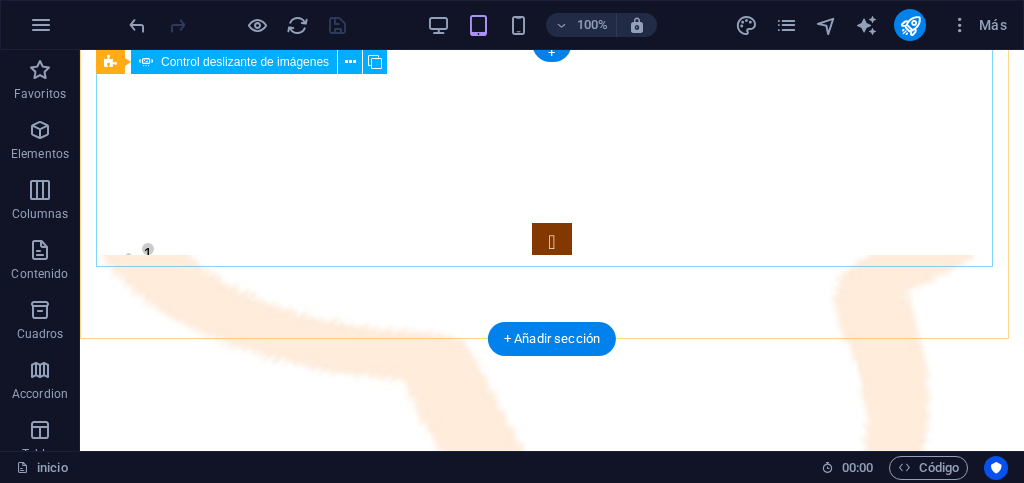 scroll, scrollTop: 0, scrollLeft: 0, axis: both 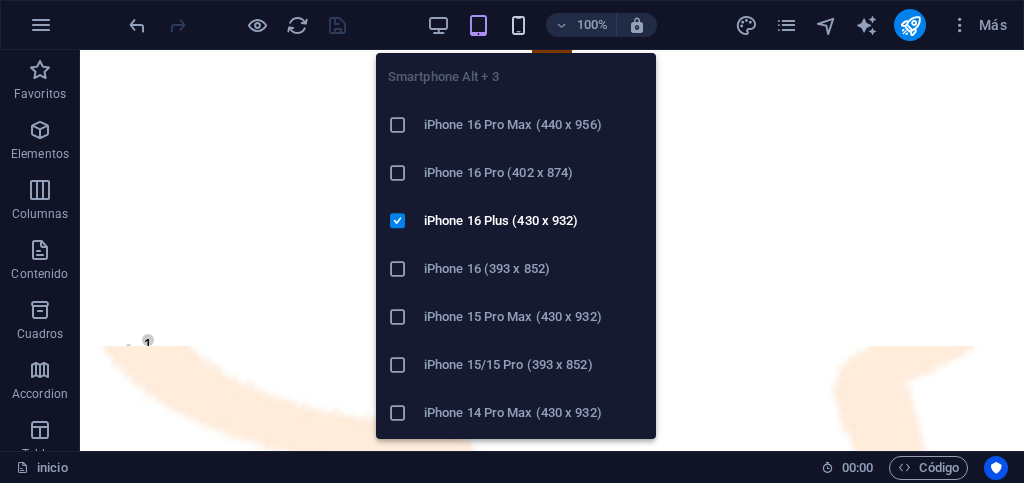 click at bounding box center (518, 25) 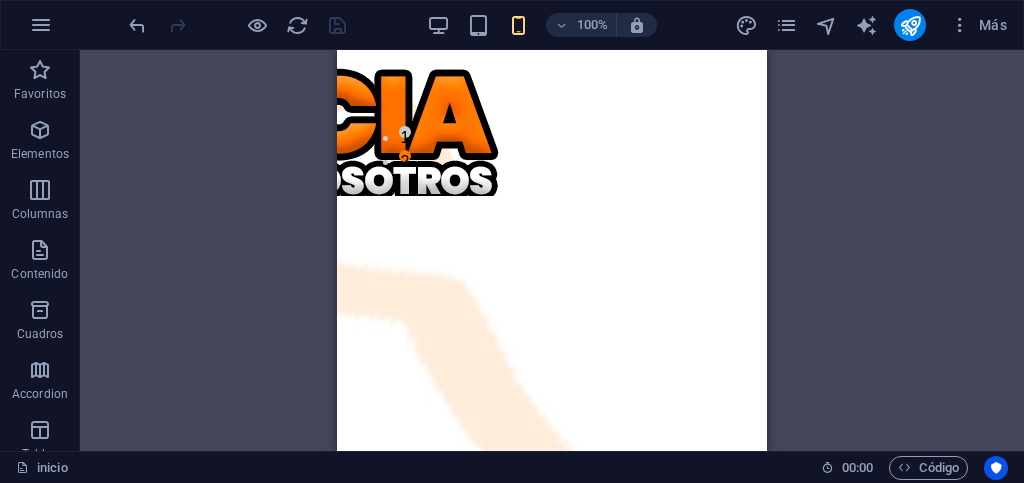 click on "100%" at bounding box center [541, 25] 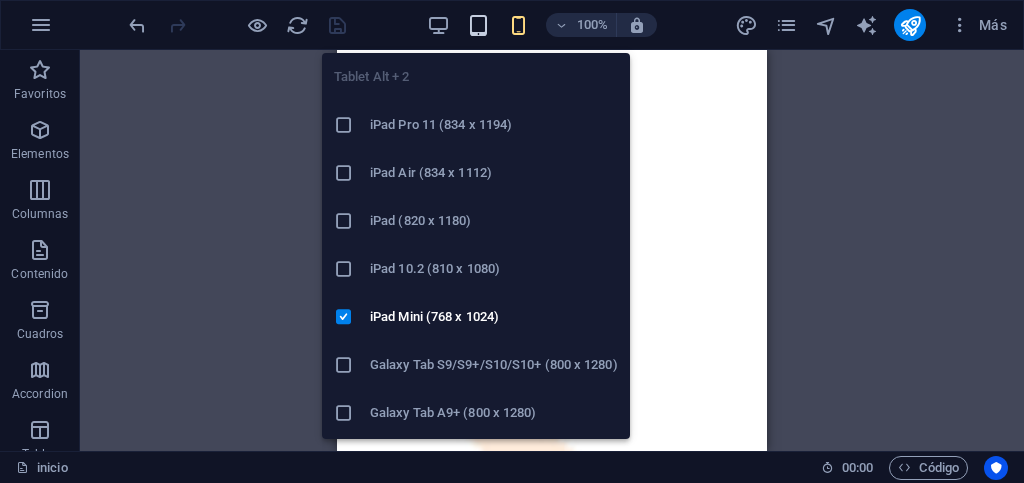 click at bounding box center [478, 25] 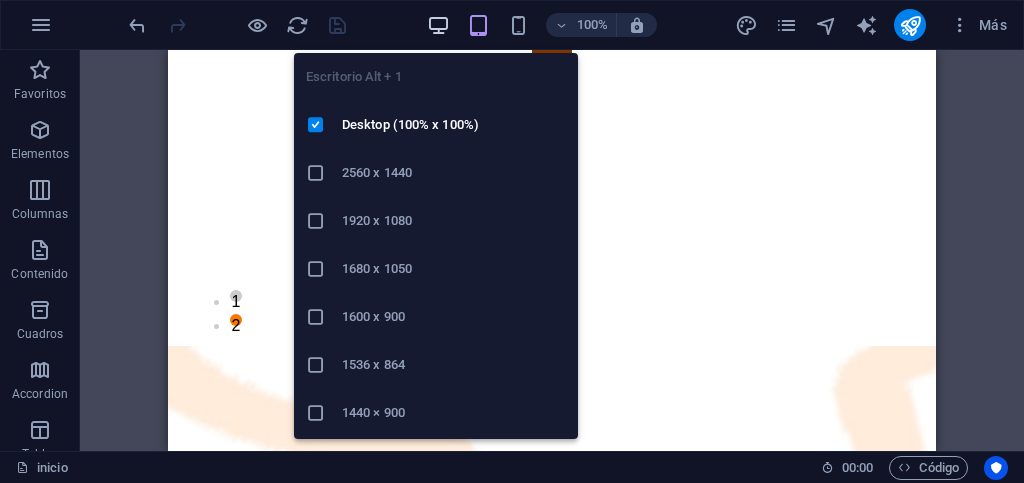 click at bounding box center (438, 25) 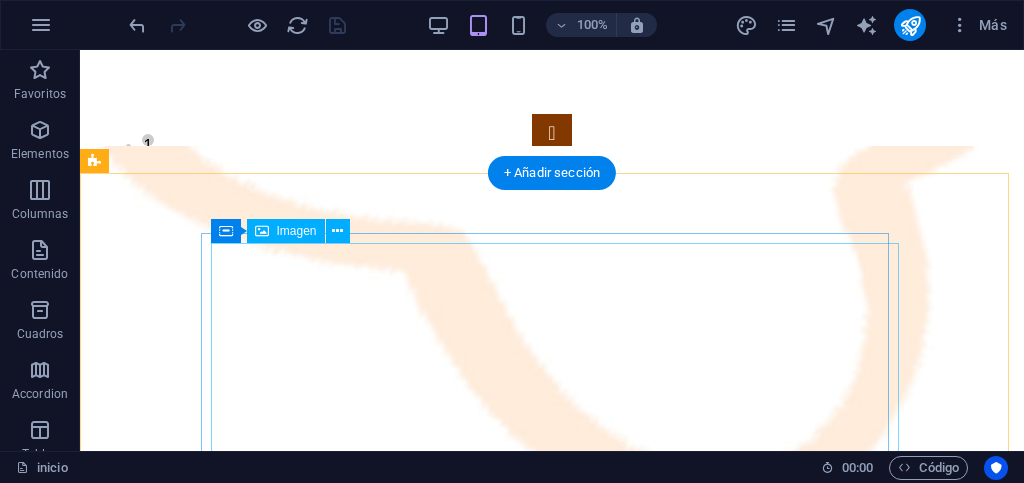 scroll, scrollTop: 100, scrollLeft: 0, axis: vertical 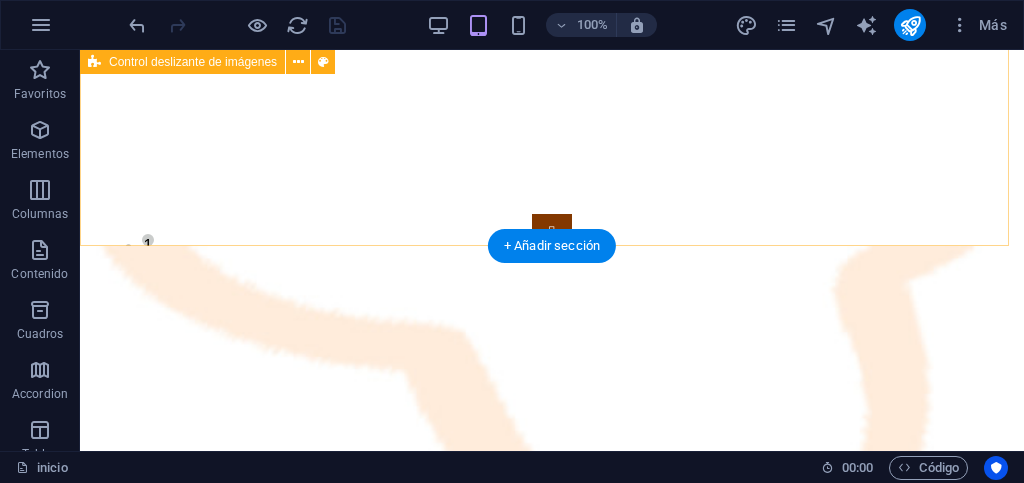 click on "1 2" at bounding box center (552, 98) 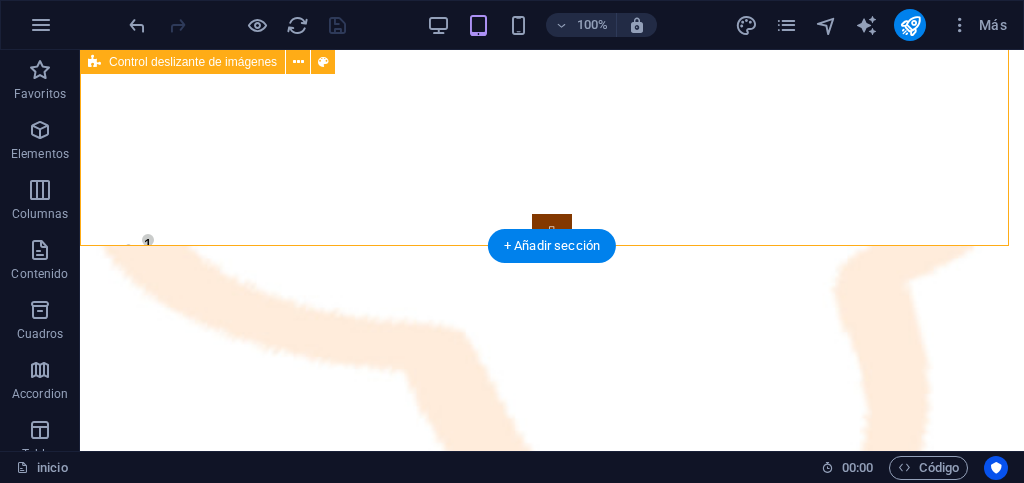 click on "1 2" at bounding box center [552, 98] 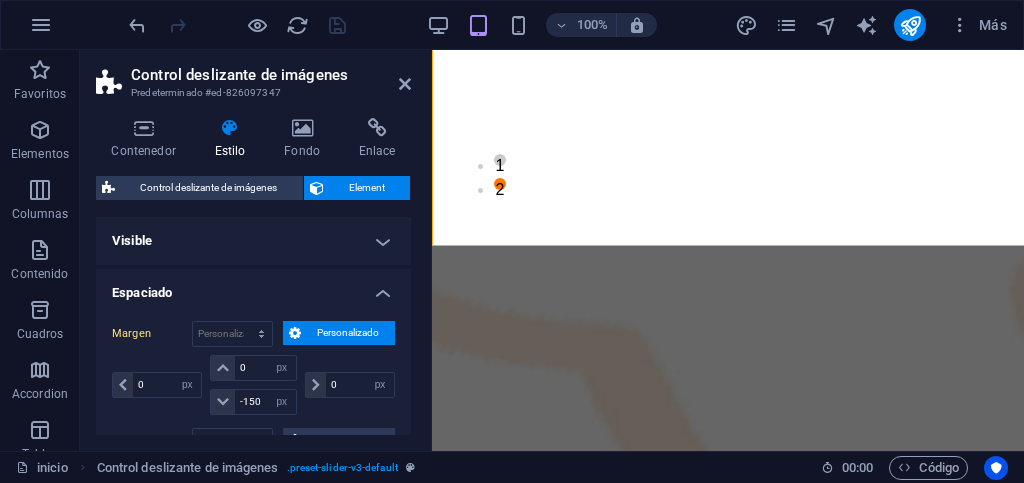 type 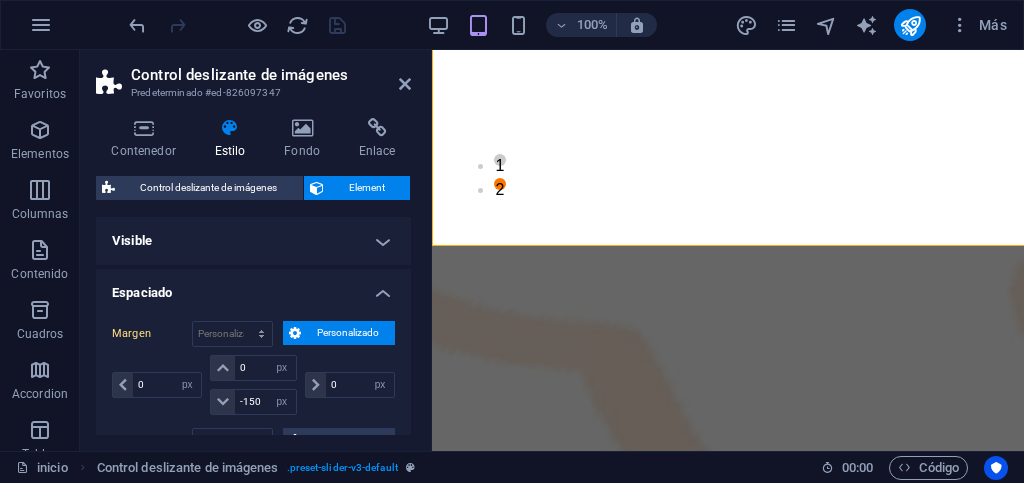 select on "DISABLED_OPTION_VALUE" 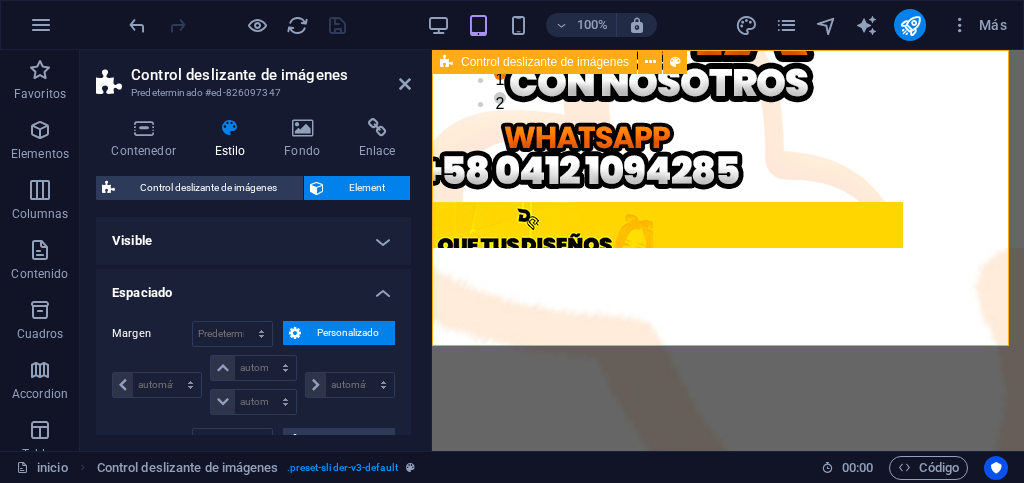 scroll, scrollTop: 0, scrollLeft: 0, axis: both 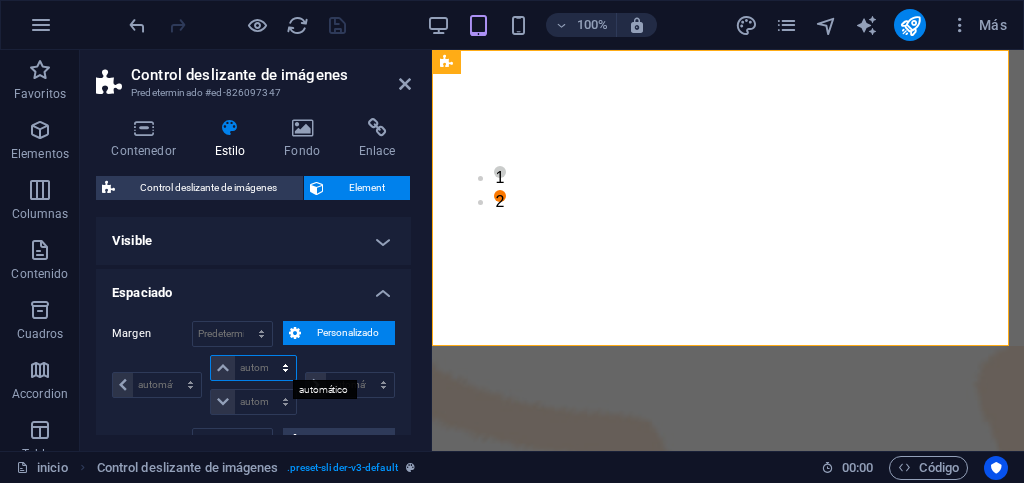click on "automático px % rem vw vh" at bounding box center (253, 368) 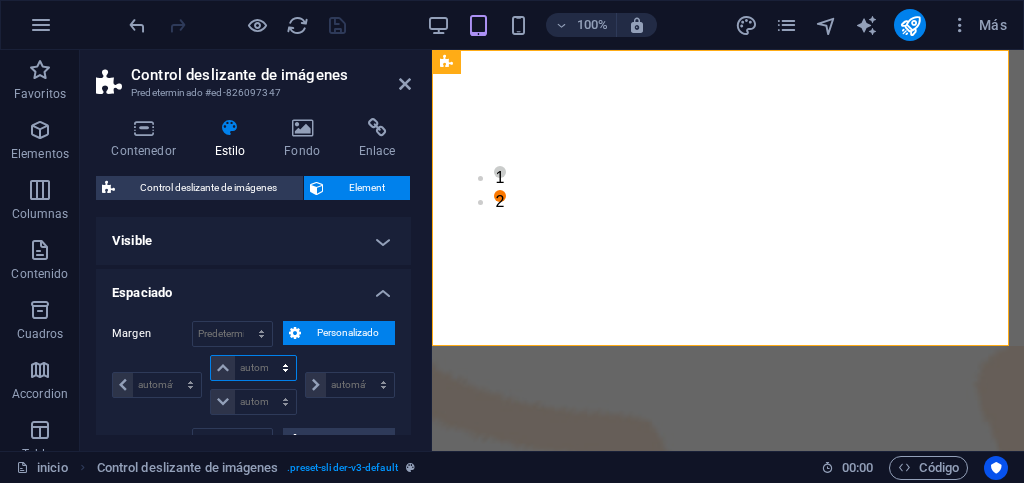 select on "px" 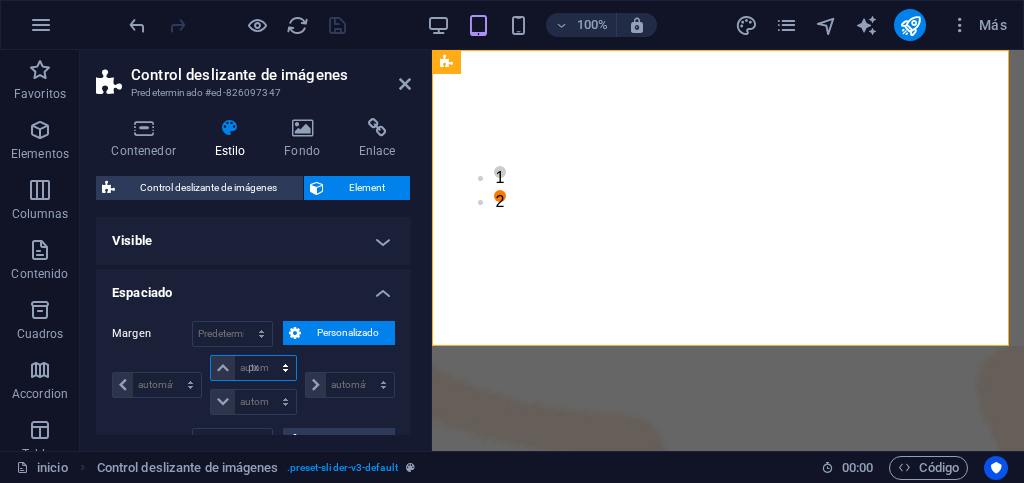 click on "automático px % rem vw vh" at bounding box center (253, 368) 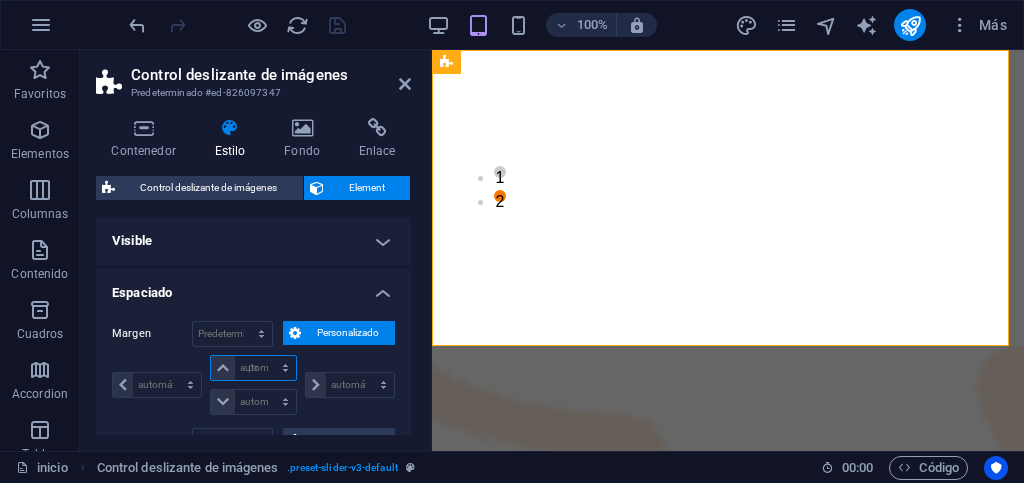 type on "0" 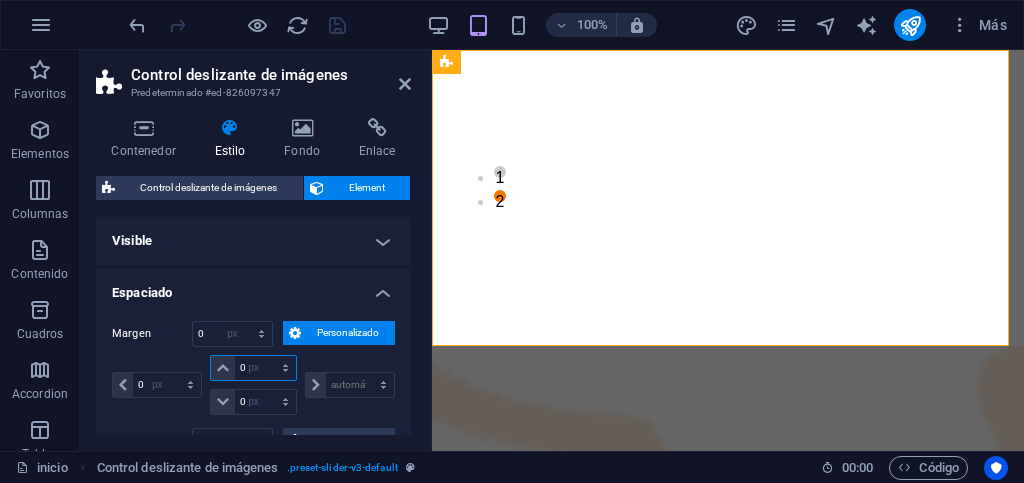 type on "0" 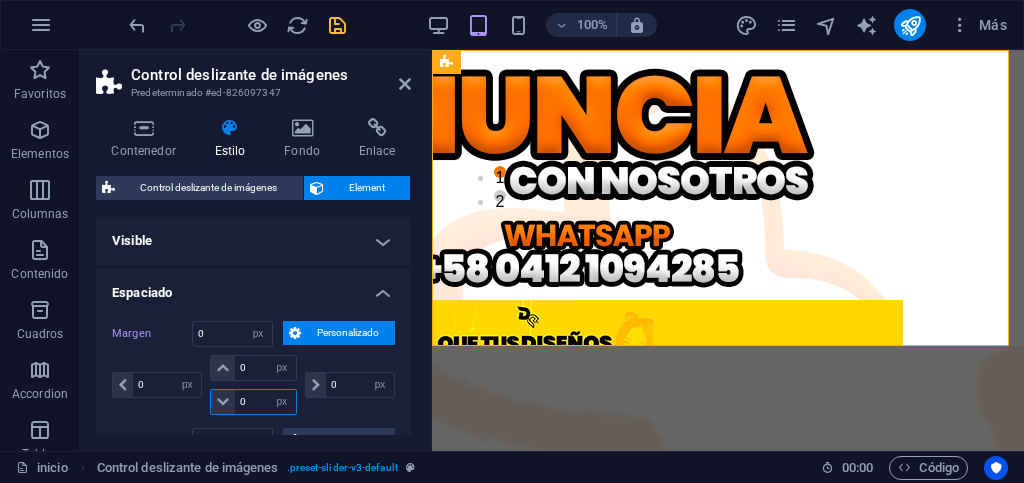 click on "0" at bounding box center (265, 402) 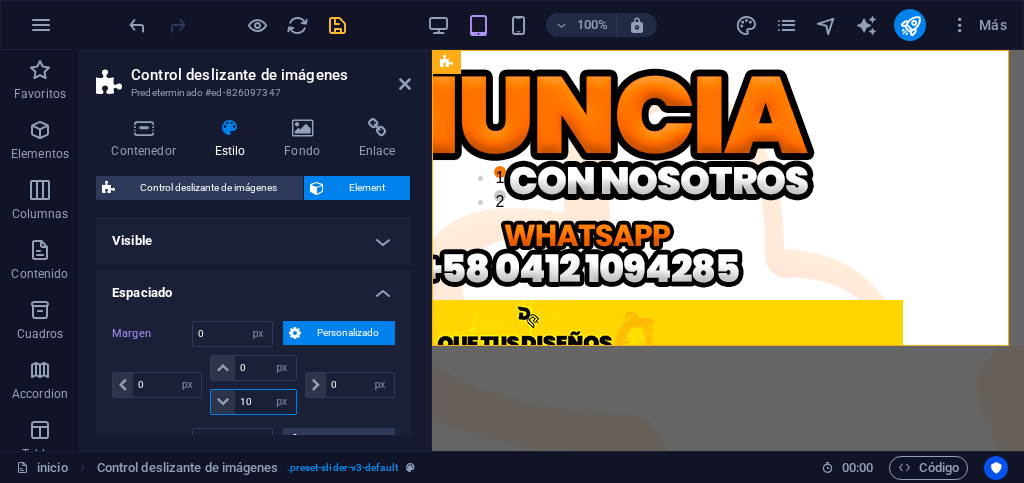 type on "100" 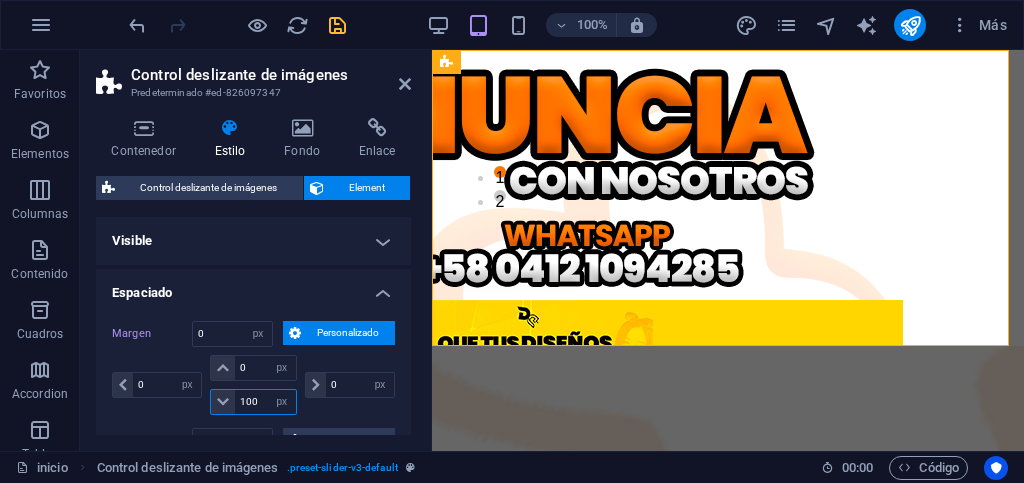 type 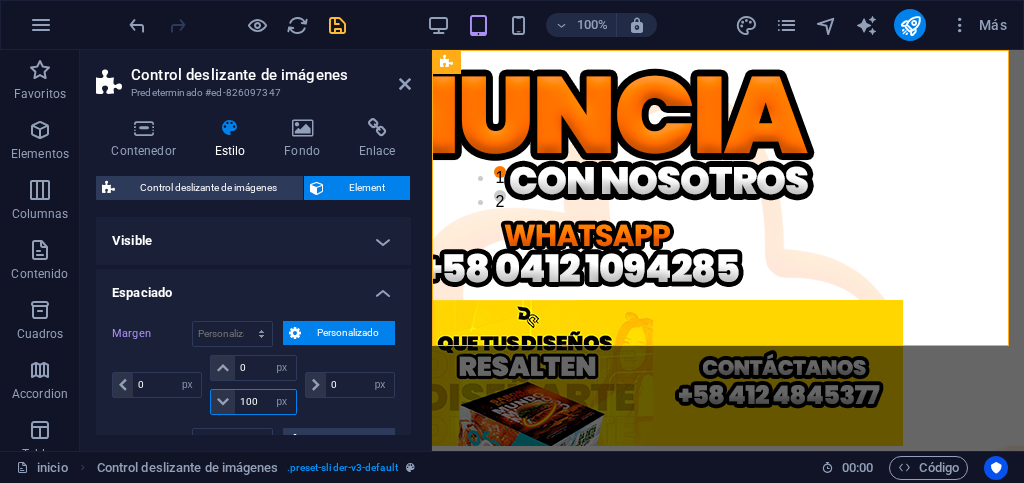 click on "100" at bounding box center (265, 402) 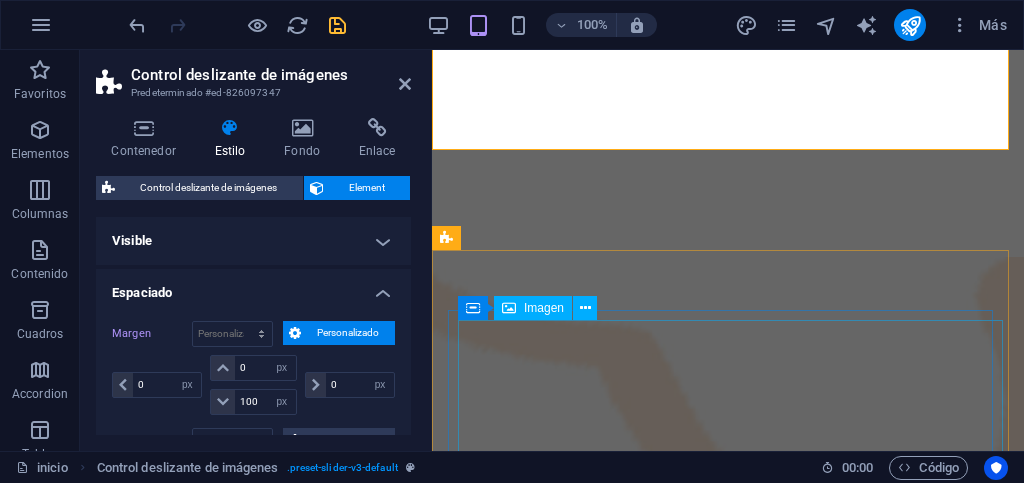 scroll, scrollTop: 200, scrollLeft: 0, axis: vertical 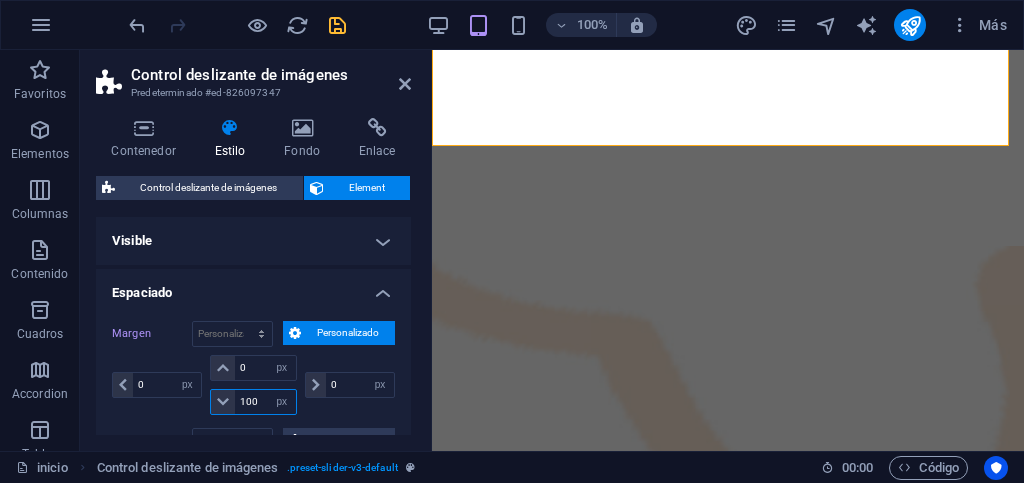 drag, startPoint x: 262, startPoint y: 401, endPoint x: 239, endPoint y: 399, distance: 23.086792 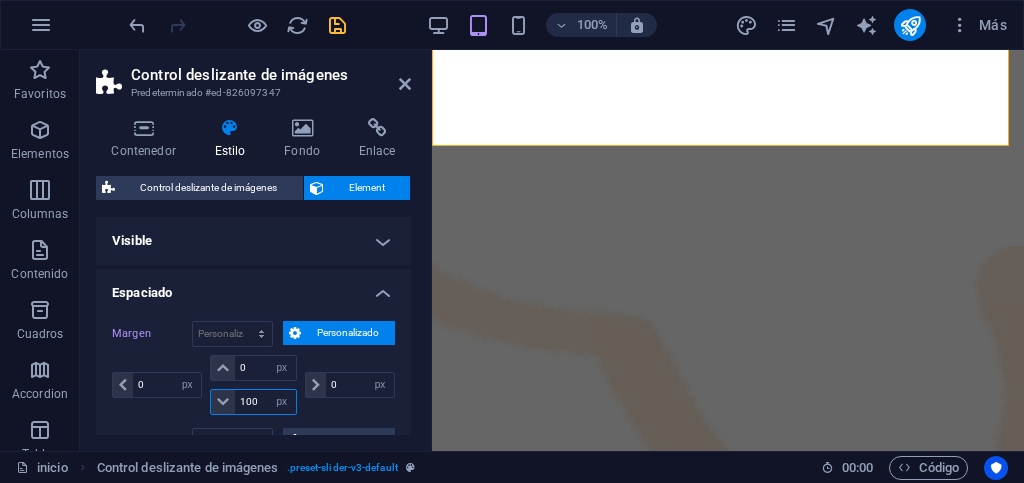 click on "100" at bounding box center (265, 402) 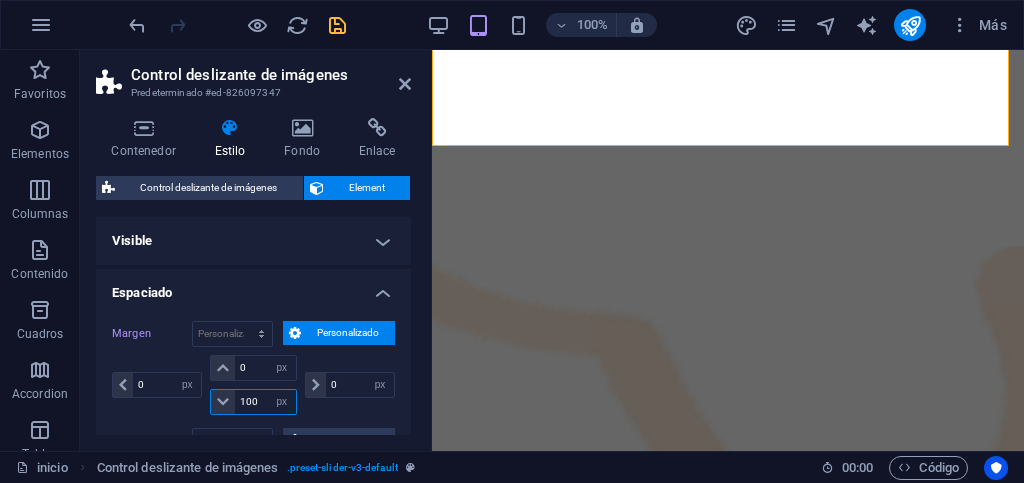 type on "0" 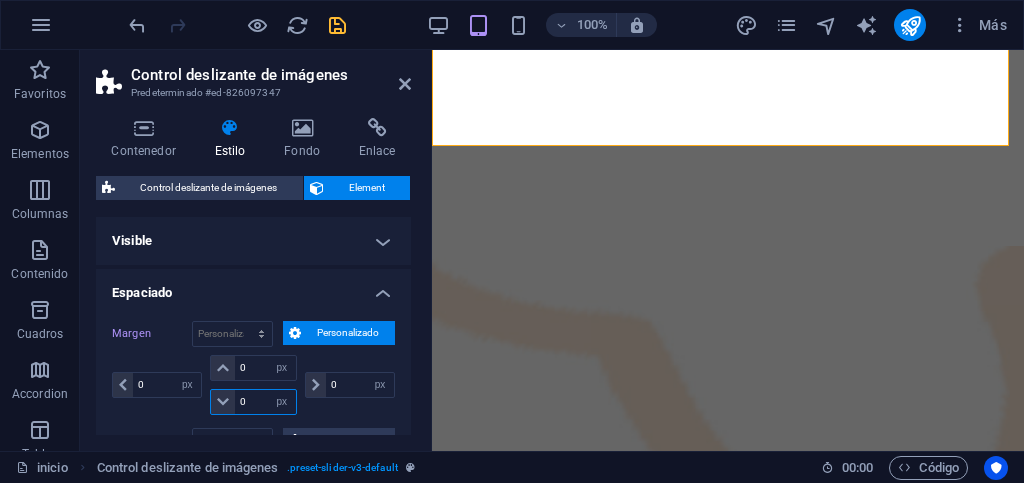 type on "0" 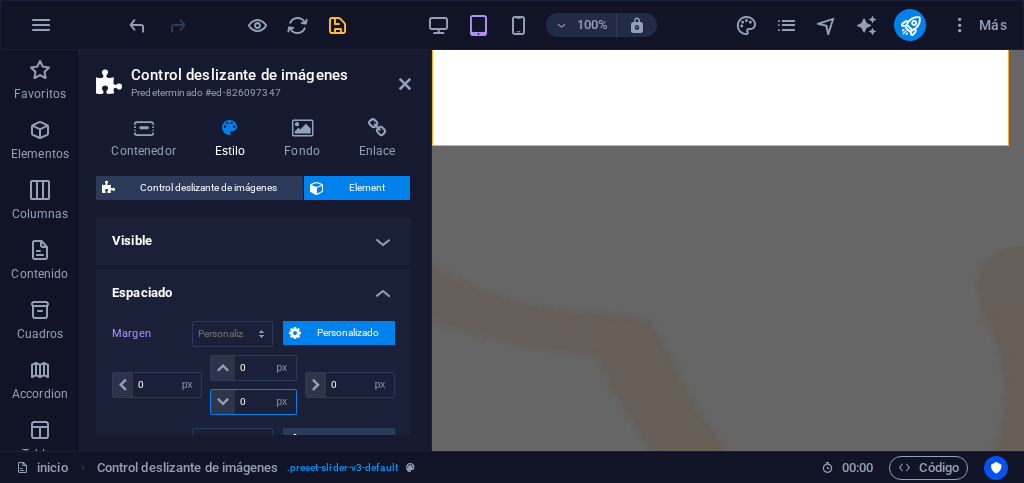 select on "px" 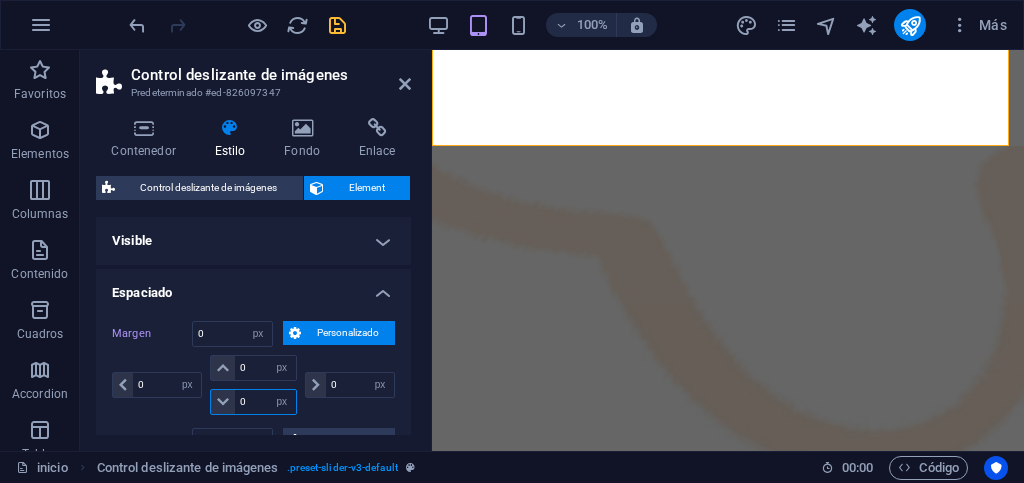 click on "0" at bounding box center [265, 402] 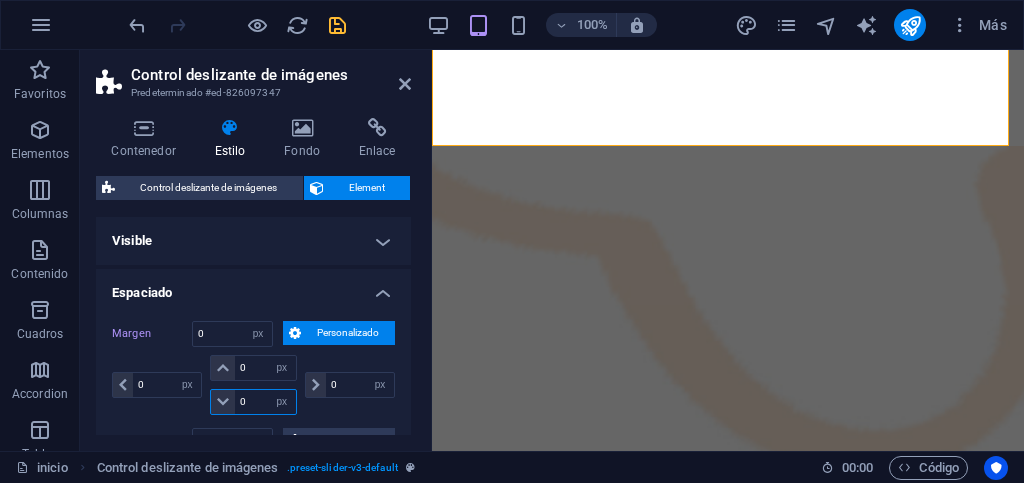 drag, startPoint x: 258, startPoint y: 400, endPoint x: 236, endPoint y: 403, distance: 22.203604 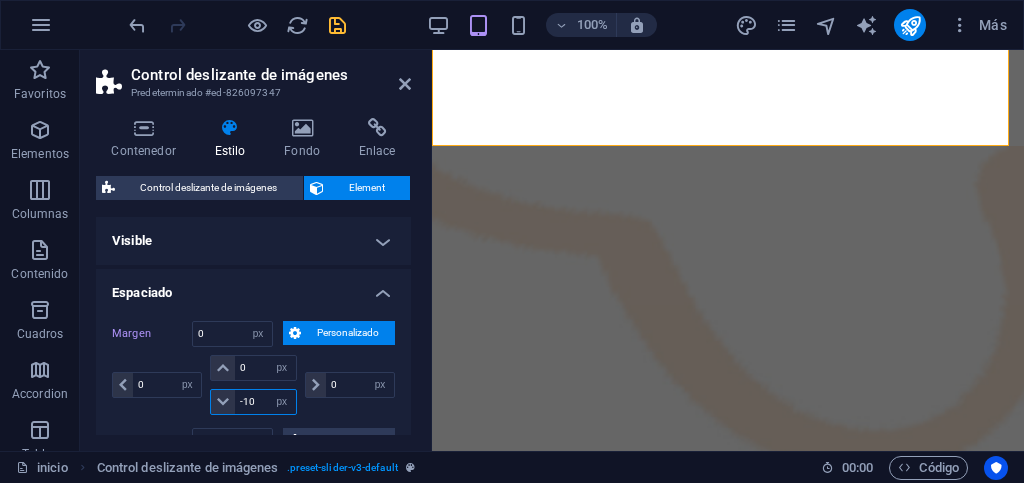 type on "-100" 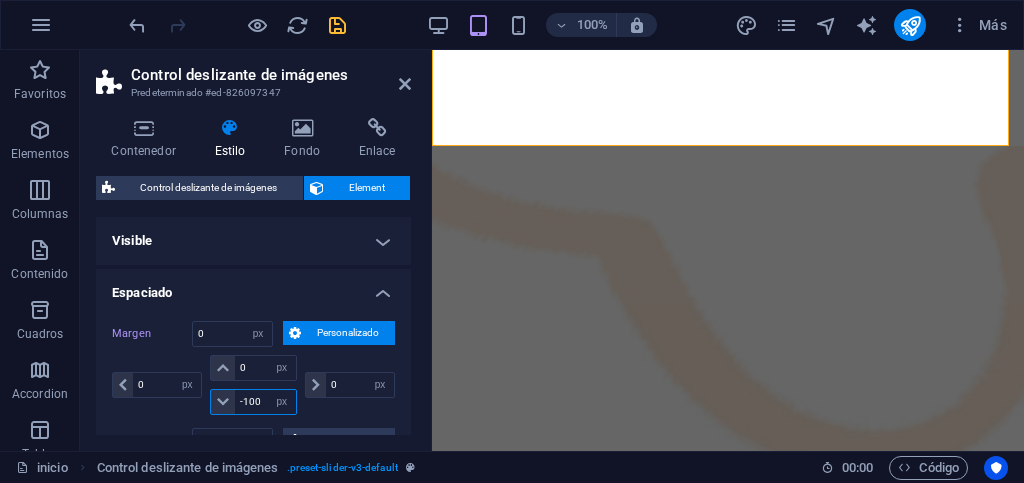 click on "-100" at bounding box center [265, 402] 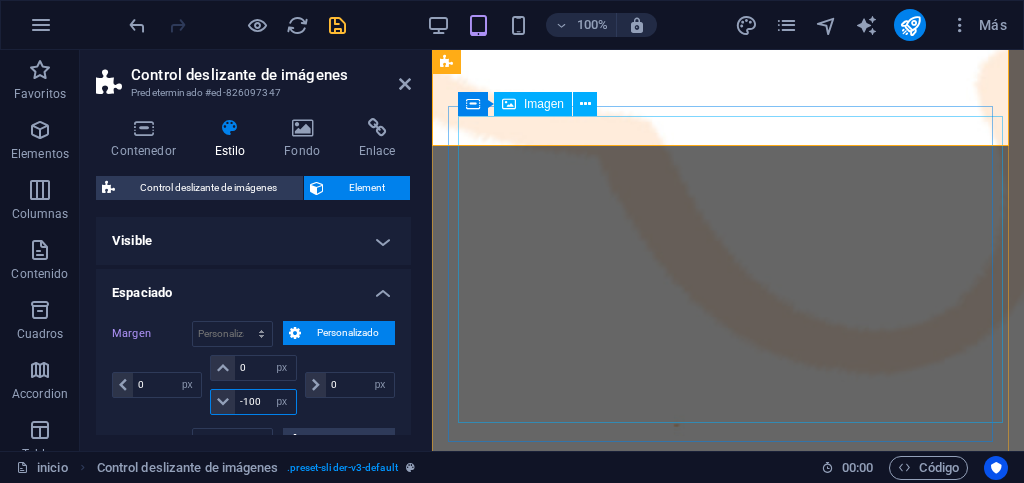 type on "-100" 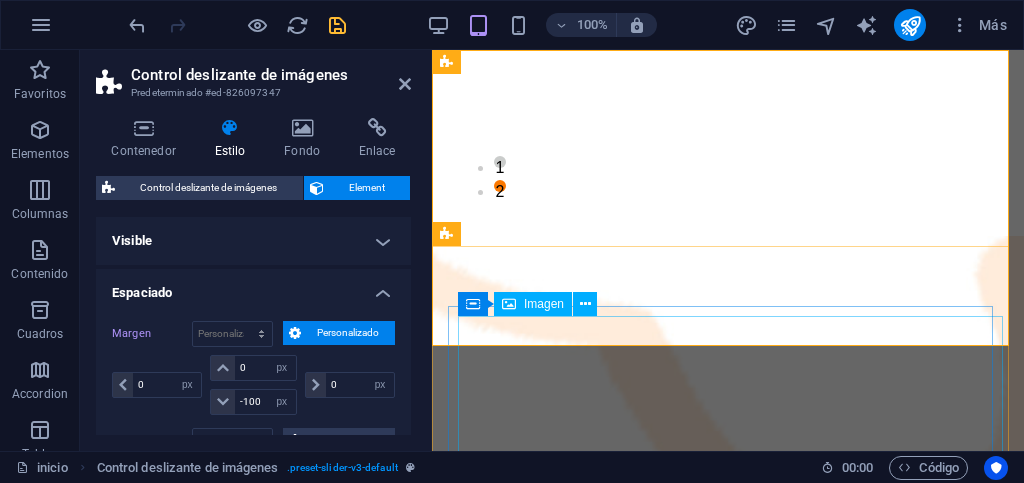 scroll, scrollTop: 0, scrollLeft: 0, axis: both 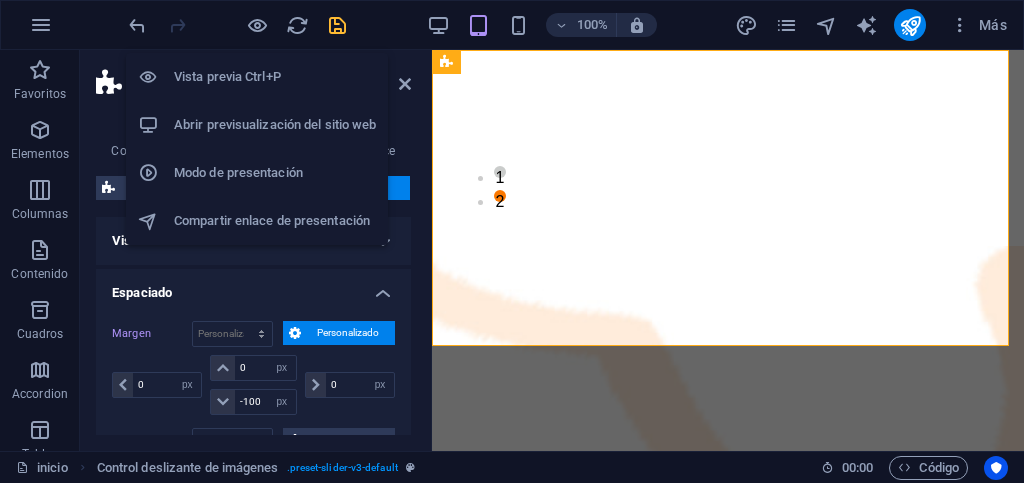 click on "Abrir previsualización del sitio web" at bounding box center [275, 125] 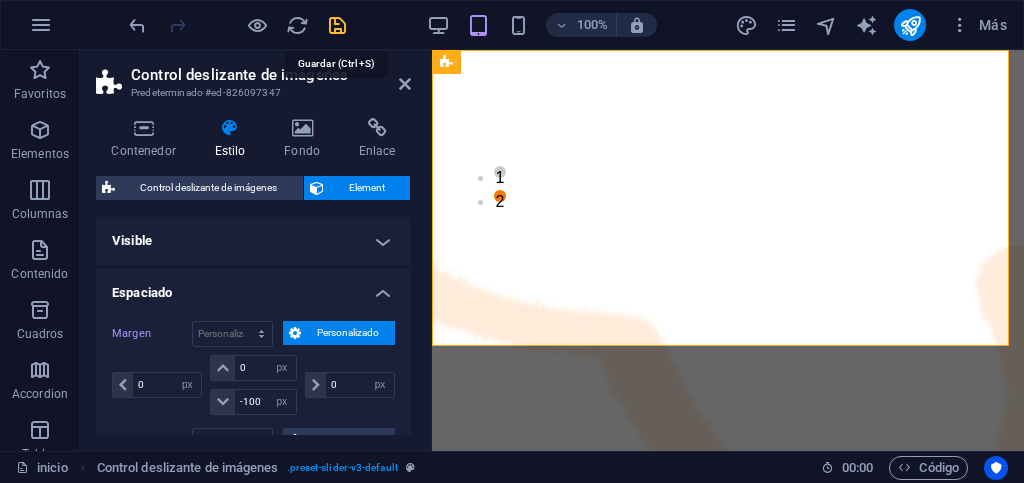 click at bounding box center (337, 25) 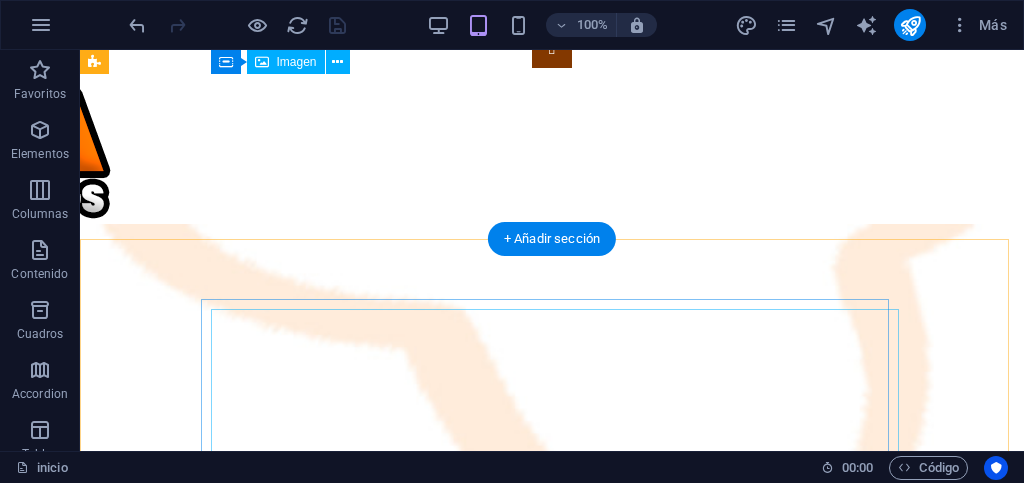 scroll, scrollTop: 0, scrollLeft: 0, axis: both 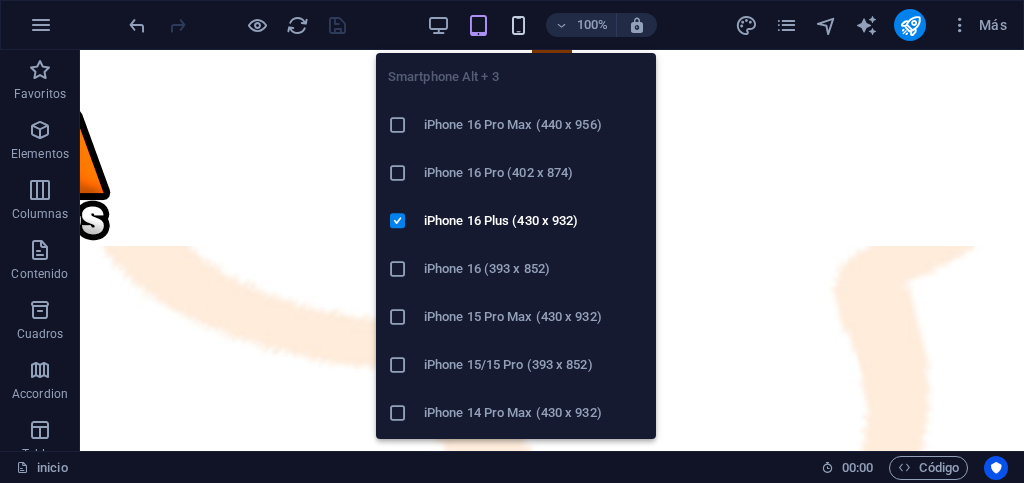 click at bounding box center [518, 25] 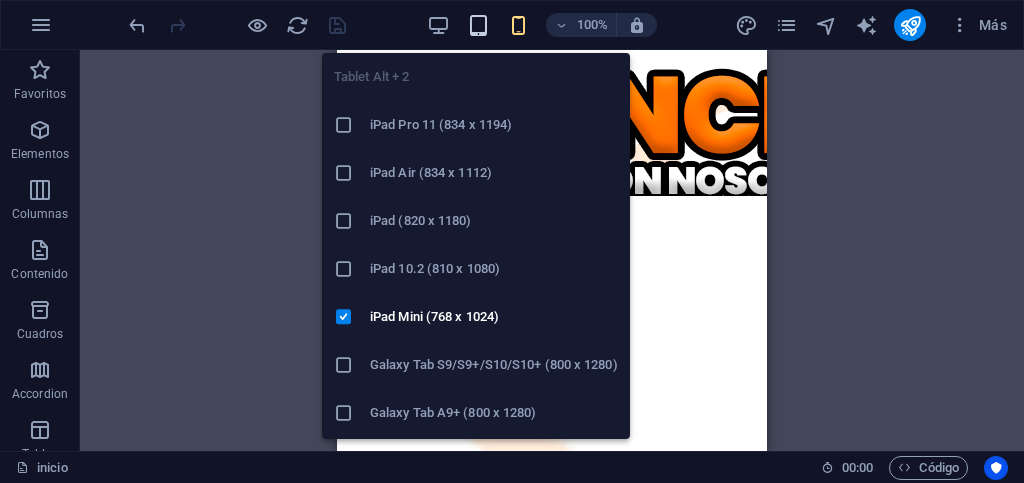 click at bounding box center (478, 25) 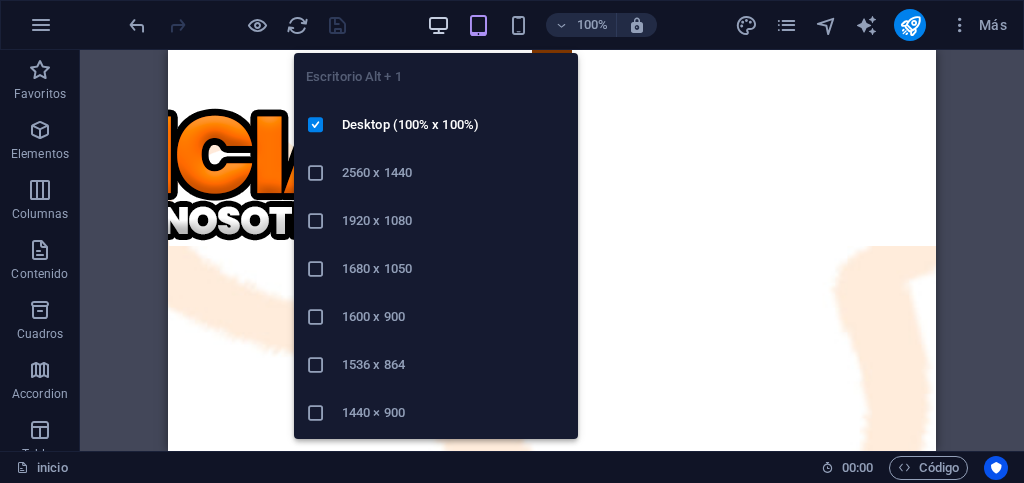 click at bounding box center [438, 25] 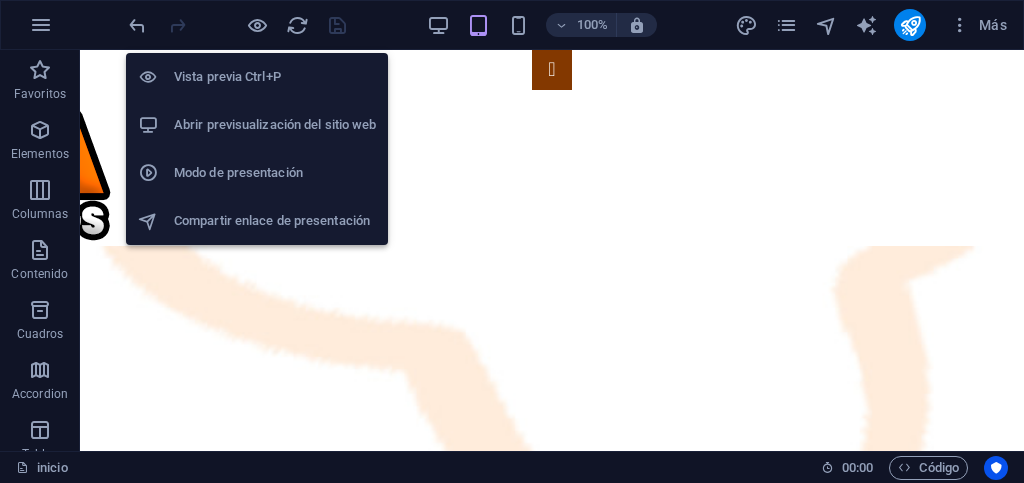 click on "Abrir previsualización del sitio web" at bounding box center [275, 125] 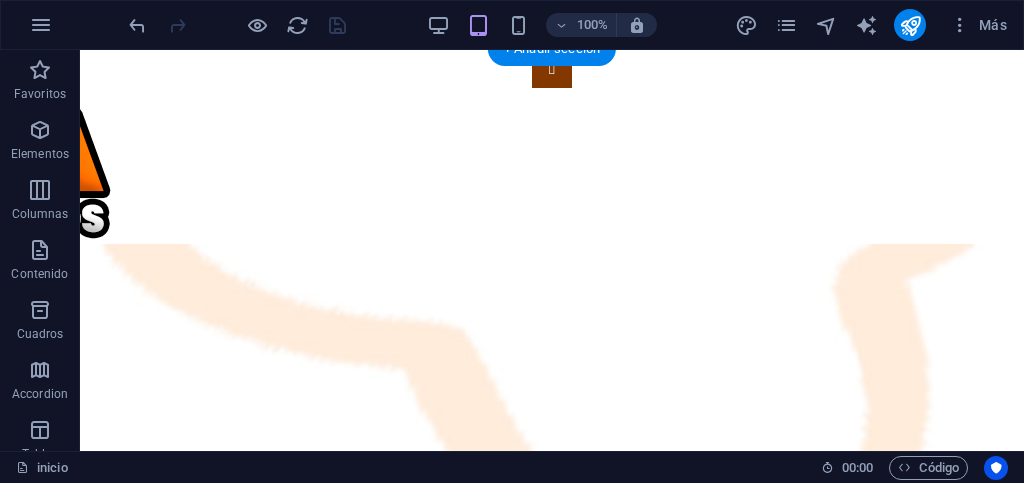 scroll, scrollTop: 200, scrollLeft: 0, axis: vertical 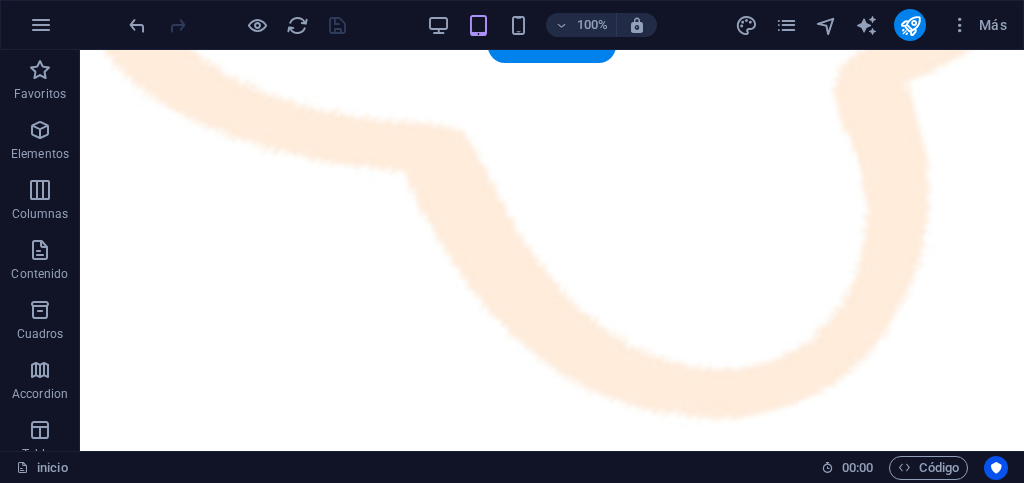 click at bounding box center [552, 877] 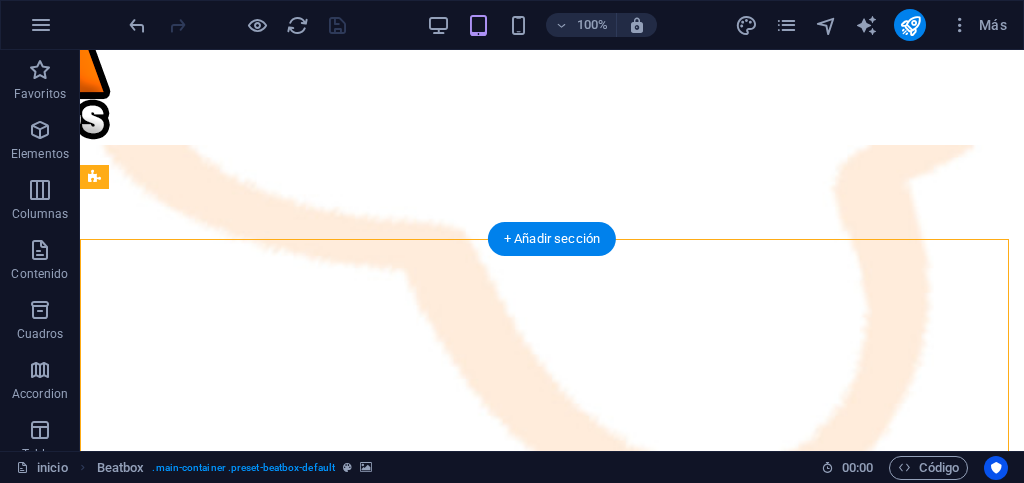 scroll, scrollTop: 0, scrollLeft: 0, axis: both 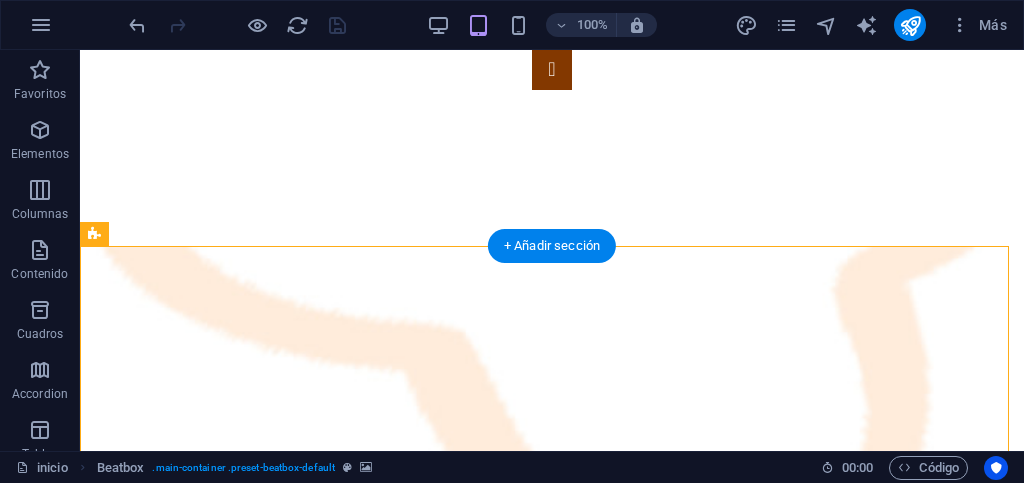 click at bounding box center (552, 1077) 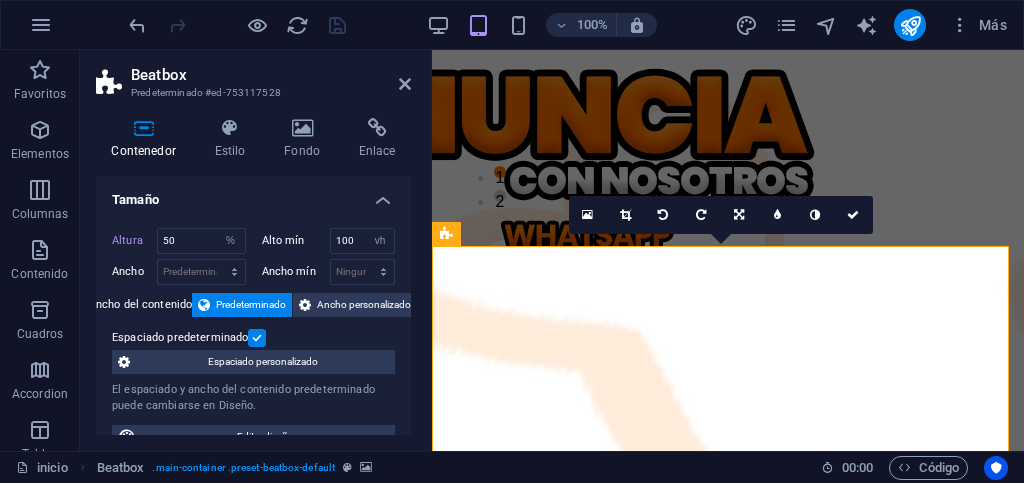 scroll, scrollTop: 100, scrollLeft: 0, axis: vertical 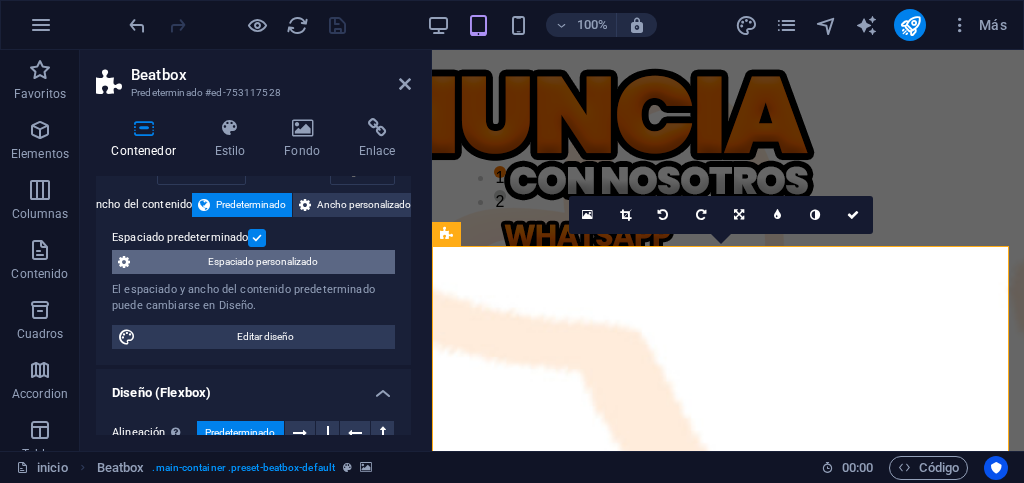 click on "Espaciado personalizado" at bounding box center (262, 262) 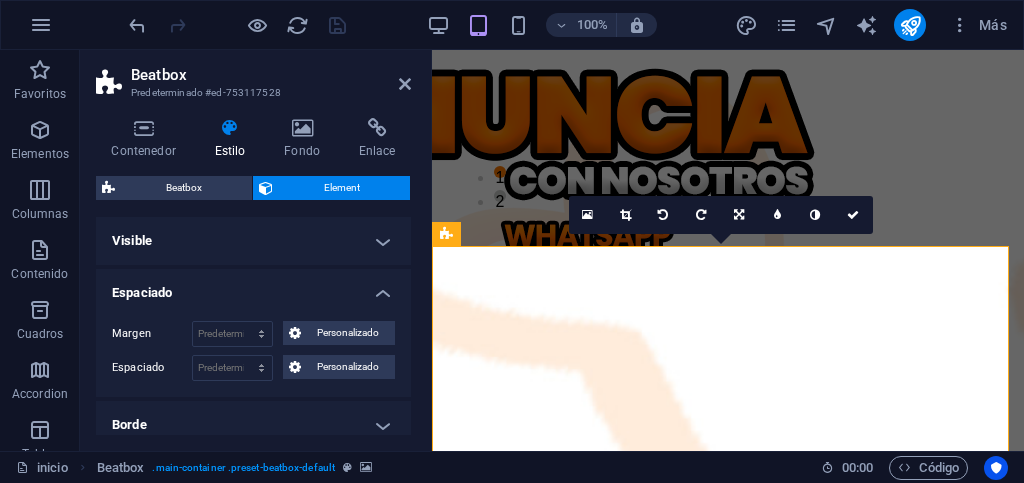 click on "Visible" at bounding box center (253, 241) 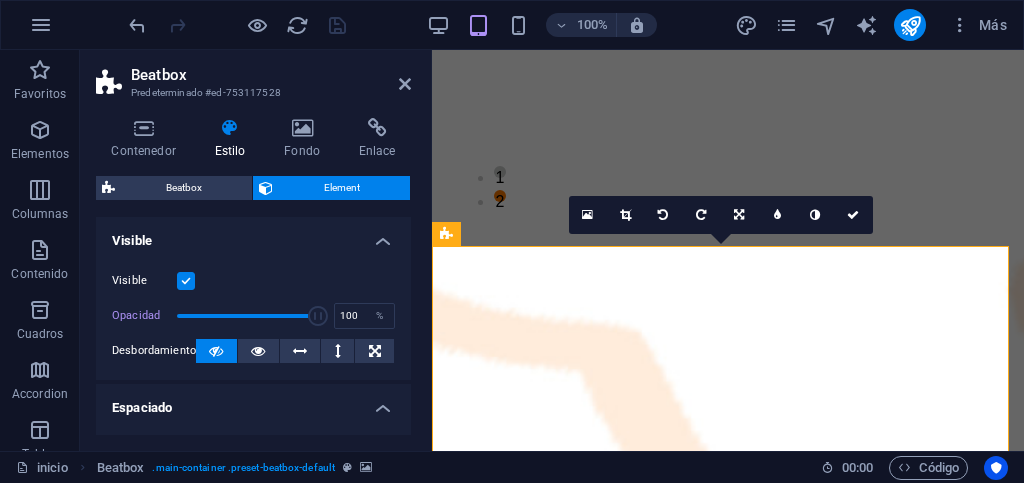 click on "Visible" at bounding box center (253, 235) 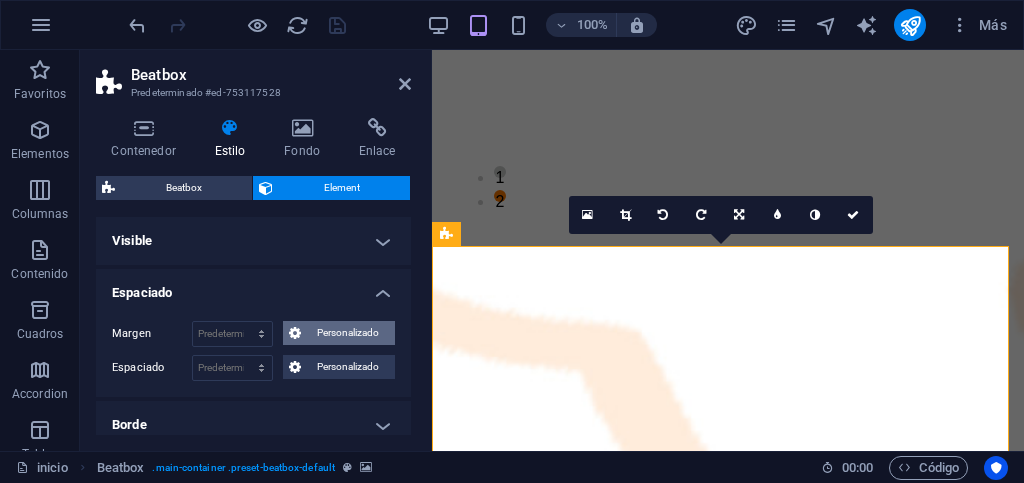 click on "Personalizado" at bounding box center [348, 333] 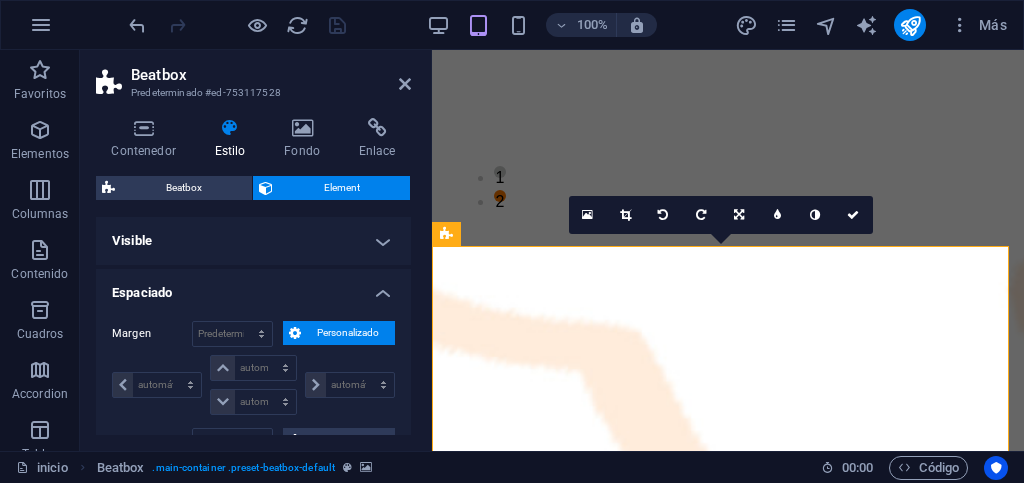 scroll, scrollTop: 100, scrollLeft: 0, axis: vertical 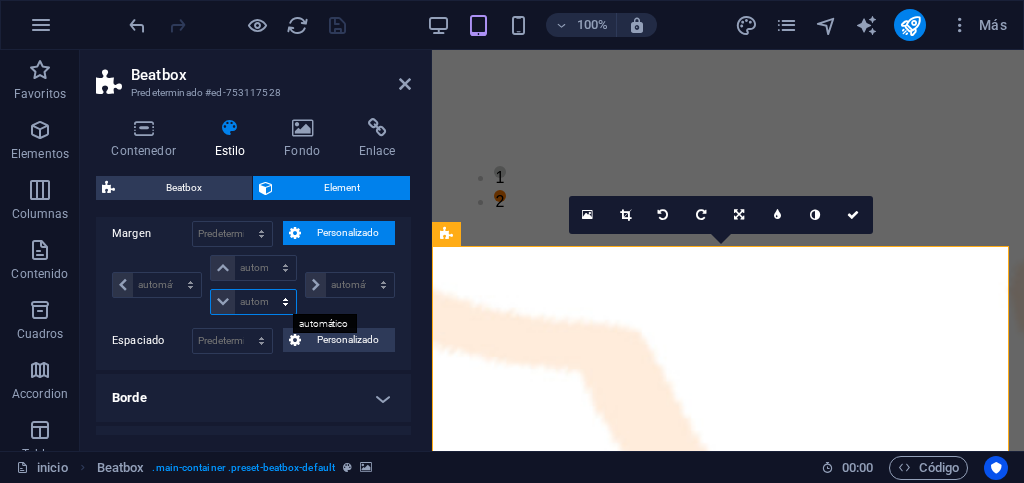 click on "automático px % rem vw vh" at bounding box center [253, 302] 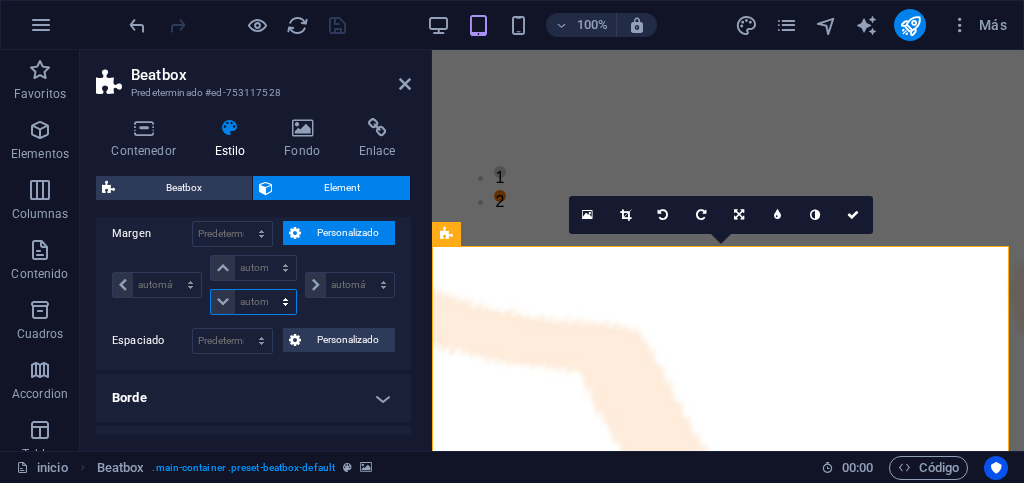 select on "px" 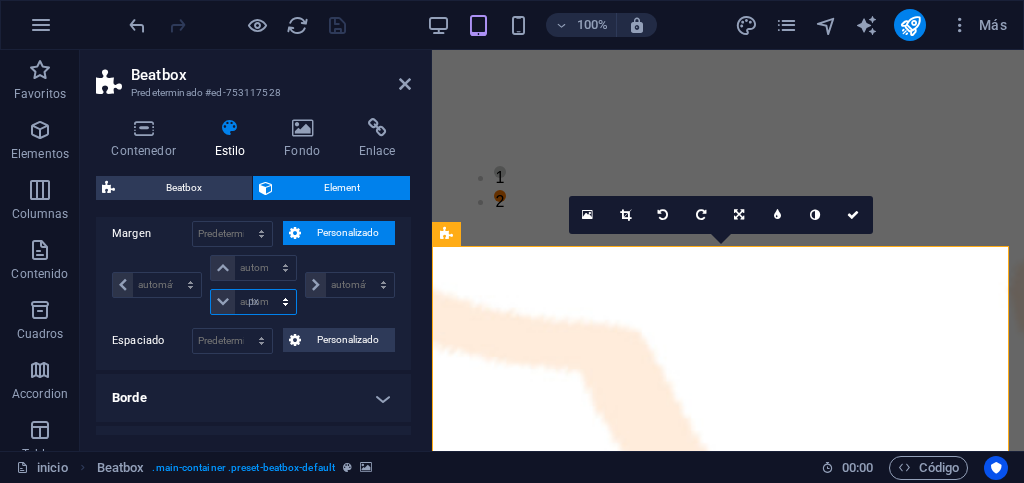 click on "automático px % rem vw vh" at bounding box center (253, 302) 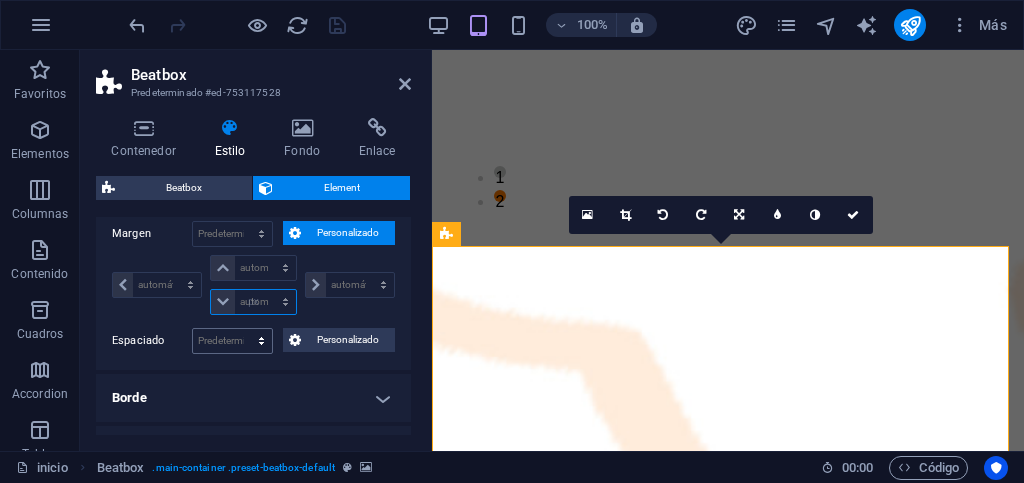 type on "0" 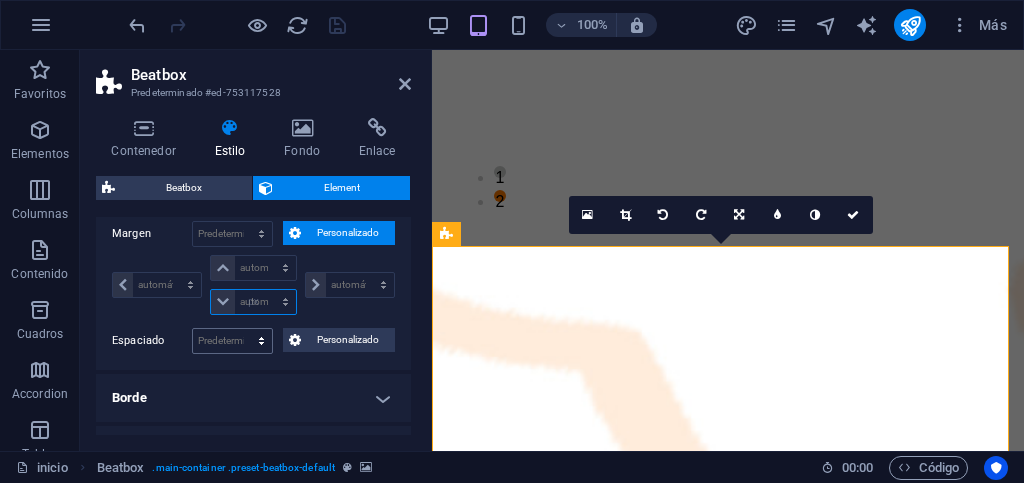 select on "px" 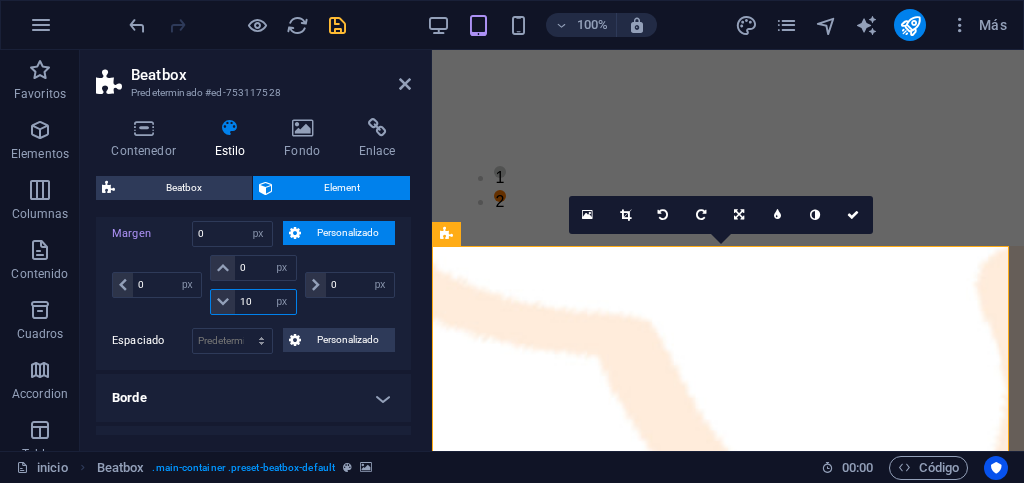 type on "100" 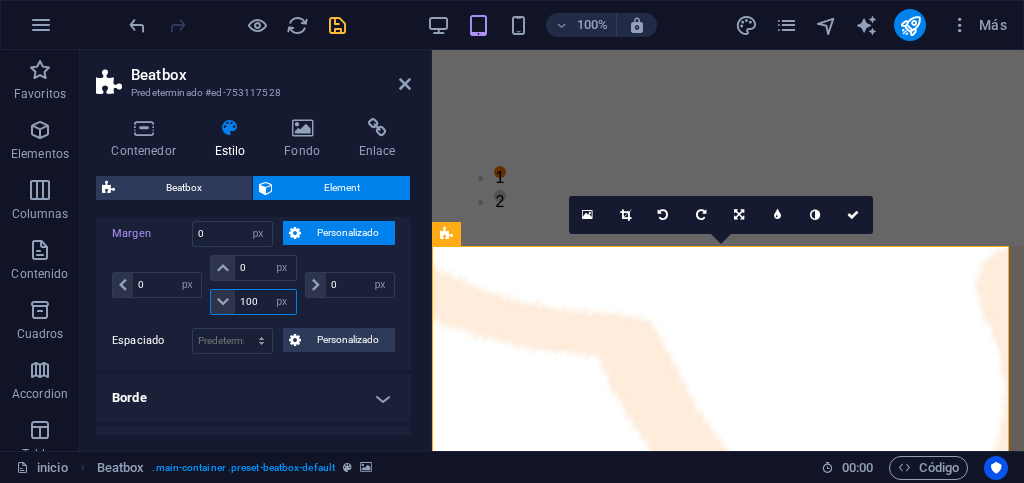 click on "100" at bounding box center [265, 302] 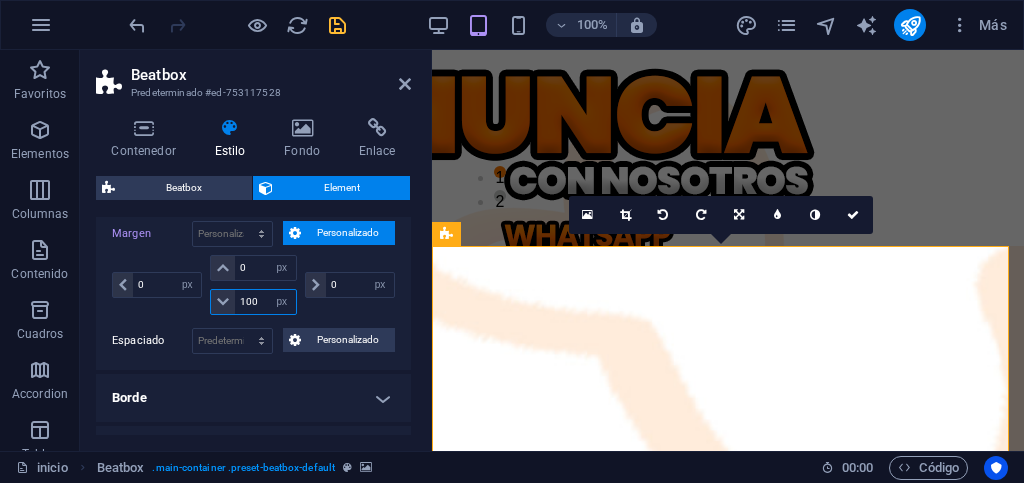 click on "100" at bounding box center [265, 302] 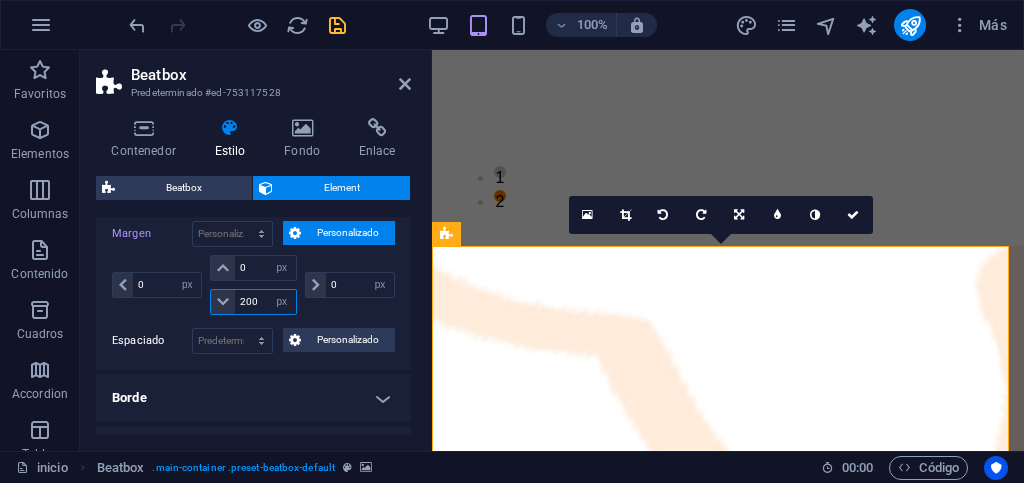 click on "200" at bounding box center [265, 302] 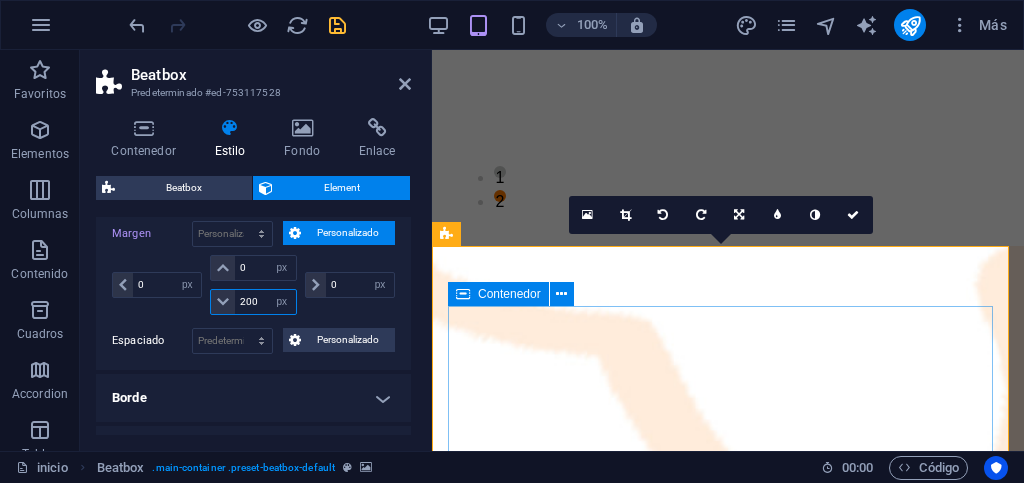 type on "200" 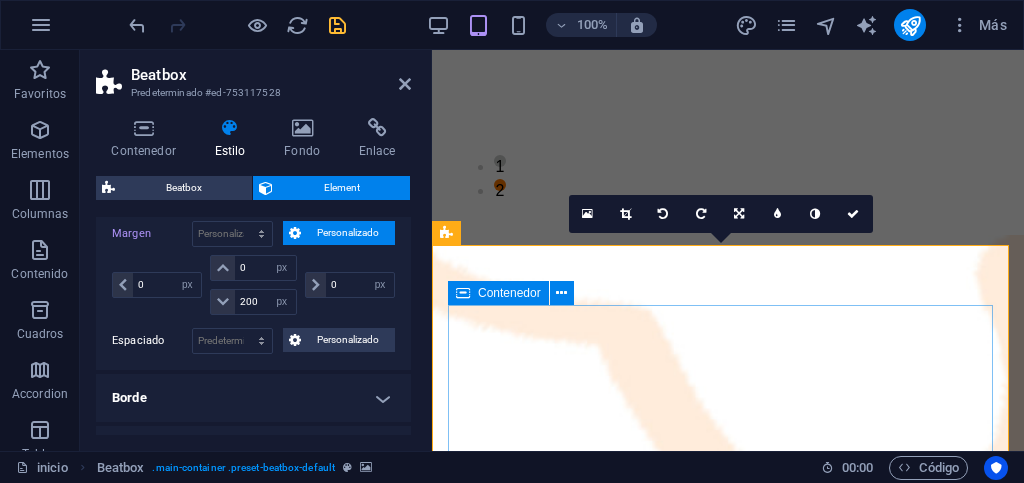 scroll, scrollTop: 0, scrollLeft: 0, axis: both 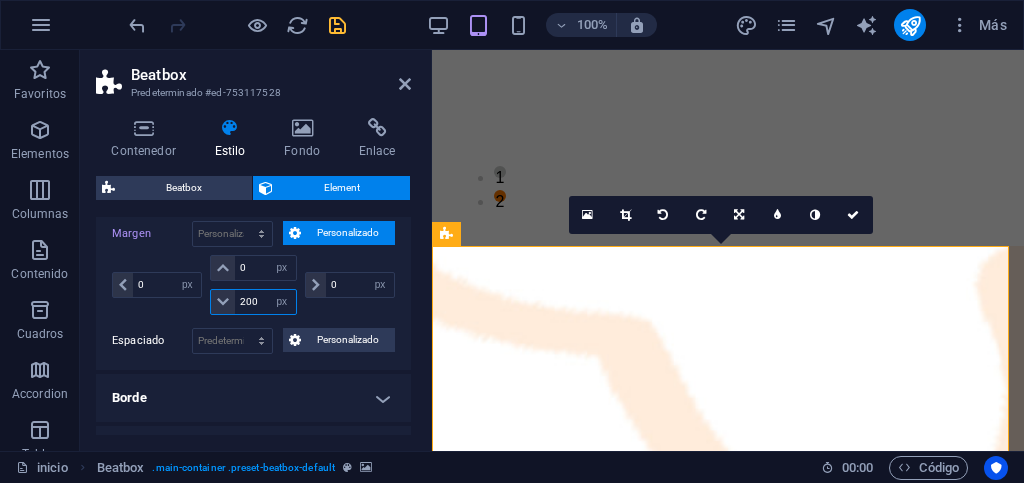 drag, startPoint x: 259, startPoint y: 302, endPoint x: 236, endPoint y: 299, distance: 23.194826 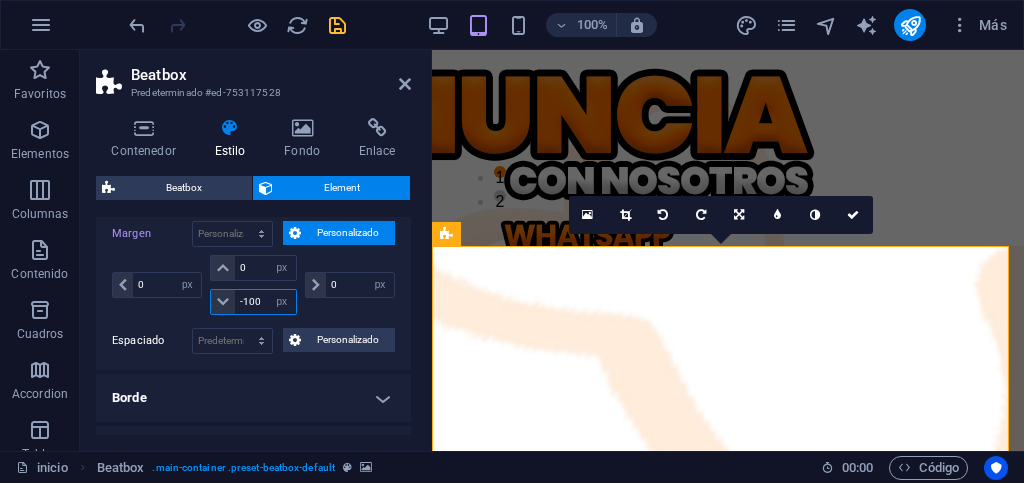 click on "-100" at bounding box center [265, 302] 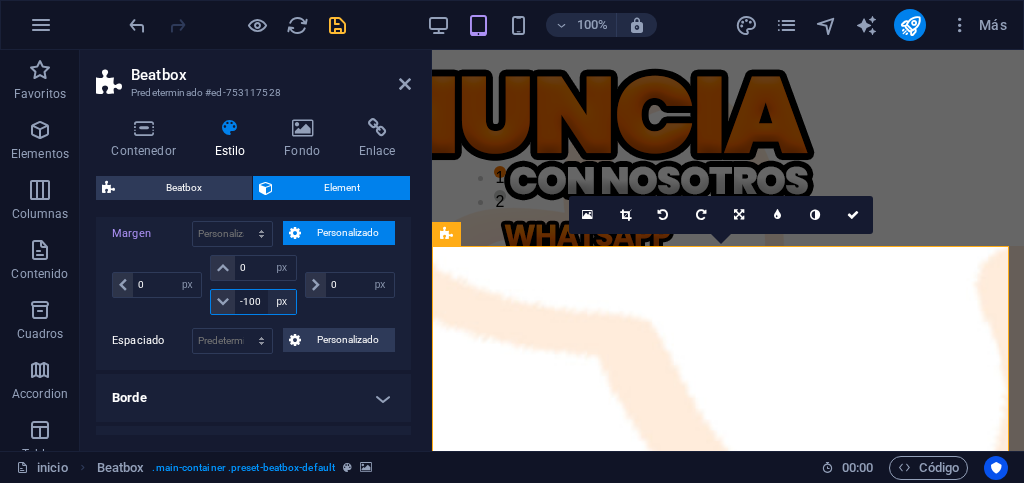 type on "-100" 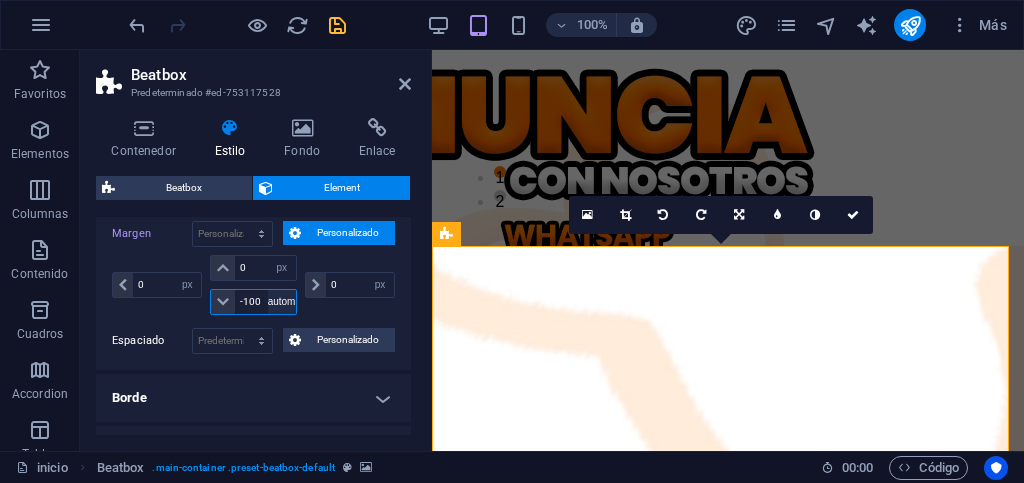 click on "automático px % rem vw vh" at bounding box center [282, 302] 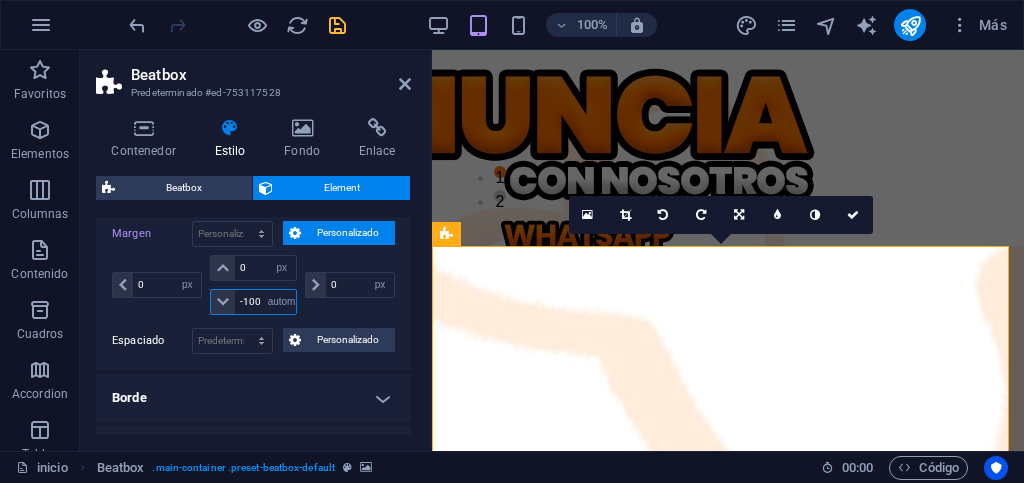 type 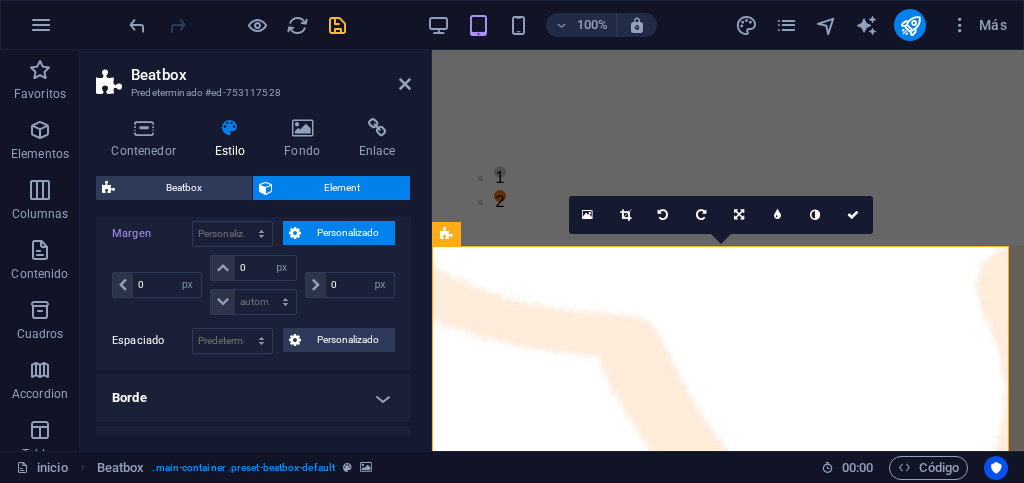 click on "0 automático px % rem vw vh" at bounding box center [348, 285] 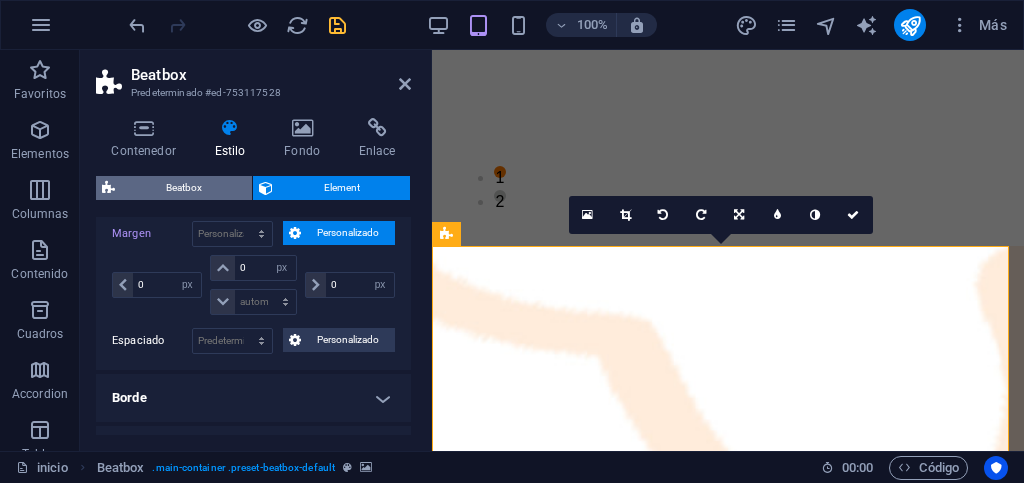 click on "Beatbox" at bounding box center (183, 188) 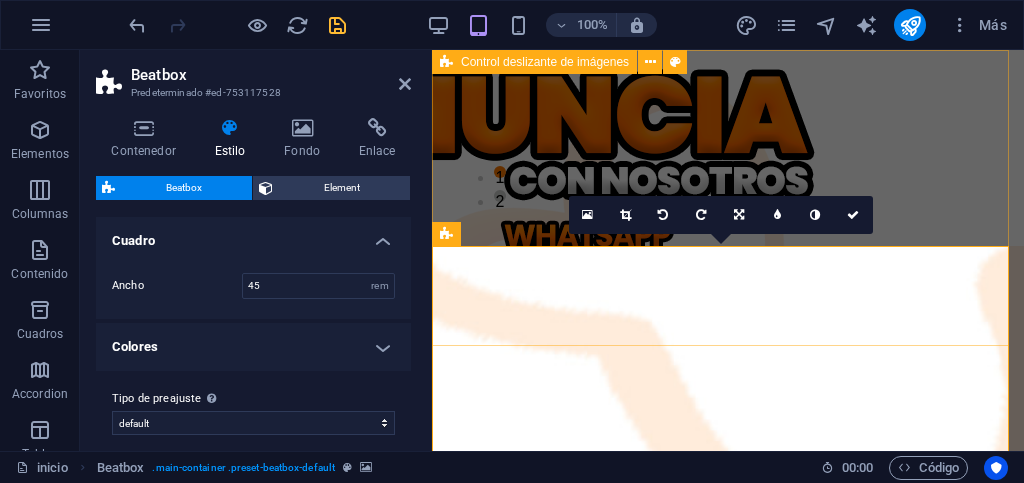 click on "1 2" at bounding box center [728, 198] 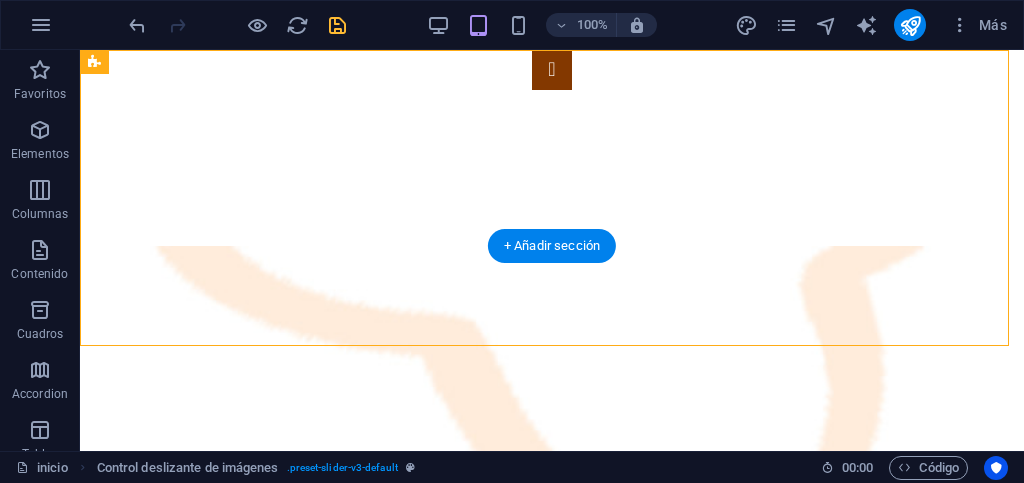 click at bounding box center [552, 977] 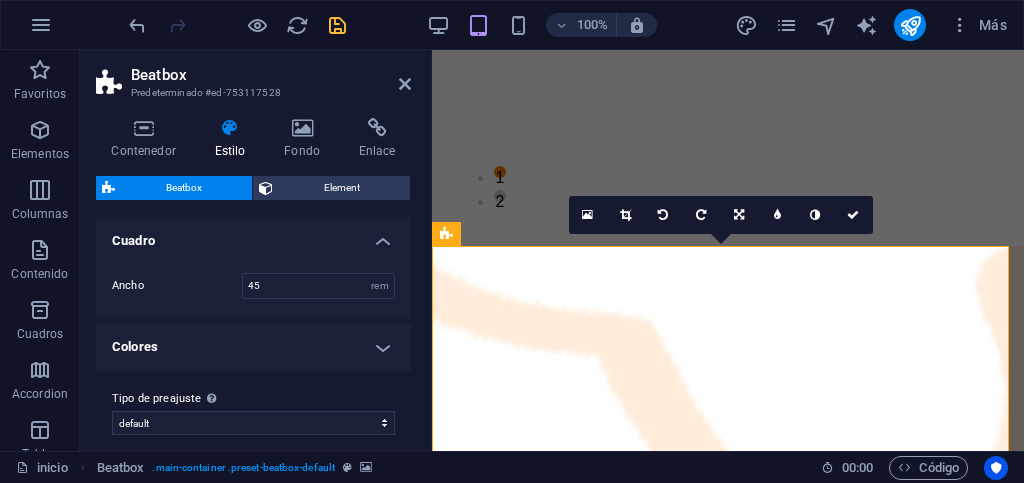 scroll, scrollTop: 16, scrollLeft: 0, axis: vertical 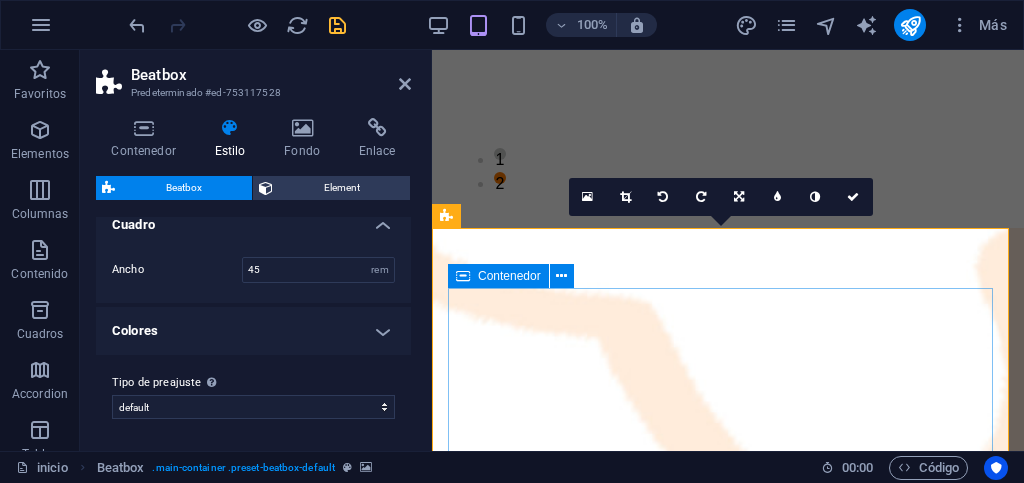 click on "Contenedor" at bounding box center [509, 276] 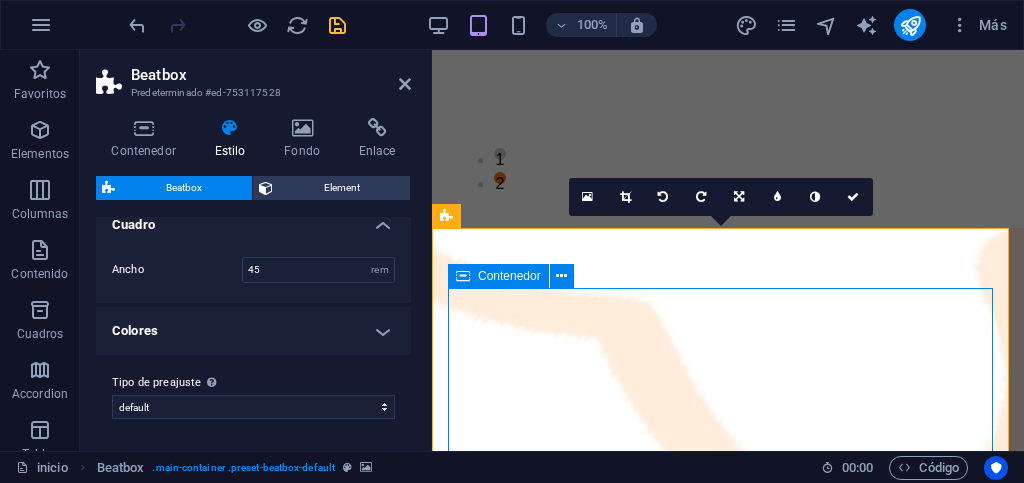 click on "Contenedor" at bounding box center [509, 276] 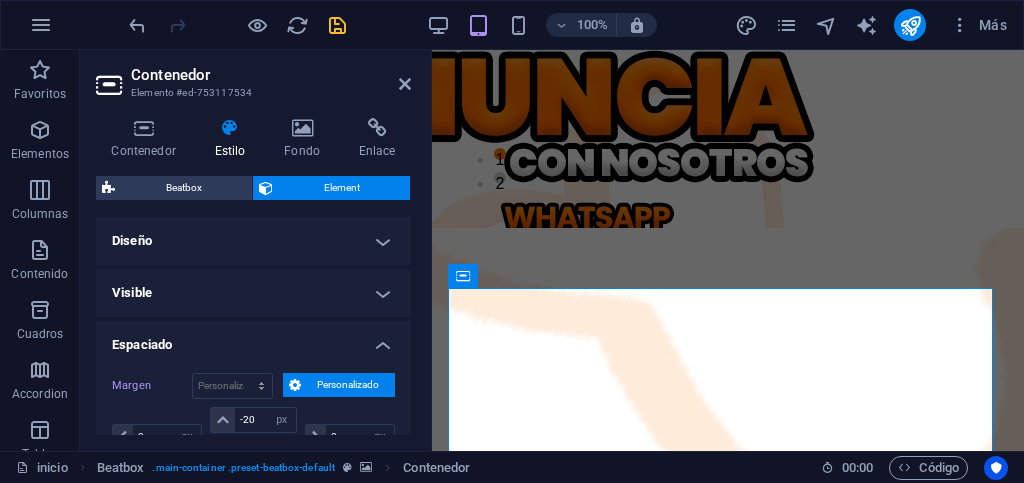 scroll, scrollTop: 100, scrollLeft: 0, axis: vertical 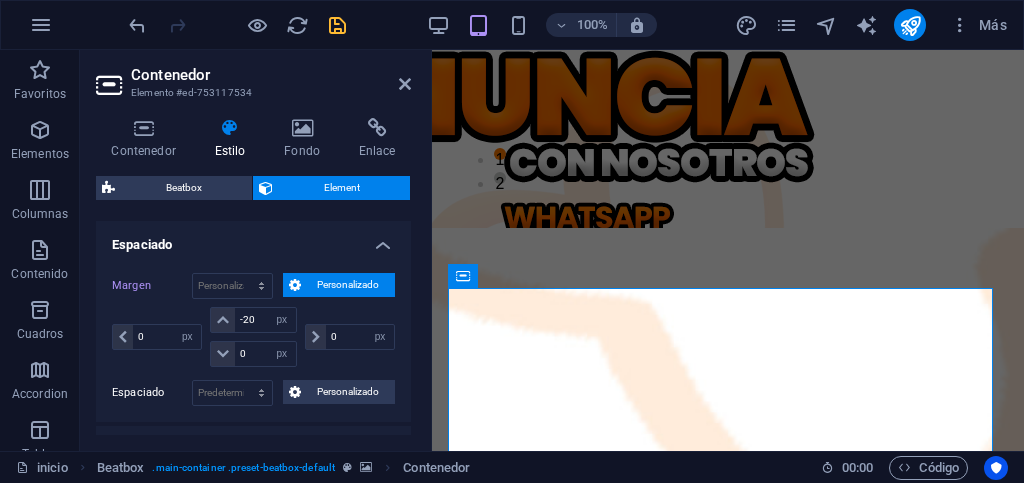 click on "Personalizado" at bounding box center (348, 285) 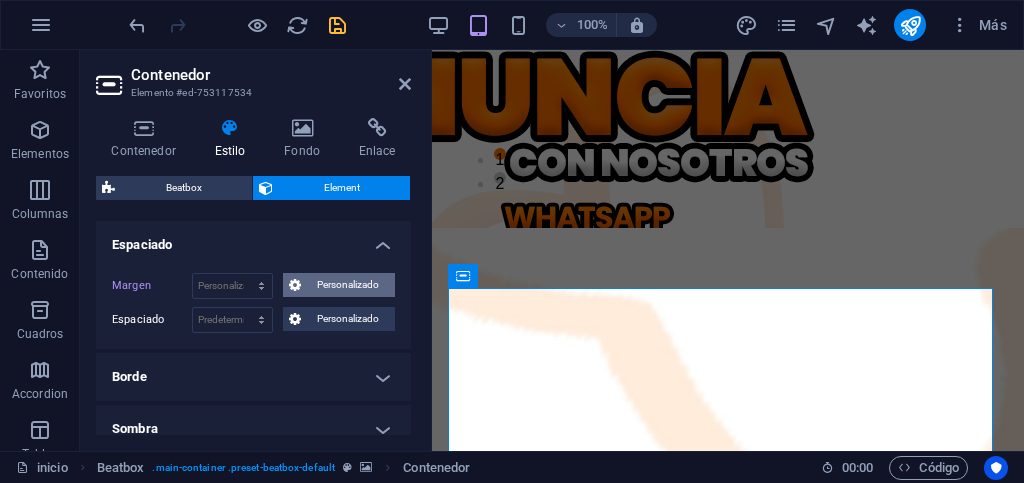 click on "Personalizado" at bounding box center [348, 285] 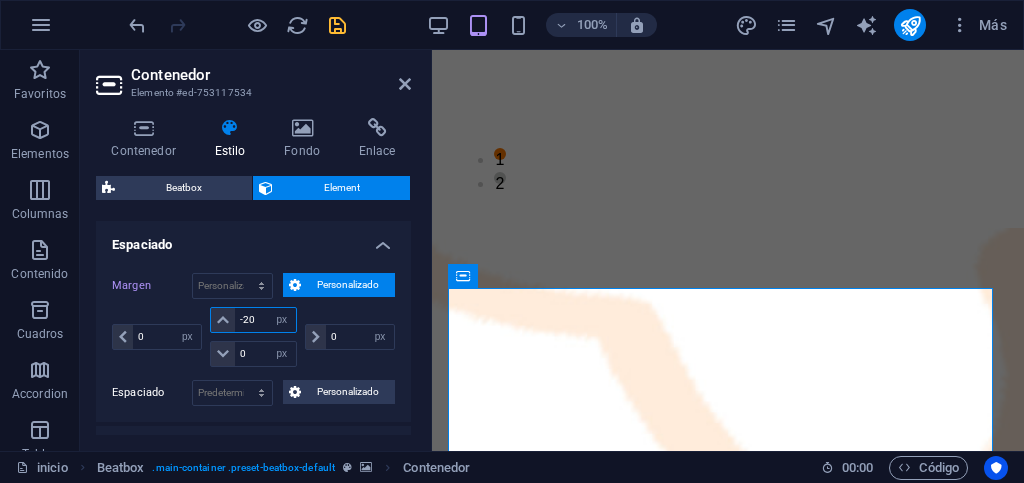 click on "-20" at bounding box center (265, 320) 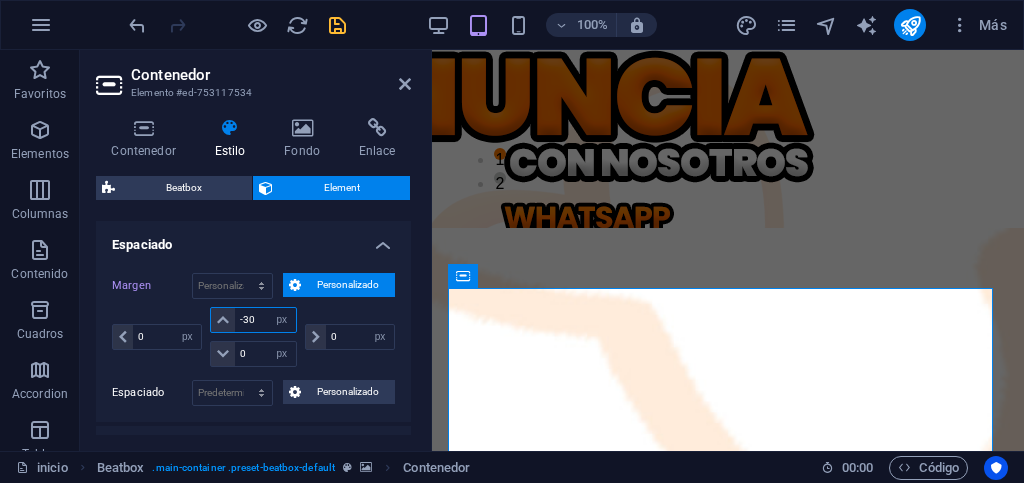 click on "-30" at bounding box center (265, 320) 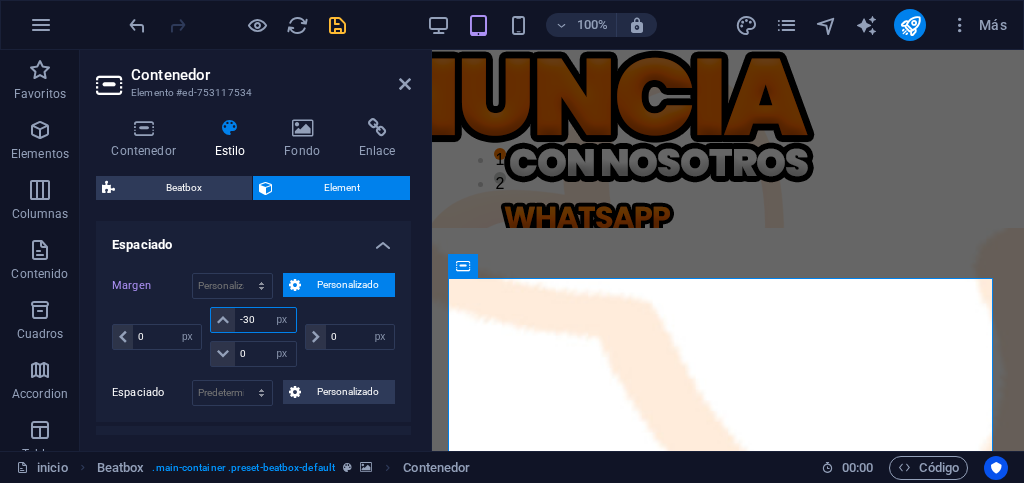 click on "-30" at bounding box center (265, 320) 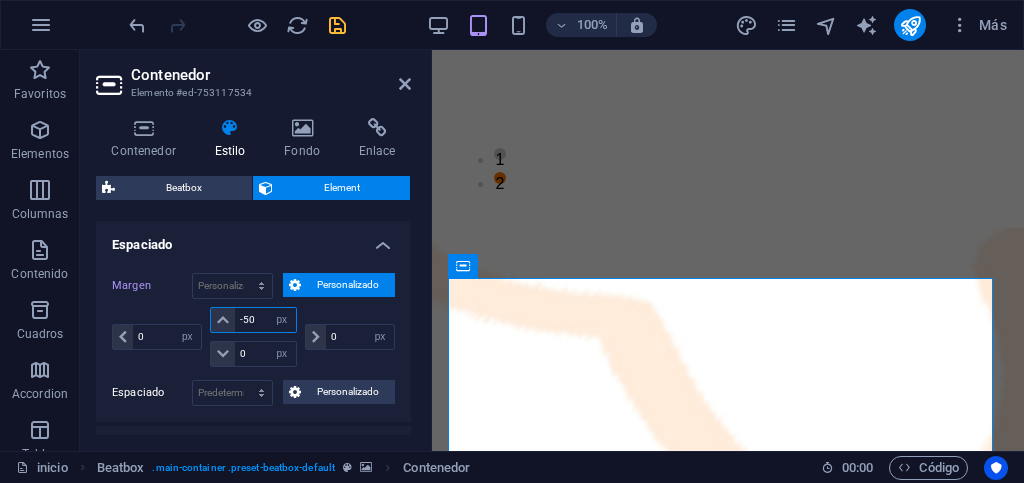click on "-50" at bounding box center [265, 320] 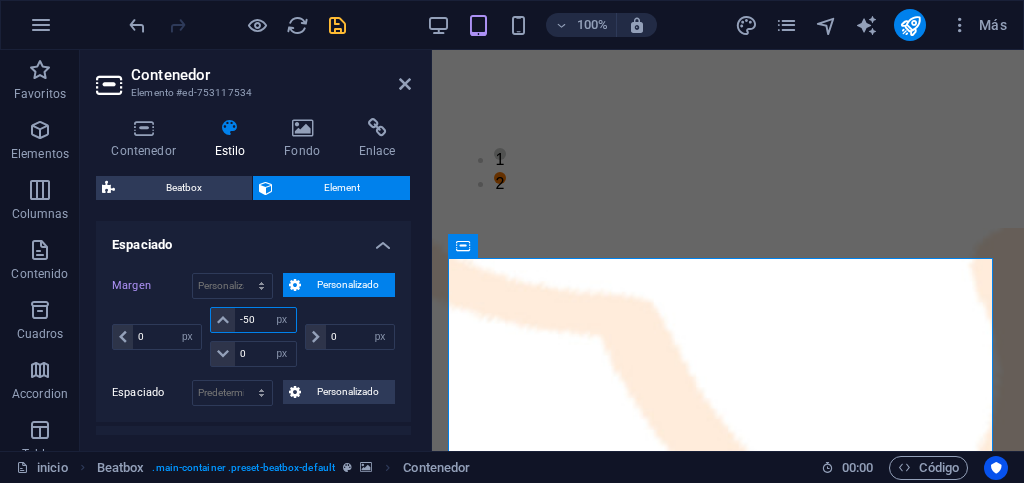 click on "-50" at bounding box center (265, 320) 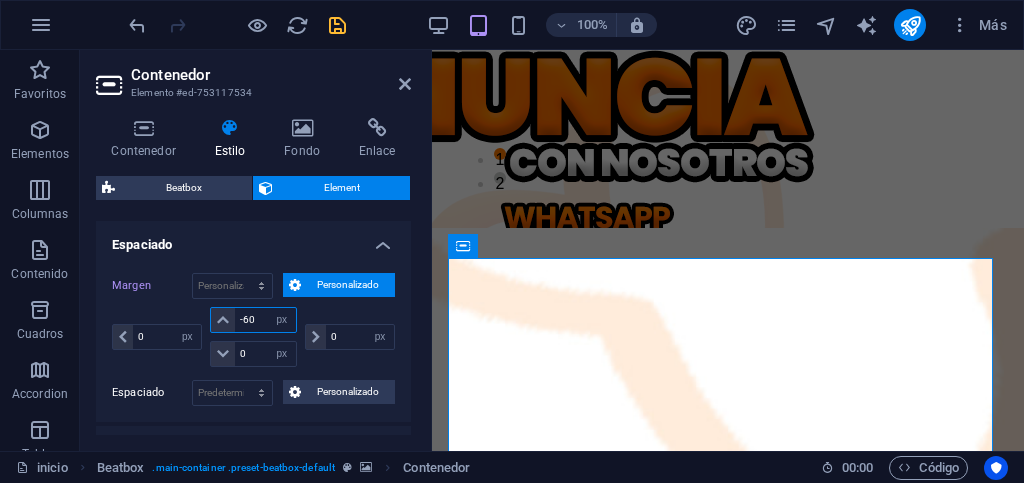 click on "-60" at bounding box center [265, 320] 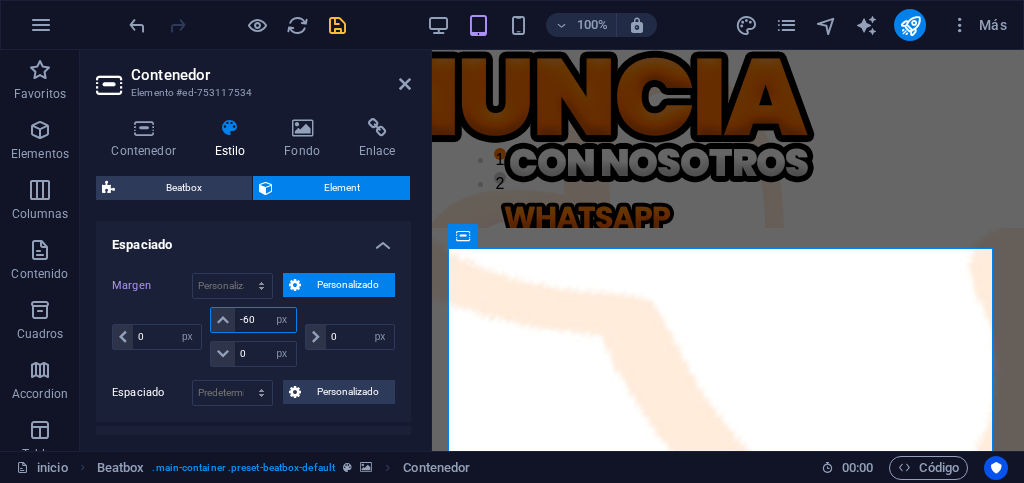 click on "-60" at bounding box center [265, 320] 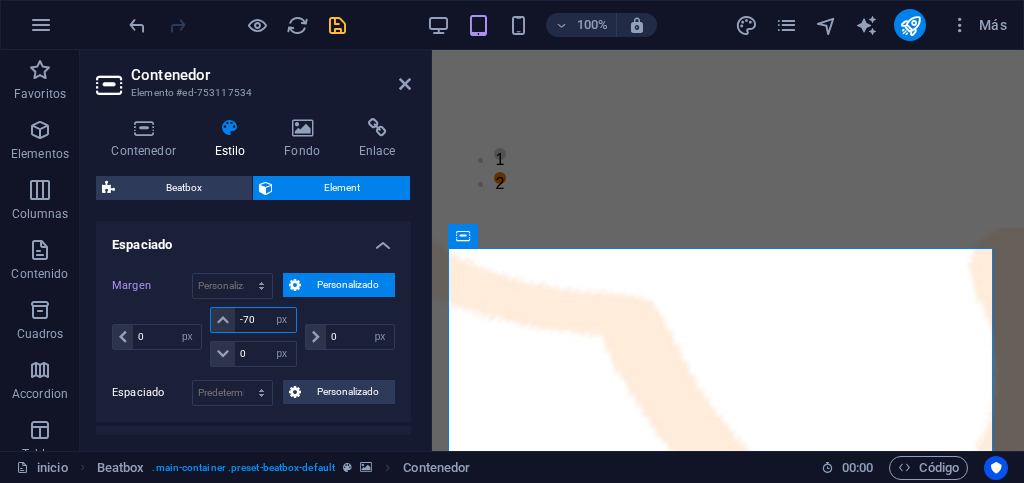 click on "-70" at bounding box center (265, 320) 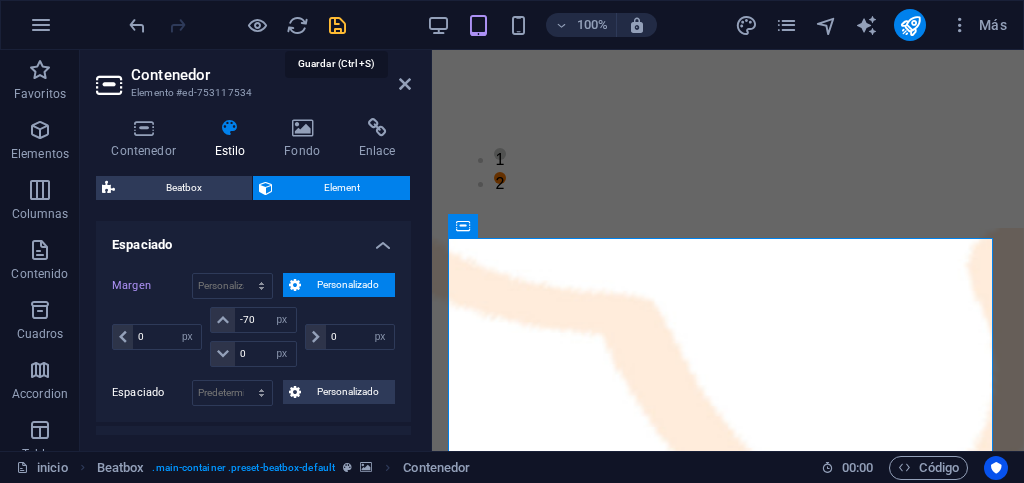 click at bounding box center (337, 25) 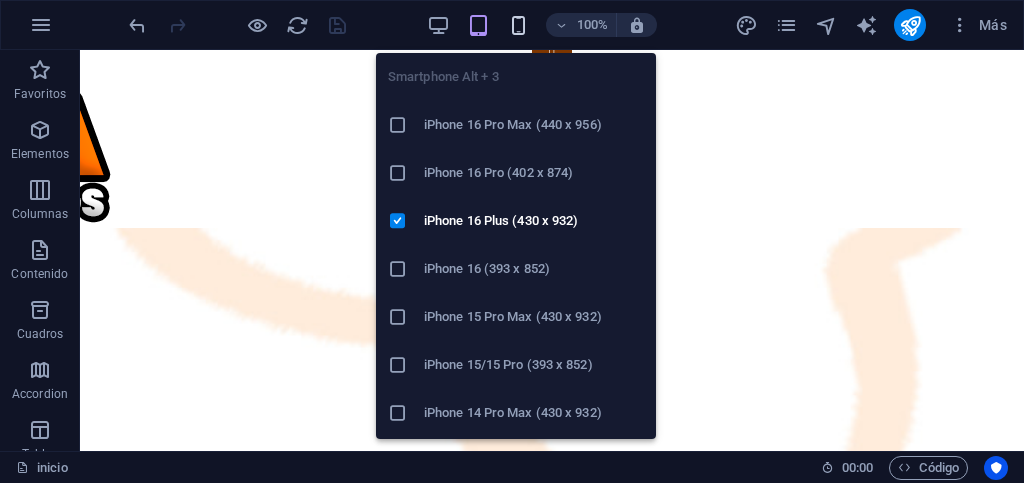 click at bounding box center [518, 25] 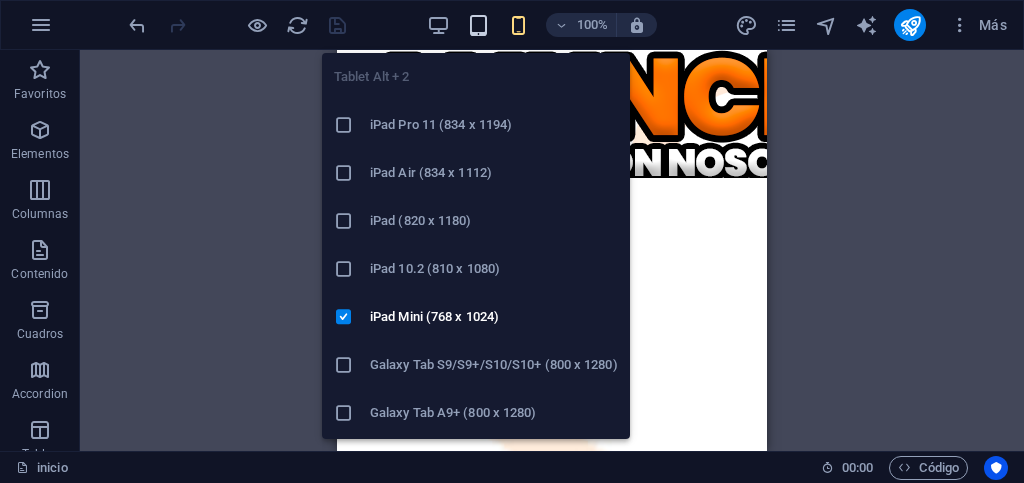 click at bounding box center [478, 25] 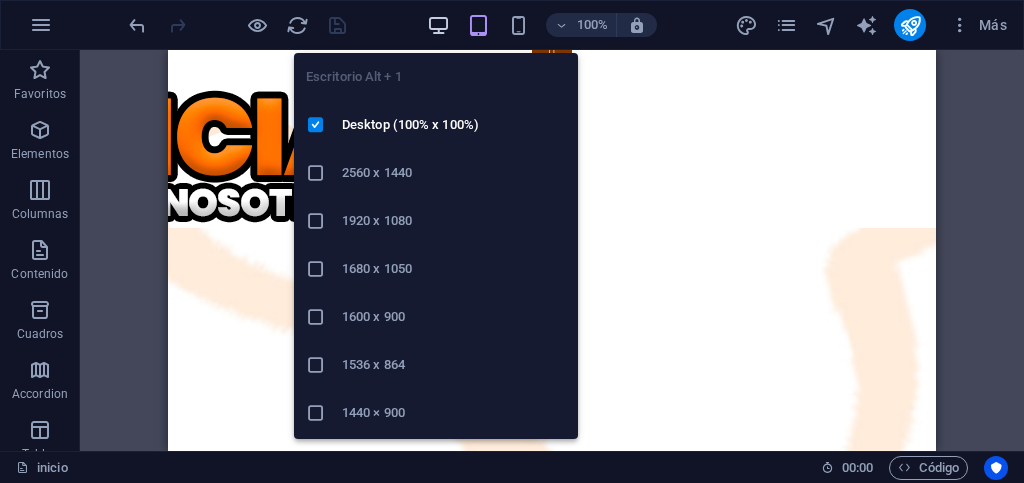 click at bounding box center [438, 25] 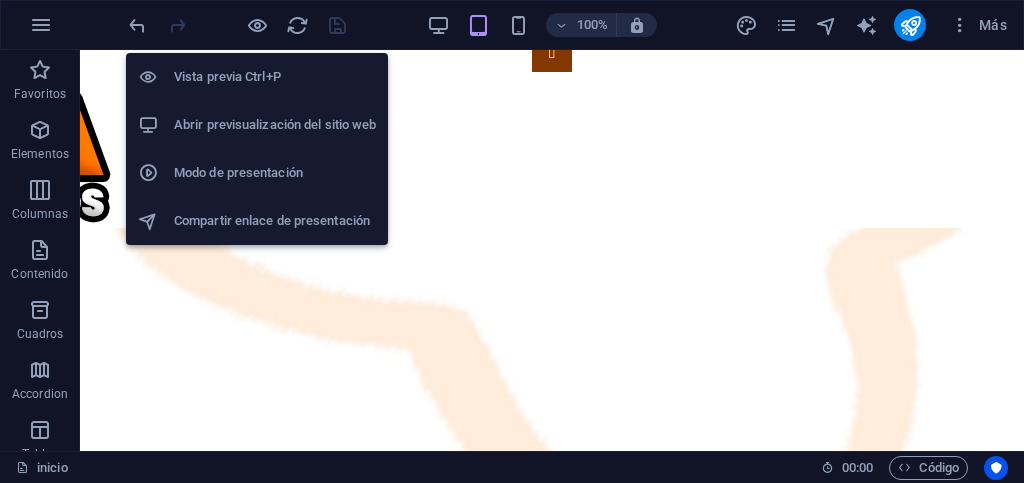 click on "Abrir previsualización del sitio web" at bounding box center (275, 125) 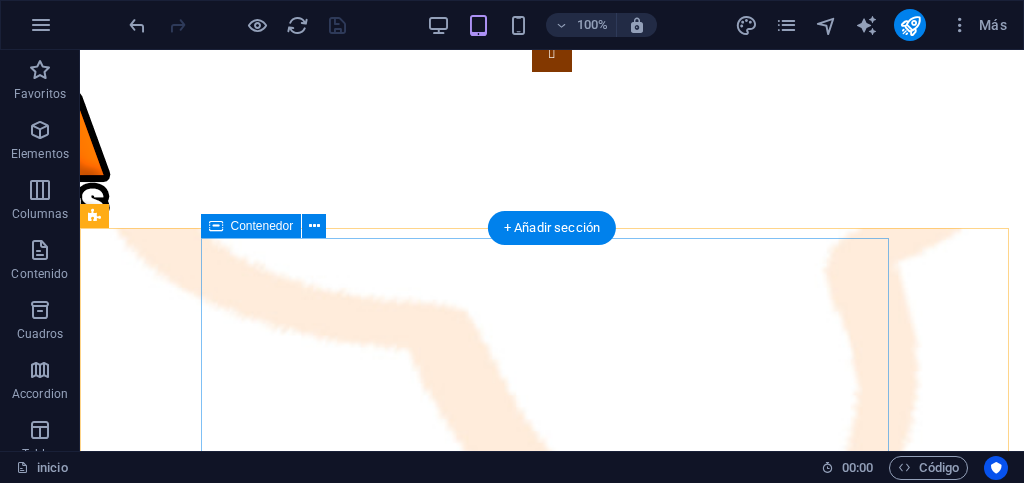 click at bounding box center [552, 2127] 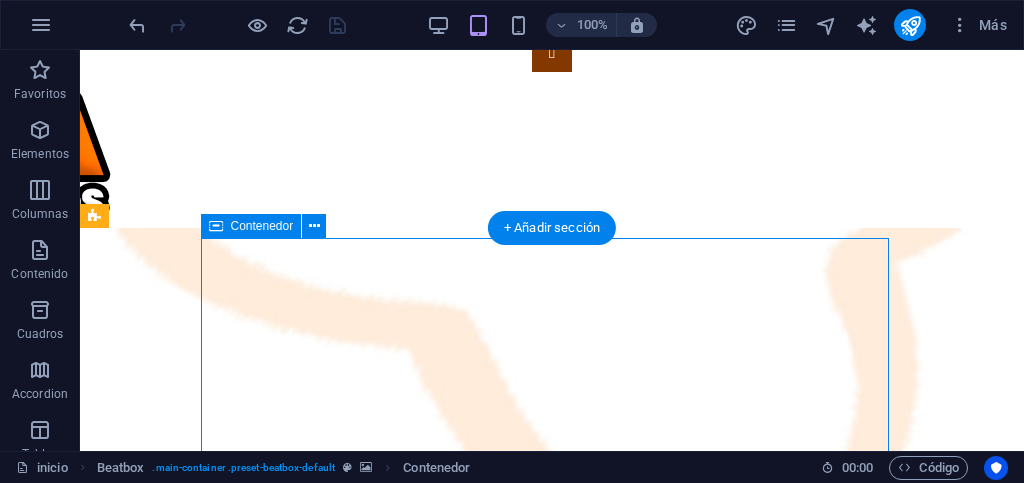 click at bounding box center (552, 2127) 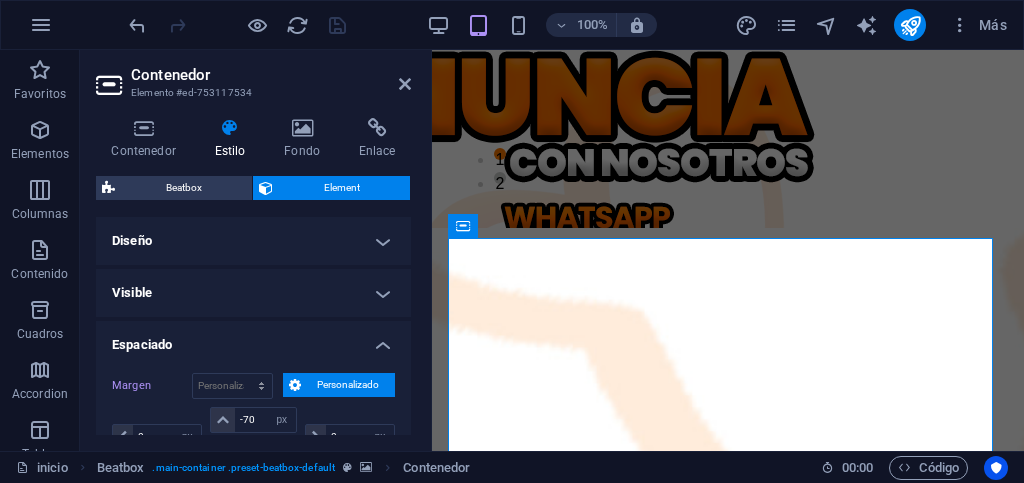 scroll, scrollTop: 100, scrollLeft: 0, axis: vertical 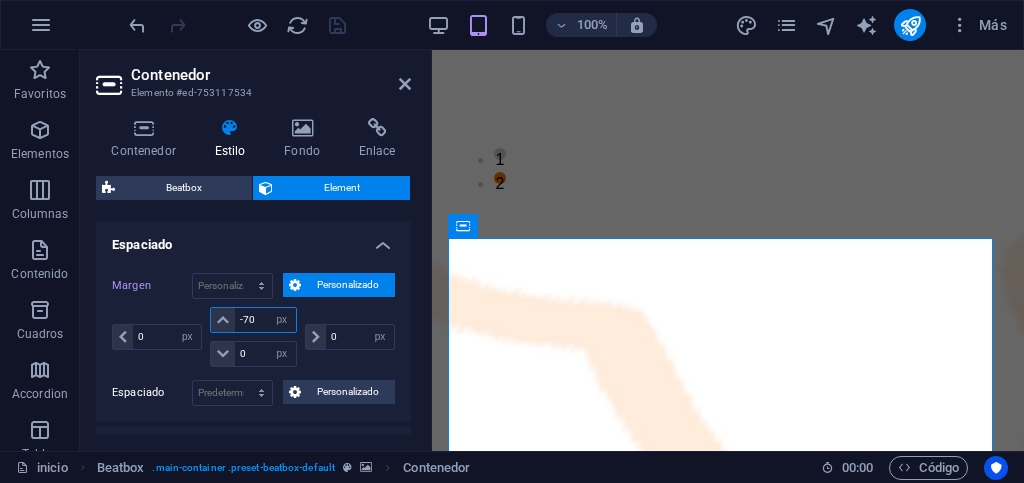 drag, startPoint x: 242, startPoint y: 322, endPoint x: 254, endPoint y: 324, distance: 12.165525 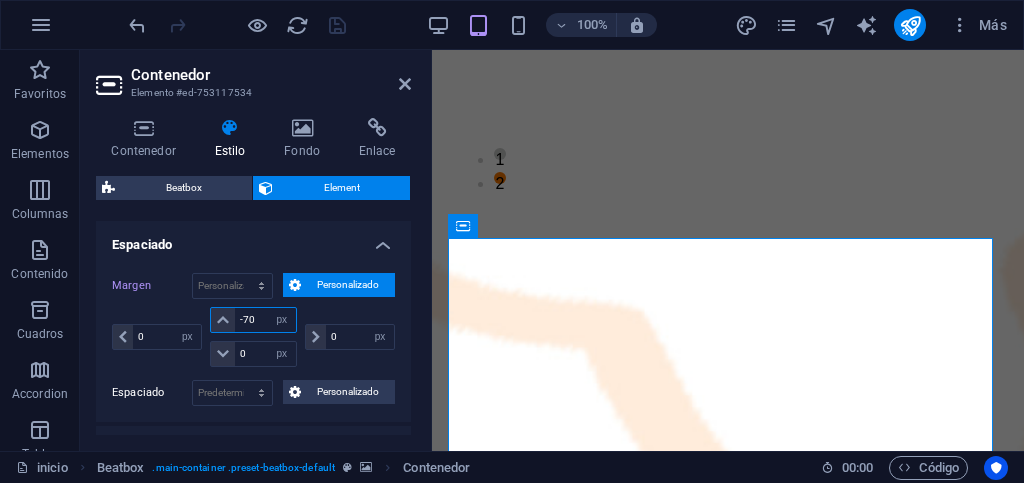 click on "-70" at bounding box center [265, 320] 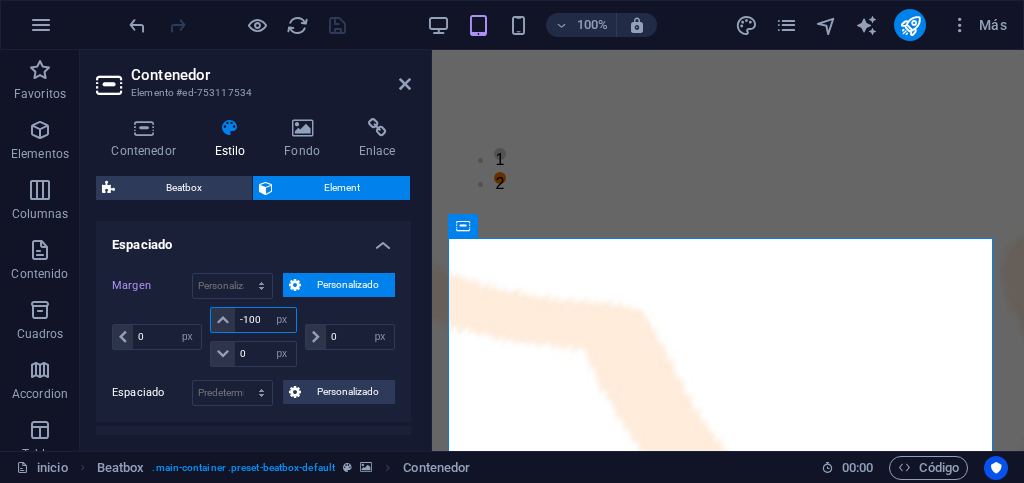 click on "-100" at bounding box center (265, 320) 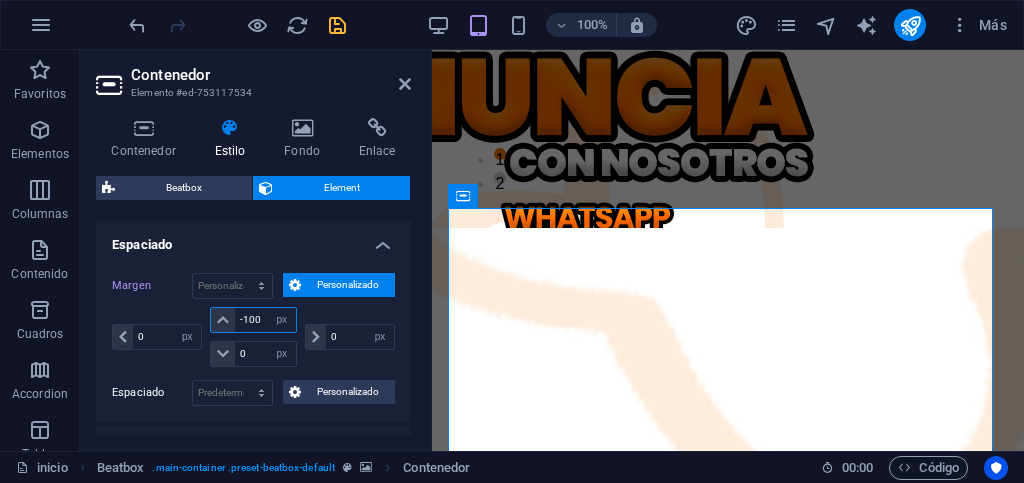 click on "-100" at bounding box center (265, 320) 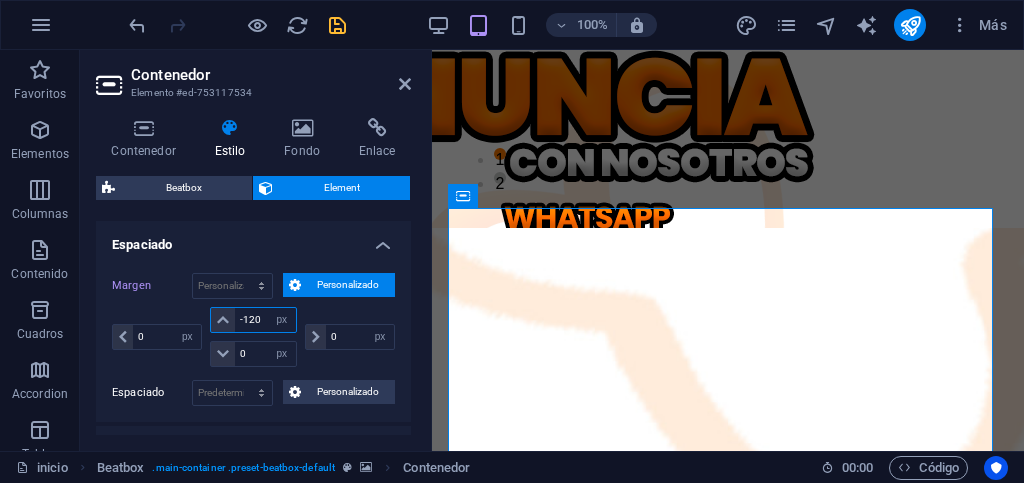 click on "-120" at bounding box center [265, 320] 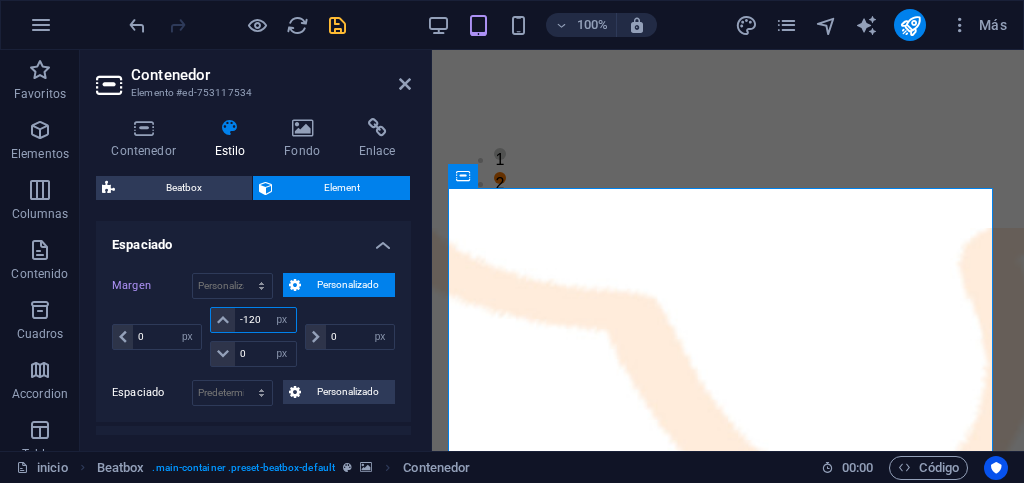 click on "-120" at bounding box center (265, 320) 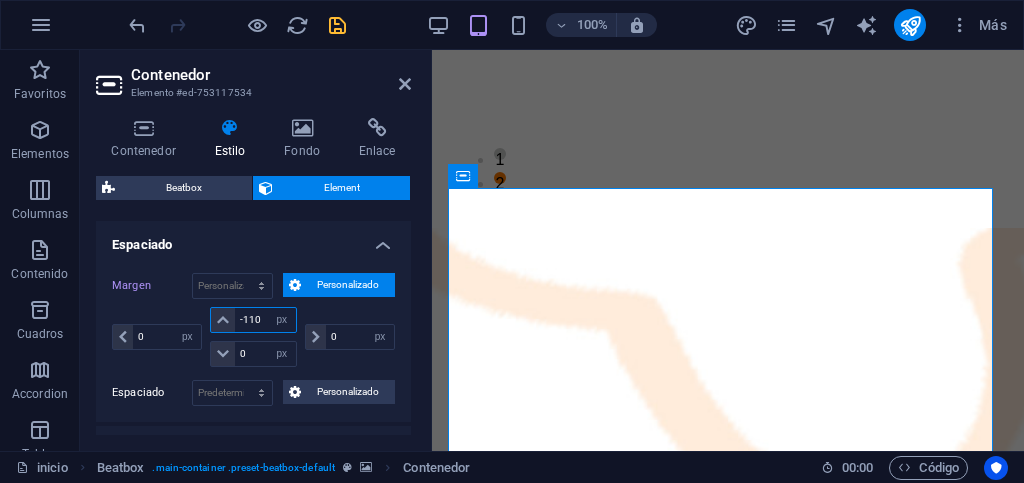 click on "-110" at bounding box center (265, 320) 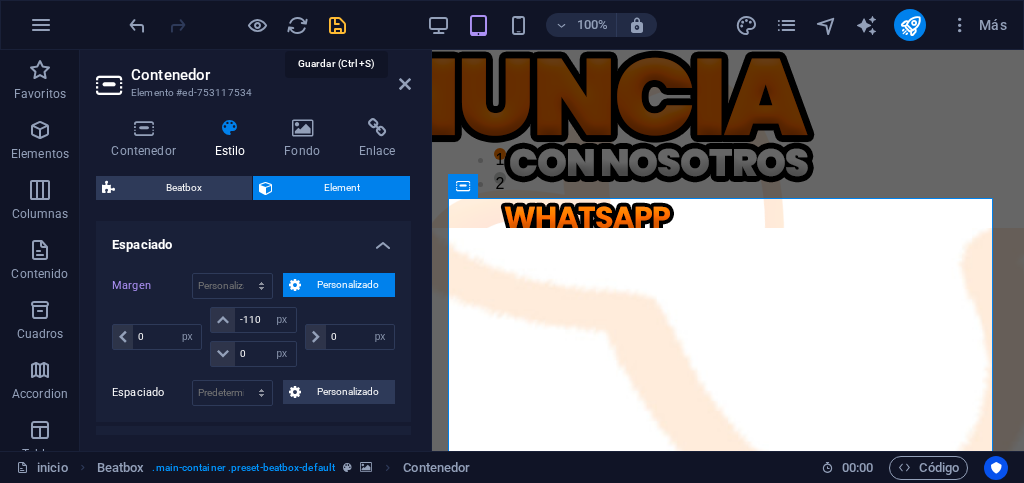 click at bounding box center (337, 25) 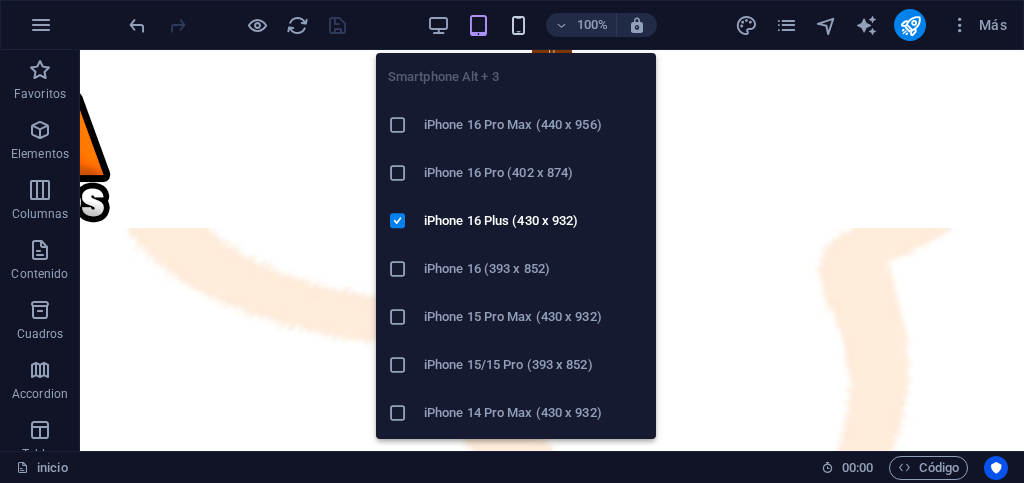 click at bounding box center (518, 25) 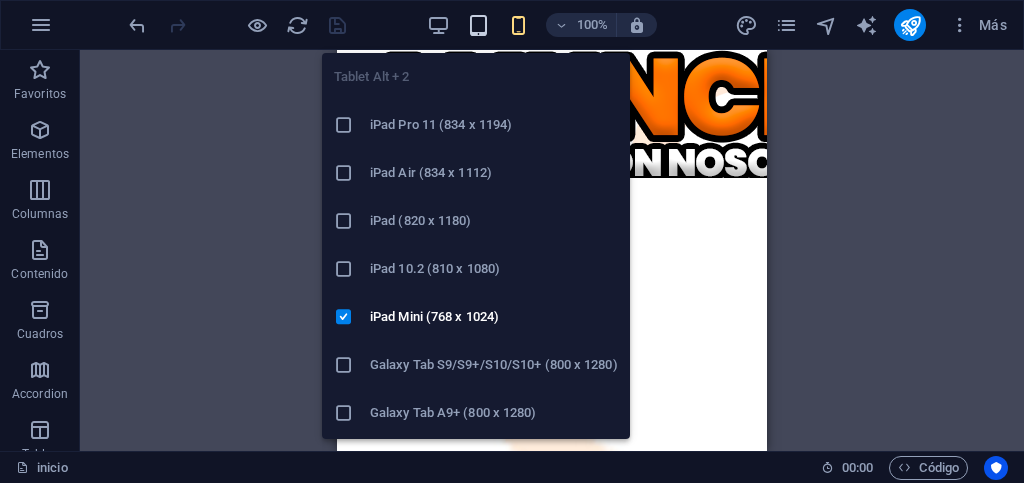 click at bounding box center [478, 25] 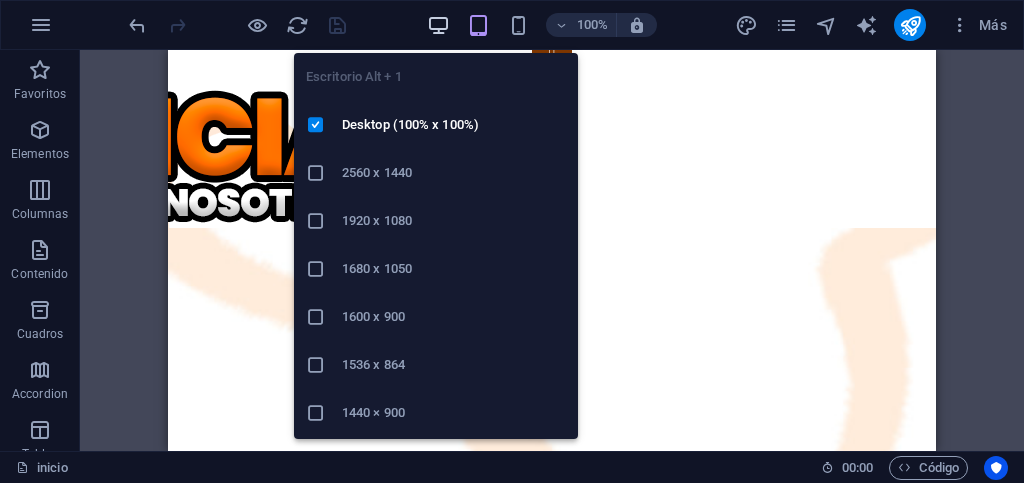 click at bounding box center (438, 25) 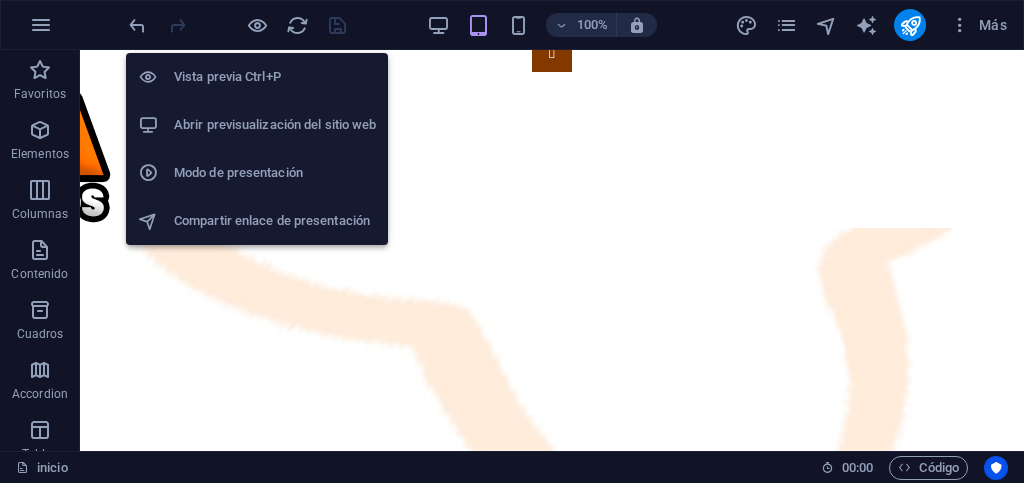 click on "Abrir previsualización del sitio web" at bounding box center (275, 125) 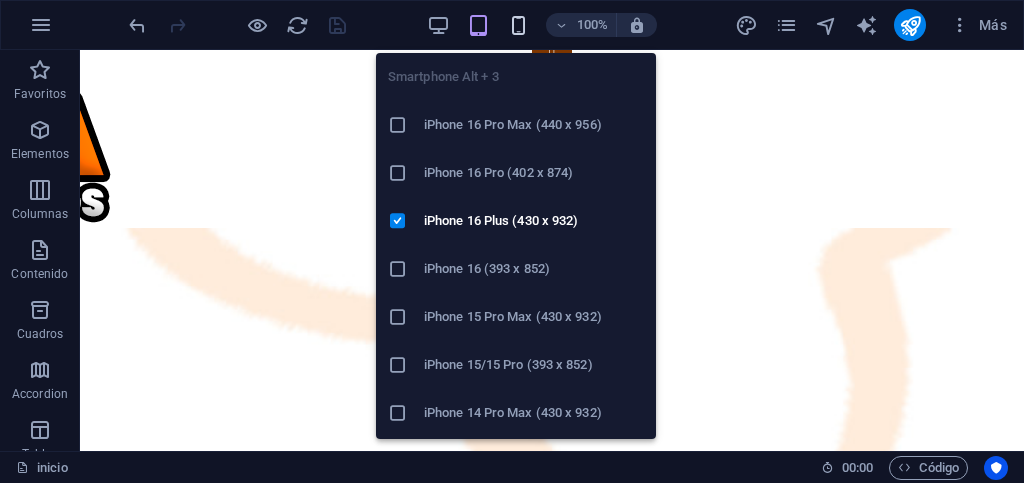 click at bounding box center [518, 25] 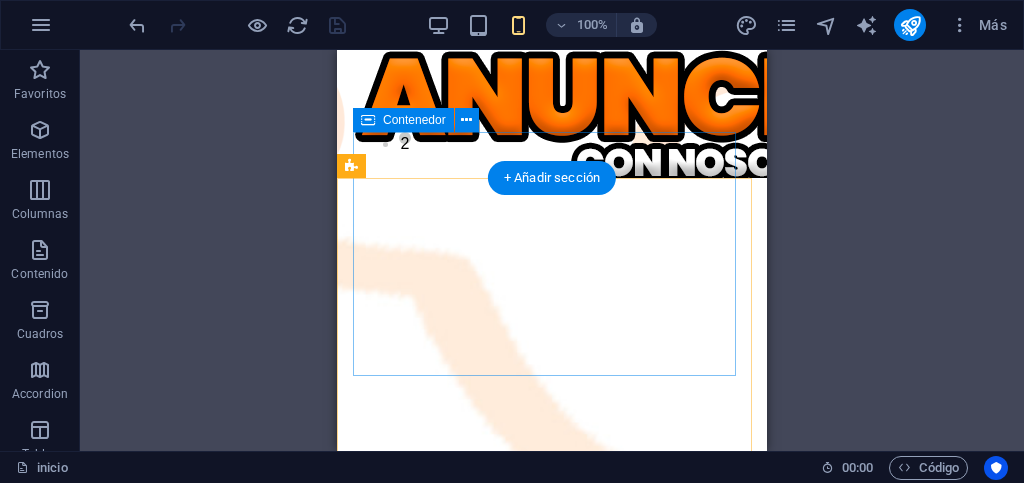 click at bounding box center [552, 1836] 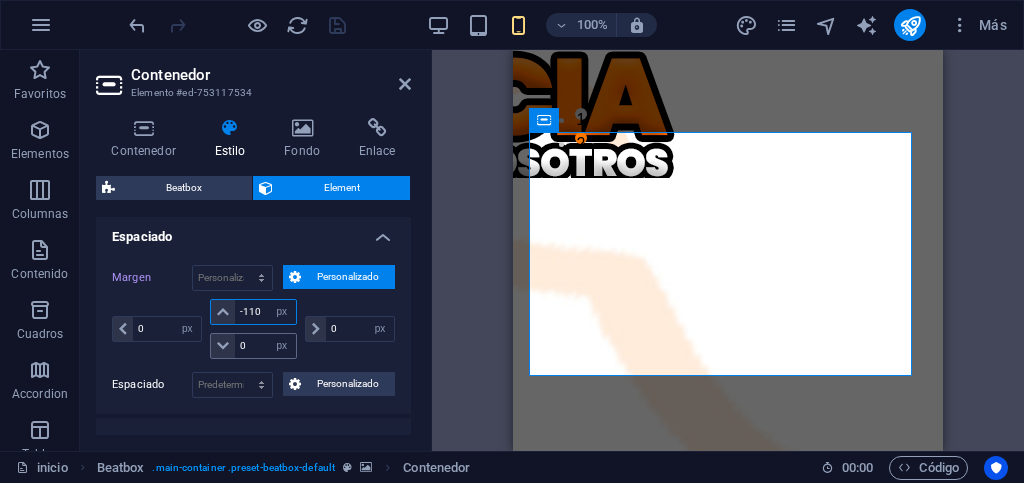 scroll, scrollTop: 155, scrollLeft: 0, axis: vertical 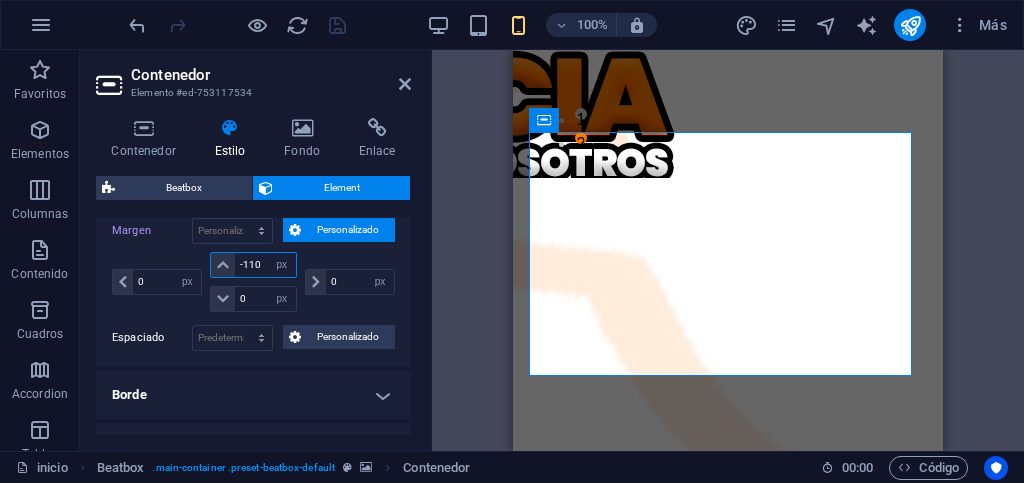 drag, startPoint x: 250, startPoint y: 420, endPoint x: 253, endPoint y: 268, distance: 152.0296 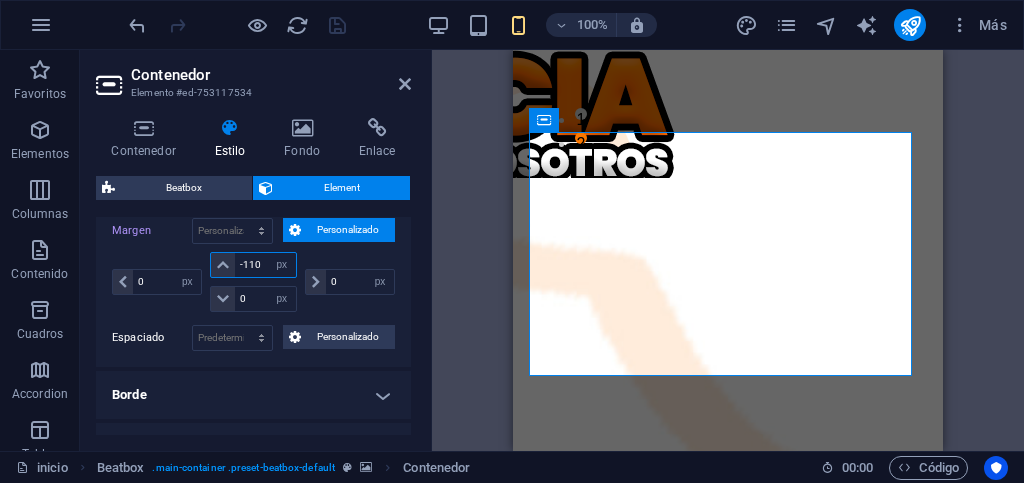 click on "-110" at bounding box center (265, 265) 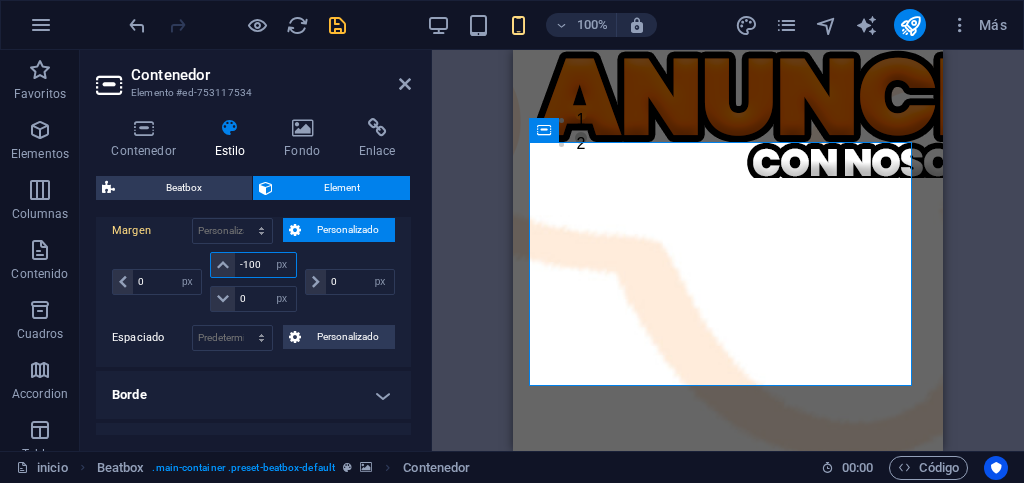 click on "-100" at bounding box center [265, 265] 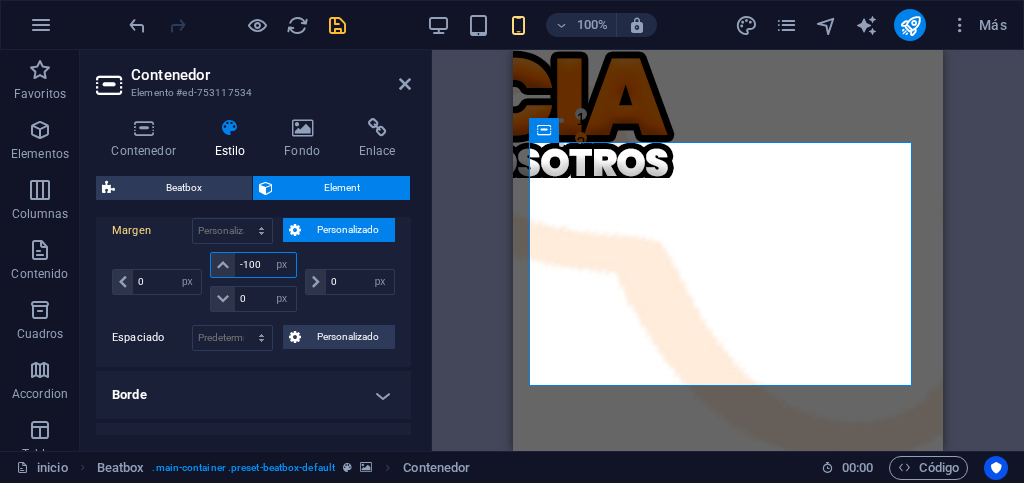 click on "-100" at bounding box center (265, 265) 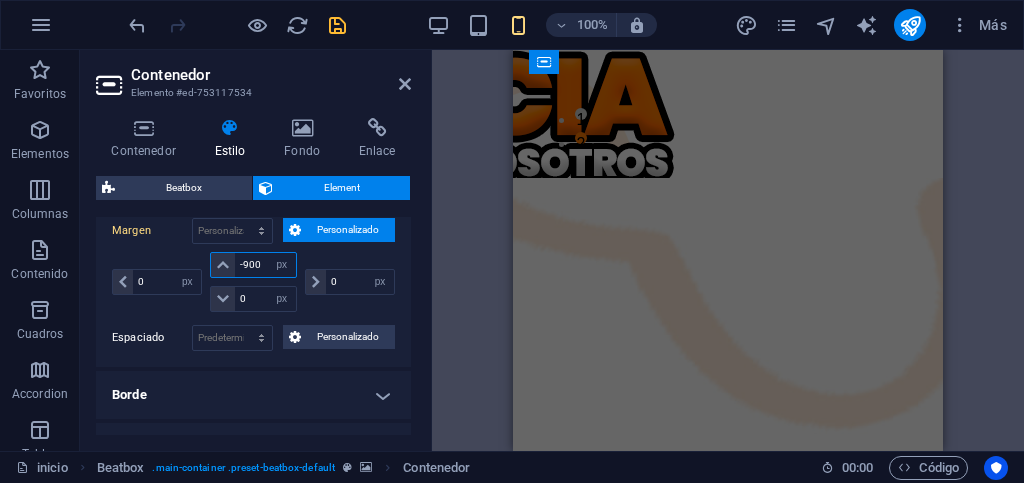 scroll, scrollTop: 0, scrollLeft: 0, axis: both 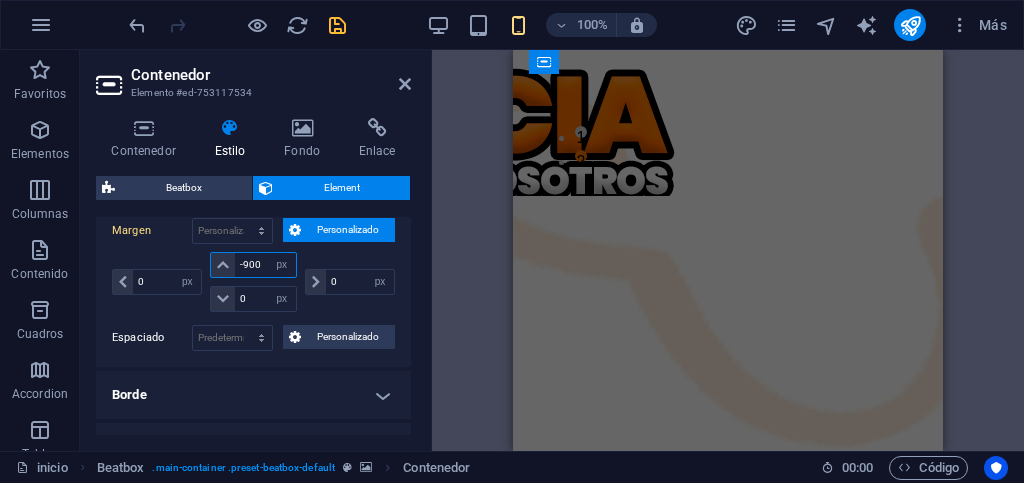 click on "-900" at bounding box center [265, 265] 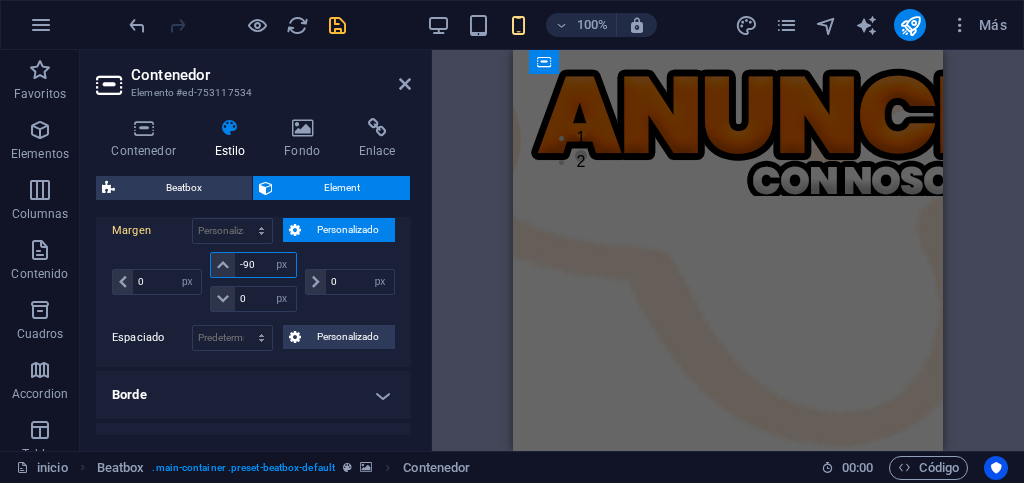 click on "-90" at bounding box center [265, 265] 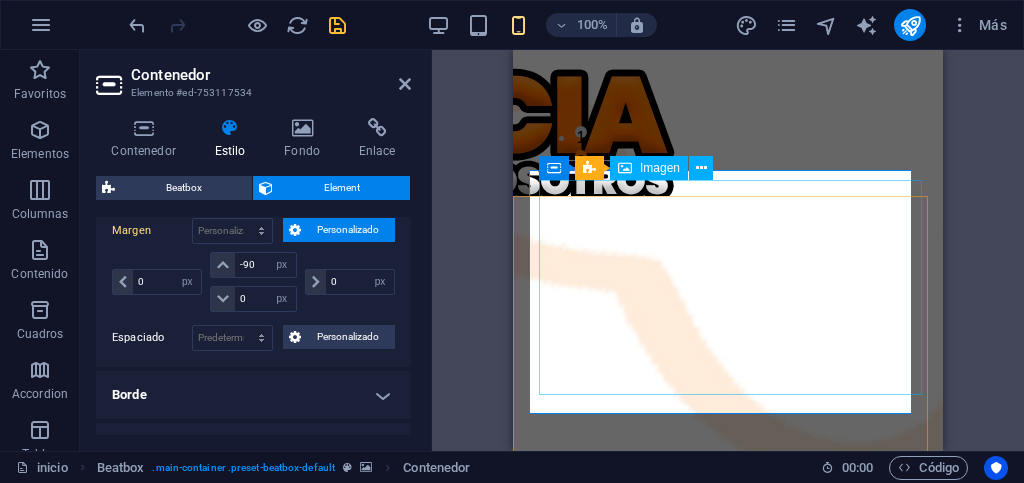 click at bounding box center (728, 1602) 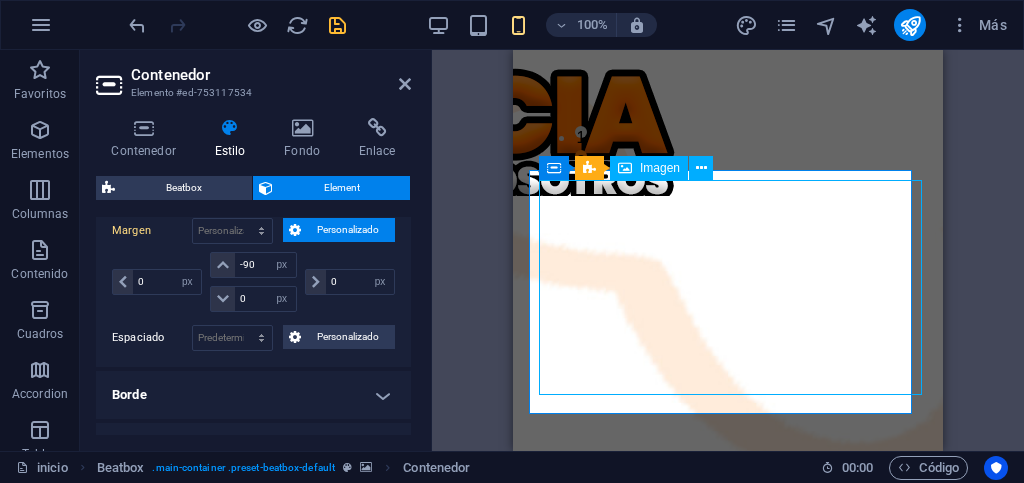 click at bounding box center [728, 1602] 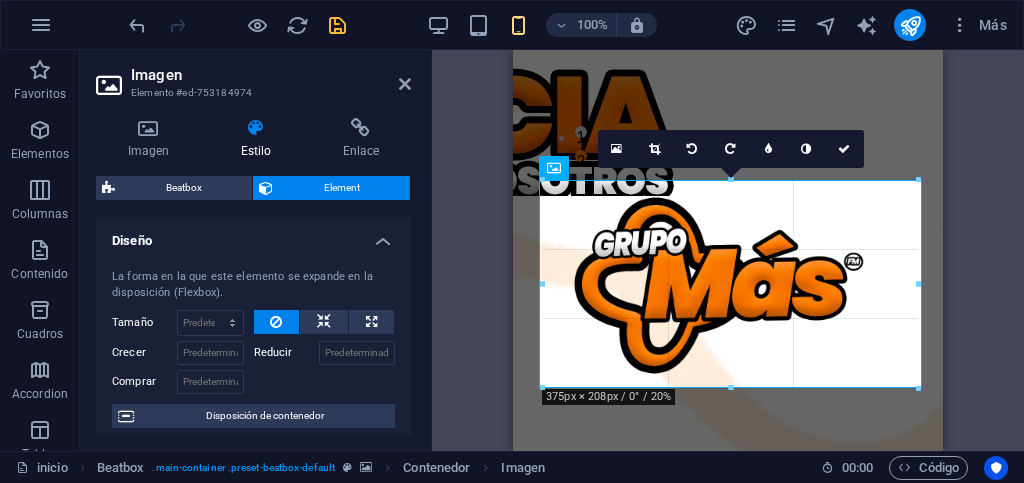 drag, startPoint x: 731, startPoint y: 393, endPoint x: 208, endPoint y: 255, distance: 540.90015 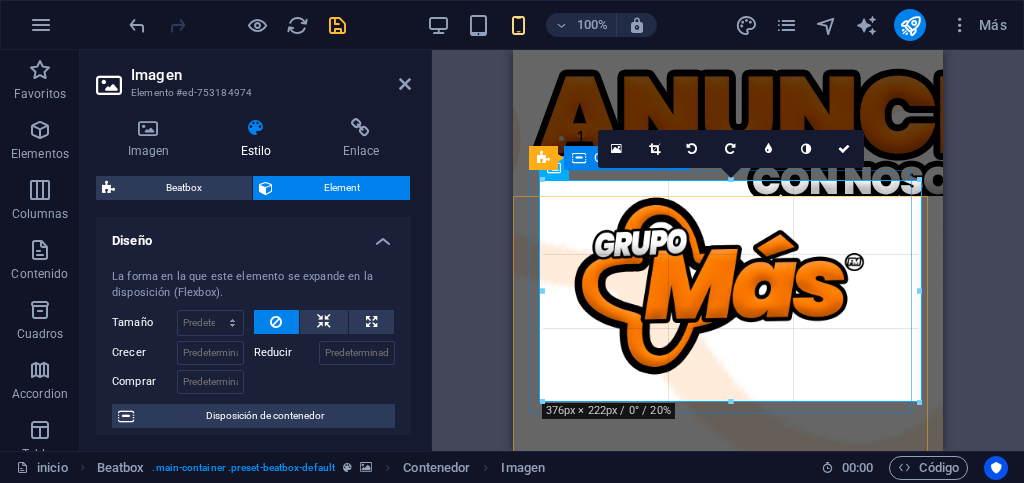 drag, startPoint x: 541, startPoint y: 181, endPoint x: 122, endPoint y: 235, distance: 422.4654 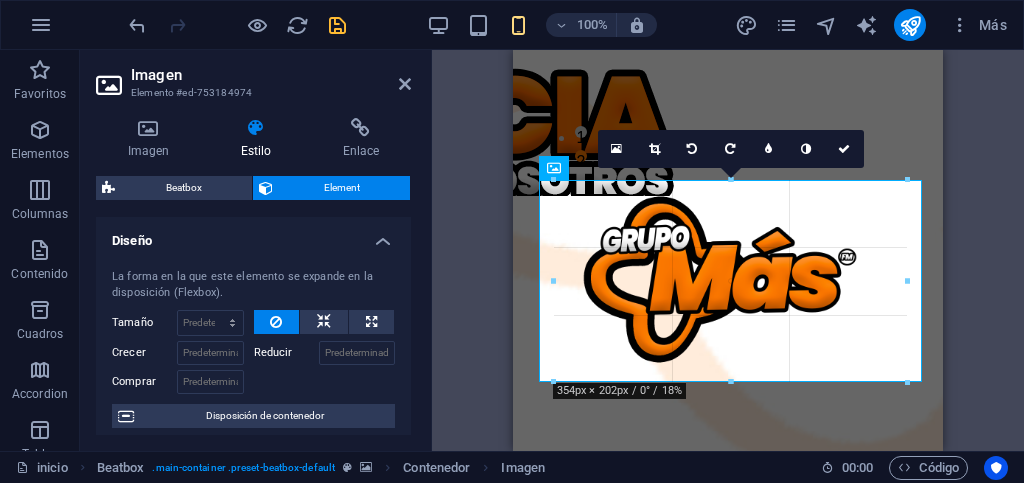 drag, startPoint x: 731, startPoint y: 390, endPoint x: 213, endPoint y: 326, distance: 521.9387 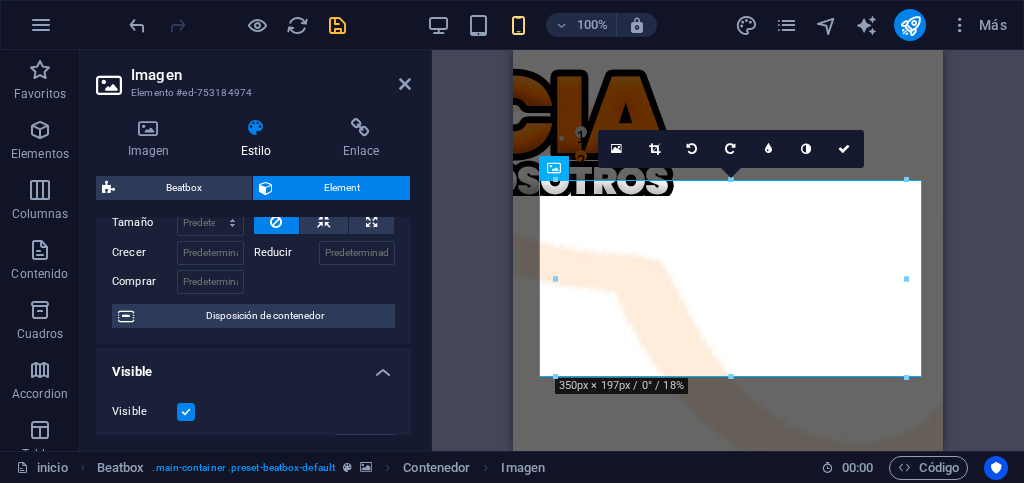 scroll, scrollTop: 200, scrollLeft: 0, axis: vertical 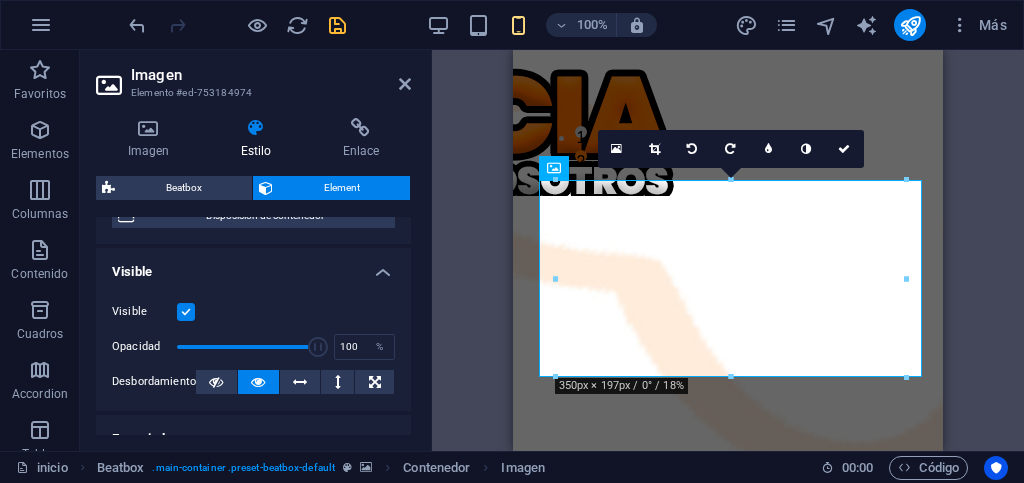 click at bounding box center (186, 312) 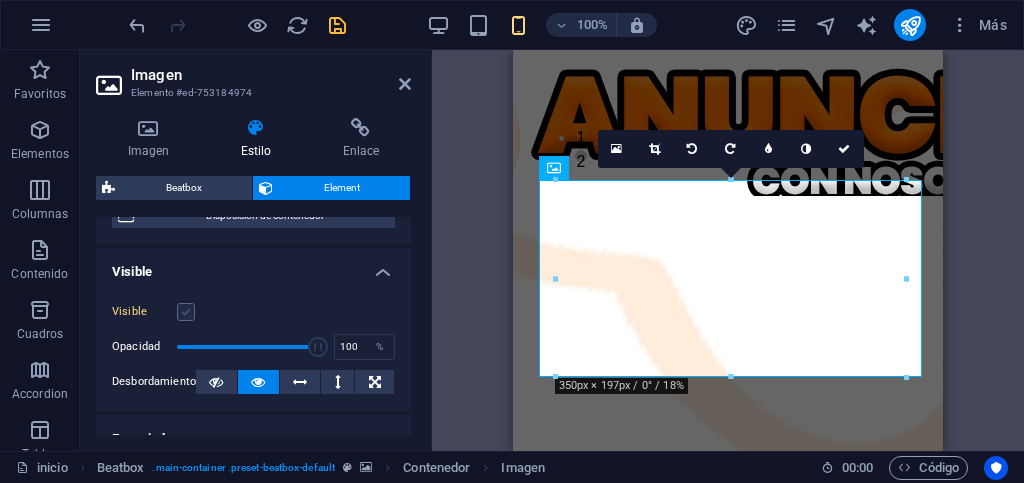click at bounding box center (186, 312) 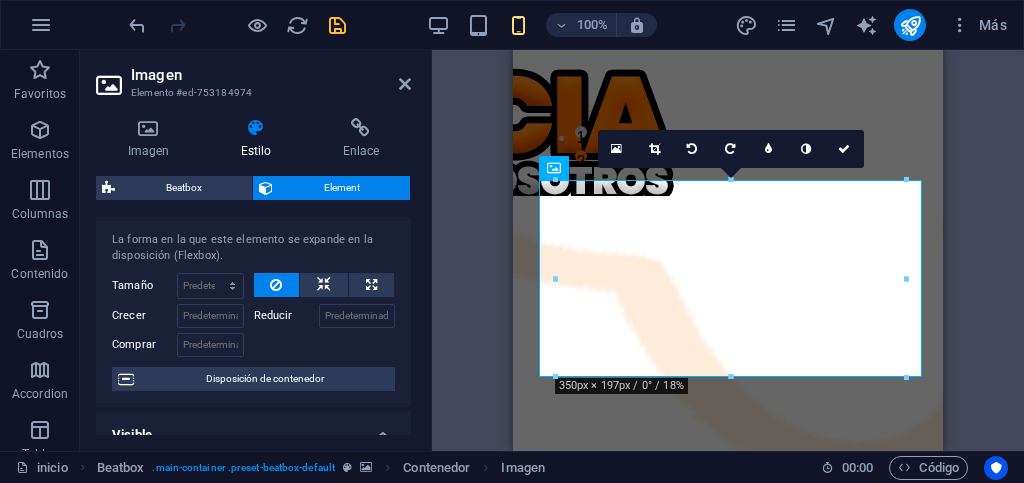 scroll, scrollTop: 0, scrollLeft: 0, axis: both 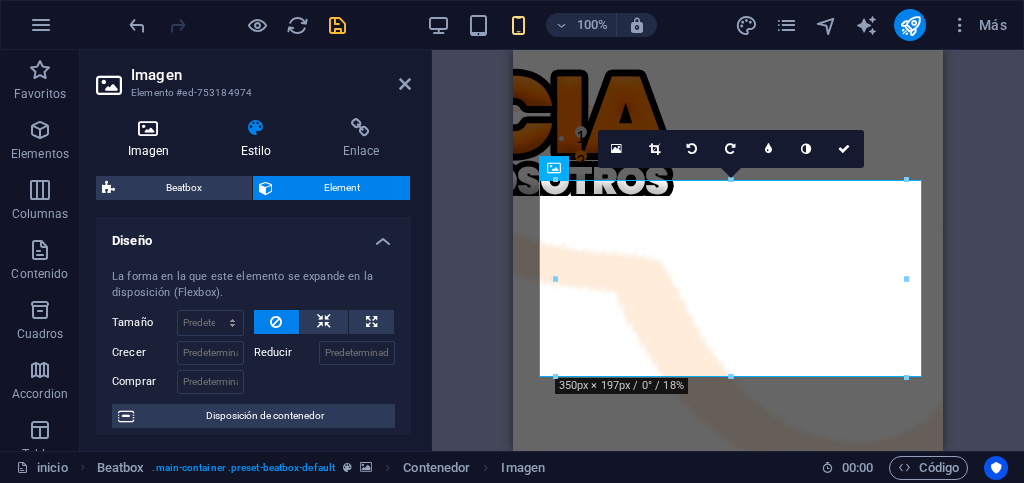 click on "Imagen" at bounding box center [152, 139] 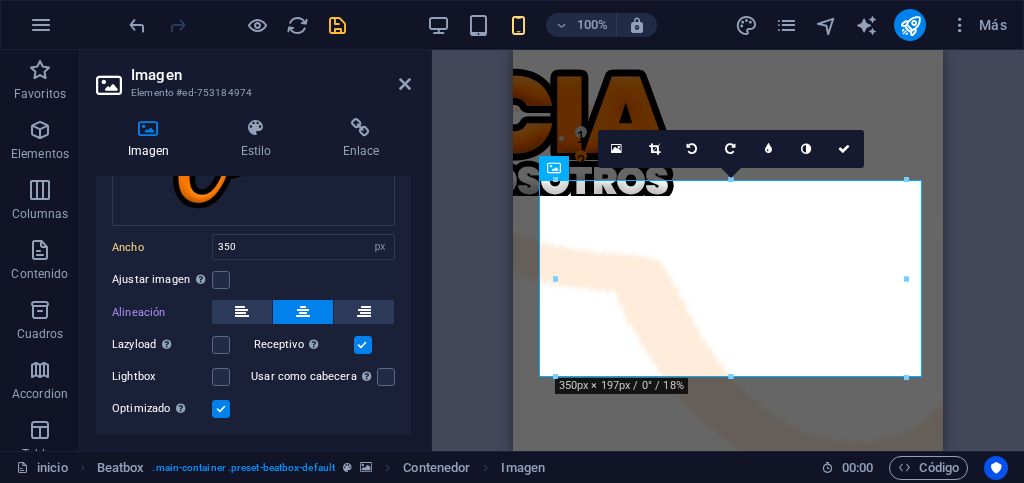 scroll, scrollTop: 200, scrollLeft: 0, axis: vertical 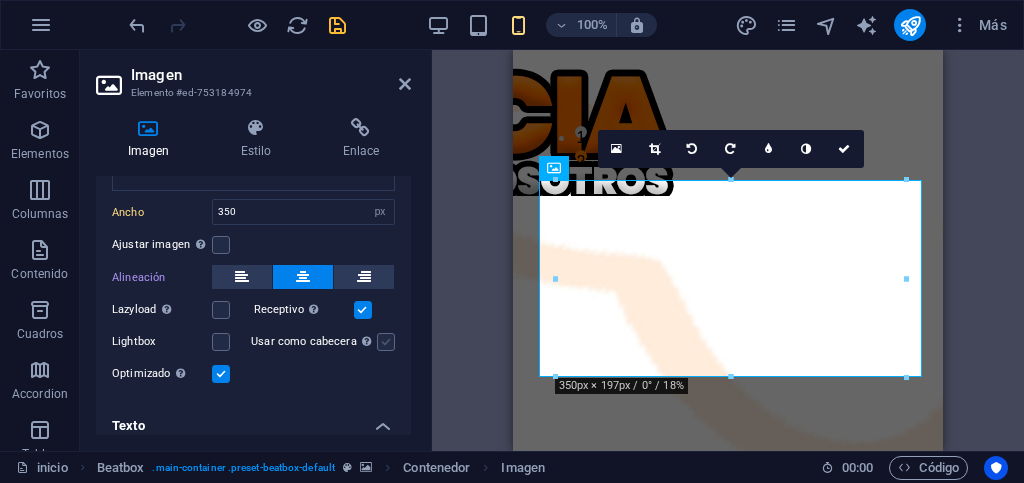 click at bounding box center [386, 342] 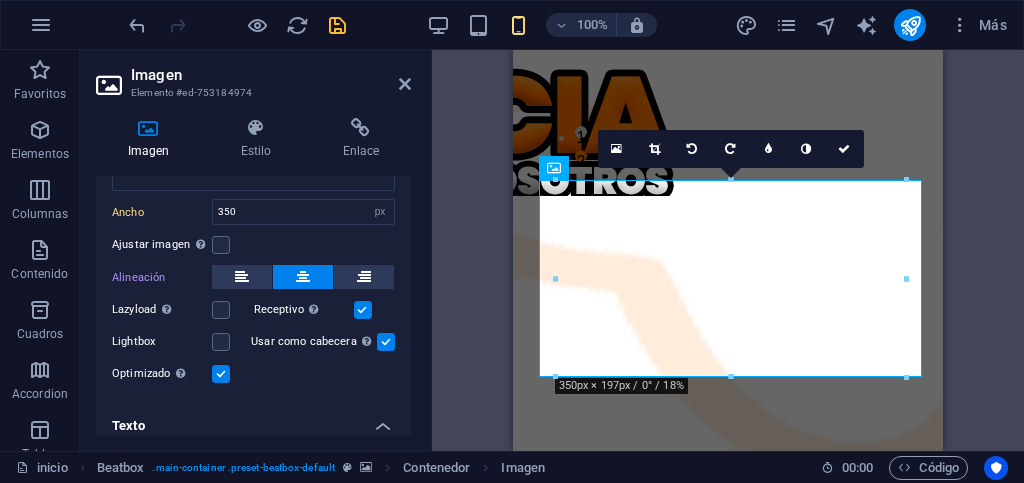 click at bounding box center [386, 342] 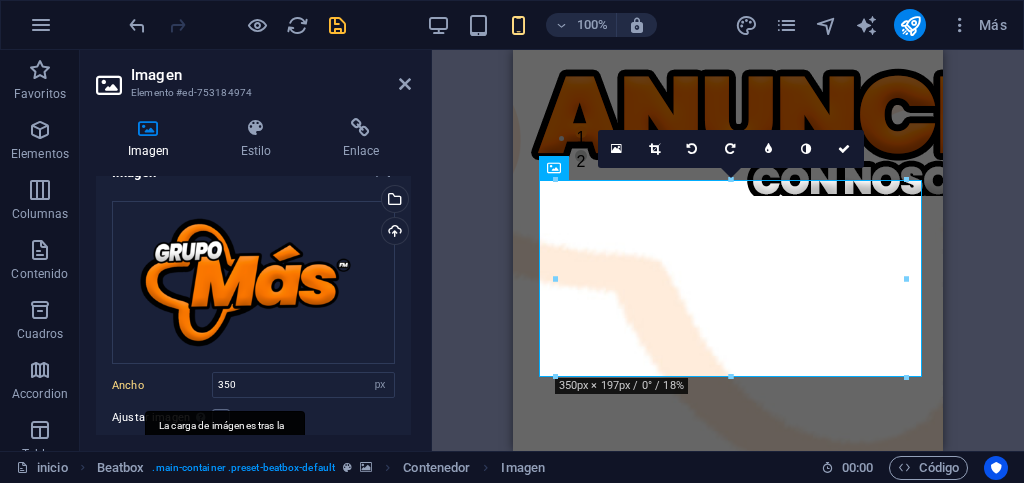 scroll, scrollTop: 0, scrollLeft: 0, axis: both 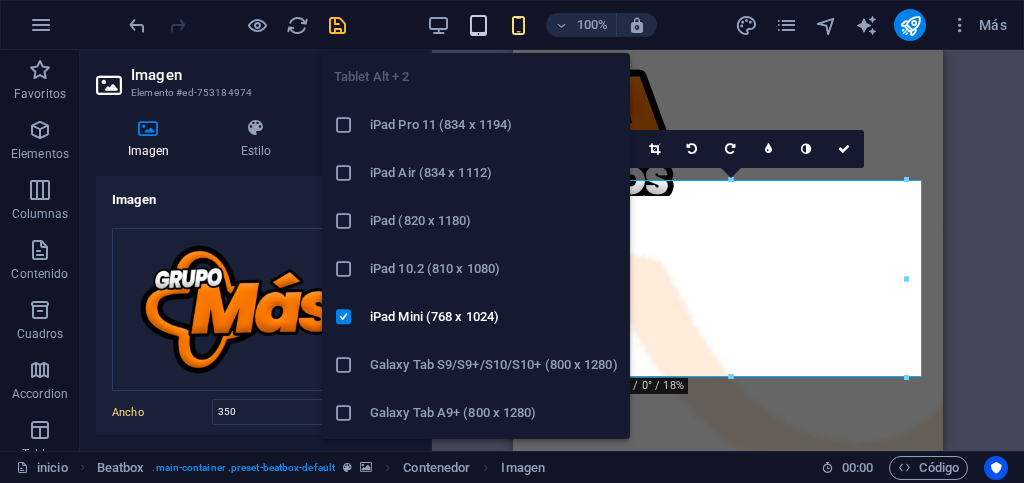 click at bounding box center [478, 25] 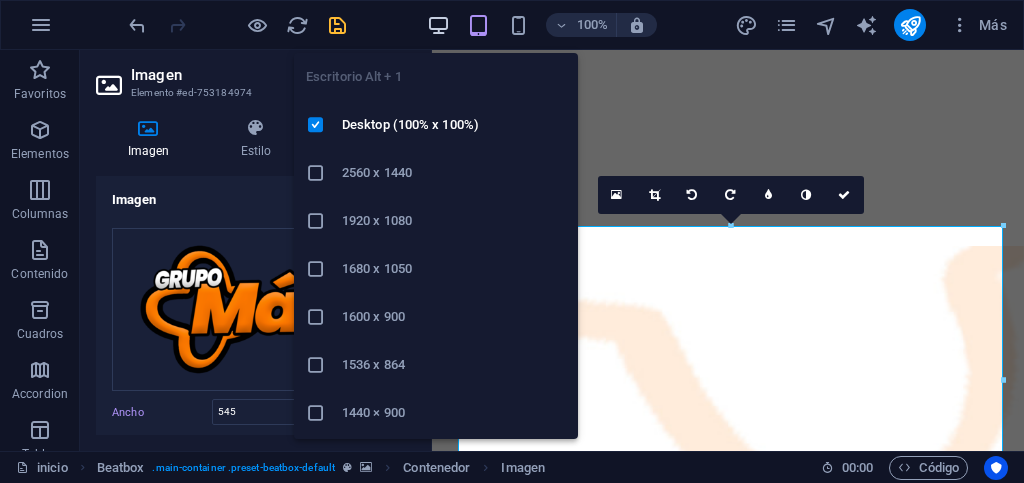 click at bounding box center (438, 25) 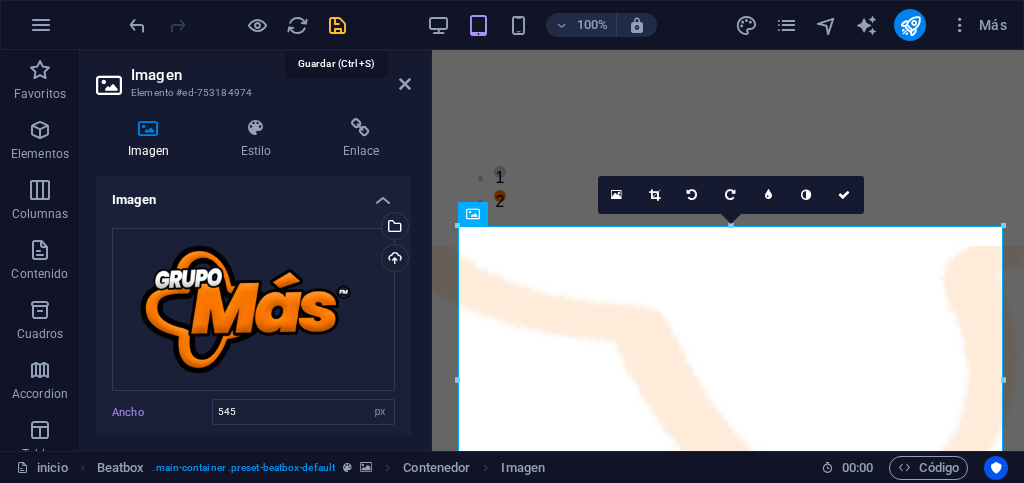 click at bounding box center [337, 25] 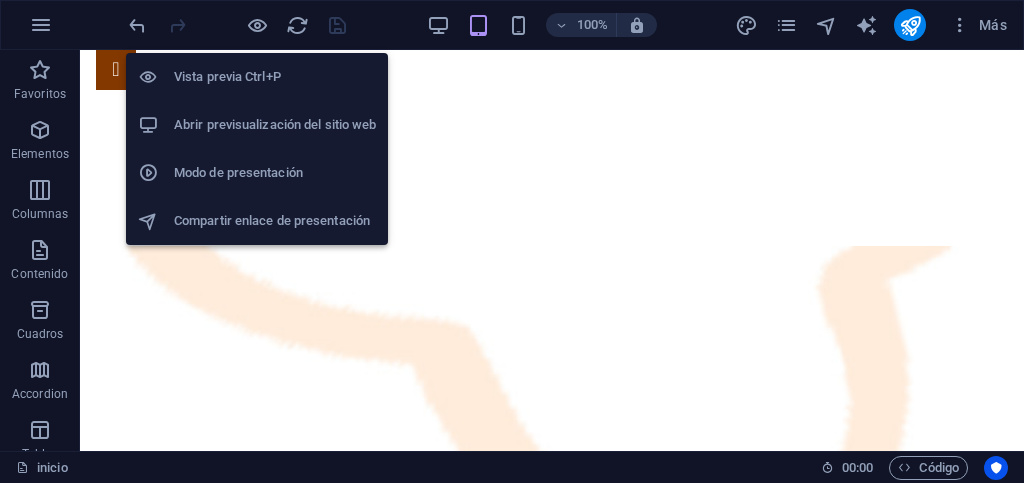 click on "Abrir previsualización del sitio web" at bounding box center [275, 125] 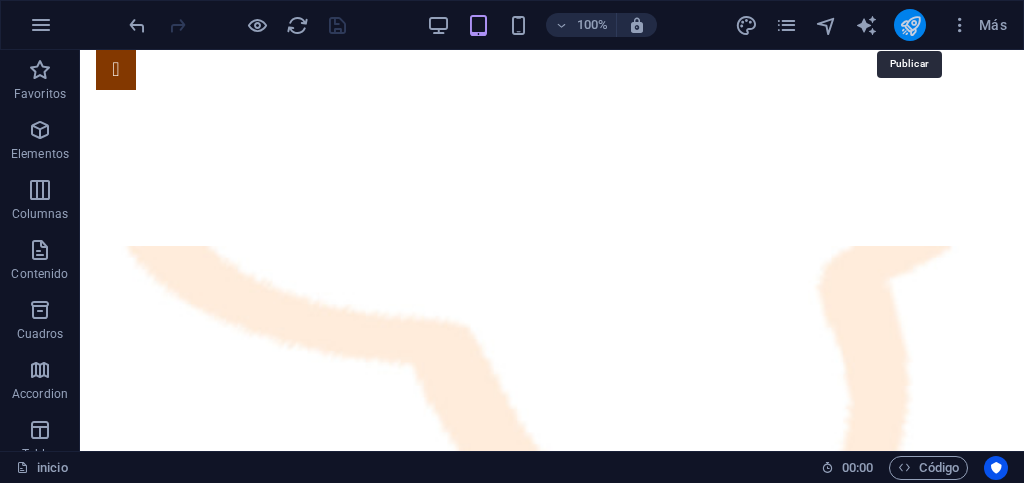 click at bounding box center [910, 25] 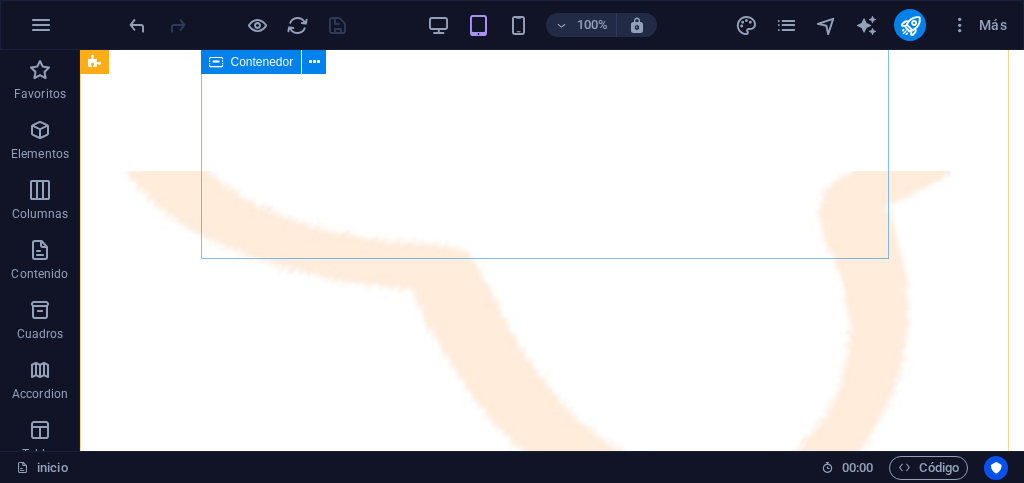 scroll, scrollTop: 0, scrollLeft: 0, axis: both 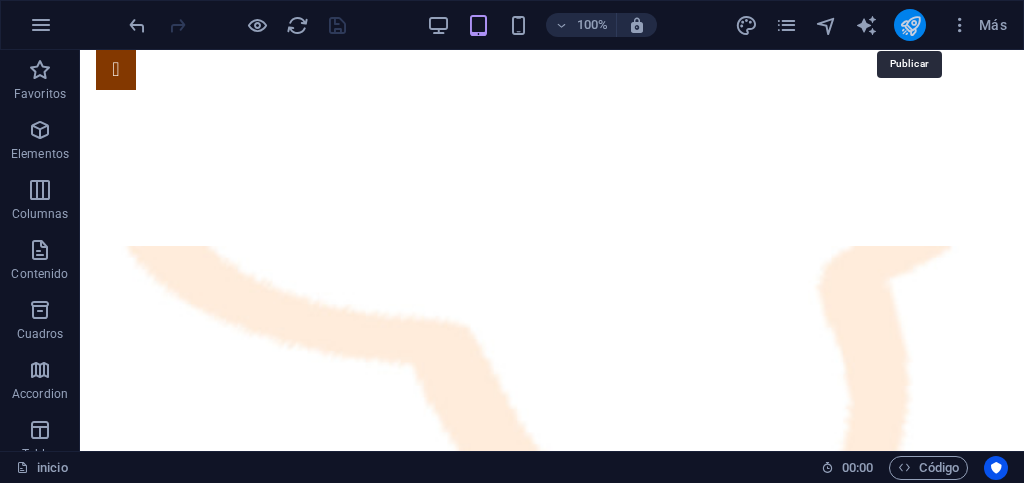 click at bounding box center (910, 25) 